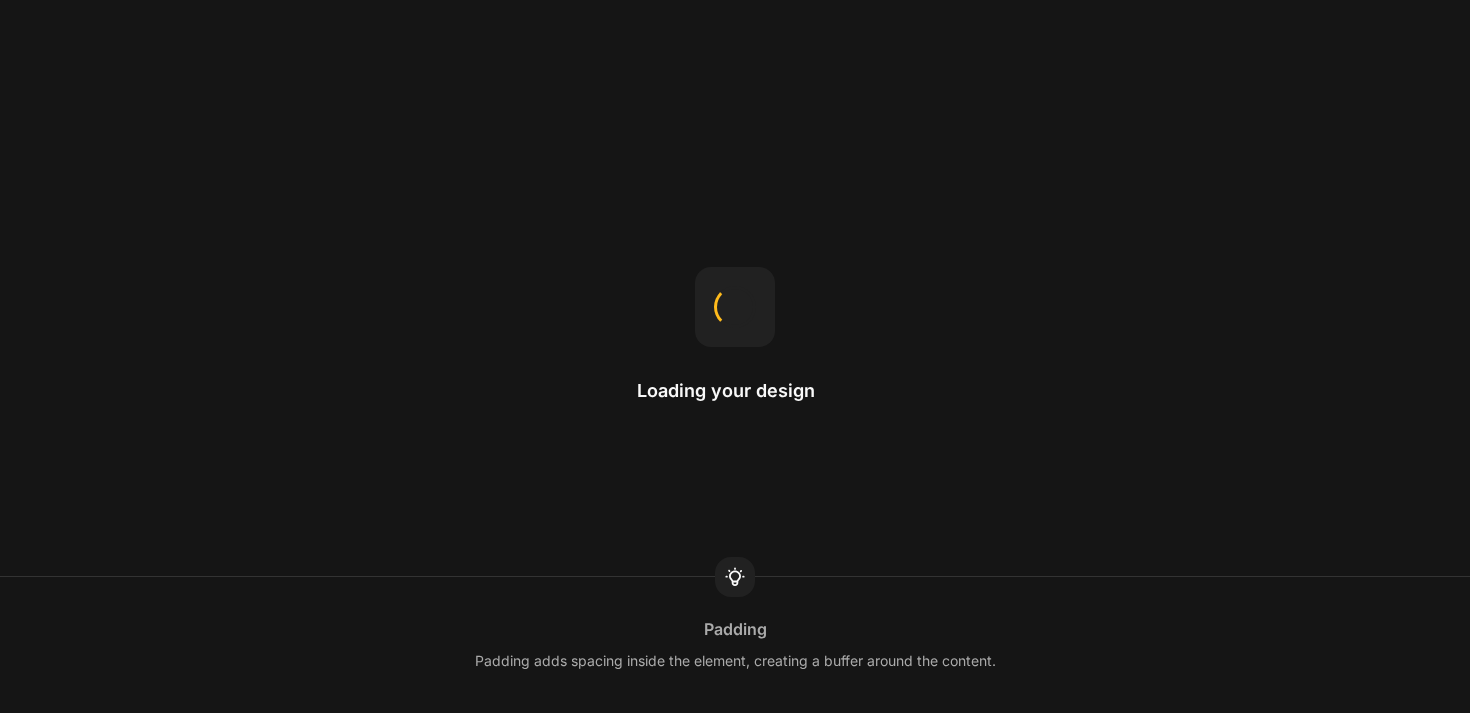 scroll, scrollTop: 0, scrollLeft: 0, axis: both 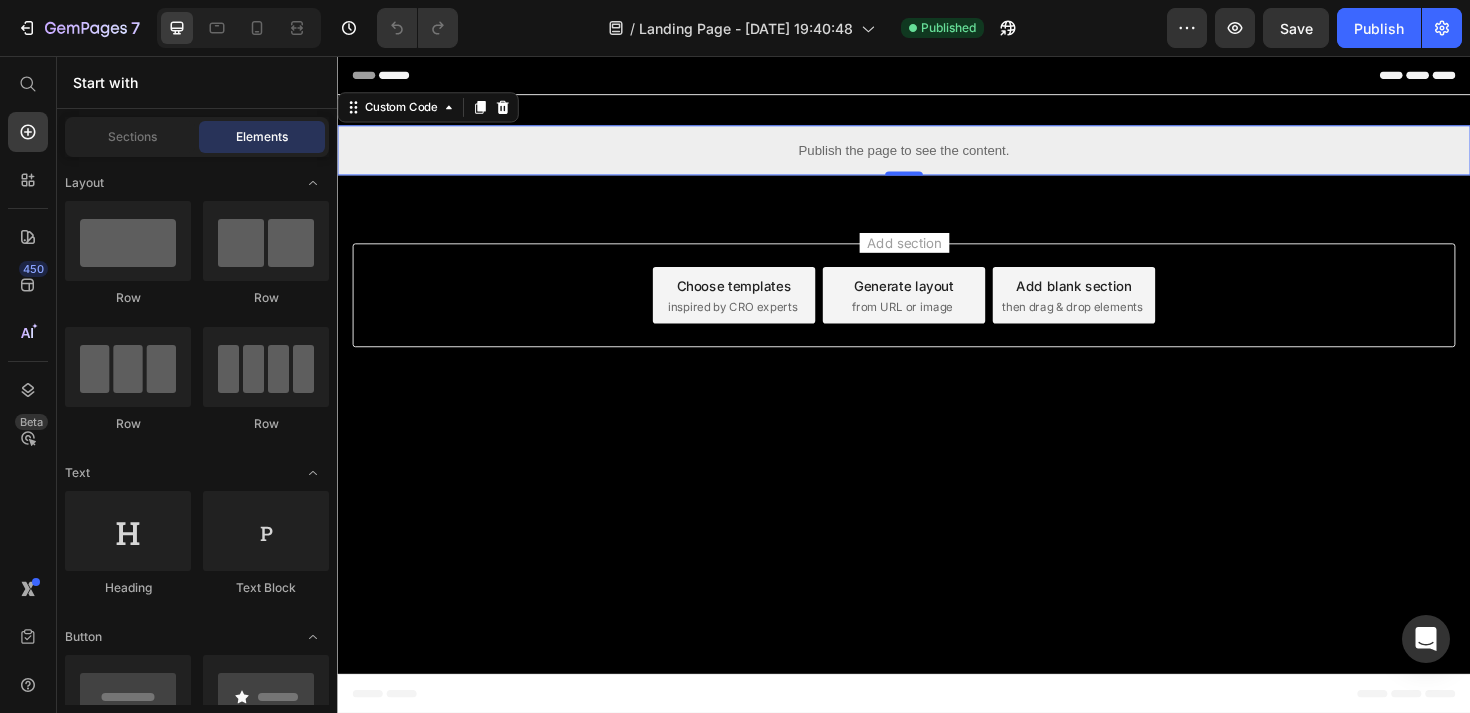 drag, startPoint x: 337, startPoint y: 56, endPoint x: 893, endPoint y: 157, distance: 565.0991 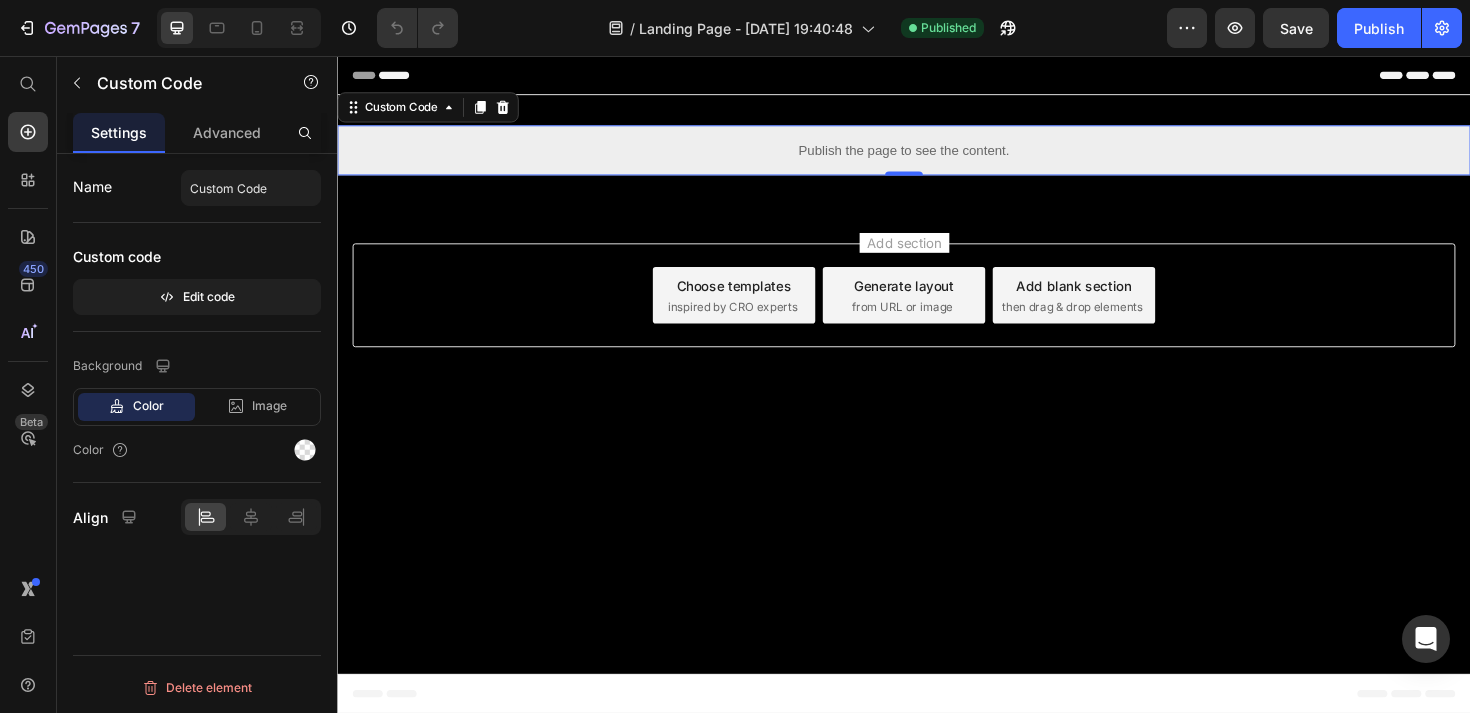 click on "Publish the page to see the content." at bounding box center [937, 155] 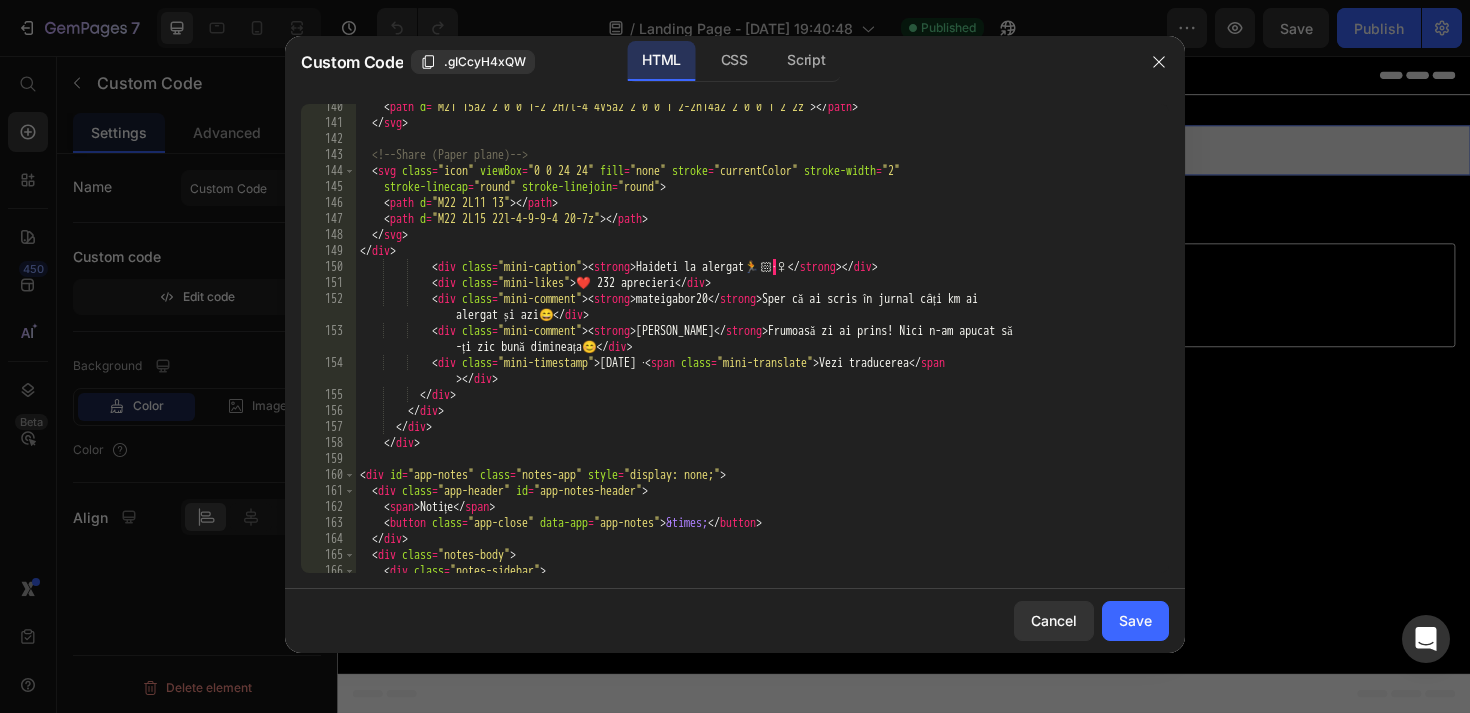 scroll, scrollTop: 2357, scrollLeft: 0, axis: vertical 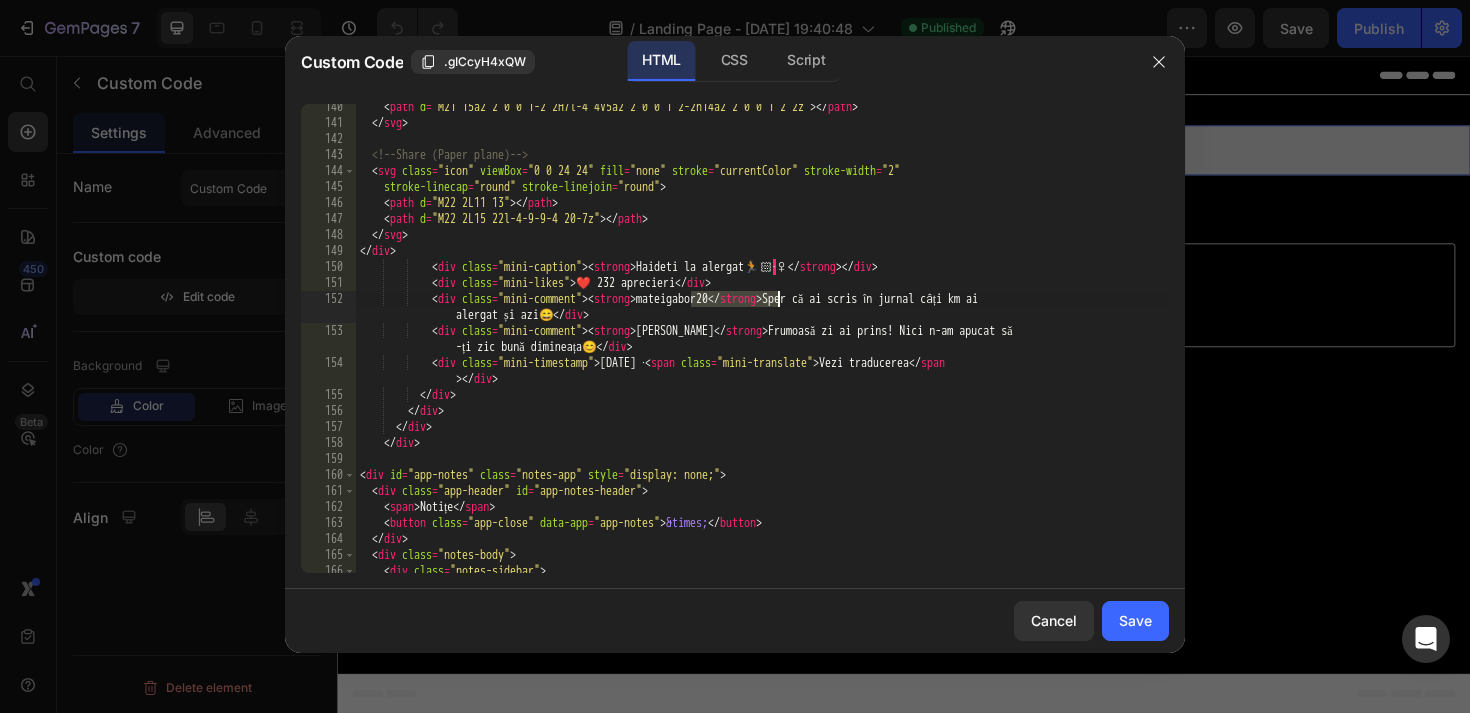 drag, startPoint x: 690, startPoint y: 299, endPoint x: 777, endPoint y: 301, distance: 87.02299 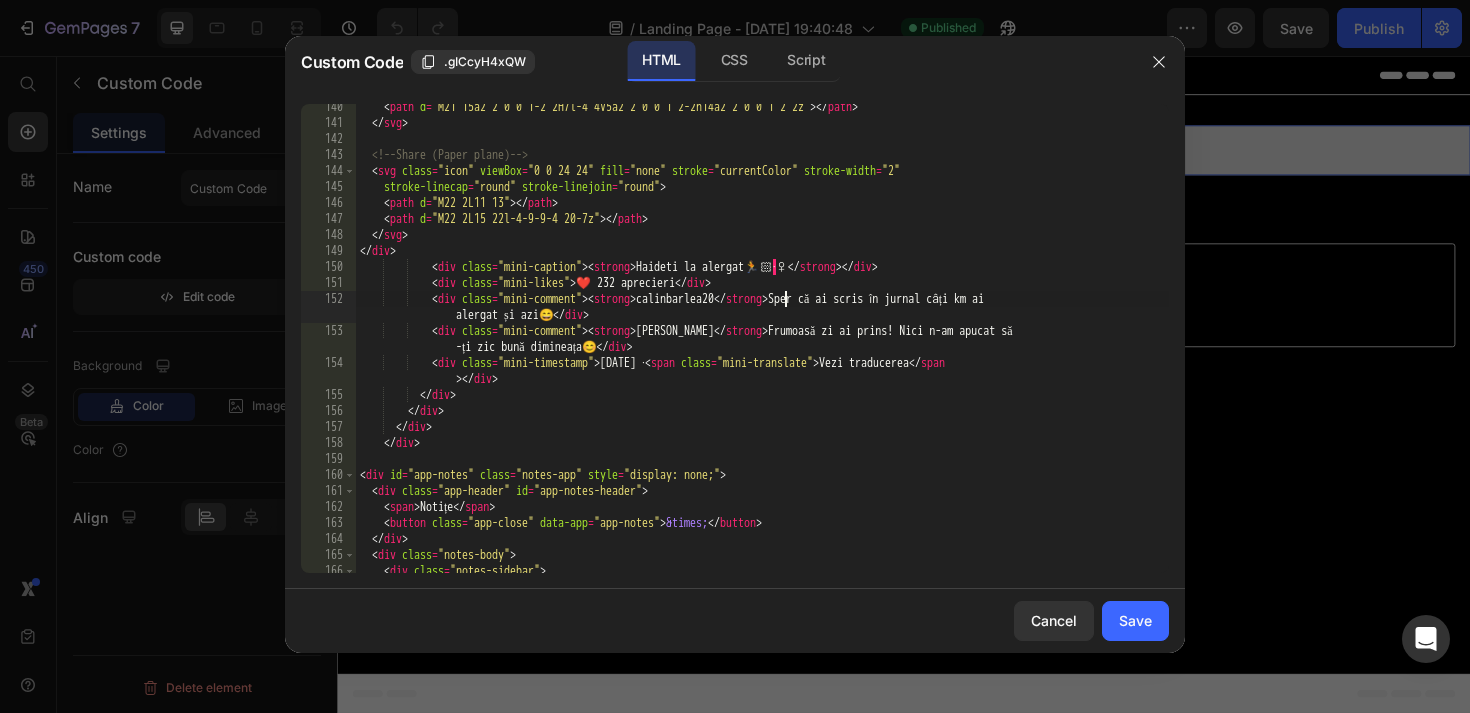 scroll, scrollTop: 0, scrollLeft: 35, axis: horizontal 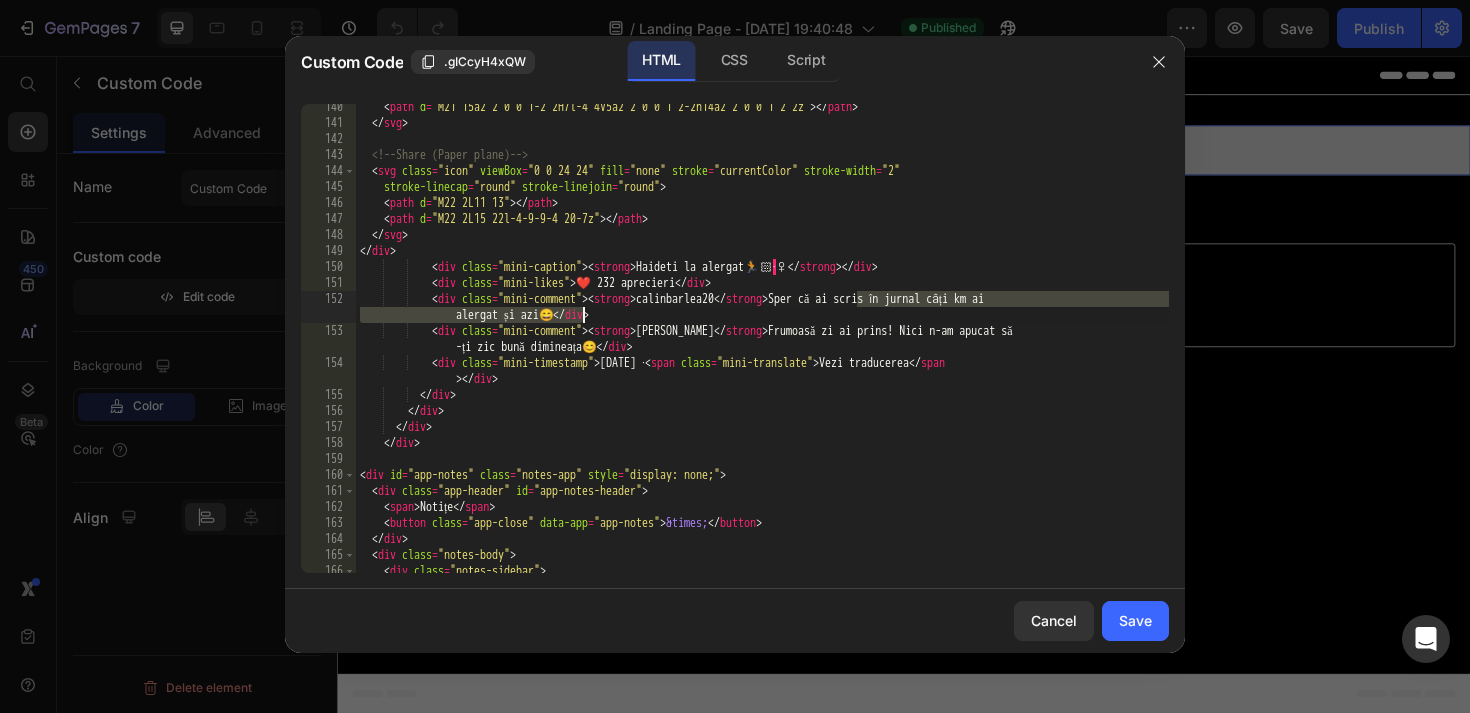 drag, startPoint x: 859, startPoint y: 293, endPoint x: 592, endPoint y: 318, distance: 268.16785 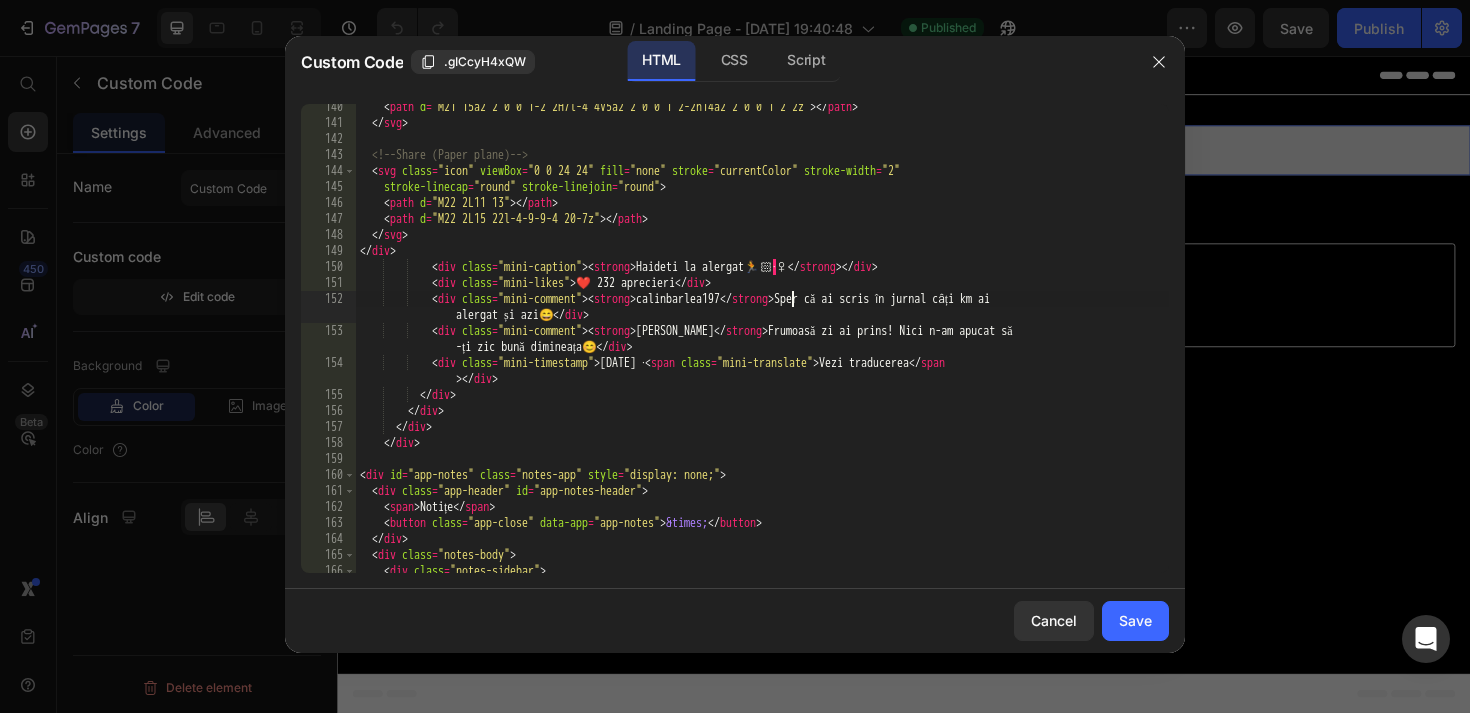 scroll, scrollTop: 0, scrollLeft: 36, axis: horizontal 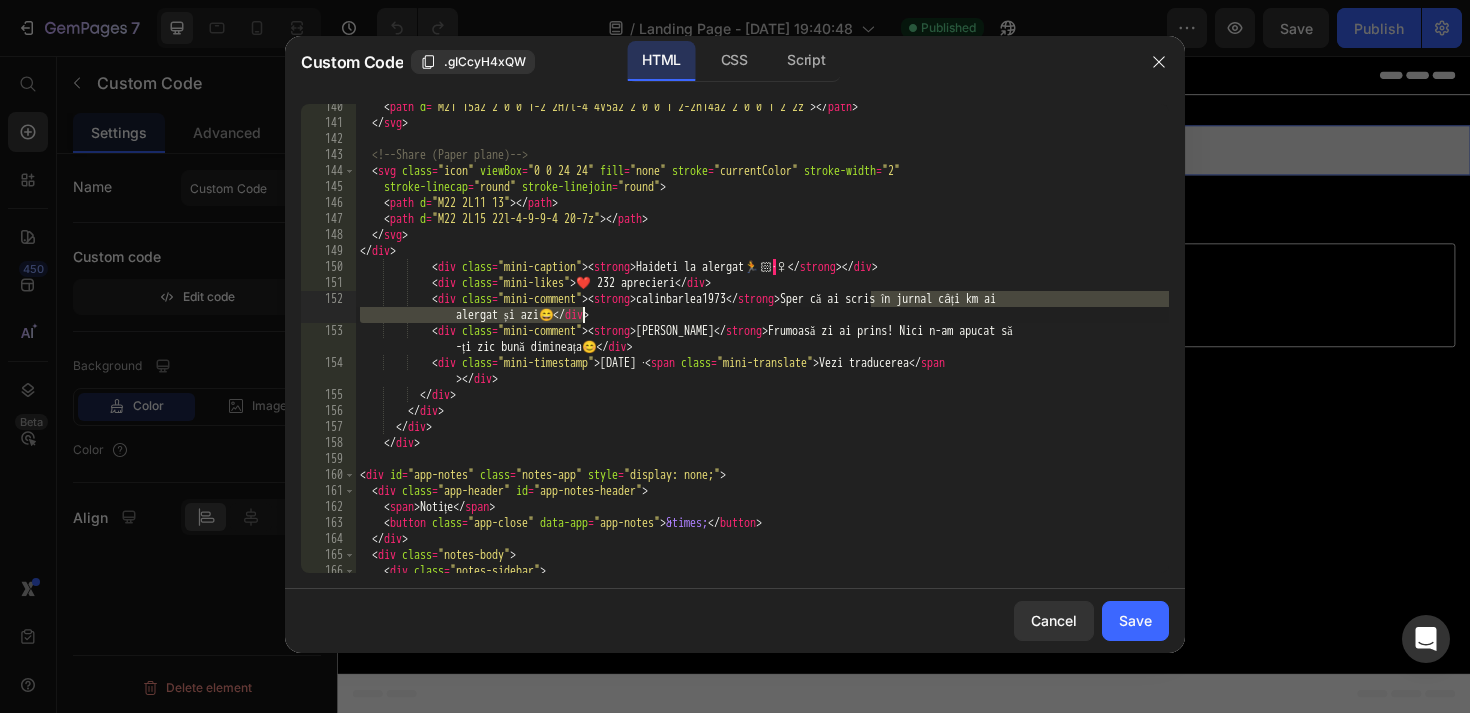 drag, startPoint x: 872, startPoint y: 301, endPoint x: 592, endPoint y: 318, distance: 280.5156 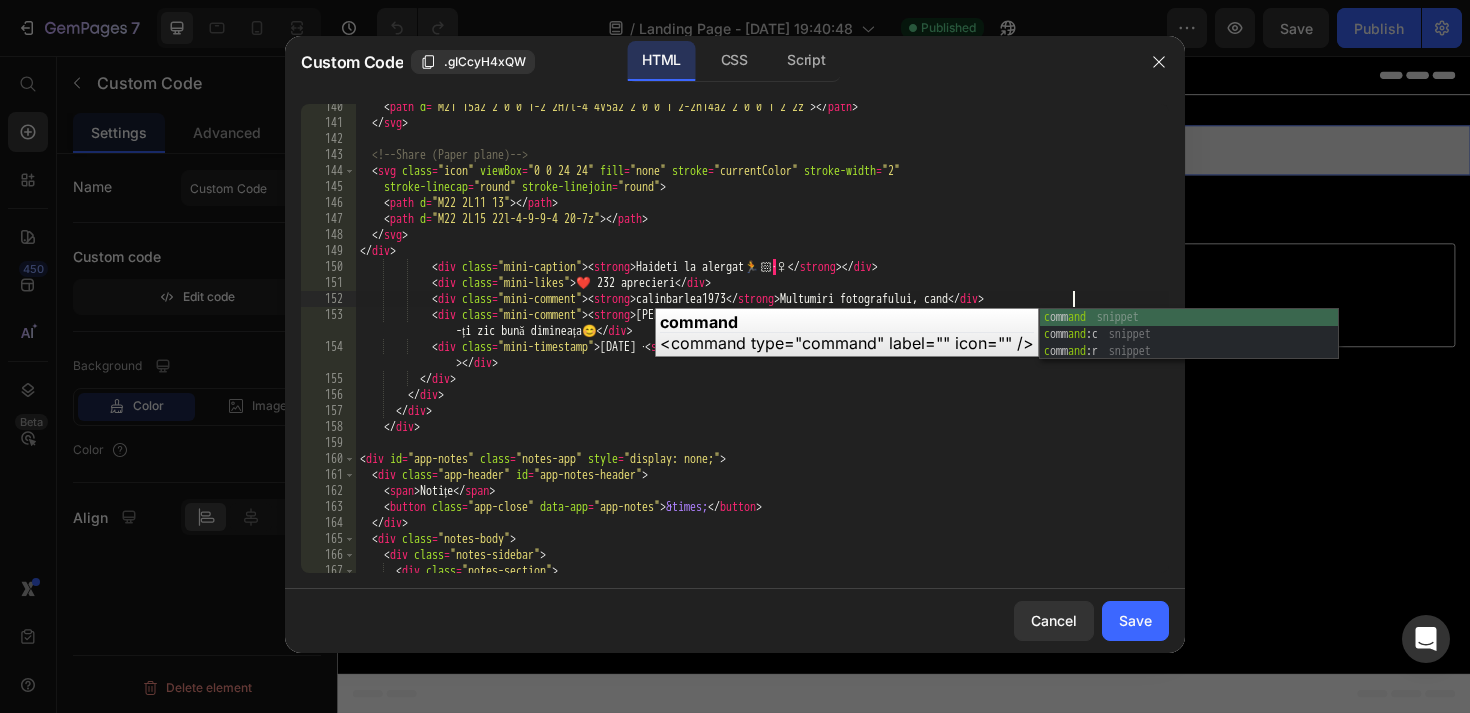 scroll, scrollTop: 0, scrollLeft: 59, axis: horizontal 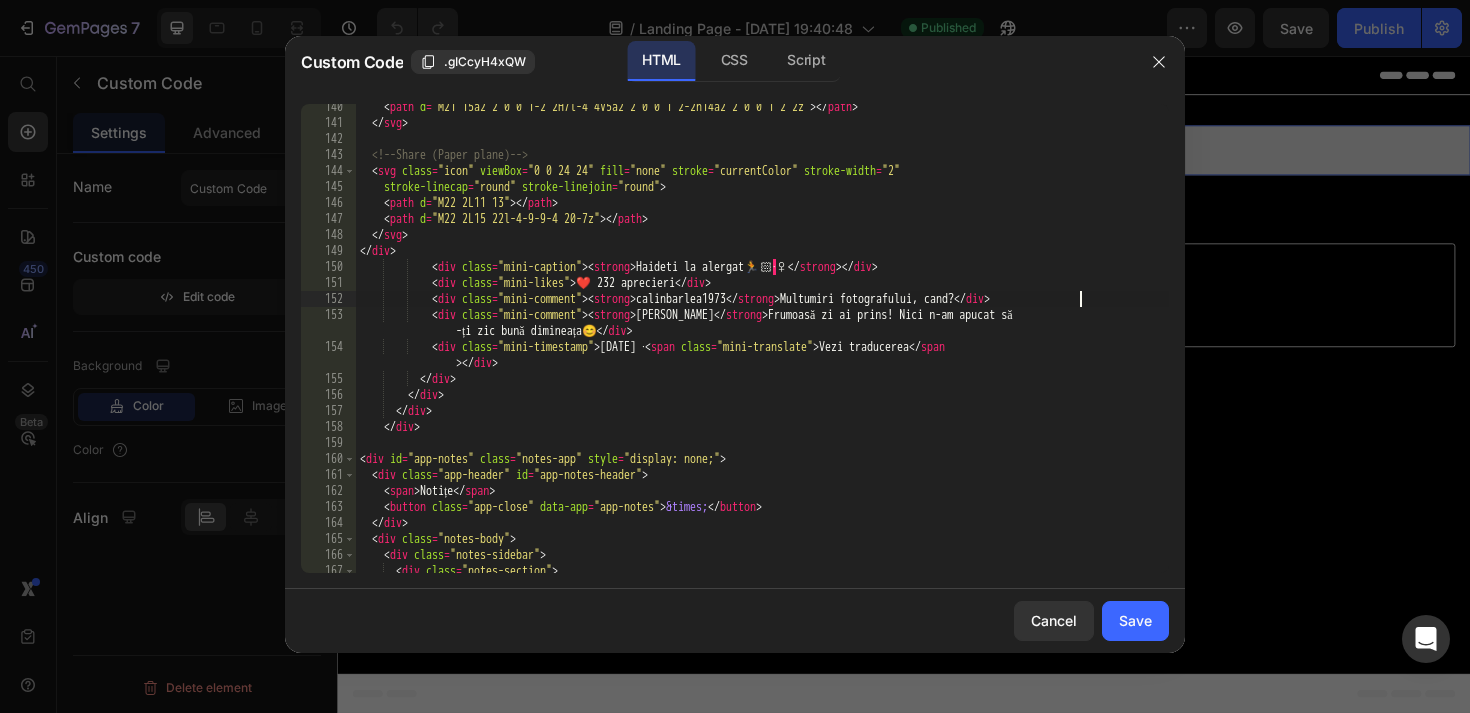 click on "< path   d = "M21 15a2 2 0 0 1-2 2H7l-4 4V5a2 2 0 0 1 2-2h14a2 2 0 0 1 2 2z" > </ path >    </ svg >    <!--  Share (Paper plane)  -->    < svg   class = "icon"   viewBox = "0 0 24 24"   fill = "none"   stroke = "currentColor"   stroke-width = "2"      stroke-linecap = "round"   stroke-linejoin = "round" >      < path   d = "M22 2L11 13" > </ path >      < path   d = "M22 2L15 22l-4-9-9-4 20-7z" > </ path >    </ svg > </ div >                < div   class = "mini-caption" > < strong >  Haideti la alergat 🏃 🏻 · ♀ </ strong > </ div >                < div   class = "mini-likes" > ❤️ 232 aprecieri </ div >                < div   class = "mini-comment" > < strong > calinbarlea1973 </ strong >  Multumiri fotografului, cand? </ div >                < div   class = "mini-comment" > < strong > [PERSON_NAME] </ strong >  Frumoasă zi ai prins! Nici n-am apucat să                  -ți zic bună dimineața  😊 ️ </ div >                < div   class = "mini-timestamp" > < span   =" at bounding box center (762, 349) 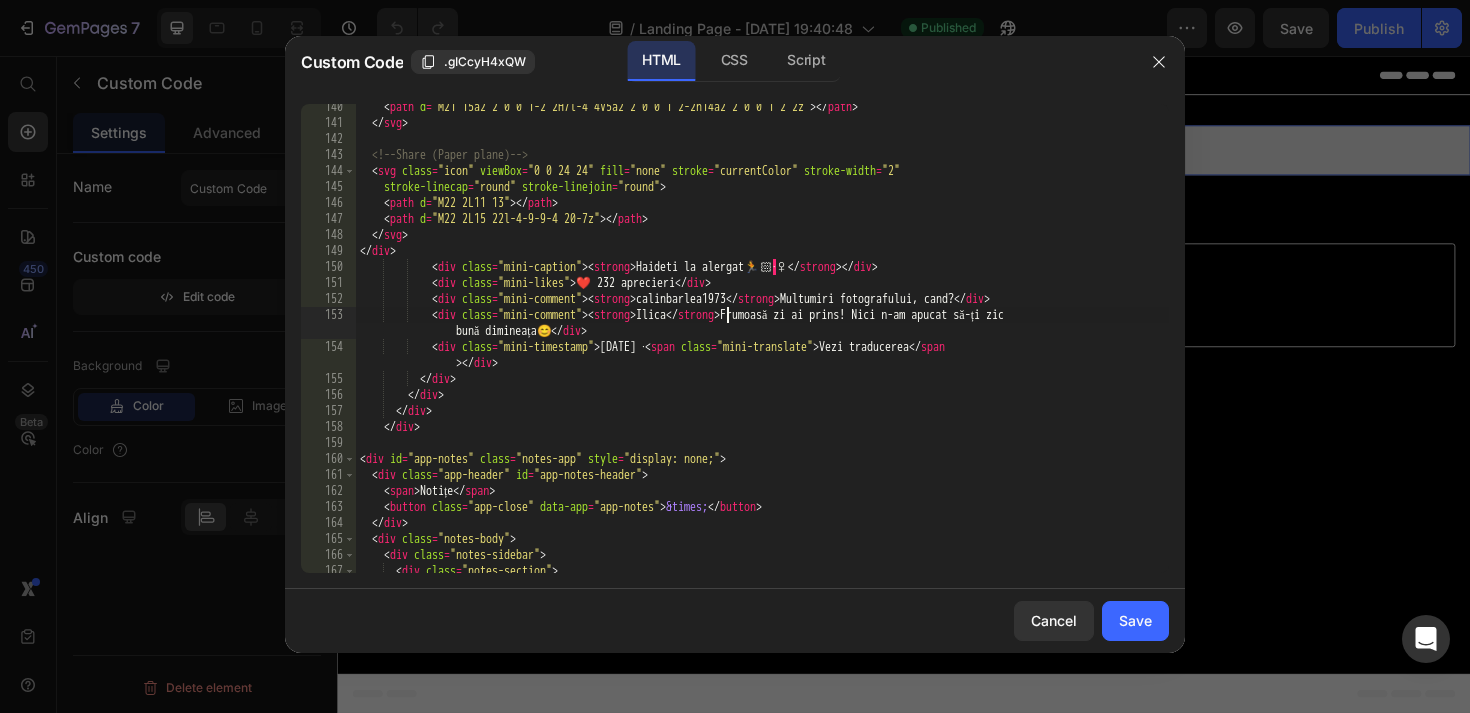 scroll, scrollTop: 0, scrollLeft: 30, axis: horizontal 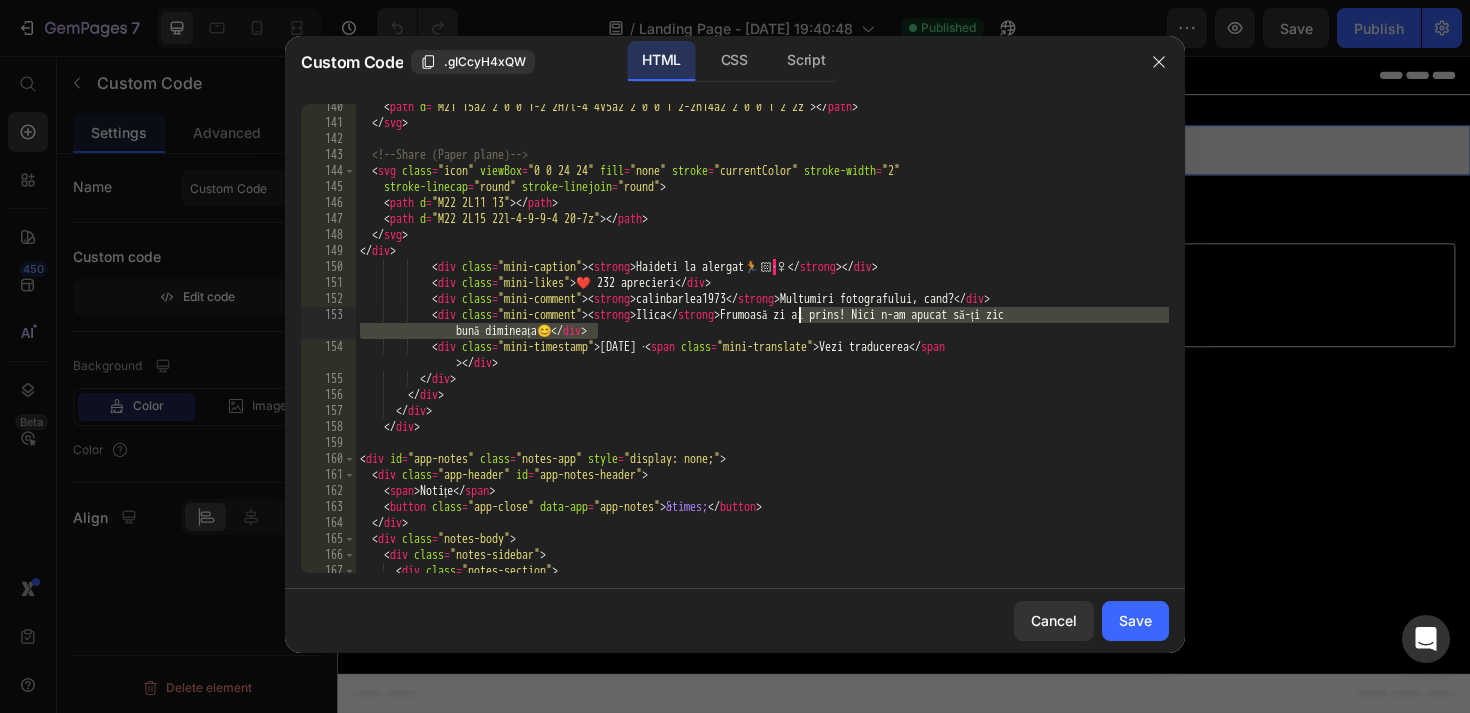 drag, startPoint x: 590, startPoint y: 328, endPoint x: 800, endPoint y: 312, distance: 210.60864 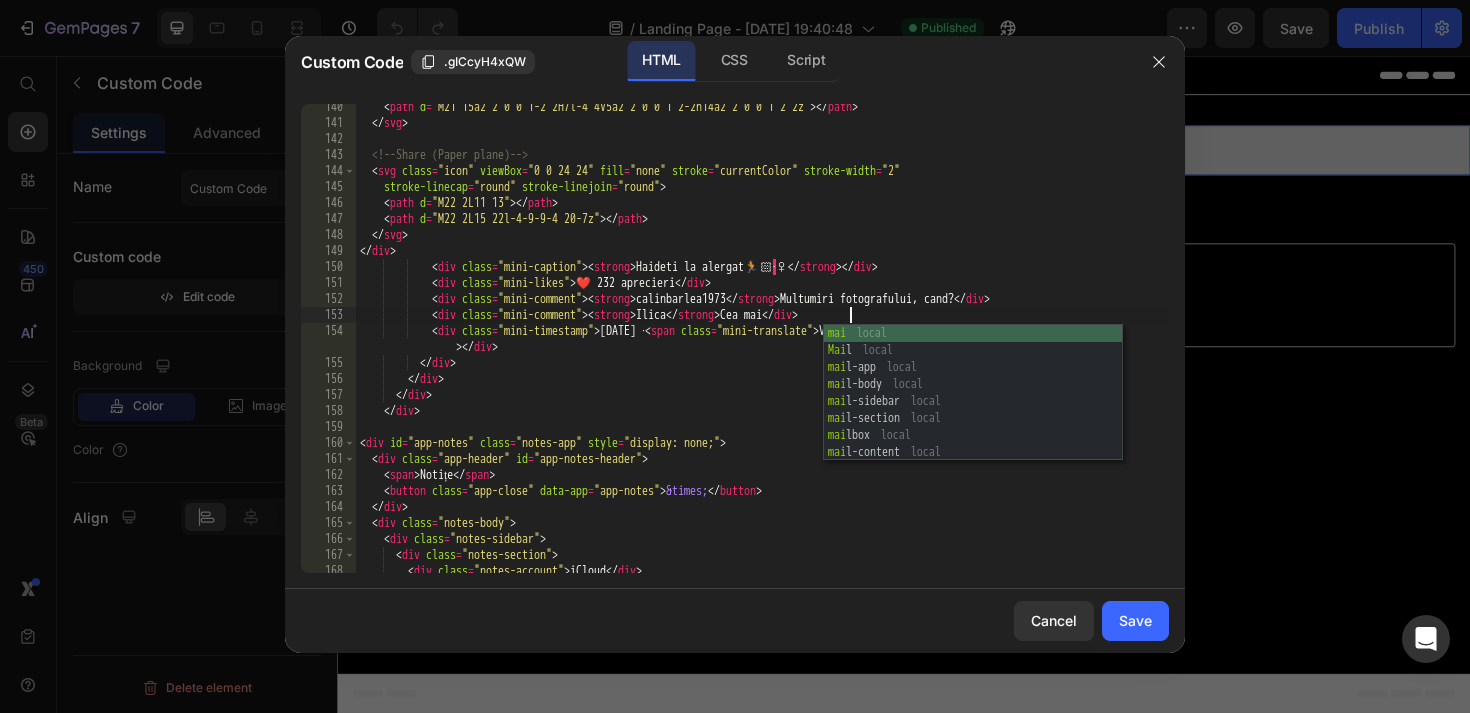 scroll, scrollTop: 0, scrollLeft: 40, axis: horizontal 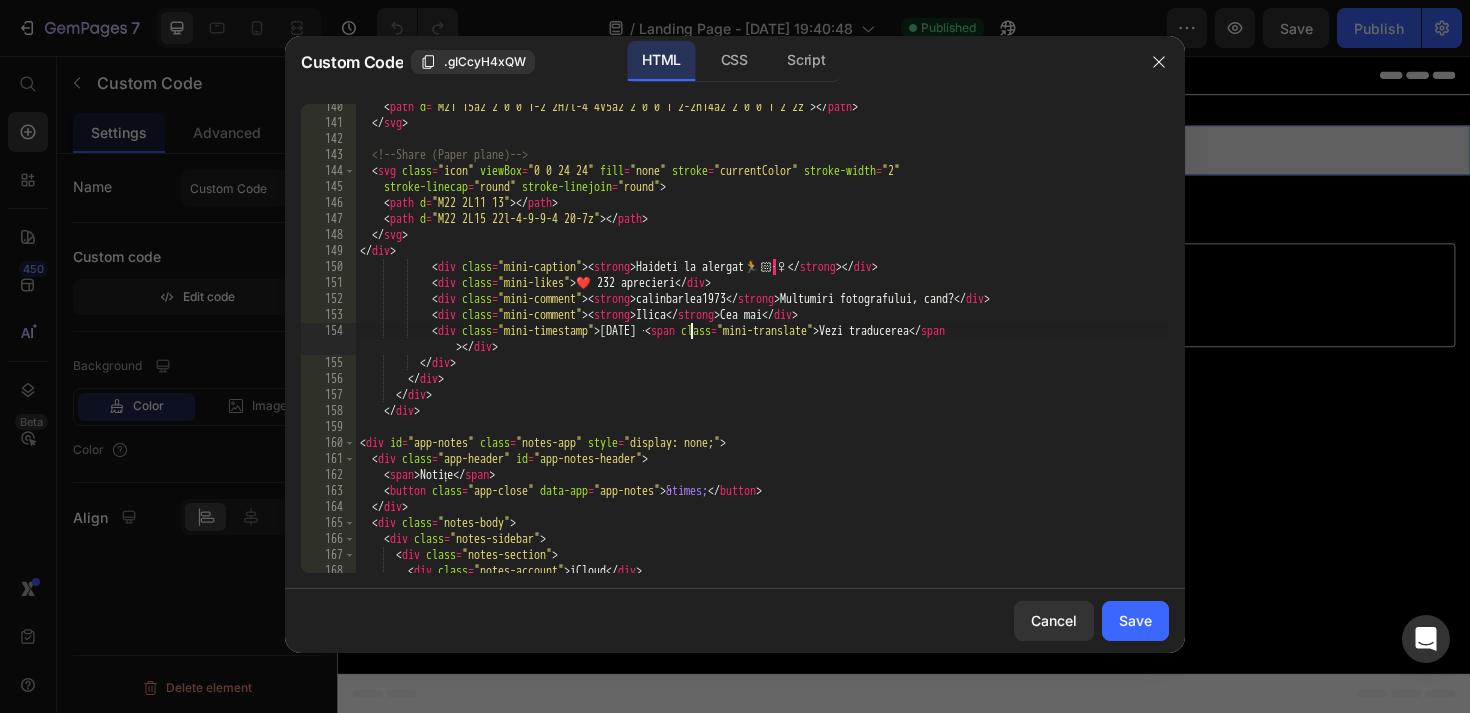 click on "< path   d = "M21 15a2 2 0 0 1-2 2H7l-4 4V5a2 2 0 0 1 2-2h14a2 2 0 0 1 2 2z" > </ path >    </ svg >    <!--  Share (Paper plane)  -->    < svg   class = "icon"   viewBox = "0 0 24 24"   fill = "none"   stroke = "currentColor"   stroke-width = "2"      stroke-linecap = "round"   stroke-linejoin = "round" >      < path   d = "M22 2L11 13" > </ path >      < path   d = "M22 2L15 22l-4-9-9-4 20-7z" > </ path >    </ svg > </ div >                < div   class = "mini-caption" > < strong >  Haideti la alergat 🏃 🏻 · ♀ </ strong > </ div >                < div   class = "mini-likes" > ❤️ 232 aprecieri </ div >                < div   class = "mini-comment" > < strong > calinbarlea1973 </ strong >  Multumiri fotografului, cand? </ div >                < div   class = "mini-comment" > < strong > Ilica </ strong >  Cea mai </ div >                < div   class = "mini-timestamp" > [DATE] ·  < span   class = "mini-translate" > Vezi traducerea </ span                  > </ >" at bounding box center (762, 349) 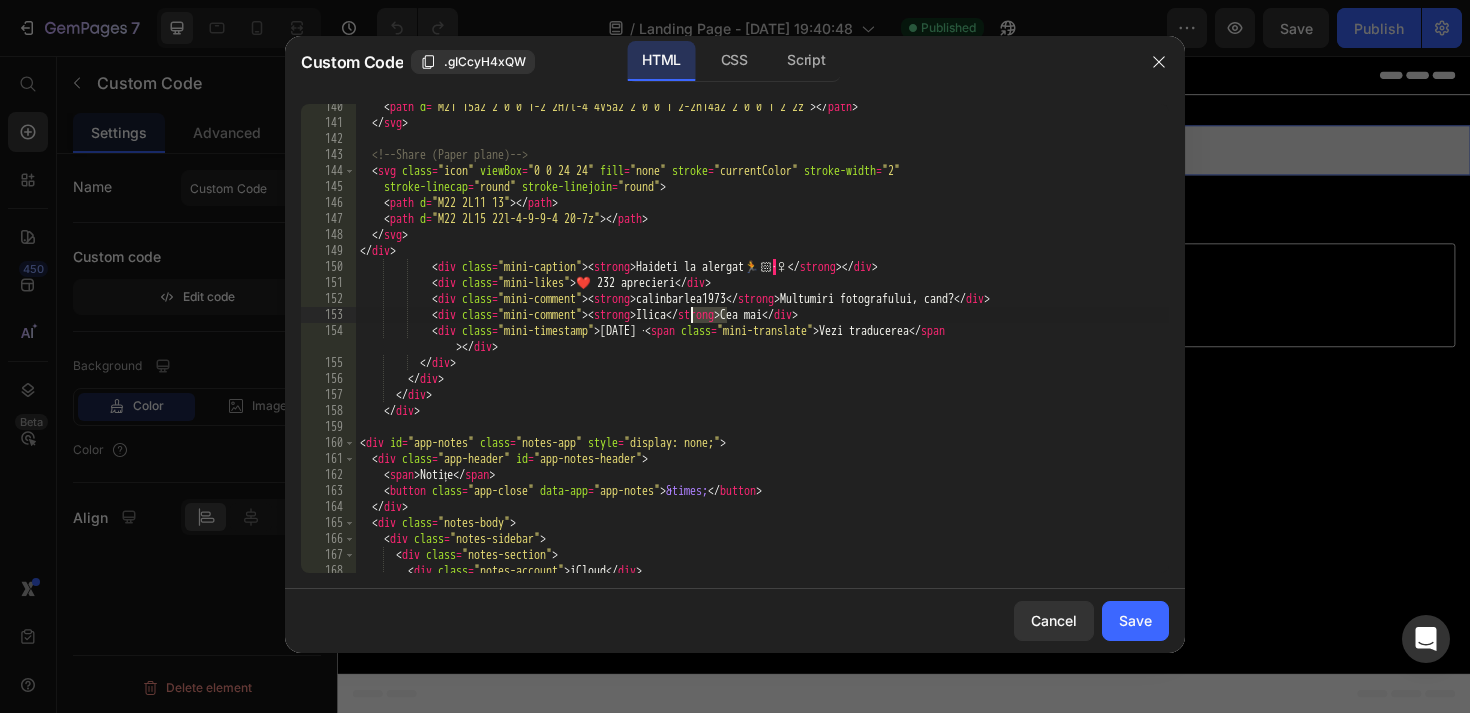 click on "< path   d = "M21 15a2 2 0 0 1-2 2H7l-4 4V5a2 2 0 0 1 2-2h14a2 2 0 0 1 2 2z" > </ path >    </ svg >    <!--  Share (Paper plane)  -->    < svg   class = "icon"   viewBox = "0 0 24 24"   fill = "none"   stroke = "currentColor"   stroke-width = "2"      stroke-linecap = "round"   stroke-linejoin = "round" >      < path   d = "M22 2L11 13" > </ path >      < path   d = "M22 2L15 22l-4-9-9-4 20-7z" > </ path >    </ svg > </ div >                < div   class = "mini-caption" > < strong >  Haideti la alergat 🏃 🏻 · ♀ </ strong > </ div >                < div   class = "mini-likes" > ❤️ 232 aprecieri </ div >                < div   class = "mini-comment" > < strong > calinbarlea1973 </ strong >  Multumiri fotografului, cand? </ div >                < div   class = "mini-comment" > < strong > Ilica </ strong >  Cea mai </ div >                < div   class = "mini-timestamp" > [DATE] ·  < span   class = "mini-translate" > Vezi traducerea </ span                  > </ >" at bounding box center (762, 349) 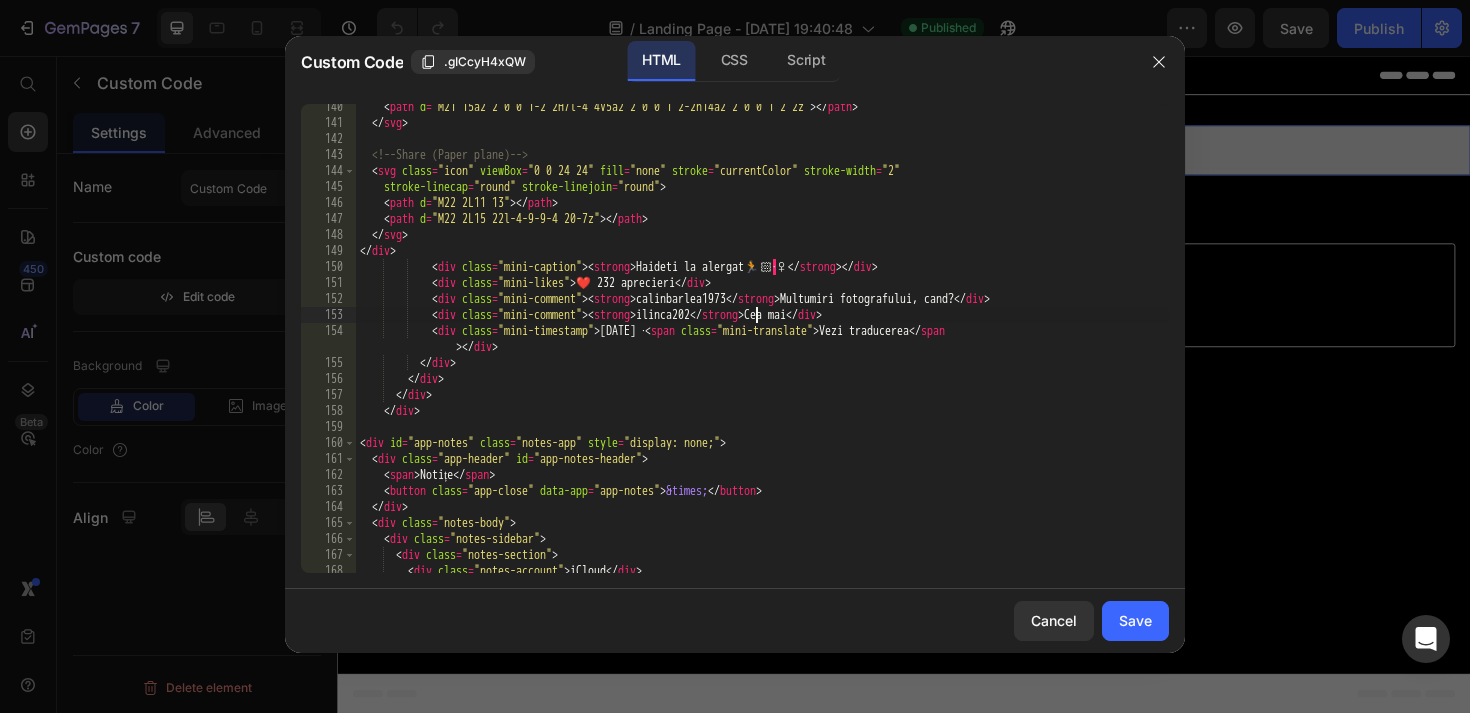 scroll, scrollTop: 0, scrollLeft: 33, axis: horizontal 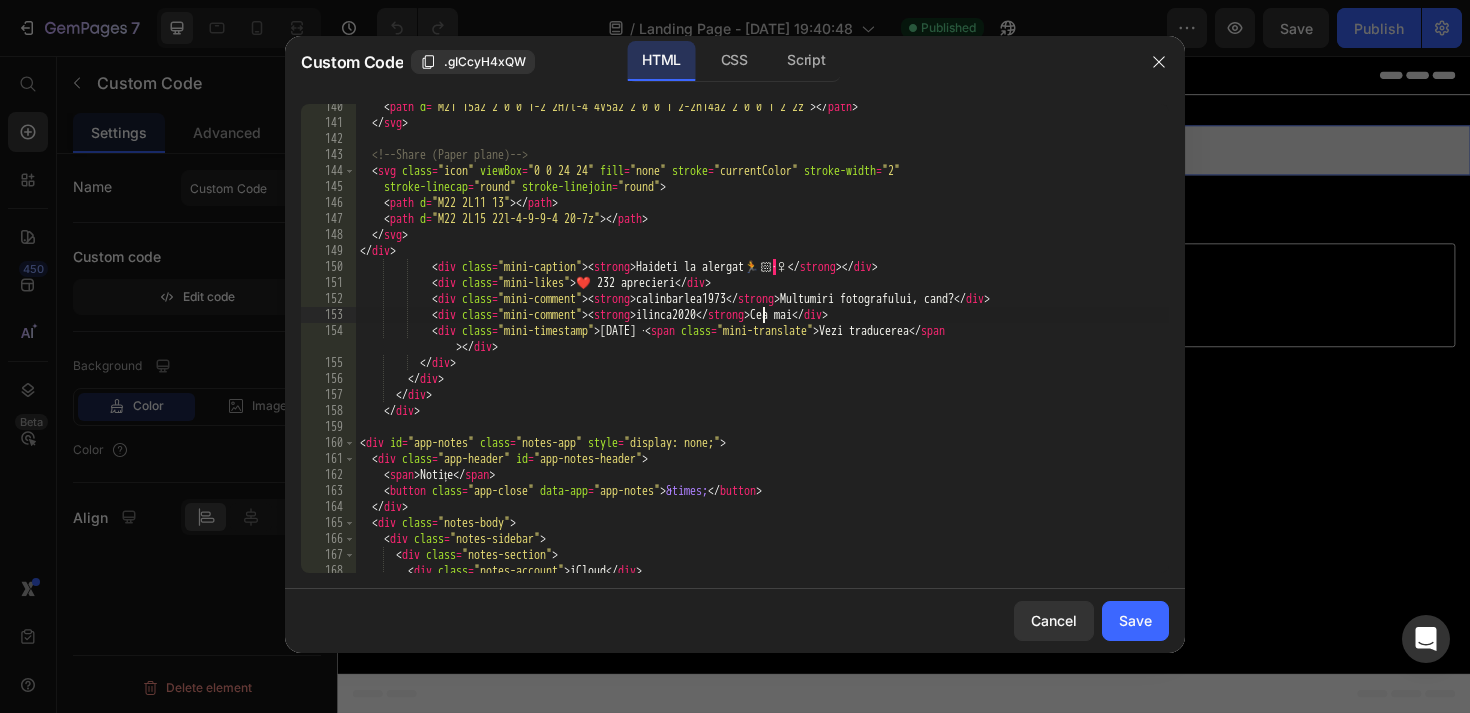 click on "< path   d = "M21 15a2 2 0 0 1-2 2H7l-4 4V5a2 2 0 0 1 2-2h14a2 2 0 0 1 2 2z" > </ path >    </ svg >    <!--  Share (Paper plane)  -->    < svg   class = "icon"   viewBox = "0 0 24 24"   fill = "none"   stroke = "currentColor"   stroke-width = "2"      stroke-linecap = "round"   stroke-linejoin = "round" >      < path   d = "M22 2L11 13" > </ path >      < path   d = "M22 2L15 22l-4-9-9-4 20-7z" > </ path >    </ svg > </ div >                < div   class = "mini-caption" > < strong >  Haideti la alergat 🏃 🏻 · ♀ </ strong > </ div >                < div   class = "mini-likes" > ❤️ 232 aprecieri </ div >                < div   class = "mini-comment" > < strong > calinbarlea1973 </ strong >  Multumiri fotografului, cand? </ div >                < div   class = "mini-comment" > < strong > ilinca2020 </ strong >  Cea mai </ div >                < div   class = "mini-timestamp" > [DATE] ·  < span   class = "mini-translate" > Vezi traducerea </ span                  >" at bounding box center (762, 349) 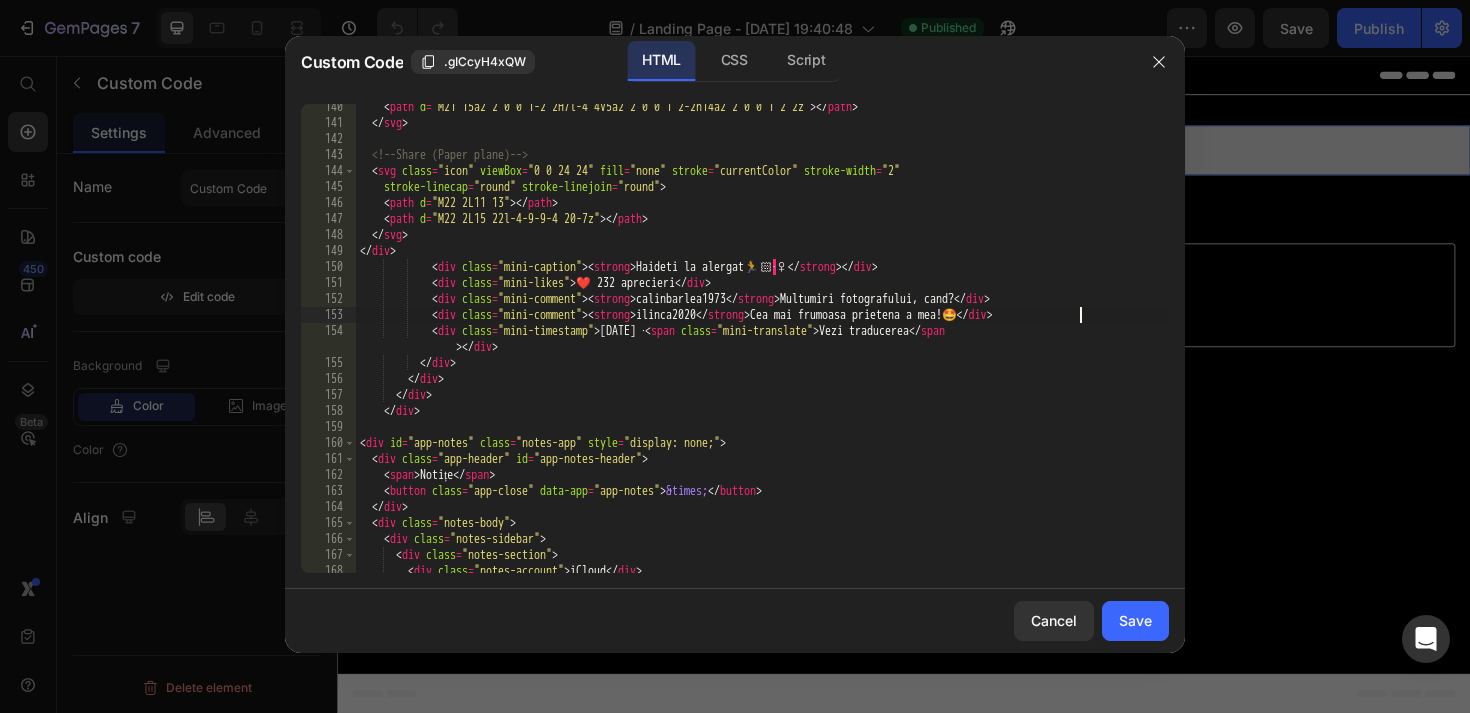 scroll, scrollTop: 0, scrollLeft: 60, axis: horizontal 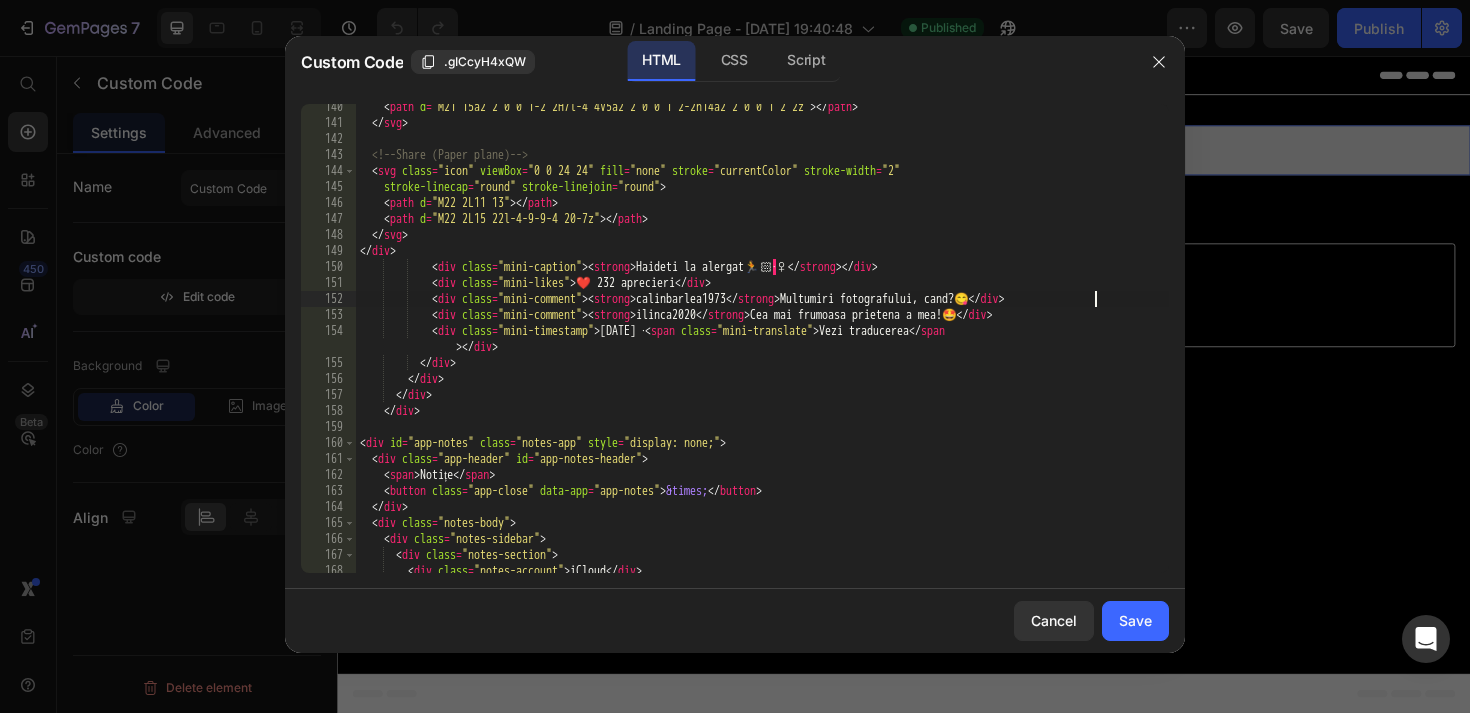 click on "< path   d = "M21 15a2 2 0 0 1-2 2H7l-4 4V5a2 2 0 0 1 2-2h14a2 2 0 0 1 2 2z" > </ path >    </ svg >    <!--  Share (Paper plane)  -->    < svg   class = "icon"   viewBox = "0 0 24 24"   fill = "none"   stroke = "currentColor"   stroke-width = "2"      stroke-linecap = "round"   stroke-linejoin = "round" >      < path   d = "M22 2L11 13" > </ path >      < path   d = "M22 2L15 22l-4-9-9-4 20-7z" > </ path >    </ svg > </ div >                < div   class = "mini-caption" > < strong >  Haideti la alergat 🏃 🏻 · ♀ </ strong > </ div >                < div   class = "mini-likes" > ❤️ 232 aprecieri </ div >                < div   class = "mini-comment" > < strong > calinbarlea1973 </ strong >  Multumiri fotografului, cand? 😋 </ div >                < div   class = "mini-comment" > < strong > ilinca2020 </ strong >  Cea mai frumoasa prietena a mea! 🤩 </ div >                < div   class = "mini-timestamp" > [DATE] ·  < span   class = "mini-translate" > Vezi traducerea </ span" at bounding box center [762, 349] 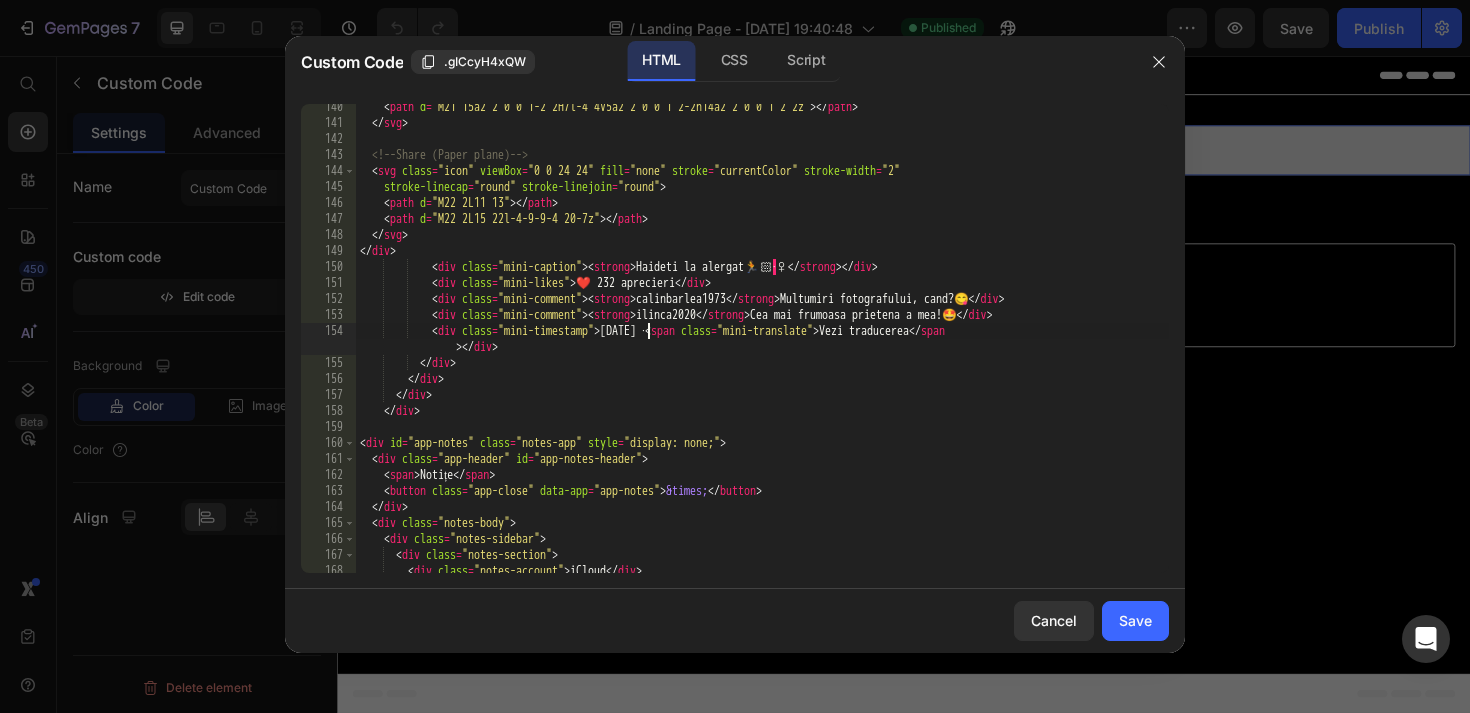 click on "< path   d = "M21 15a2 2 0 0 1-2 2H7l-4 4V5a2 2 0 0 1 2-2h14a2 2 0 0 1 2 2z" > </ path >    </ svg >    <!--  Share (Paper plane)  -->    < svg   class = "icon"   viewBox = "0 0 24 24"   fill = "none"   stroke = "currentColor"   stroke-width = "2"      stroke-linecap = "round"   stroke-linejoin = "round" >      < path   d = "M22 2L11 13" > </ path >      < path   d = "M22 2L15 22l-4-9-9-4 20-7z" > </ path >    </ svg > </ div >                < div   class = "mini-caption" > < strong >  Haideti la alergat 🏃 🏻 · ♀ </ strong > </ div >                < div   class = "mini-likes" > ❤️ 232 aprecieri </ div >                < div   class = "mini-comment" > < strong > calinbarlea1973 </ strong >  Multumiri fotografului, cand? 😋 </ div >                < div   class = "mini-comment" > < strong > ilinca2020 </ strong >  Cea mai frumoasa prietena a mea! 🤩 </ div >                < div   class = "mini-timestamp" > [DATE] ·  < span   class = "mini-translate" > Vezi traducerea </ span" at bounding box center [762, 349] 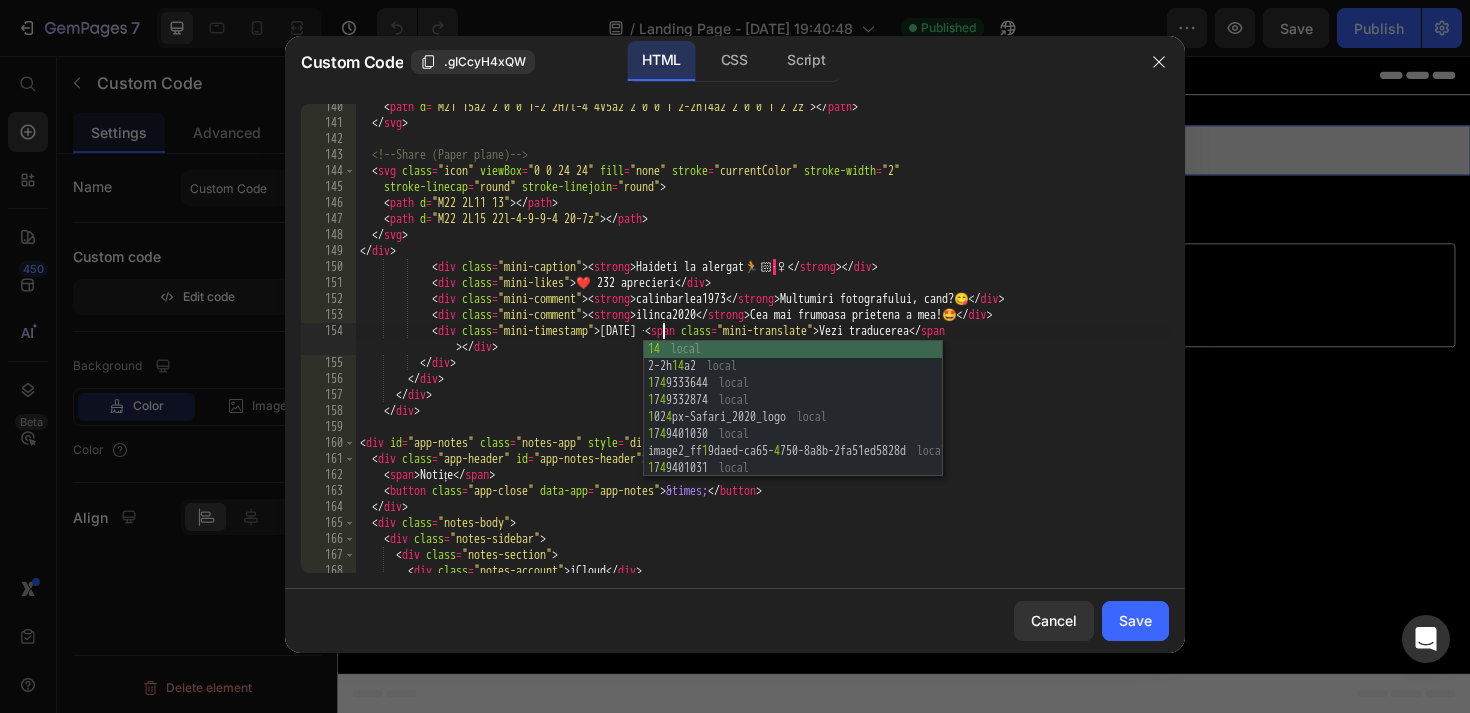 click on "< path   d = "M21 15a2 2 0 0 1-2 2H7l-4 4V5a2 2 0 0 1 2-2h14a2 2 0 0 1 2 2z" > </ path >    </ svg >    <!--  Share (Paper plane)  -->    < svg   class = "icon"   viewBox = "0 0 24 24"   fill = "none"   stroke = "currentColor"   stroke-width = "2"      stroke-linecap = "round"   stroke-linejoin = "round" >      < path   d = "M22 2L11 13" > </ path >      < path   d = "M22 2L15 22l-4-9-9-4 20-7z" > </ path >    </ svg > </ div >                < div   class = "mini-caption" > < strong >  Haideti la alergat 🏃 🏻 · ♀ </ strong > </ div >                < div   class = "mini-likes" > ❤️ 232 aprecieri </ div >                < div   class = "mini-comment" > < strong > calinbarlea1973 </ strong >  Multumiri fotografului, cand? 😋 </ div >                < div   class = "mini-comment" > < strong > ilinca2020 </ strong >  Cea mai frumoasa prietena a mea! 🤩 </ div >                < div   class = "mini-timestamp" > [DATE] ·  < span   class = "mini-translate" > Vezi traducerea </ span" at bounding box center [762, 349] 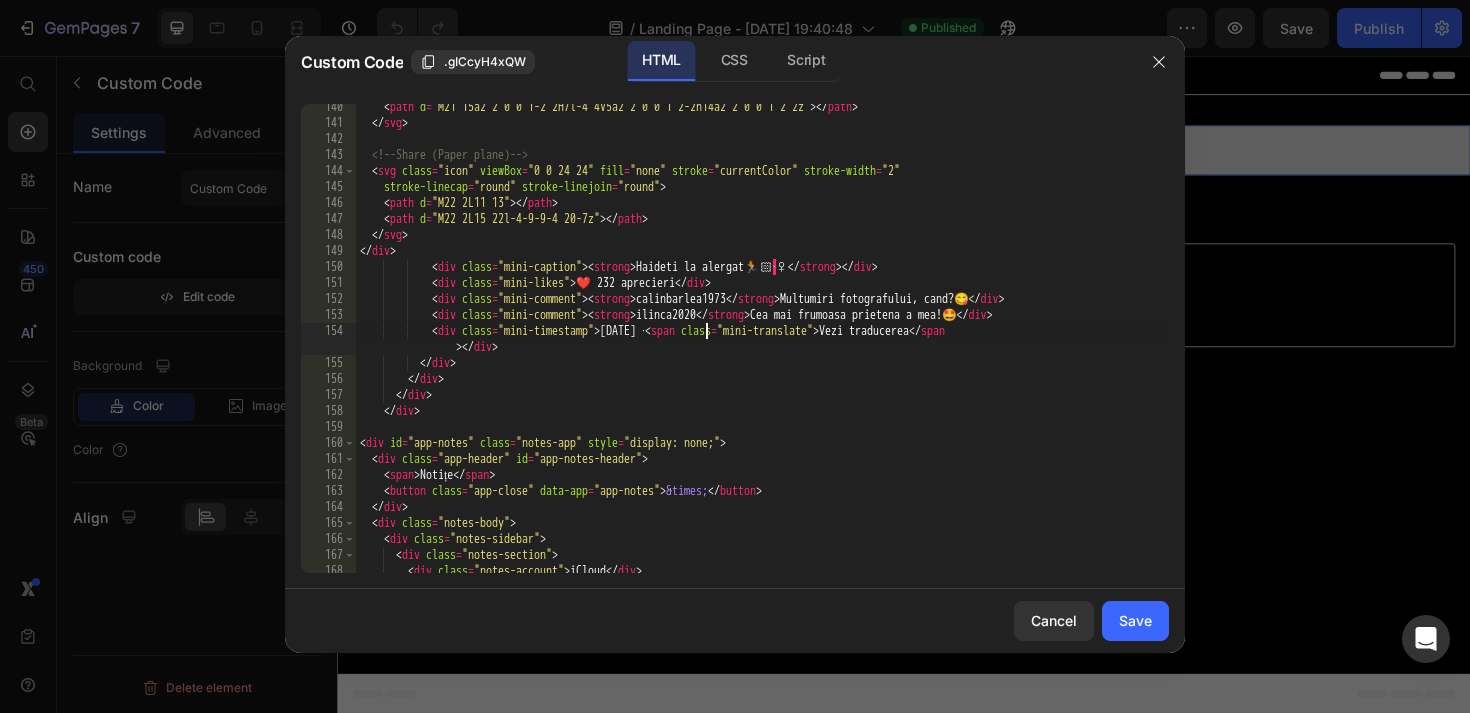 click on "< path   d = "M21 15a2 2 0 0 1-2 2H7l-4 4V5a2 2 0 0 1 2-2h14a2 2 0 0 1 2 2z" > </ path >    </ svg >    <!--  Share (Paper plane)  -->    < svg   class = "icon"   viewBox = "0 0 24 24"   fill = "none"   stroke = "currentColor"   stroke-width = "2"      stroke-linecap = "round"   stroke-linejoin = "round" >      < path   d = "M22 2L11 13" > </ path >      < path   d = "M22 2L15 22l-4-9-9-4 20-7z" > </ path >    </ svg > </ div >                < div   class = "mini-caption" > < strong >  Haideti la alergat 🏃 🏻 · ♀ </ strong > </ div >                < div   class = "mini-likes" > ❤️ 232 aprecieri </ div >                < div   class = "mini-comment" > < strong > calinbarlea1973 </ strong >  Multumiri fotografului, cand? 😋 </ div >                < div   class = "mini-comment" > < strong > ilinca2020 </ strong >  Cea mai frumoasa prietena a mea! 🤩 </ div >                < div   class = "mini-timestamp" > [DATE] ·  < span   class = "mini-translate" > Vezi traducerea </ span" at bounding box center [762, 349] 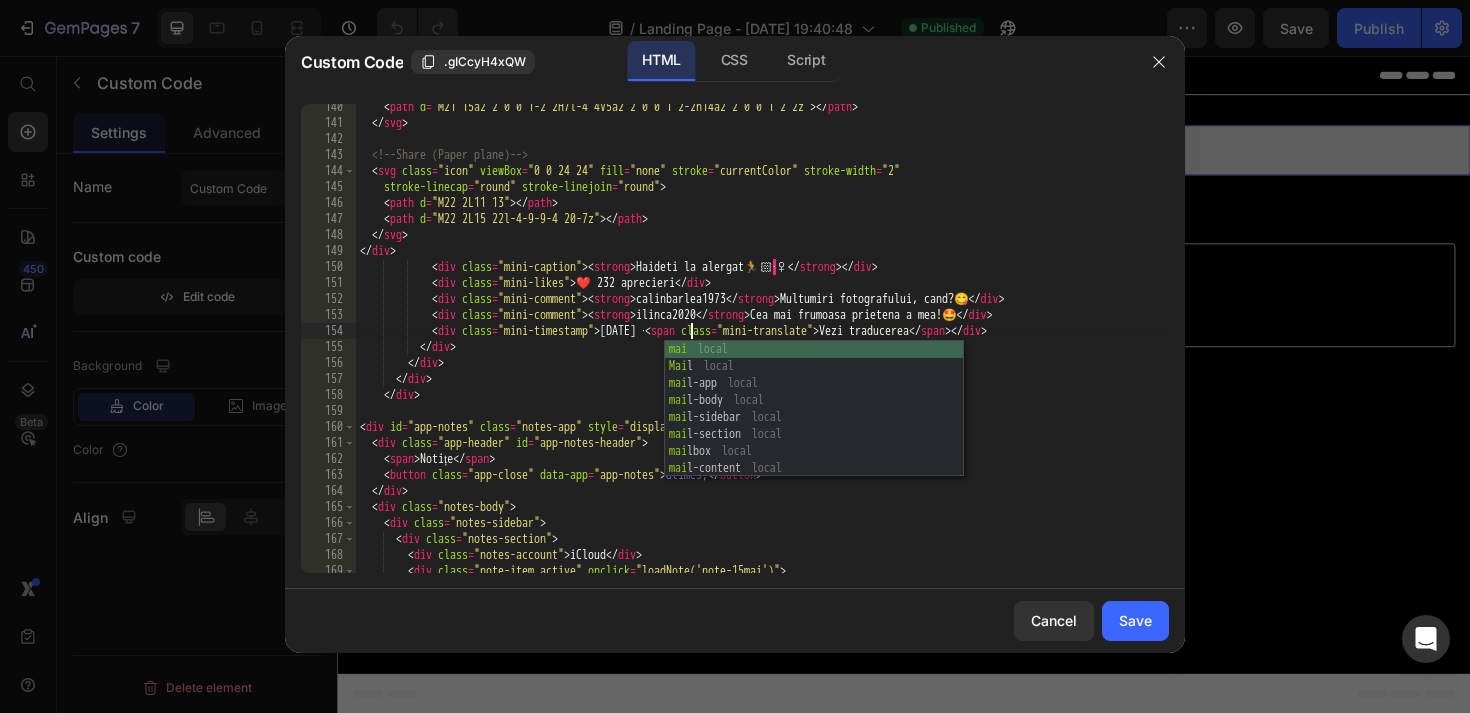 scroll, scrollTop: 0, scrollLeft: 27, axis: horizontal 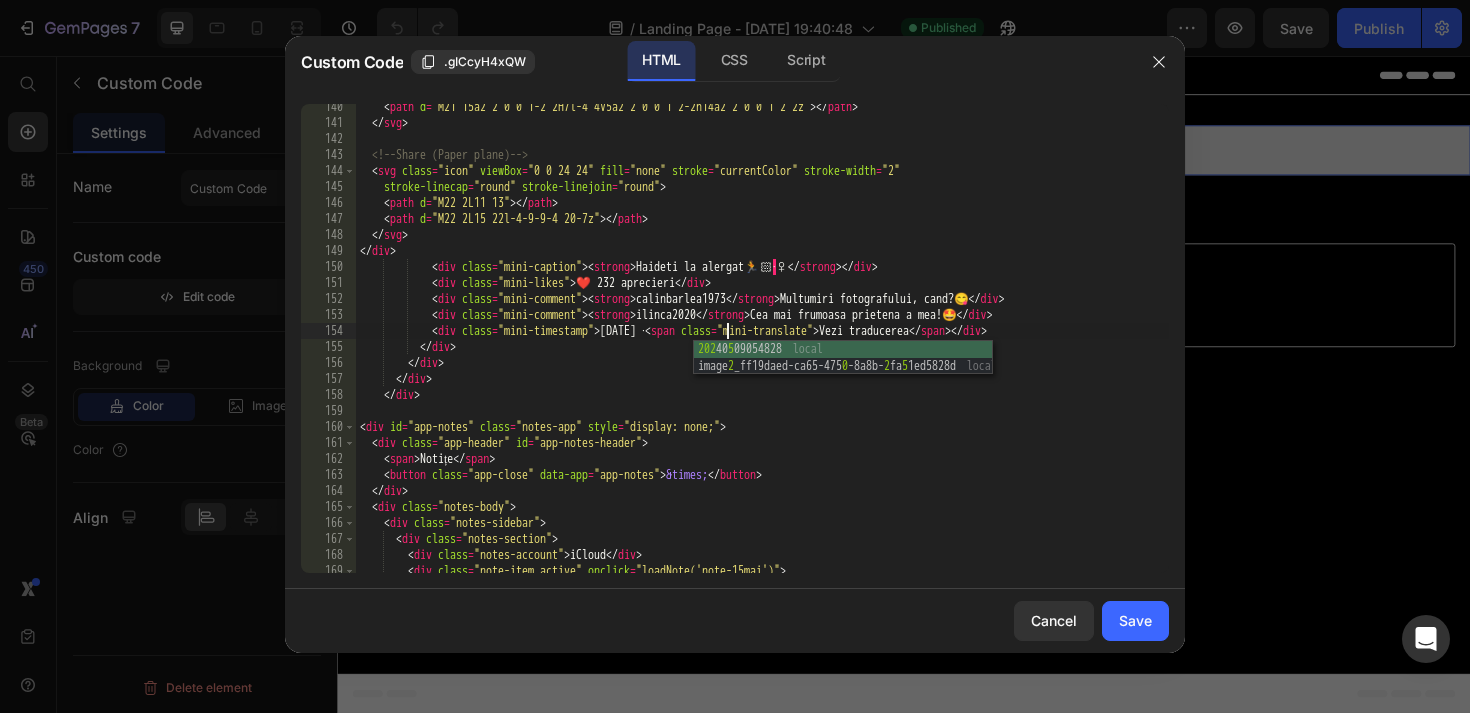 click on "< path   d = "M21 15a2 2 0 0 1-2 2H7l-4 4V5a2 2 0 0 1 2-2h14a2 2 0 0 1 2 2z" > </ path >    </ svg >    <!--  Share (Paper plane)  -->    < svg   class = "icon"   viewBox = "0 0 24 24"   fill = "none"   stroke = "currentColor"   stroke-width = "2"      stroke-linecap = "round"   stroke-linejoin = "round" >      < path   d = "M22 2L11 13" > </ path >      < path   d = "M22 2L15 22l-4-9-9-4 20-7z" > </ path >    </ svg > </ div >                < div   class = "mini-caption" > < strong >  Haideti la alergat 🏃 🏻 · ♀ </ strong > </ div >                < div   class = "mini-likes" > ❤️ 232 aprecieri </ div >                < div   class = "mini-comment" > < strong > calinbarlea1973 </ strong >  Multumiri fotografului, cand? 😋 </ div >                < div   class = "mini-comment" > < strong > ilinca2020 </ strong >  Cea mai frumoasa prietena a mea! 🤩 </ div >                < div   class = "mini-timestamp" > [DATE] ·  < span   class = "mini-translate" > Vezi traducerea </ span > </ >" at bounding box center [762, 349] 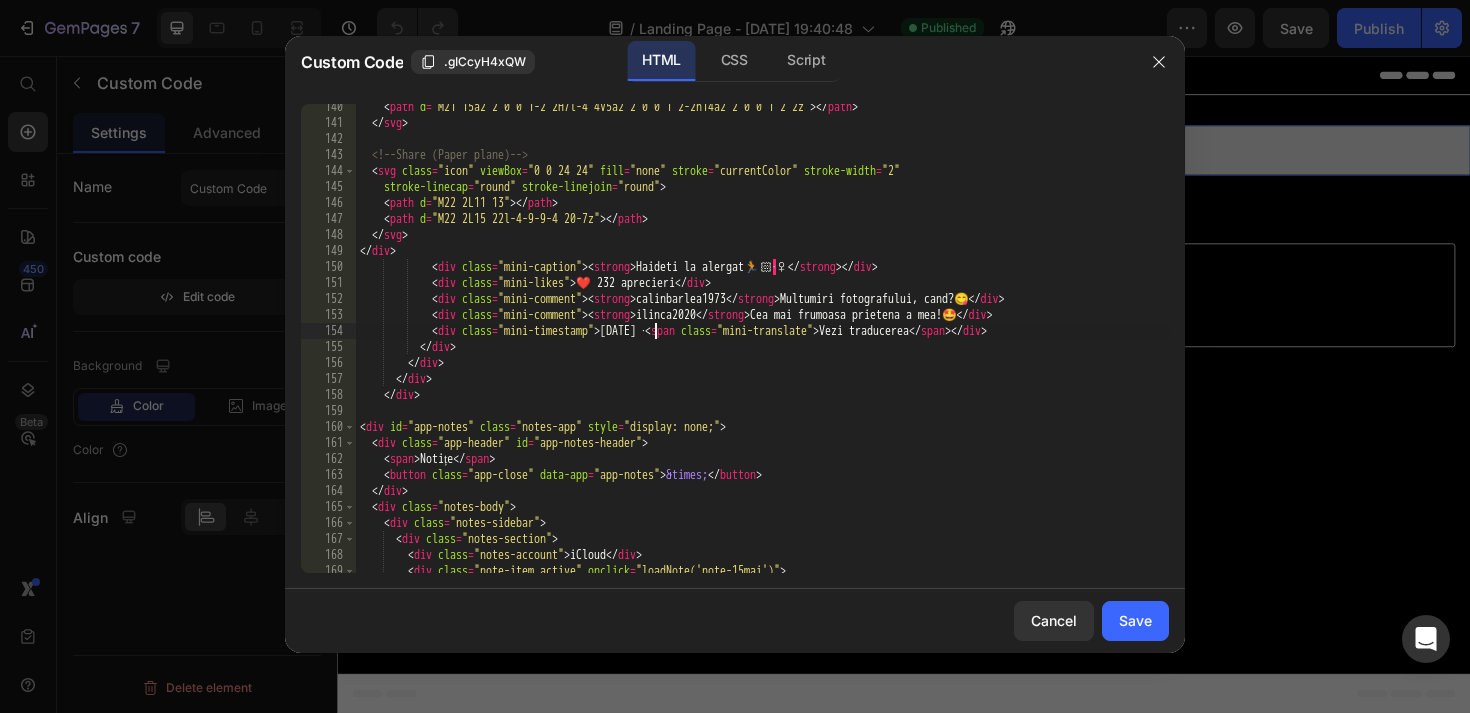 drag, startPoint x: 652, startPoint y: 335, endPoint x: 676, endPoint y: 335, distance: 24 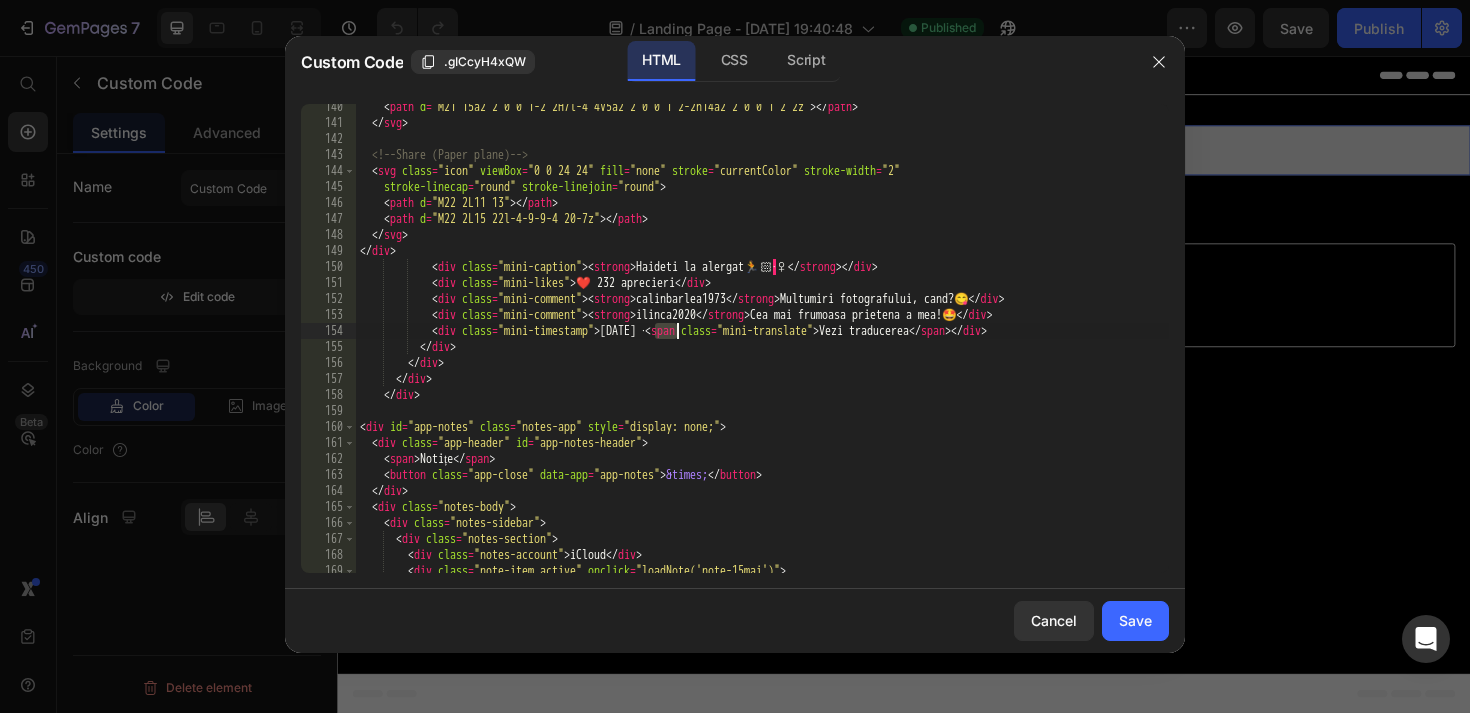 click on "< path   d = "M21 15a2 2 0 0 1-2 2H7l-4 4V5a2 2 0 0 1 2-2h14a2 2 0 0 1 2 2z" > </ path >    </ svg >    <!--  Share (Paper plane)  -->    < svg   class = "icon"   viewBox = "0 0 24 24"   fill = "none"   stroke = "currentColor"   stroke-width = "2"      stroke-linecap = "round"   stroke-linejoin = "round" >      < path   d = "M22 2L11 13" > </ path >      < path   d = "M22 2L15 22l-4-9-9-4 20-7z" > </ path >    </ svg > </ div >                < div   class = "mini-caption" > < strong >  Haideti la alergat 🏃 🏻 · ♀ </ strong > </ div >                < div   class = "mini-likes" > ❤️ 232 aprecieri </ div >                < div   class = "mini-comment" > < strong > calinbarlea1973 </ strong >  Multumiri fotografului, cand? 😋 </ div >                < div   class = "mini-comment" > < strong > ilinca2020 </ strong >  Cea mai frumoasa prietena a mea! 🤩 </ div >                < div   class = "mini-timestamp" > [DATE] ·  < span   class = "mini-translate" > Vezi traducerea </ span > </ >" at bounding box center [762, 349] 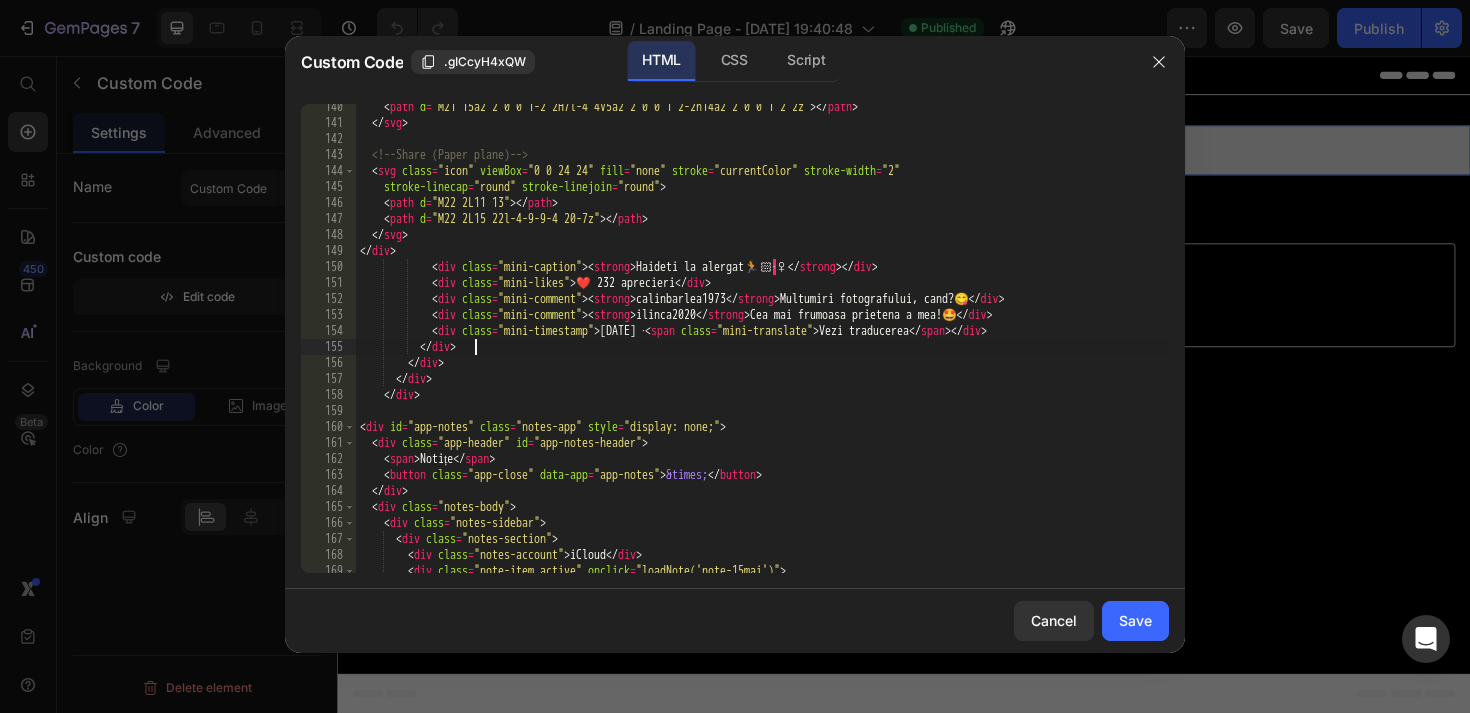 scroll, scrollTop: 0, scrollLeft: 8, axis: horizontal 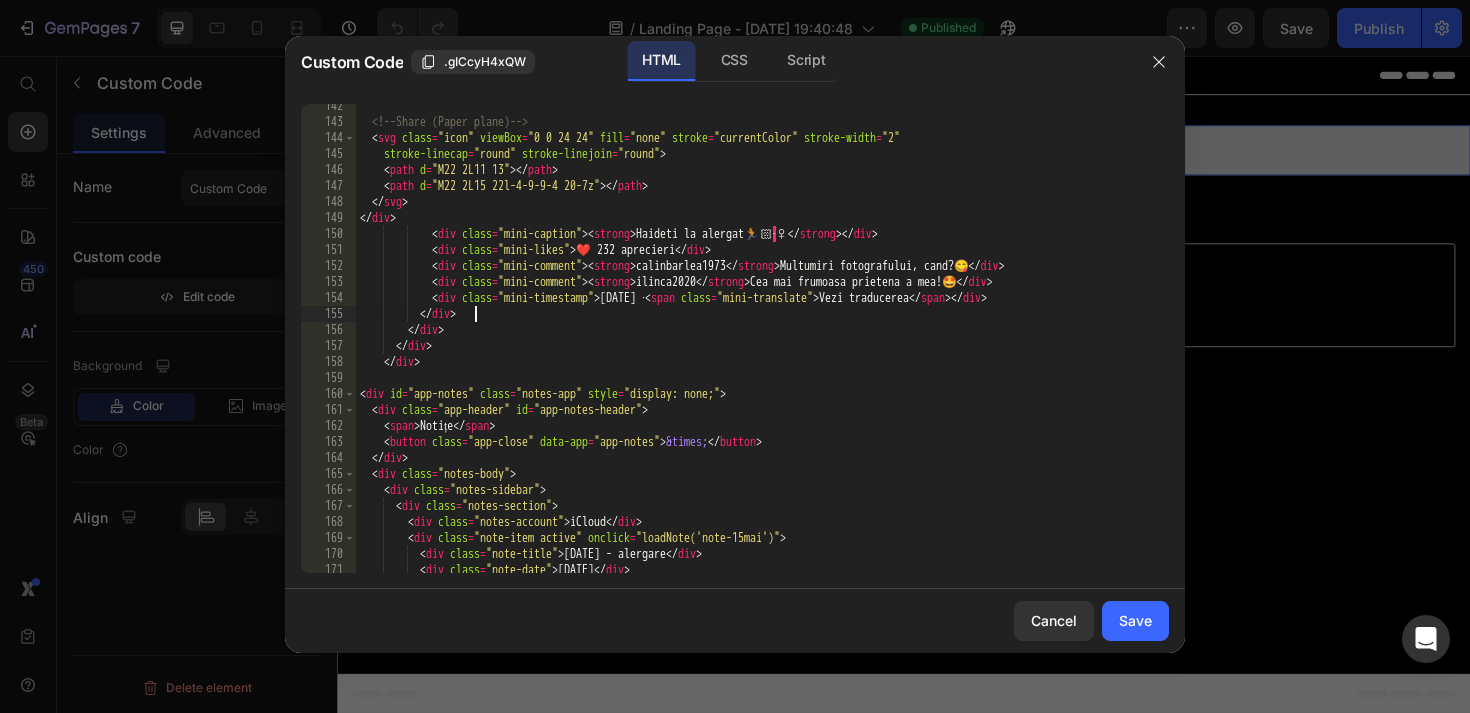 click on "<!--  Share (Paper plane)  -->    < svg   class = "icon"   viewBox = "0 0 24 24"   fill = "none"   stroke = "currentColor"   stroke-width = "2"      stroke-linecap = "round"   stroke-linejoin = "round" >      < path   d = "M22 2L11 13" > </ path >      < path   d = "M22 2L15 22l-4-9-9-4 20-7z" > </ path >    </ svg > </ div >                < div   class = "mini-caption" > < strong >  Haideti la alergat 🏃 🏻 · ♀ </ strong > </ div >                < div   class = "mini-likes" > ❤️ 232 aprecieri </ div >                < div   class = "mini-comment" > < strong > calinbarlea1973 </ strong >  Multumiri fotografului, cand? 😋 </ div >                < div   class = "mini-comment" > < strong > ilinca2020 </ strong >  Cea mai frumoasa prietena a mea! 🤩 </ div >                < div   class = "mini-timestamp" > [DATE] ·  < span   class = "mini-translate" > Vezi traducerea </ span > </ div >              </ div >           </ div >         </ div >      </ div >    < div   id = "app-notes"" at bounding box center [762, 348] 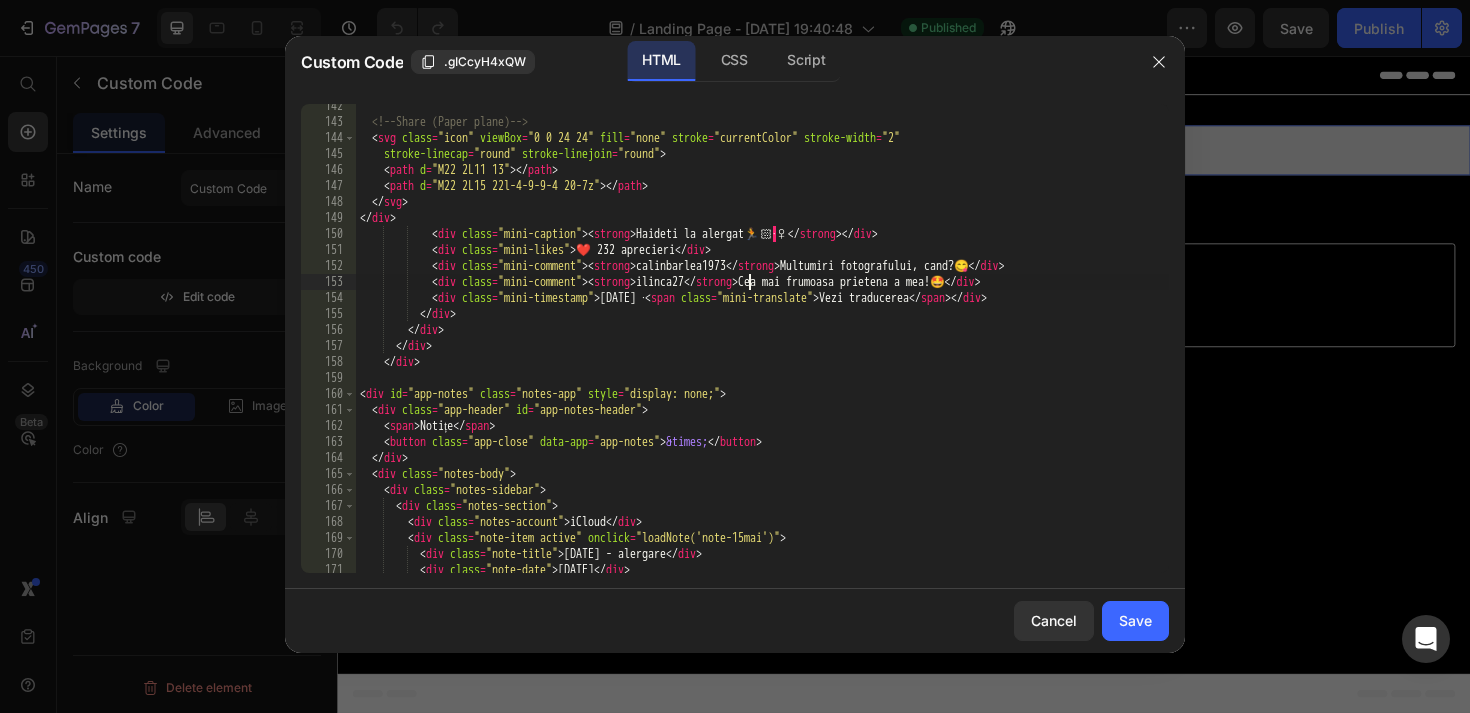 scroll, scrollTop: 0, scrollLeft: 33, axis: horizontal 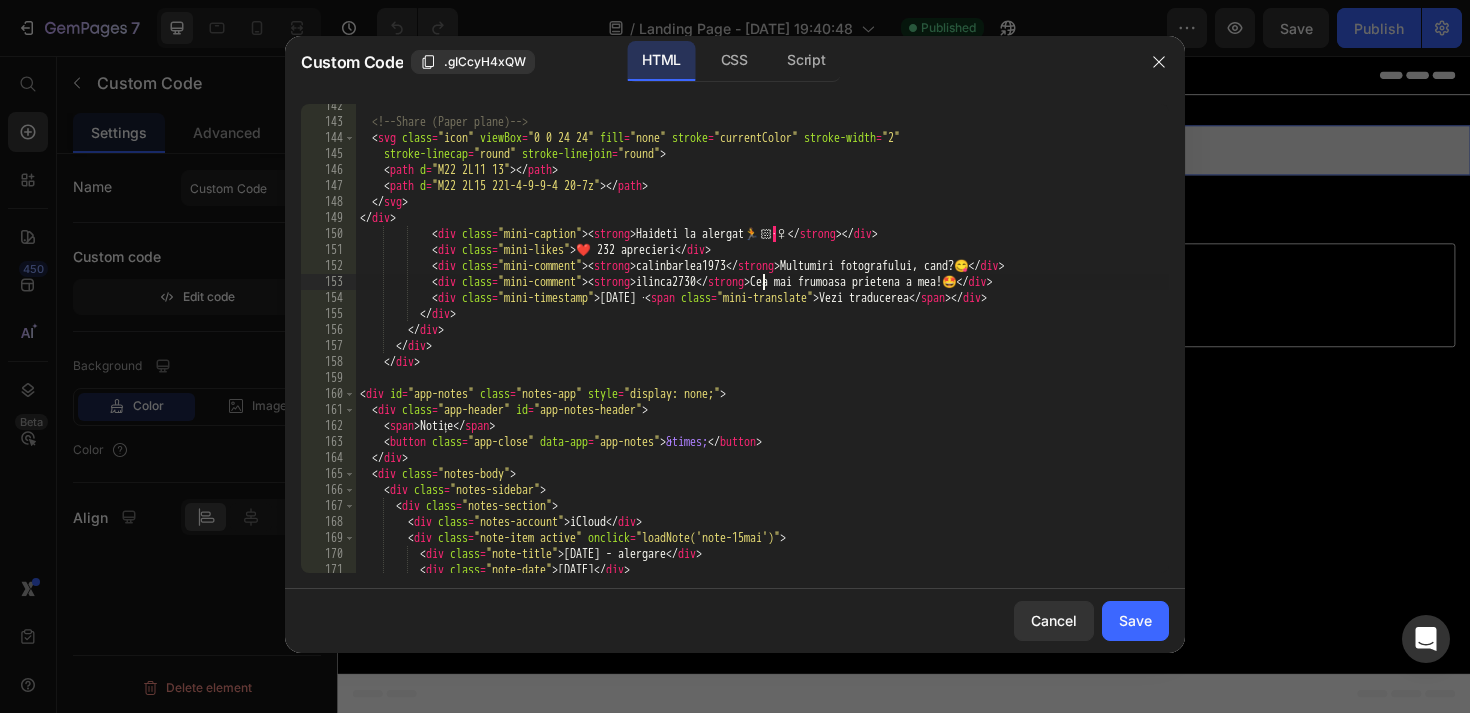 click on "<!--  Share (Paper plane)  -->    < svg   class = "icon"   viewBox = "0 0 24 24"   fill = "none"   stroke = "currentColor"   stroke-width = "2"      stroke-linecap = "round"   stroke-linejoin = "round" >      < path   d = "M22 2L11 13" > </ path >      < path   d = "M22 2L15 22l-4-9-9-4 20-7z" > </ path >    </ svg > </ div >                < div   class = "mini-caption" > < strong >  Haideti la alergat 🏃 🏻 · ♀ </ strong > </ div >                < div   class = "mini-likes" > ❤️ 232 aprecieri </ div >                < div   class = "mini-comment" > < strong > calinbarlea1973 </ strong >  Multumiri fotografului, cand? 😋 </ div >                < div   class = "mini-comment" > < strong > ilinca2730 </ strong >  Cea mai frumoasa prietena a mea! 🤩 </ div >                < div   class = "mini-timestamp" > [DATE] ·  < span   class = "mini-translate" > Vezi traducerea </ span > </ div >              </ div >           </ div >         </ div >      </ div >    < div   id = "app-notes"" at bounding box center [762, 348] 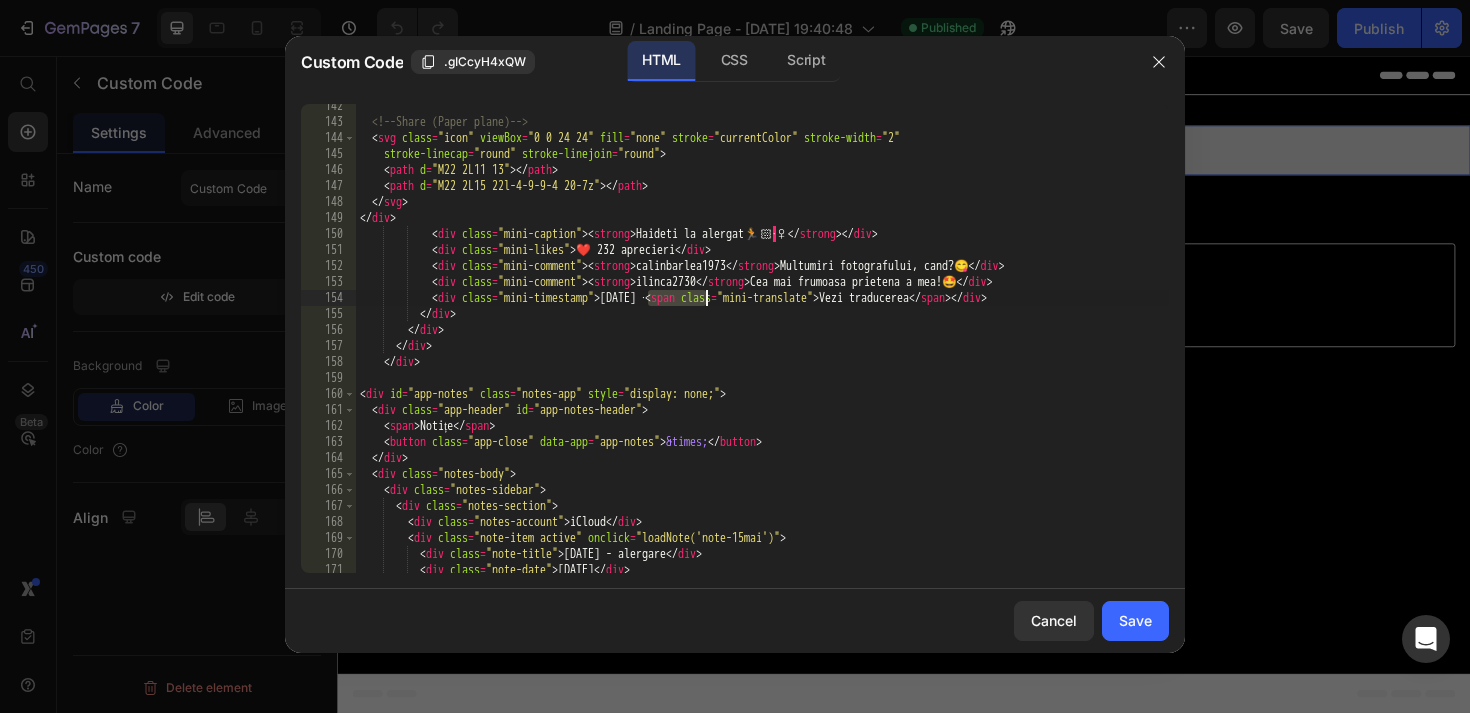 drag, startPoint x: 650, startPoint y: 299, endPoint x: 725, endPoint y: 301, distance: 75.026665 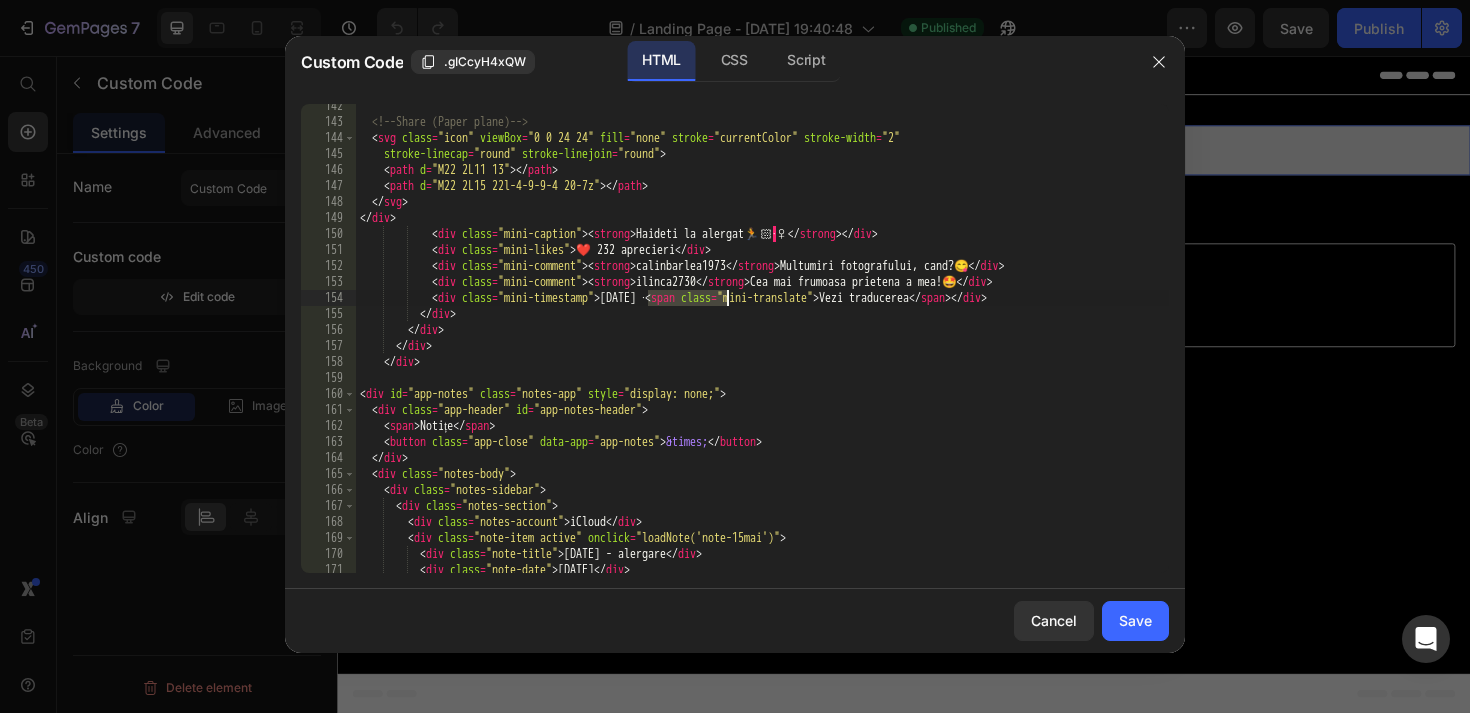 click on "<!--  Share (Paper plane)  -->    < svg   class = "icon"   viewBox = "0 0 24 24"   fill = "none"   stroke = "currentColor"   stroke-width = "2"      stroke-linecap = "round"   stroke-linejoin = "round" >      < path   d = "M22 2L11 13" > </ path >      < path   d = "M22 2L15 22l-4-9-9-4 20-7z" > </ path >    </ svg > </ div >                < div   class = "mini-caption" > < strong >  Haideti la alergat 🏃 🏻 · ♀ </ strong > </ div >                < div   class = "mini-likes" > ❤️ 232 aprecieri </ div >                < div   class = "mini-comment" > < strong > calinbarlea1973 </ strong >  Multumiri fotografului, cand? 😋 </ div >                < div   class = "mini-comment" > < strong > ilinca2730 </ strong >  Cea mai frumoasa prietena a mea! 🤩 </ div >                < div   class = "mini-timestamp" > [DATE] ·  < span   class = "mini-translate" > Vezi traducerea </ span > </ div >              </ div >           </ div >         </ div >      </ div >    < div   id = "app-notes"" at bounding box center (762, 348) 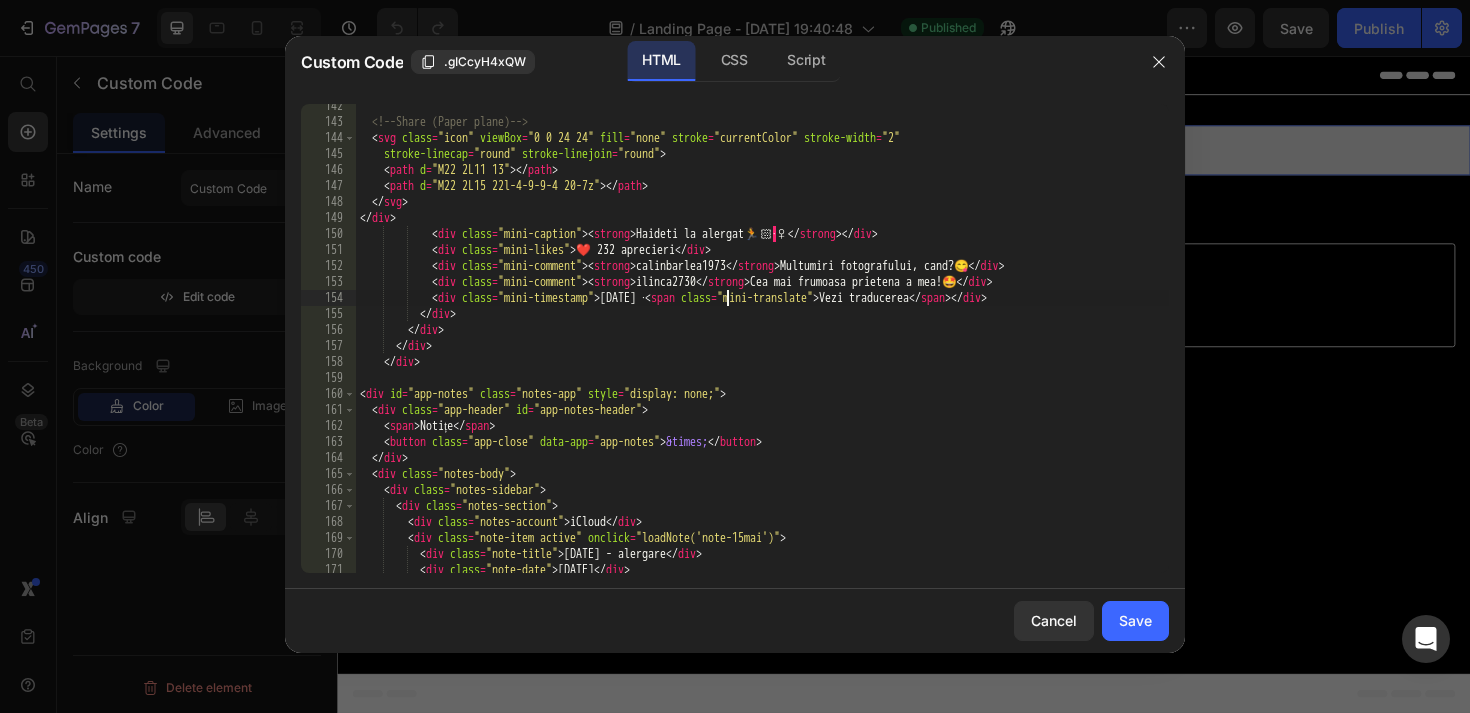 click on "<!--  Share (Paper plane)  -->    < svg   class = "icon"   viewBox = "0 0 24 24"   fill = "none"   stroke = "currentColor"   stroke-width = "2"      stroke-linecap = "round"   stroke-linejoin = "round" >      < path   d = "M22 2L11 13" > </ path >      < path   d = "M22 2L15 22l-4-9-9-4 20-7z" > </ path >    </ svg > </ div >                < div   class = "mini-caption" > < strong >  Haideti la alergat 🏃 🏻 · ♀ </ strong > </ div >                < div   class = "mini-likes" > ❤️ 232 aprecieri </ div >                < div   class = "mini-comment" > < strong > calinbarlea1973 </ strong >  Multumiri fotografului, cand? 😋 </ div >                < div   class = "mini-comment" > < strong > ilinca2730 </ strong >  Cea mai frumoasa prietena a mea! 🤩 </ div >                < div   class = "mini-timestamp" > [DATE] ·  < span   class = "mini-translate" > Vezi traducerea </ span > </ div >              </ div >           </ div >         </ div >      </ div >    < div   id = "app-notes"" at bounding box center [762, 348] 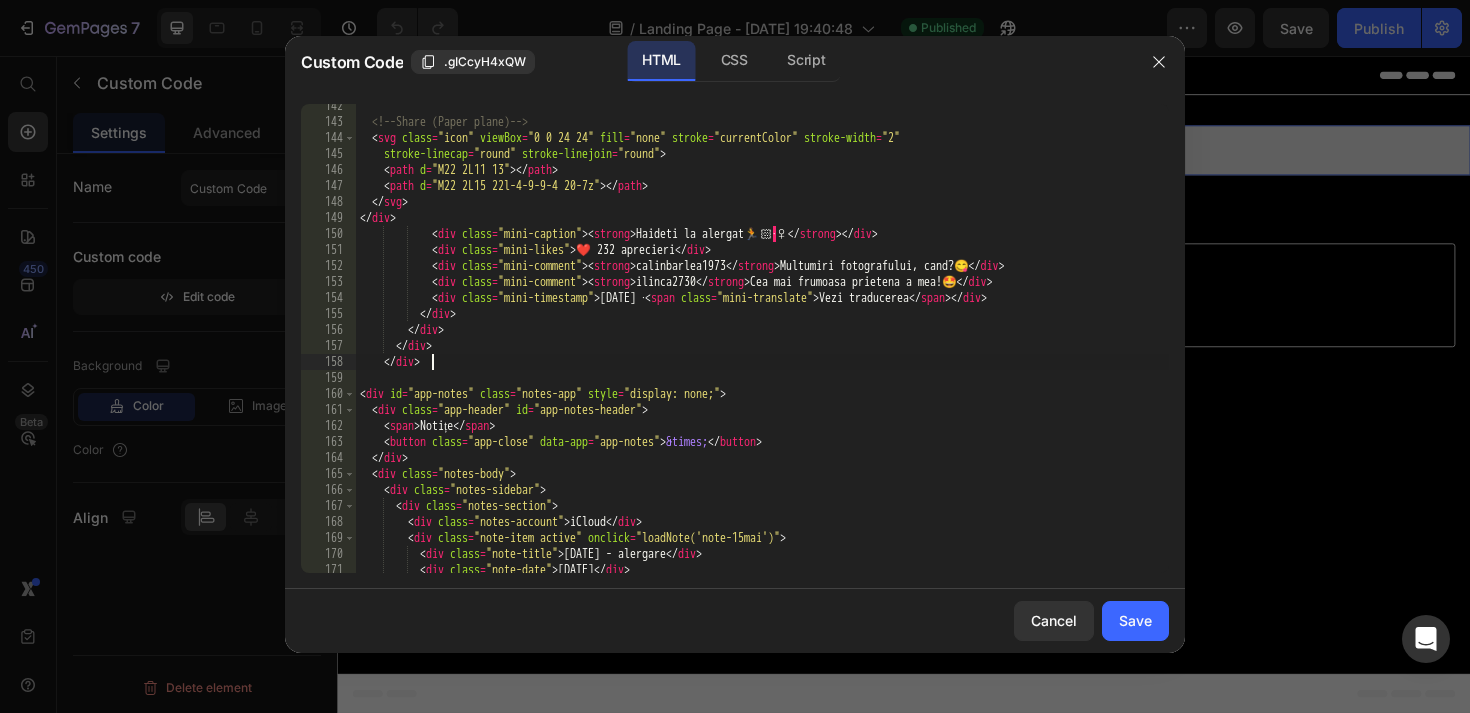 scroll, scrollTop: 0, scrollLeft: 5, axis: horizontal 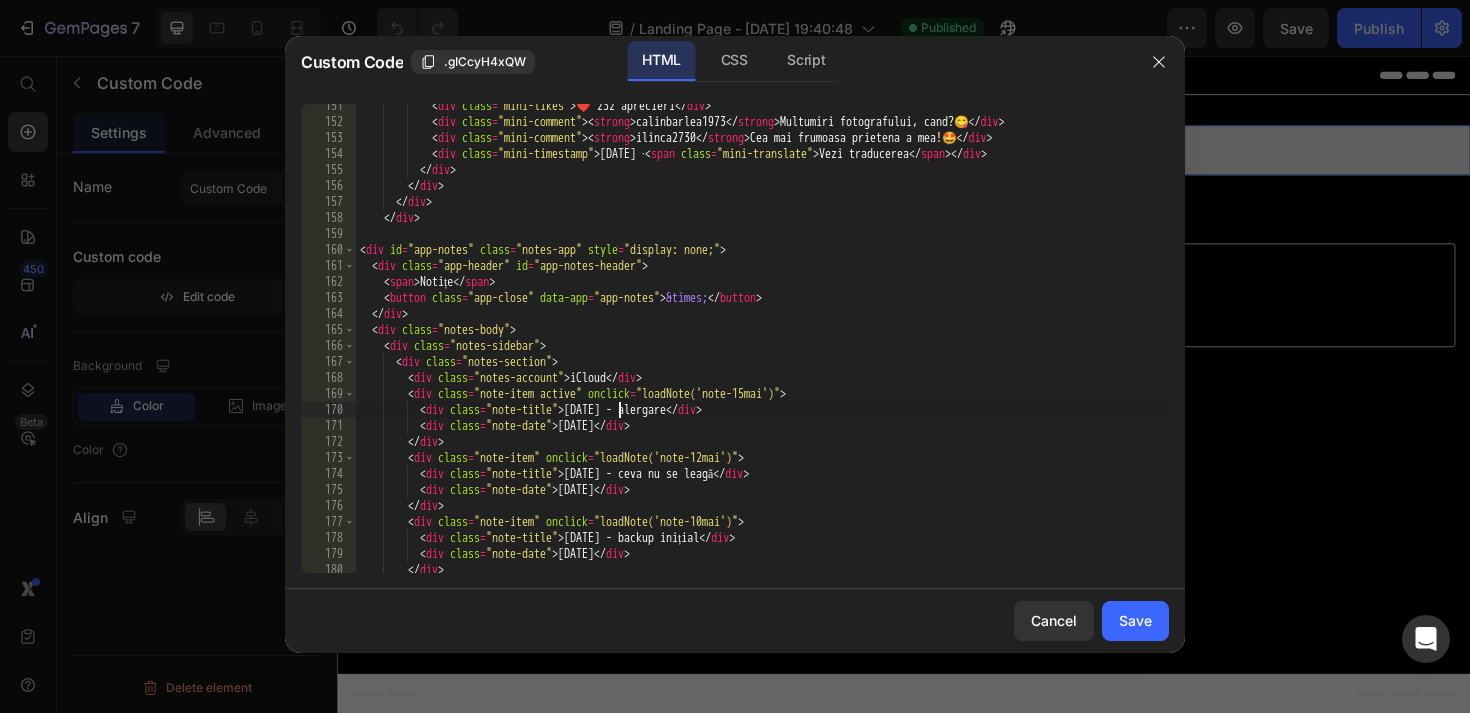 click on "< div   class = "mini-likes" > ❤️ 232 aprecieri </ div >                < div   class = "mini-comment" > < strong > calinbarlea1973 </ strong >  Multumiri fotografului, cand? 😋 </ div >                < div   class = "mini-comment" > < strong > ilinca2730 </ strong >  Cea mai frumoasa prietena a mea! 🤩 </ div >                < div   class = "mini-timestamp" > [DATE] ·  < span   class = "mini-translate" > Vezi traducerea </ span > </ div >              </ div >           </ div >         </ div >      </ div >    < div   id = "app-notes"   class = "notes-app"   style = "display: none;" >    < div   class = "app-header"   id = "app-notes-header" >      < span > Notițe </ span >      < button   class = "app-close"   data-app = "app-notes" > &times; </ button >    </ div >    < div   class = "notes-body" >      < div   class = "notes-sidebar" >         < div   class = "notes-section" >           < div   class = "notes-account" > iCloud </ div >           < div   class =   onclick" at bounding box center [762, 348] 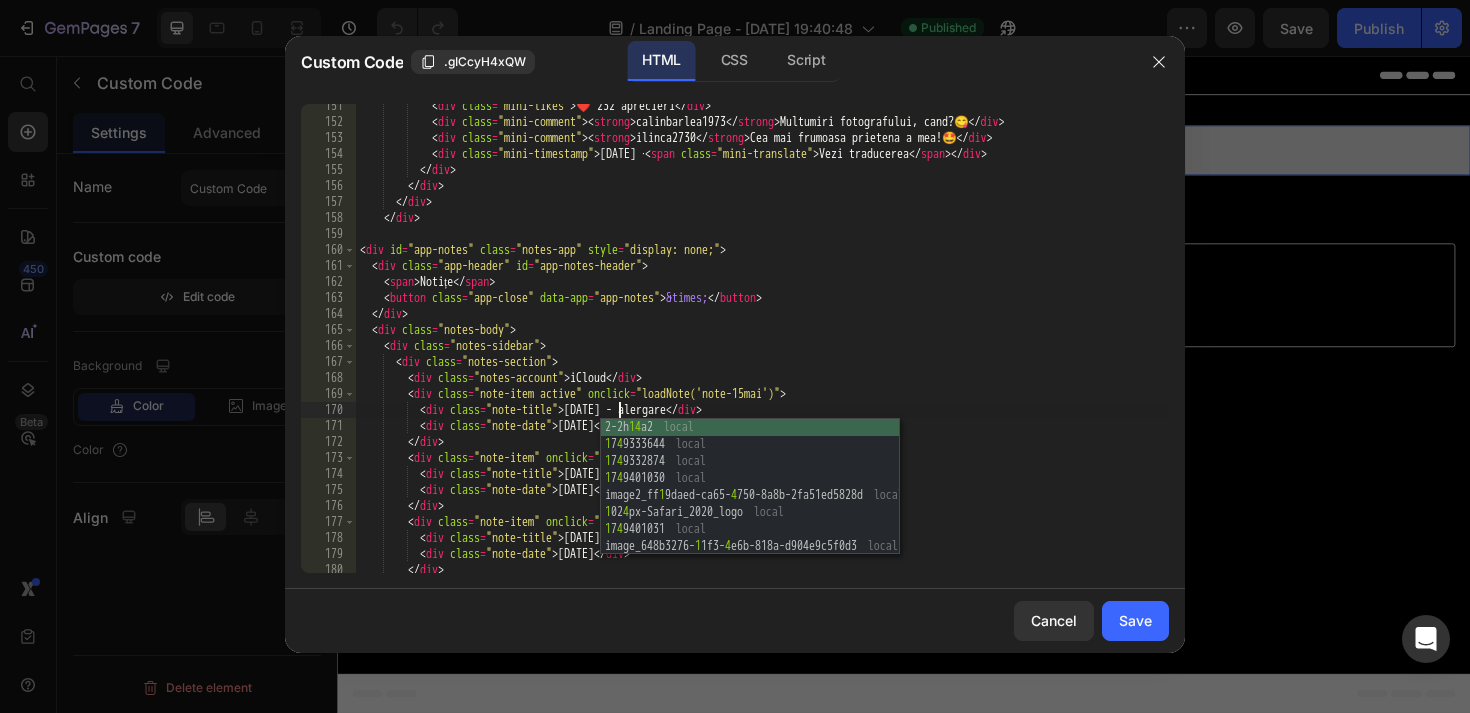 click on "< div   class = "mini-likes" > ❤️ 232 aprecieri </ div >                < div   class = "mini-comment" > < strong > calinbarlea1973 </ strong >  Multumiri fotografului, cand? 😋 </ div >                < div   class = "mini-comment" > < strong > ilinca2730 </ strong >  Cea mai frumoasa prietena a mea! 🤩 </ div >                < div   class = "mini-timestamp" > [DATE] ·  < span   class = "mini-translate" > Vezi traducerea </ span > </ div >              </ div >           </ div >         </ div >      </ div >    < div   id = "app-notes"   class = "notes-app"   style = "display: none;" >    < div   class = "app-header"   id = "app-notes-header" >      < span > Notițe </ span >      < button   class = "app-close"   data-app = "app-notes" > &times; </ button >    </ div >    < div   class = "notes-body" >      < div   class = "notes-sidebar" >         < div   class = "notes-section" >           < div   class = "notes-account" > iCloud </ div >           < div   class =   onclick" at bounding box center [762, 348] 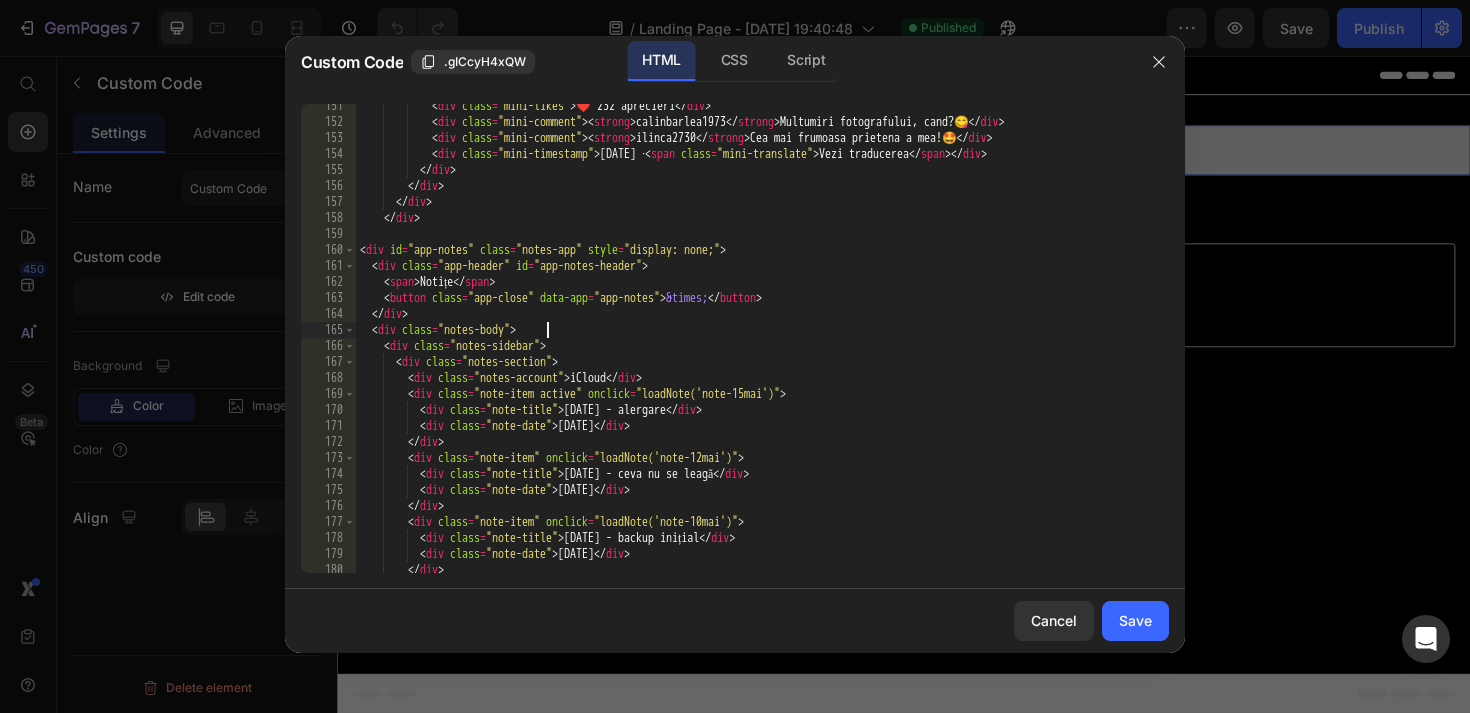 scroll, scrollTop: 0, scrollLeft: 14, axis: horizontal 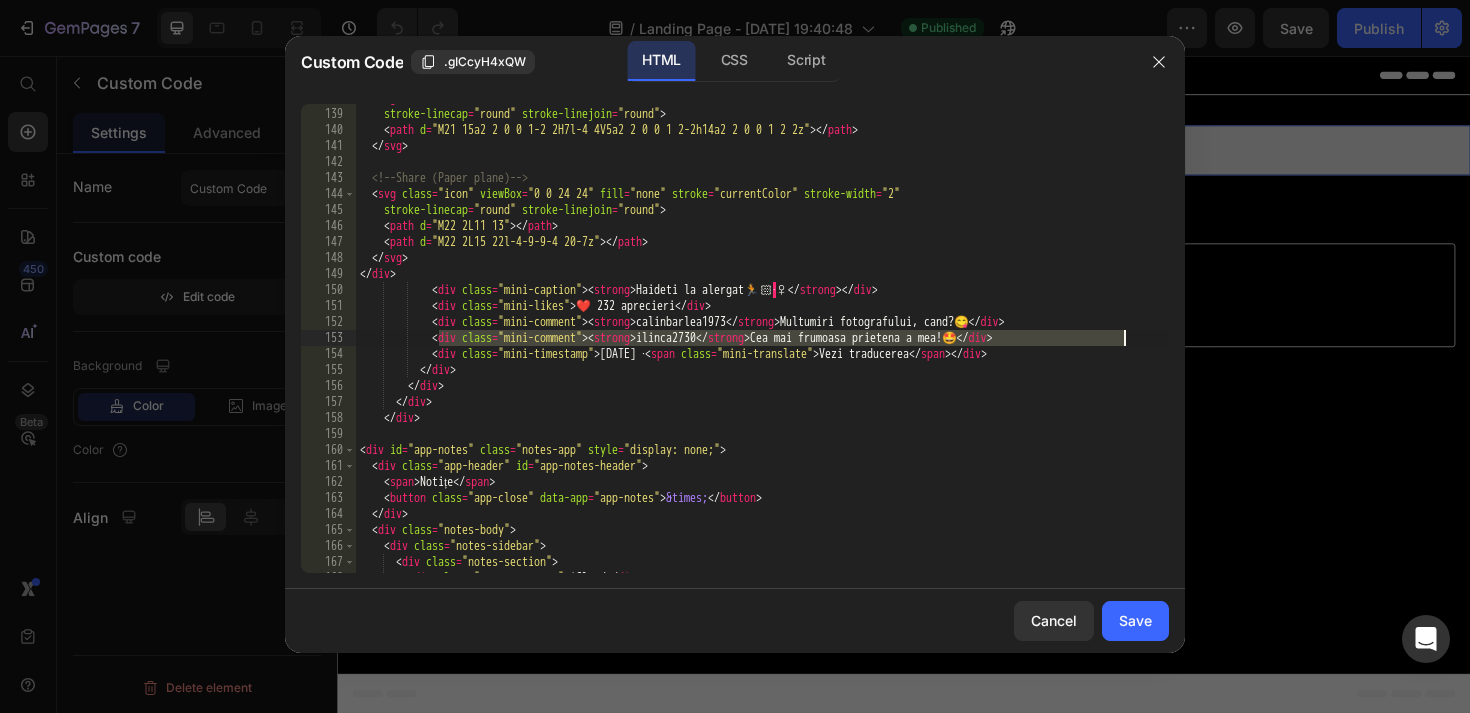 drag, startPoint x: 441, startPoint y: 338, endPoint x: 1139, endPoint y: 336, distance: 698.00287 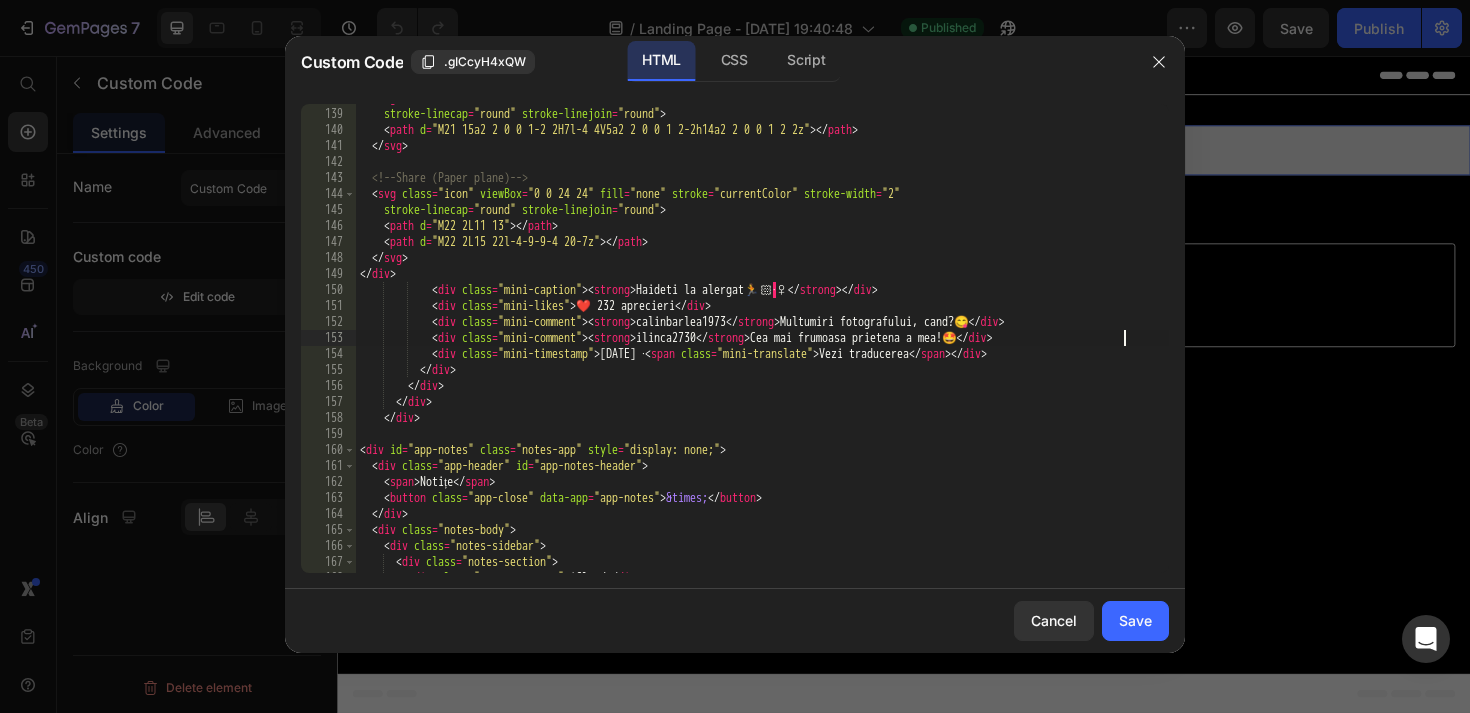 scroll, scrollTop: 0, scrollLeft: 6, axis: horizontal 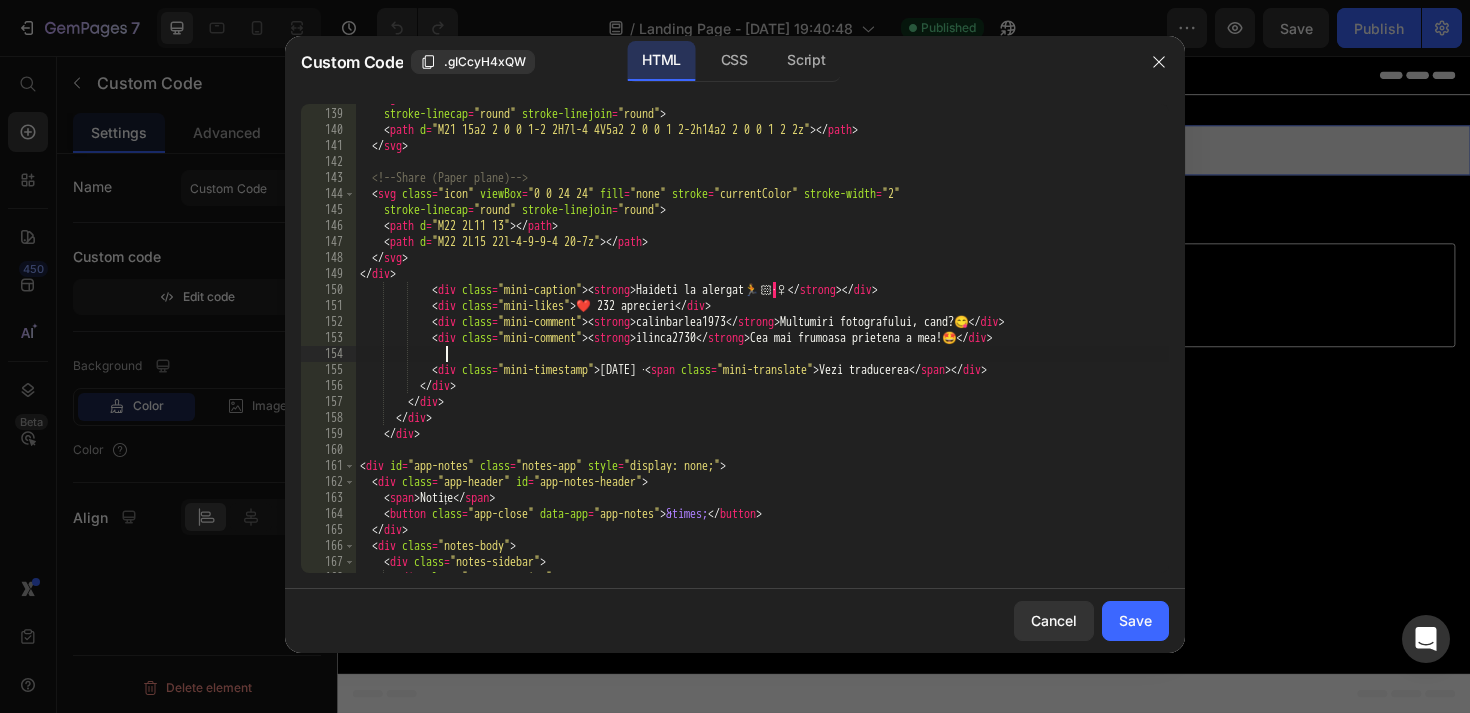 paste on "<div class="mini-comment"><strong>ilinca2730</strong> Cea mai frumoasa prietena a mea!🤩</div>" 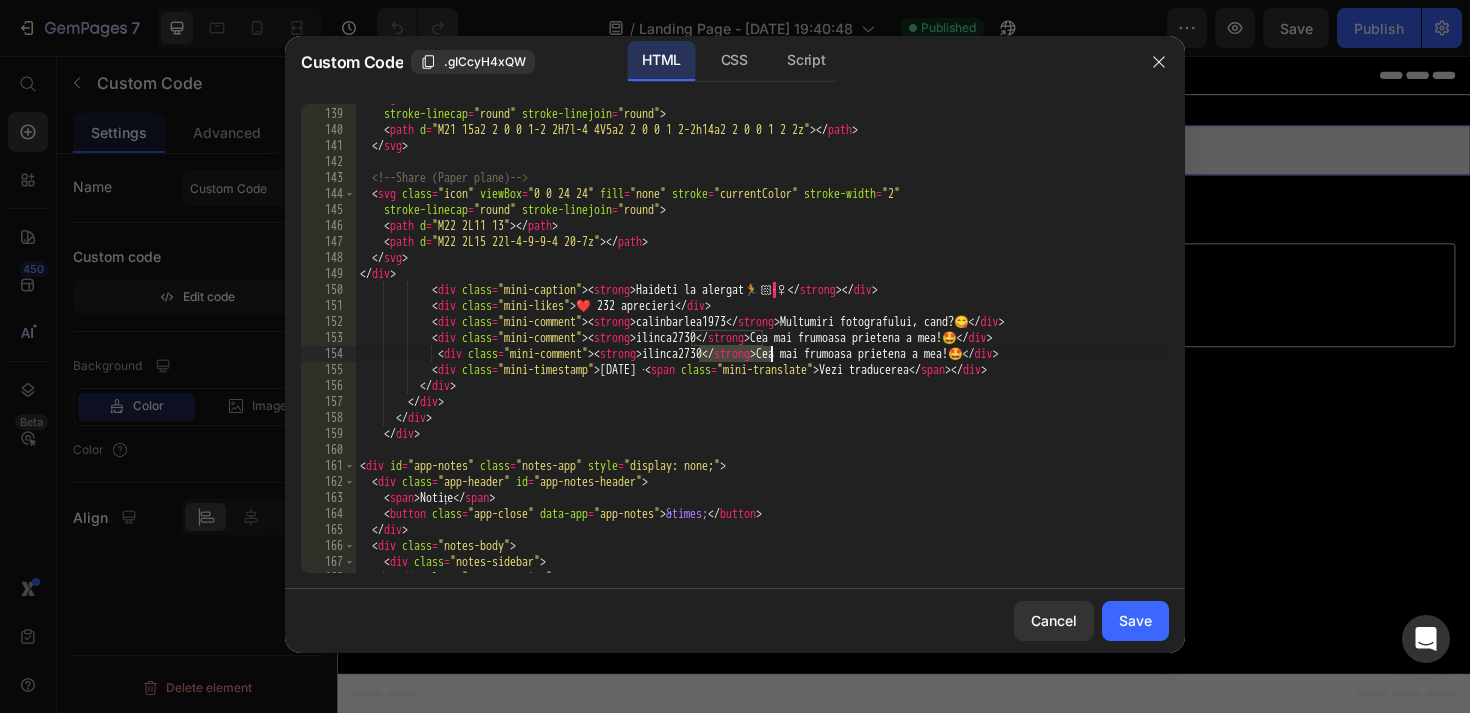 drag, startPoint x: 700, startPoint y: 353, endPoint x: 771, endPoint y: 352, distance: 71.00704 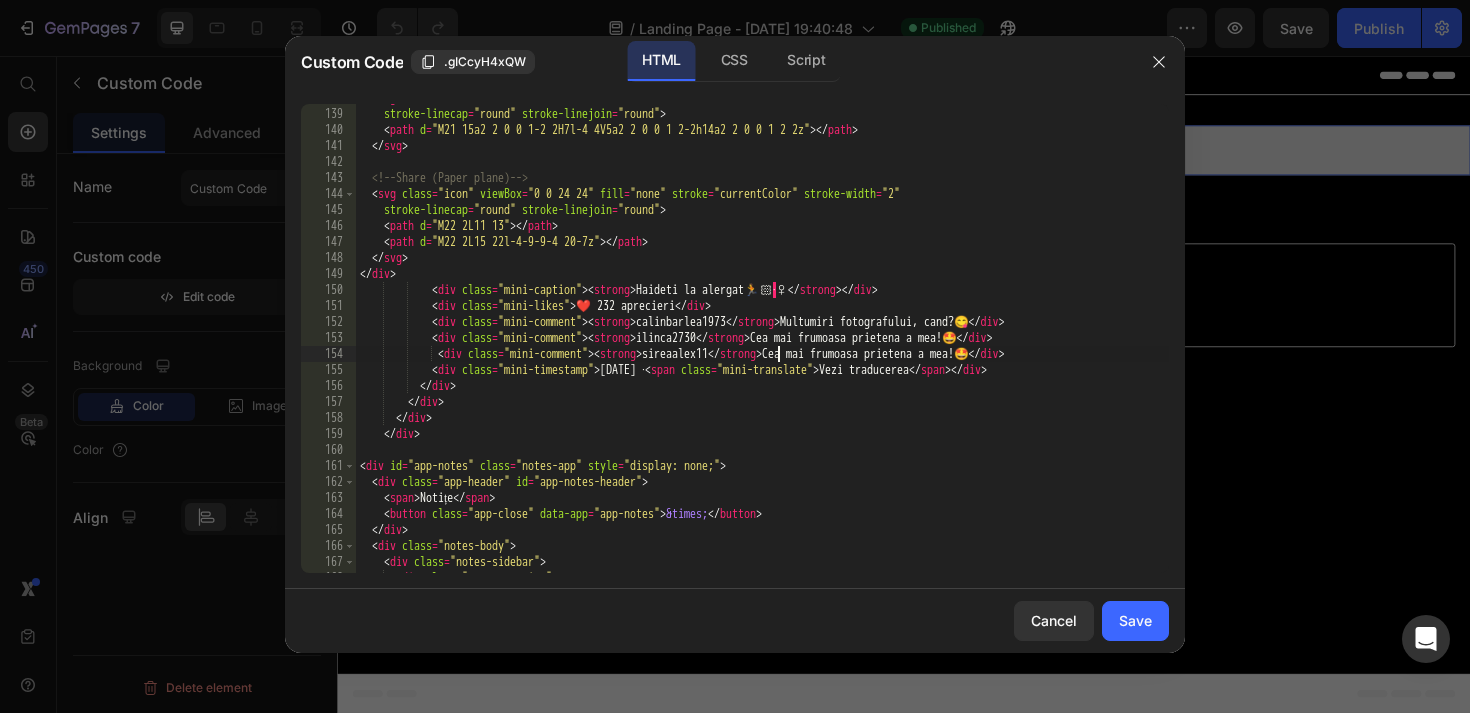 scroll, scrollTop: 0, scrollLeft: 34, axis: horizontal 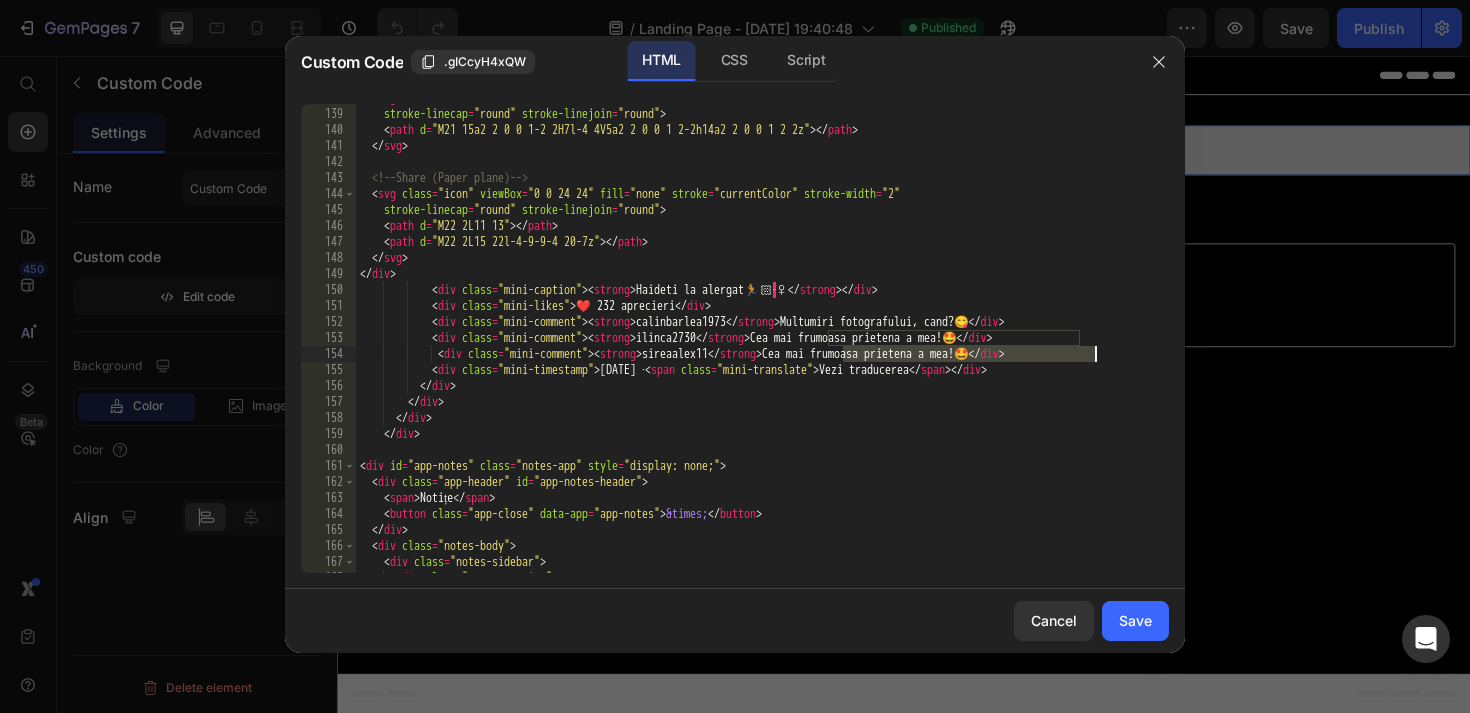 drag, startPoint x: 845, startPoint y: 355, endPoint x: 1086, endPoint y: 357, distance: 241.0083 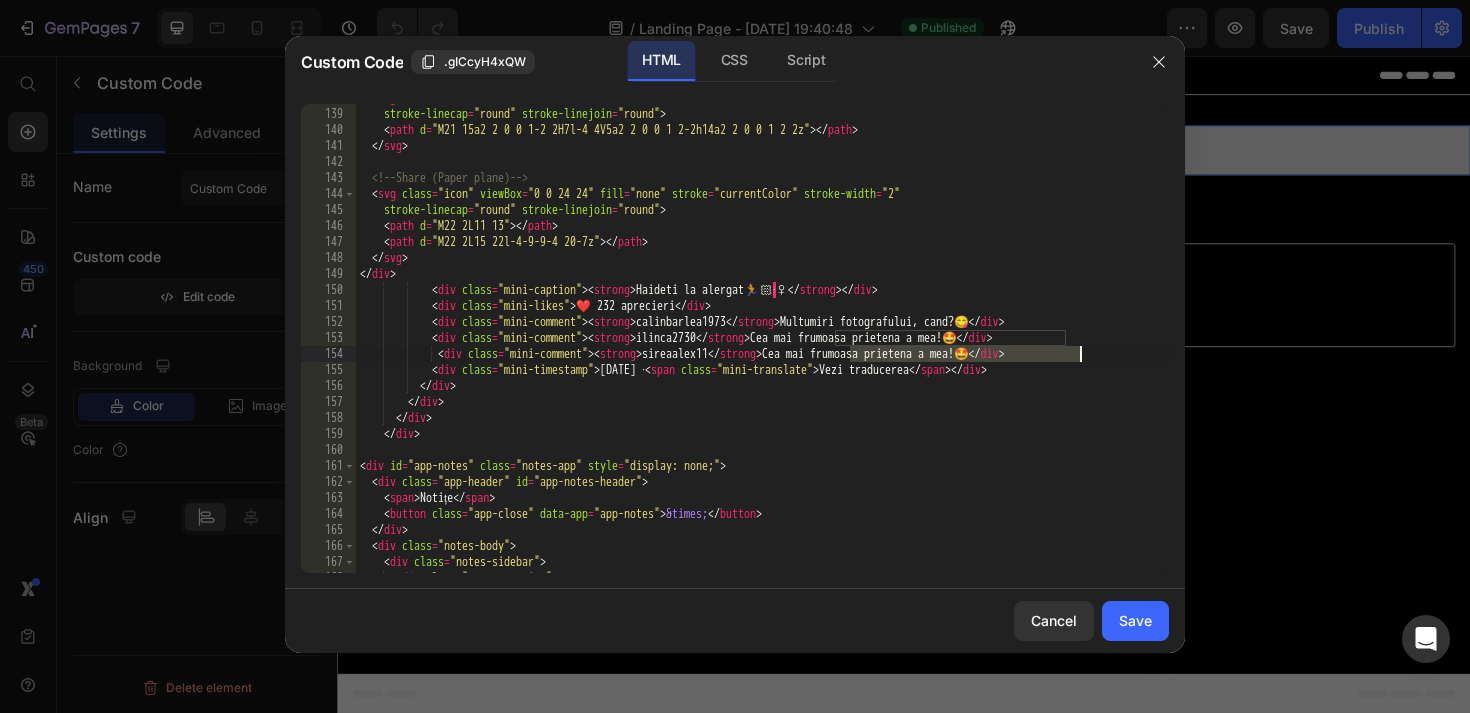 drag, startPoint x: 850, startPoint y: 350, endPoint x: 1091, endPoint y: 348, distance: 241.0083 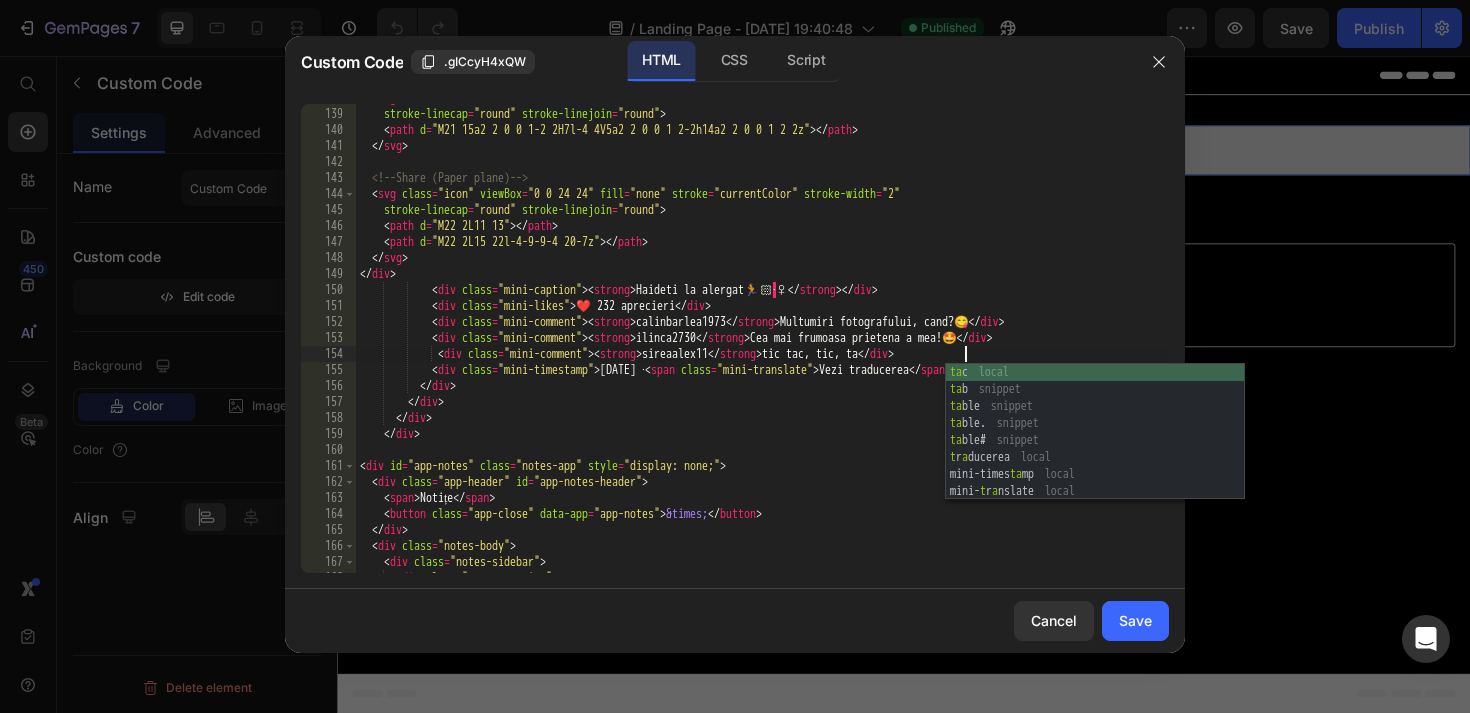 scroll, scrollTop: 0, scrollLeft: 50, axis: horizontal 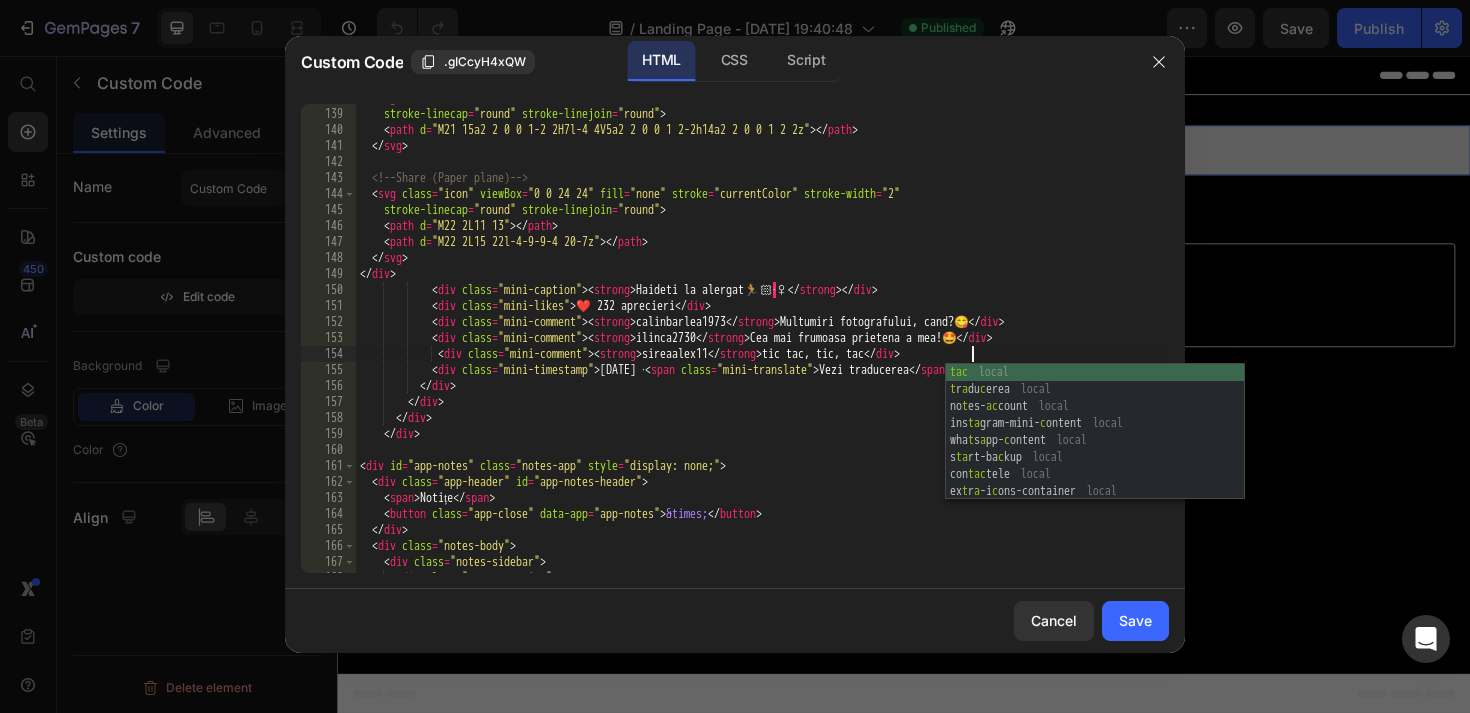 click on "< svg   class = "icon"   viewBox = "0 0 24 24"   fill = "none"   stroke = "currentColor"   stroke-width = "2"      stroke-linecap = "round"   stroke-linejoin = "round" >      < path   d = "M21 15a2 2 0 0 1-2 2H7l-4 4V5a2 2 0 0 1 2-2h14a2 2 0 0 1 2 2z" > </ path >    </ svg >    <!--  Share (Paper plane)  -->    < svg   class = "icon"   viewBox = "0 0 24 24"   fill = "none"   stroke = "currentColor"   stroke-width = "2"      stroke-linecap = "round"   stroke-linejoin = "round" >      < path   d = "M22 2L11 13" > </ path >      < path   d = "M22 2L15 22l-4-9-9-4 20-7z" > </ path >    </ svg > </ div >                < div   class = "mini-caption" > < strong >  Haideti la alergat 🏃 🏻 · ♀ </ strong > </ div >                < div   class = "mini-likes" > ❤️ 232 aprecieri </ div >                < div   class = "mini-comment" > < strong > calinbarlea1973 </ strong >  Multumiri fotografului, cand? 😋 </ div >                < div   class = "mini-comment" > < strong > ilinca2730 </ strong > 🤩 </" at bounding box center [762, 340] 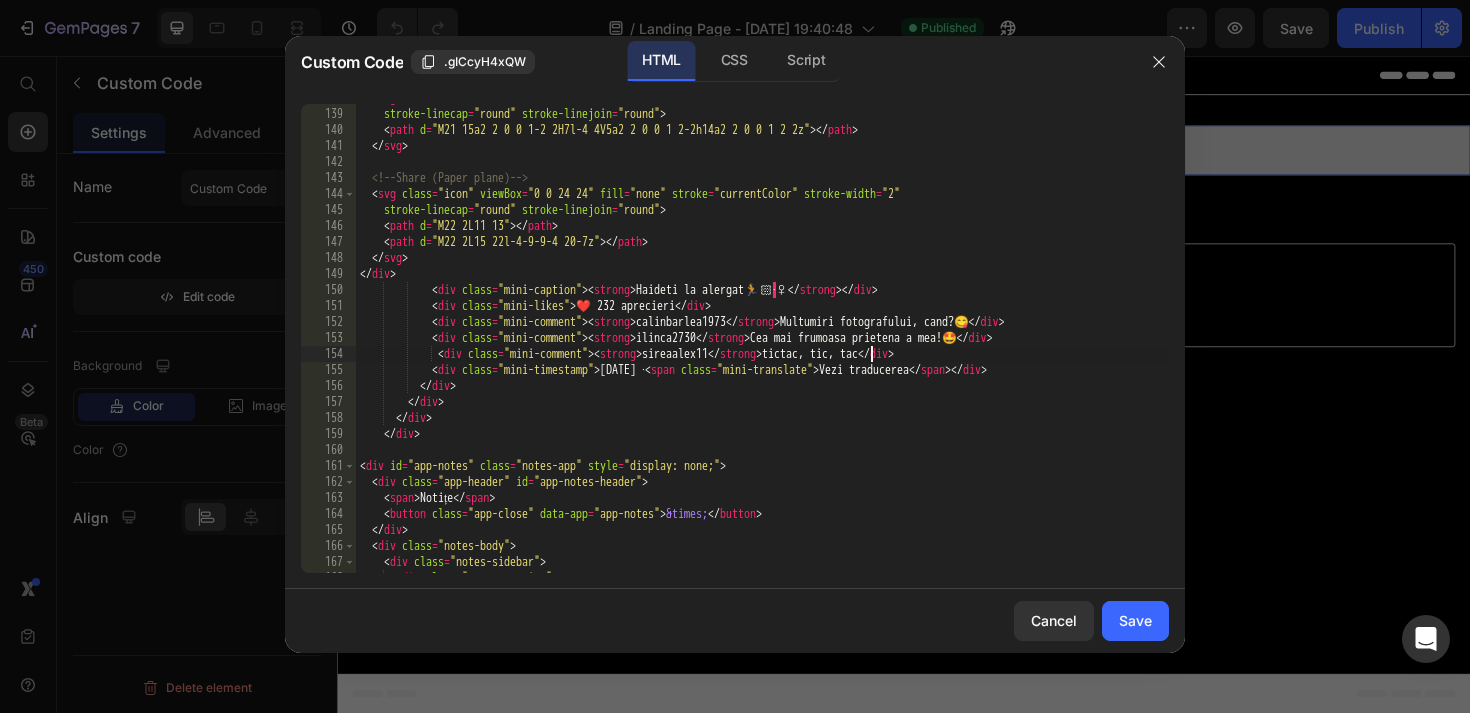 scroll, scrollTop: 0, scrollLeft: 43, axis: horizontal 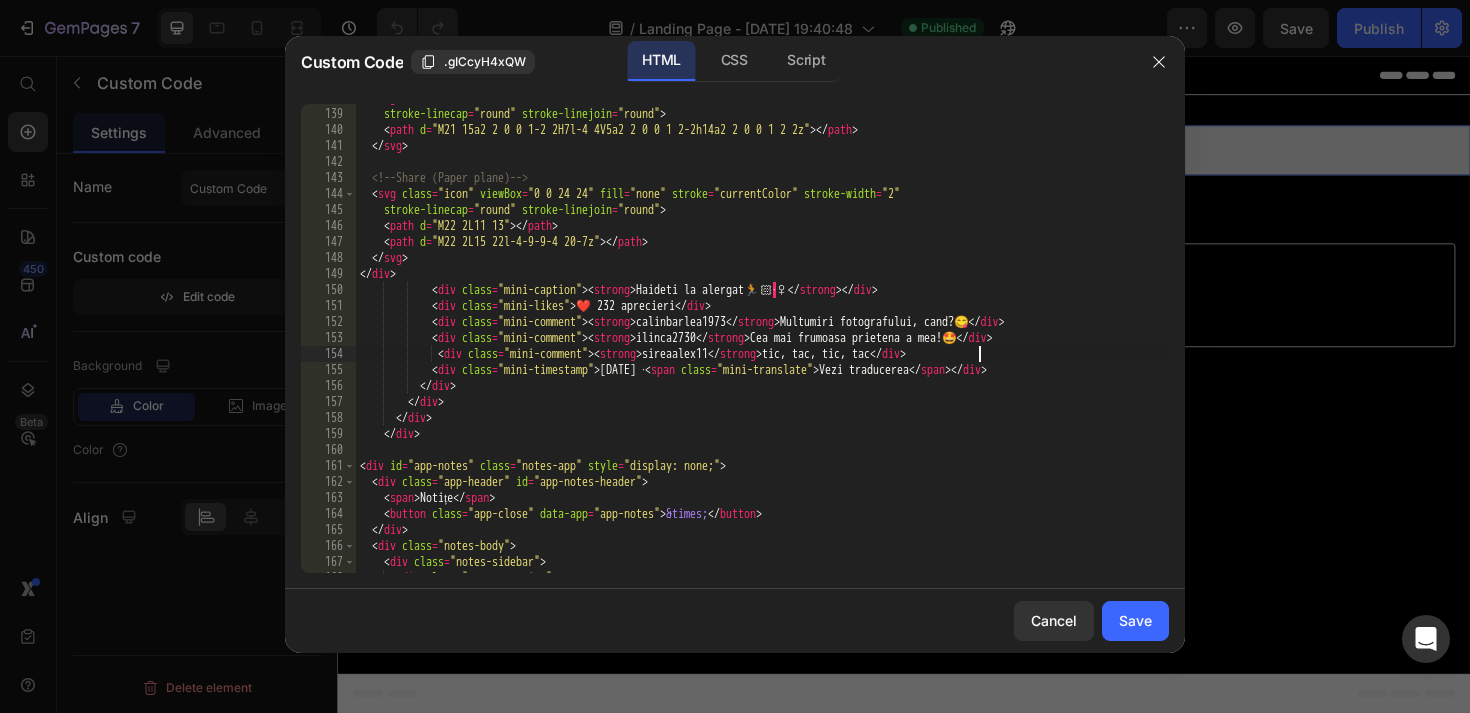 click on "< svg   class = "icon"   viewBox = "0 0 24 24"   fill = "none"   stroke = "currentColor"   stroke-width = "2"      stroke-linecap = "round"   stroke-linejoin = "round" >      < path   d = "M21 15a2 2 0 0 1-2 2H7l-4 4V5a2 2 0 0 1 2-2h14a2 2 0 0 1 2 2z" > </ path >    </ svg >    <!--  Share (Paper plane)  -->    < svg   class = "icon"   viewBox = "0 0 24 24"   fill = "none"   stroke = "currentColor"   stroke-width = "2"      stroke-linecap = "round"   stroke-linejoin = "round" >      < path   d = "M22 2L11 13" > </ path >      < path   d = "M22 2L15 22l-4-9-9-4 20-7z" > </ path >    </ svg > </ div >                < div   class = "mini-caption" > < strong >  Haideti la alergat 🏃 🏻 · ♀ </ strong > </ div >                < div   class = "mini-likes" > ❤️ 232 aprecieri </ div >                < div   class = "mini-comment" > < strong > calinbarlea1973 </ strong >  Multumiri fotografului, cand? 😋 </ div >                < div   class = "mini-comment" > < strong > ilinca2730 </ strong > 🤩 </" at bounding box center (762, 340) 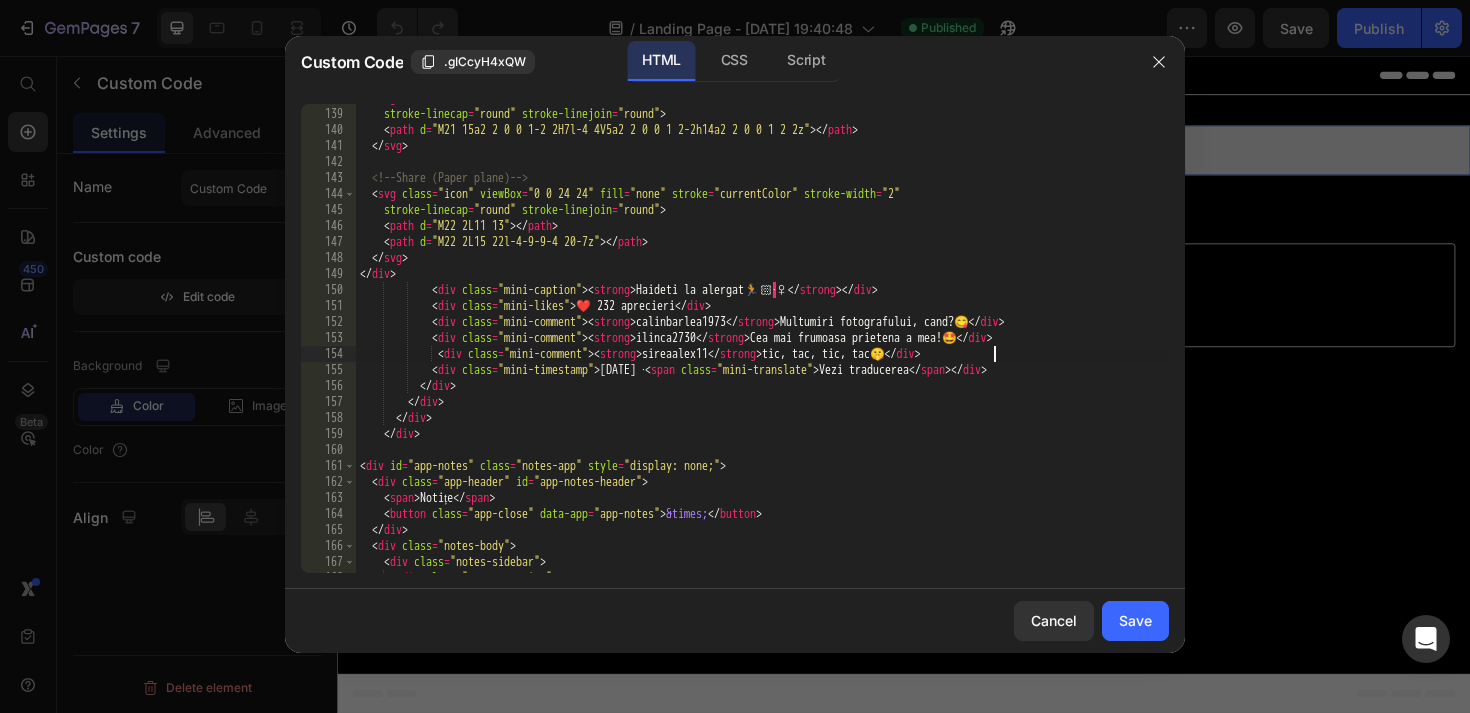 scroll, scrollTop: 0, scrollLeft: 52, axis: horizontal 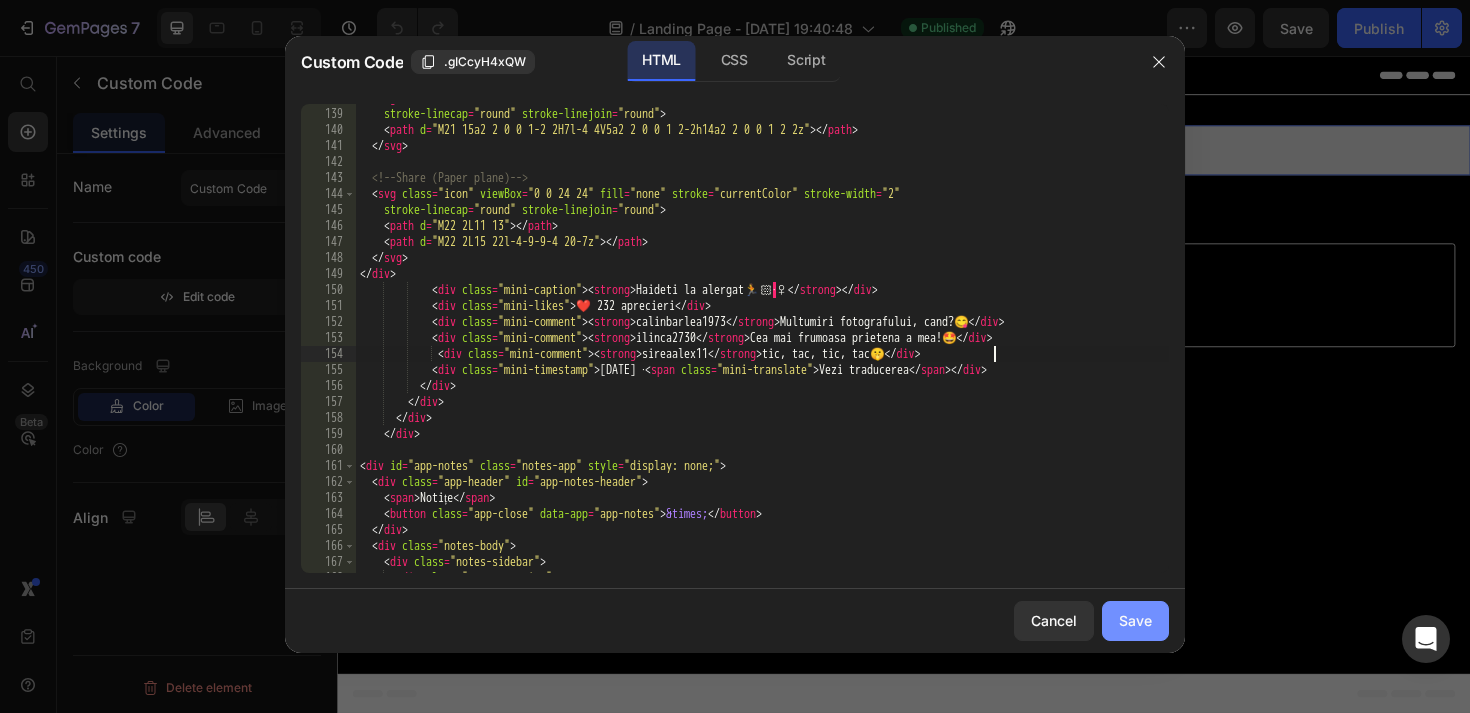 type on "<div class="mini-comment"><strong>sireaalex11</strong> tic, tac, tic, tac🤫</div>" 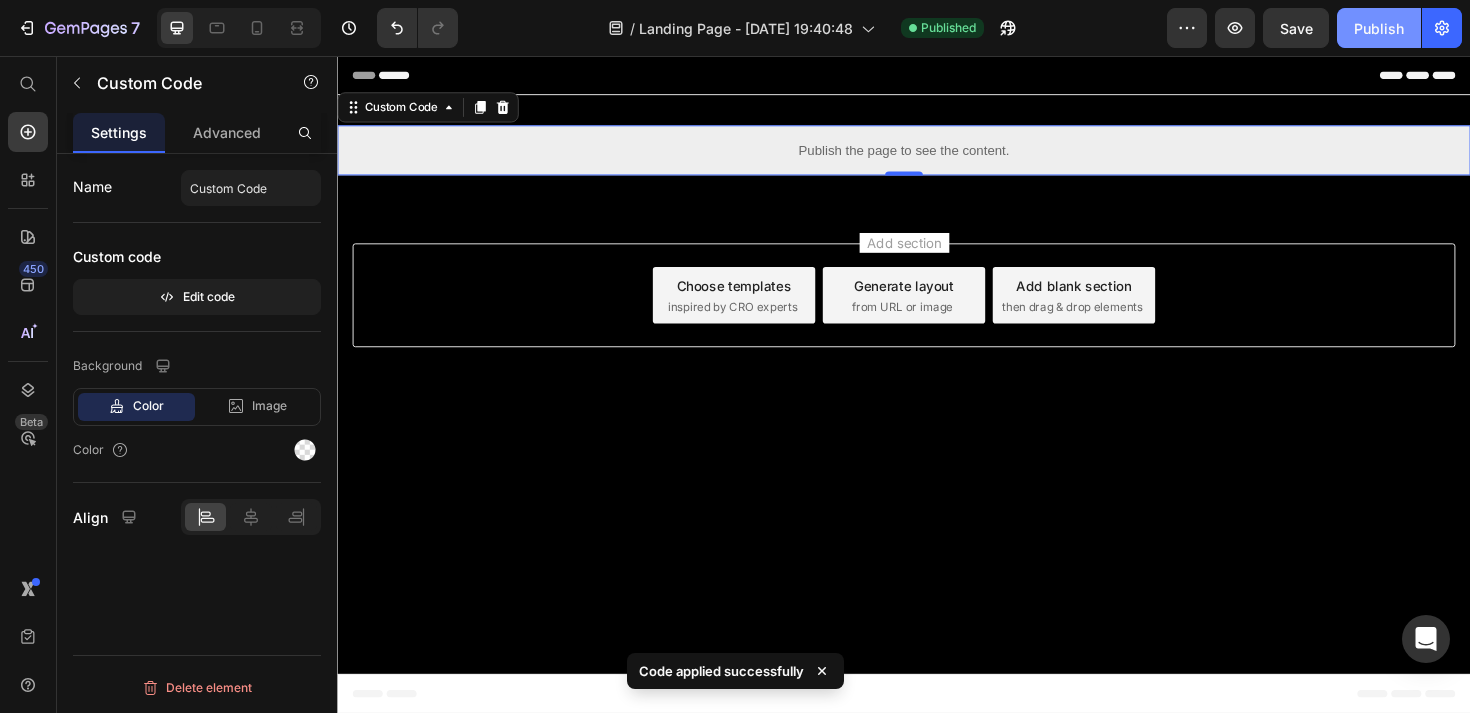 click on "Publish" 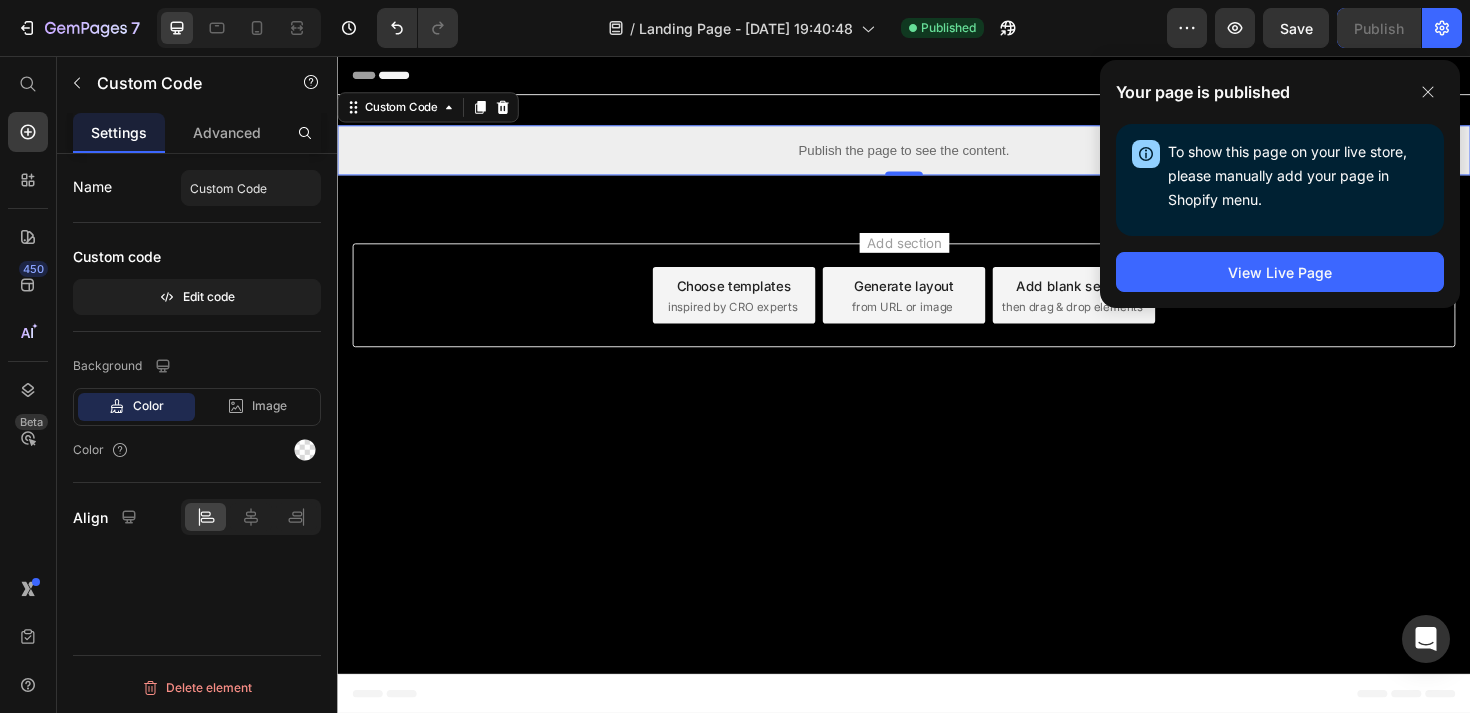 click on "Publish the page to see the content." at bounding box center [937, 155] 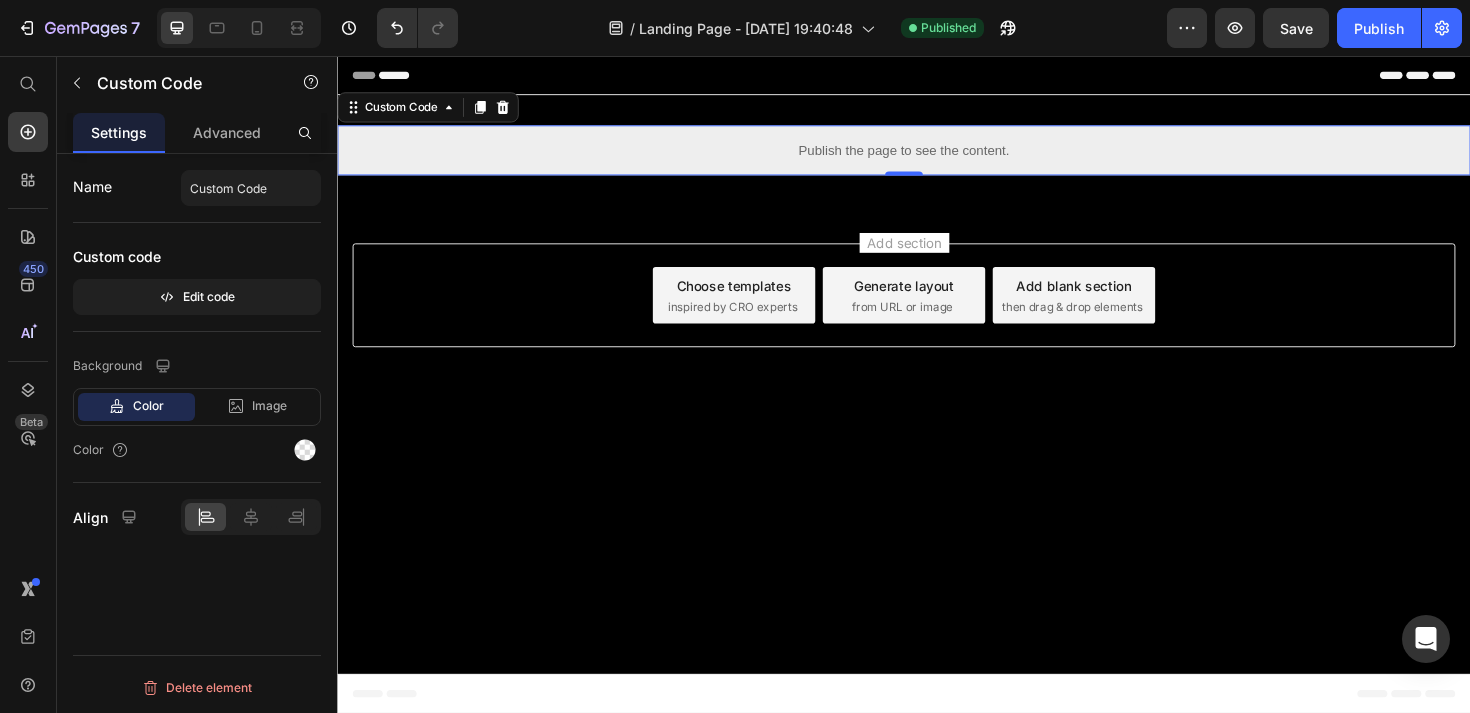 click on "Publish the page to see the content." at bounding box center (937, 155) 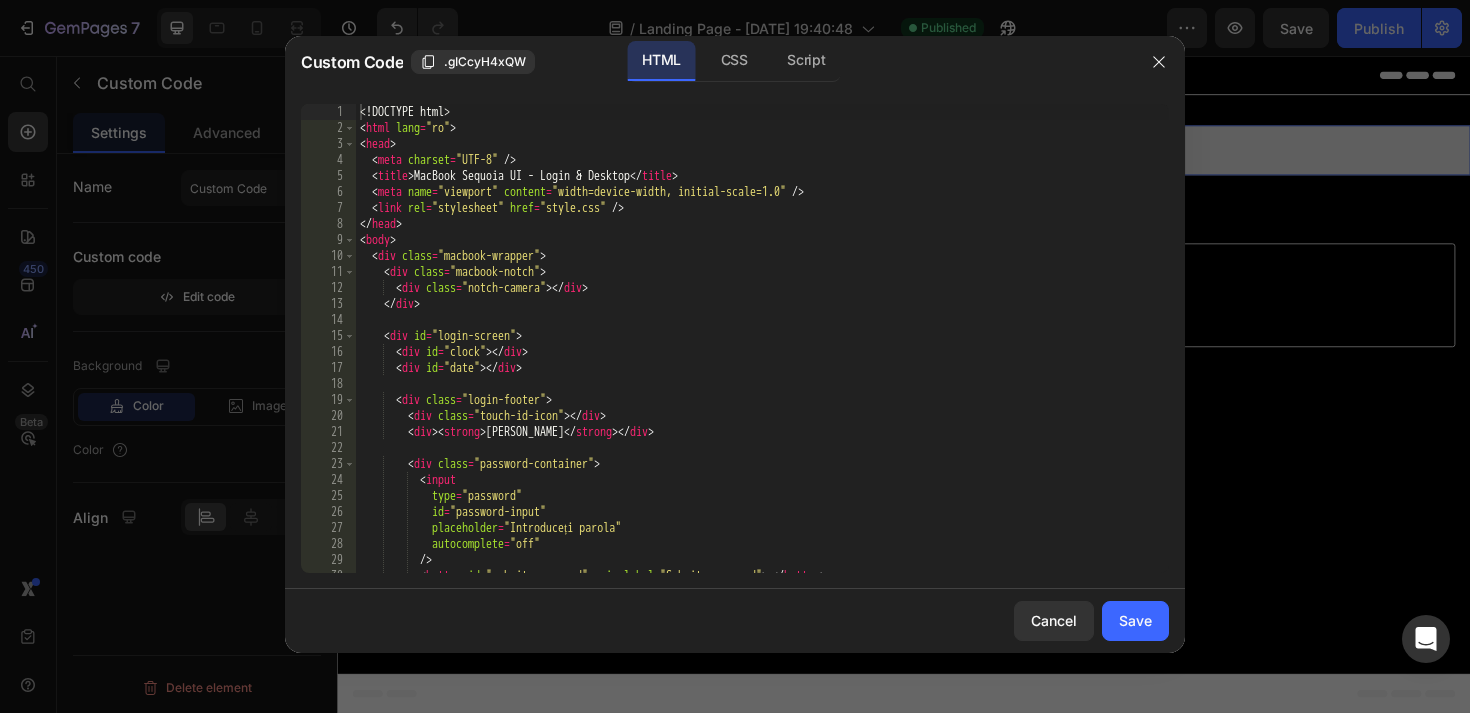 type on "<div id="login-screen">" 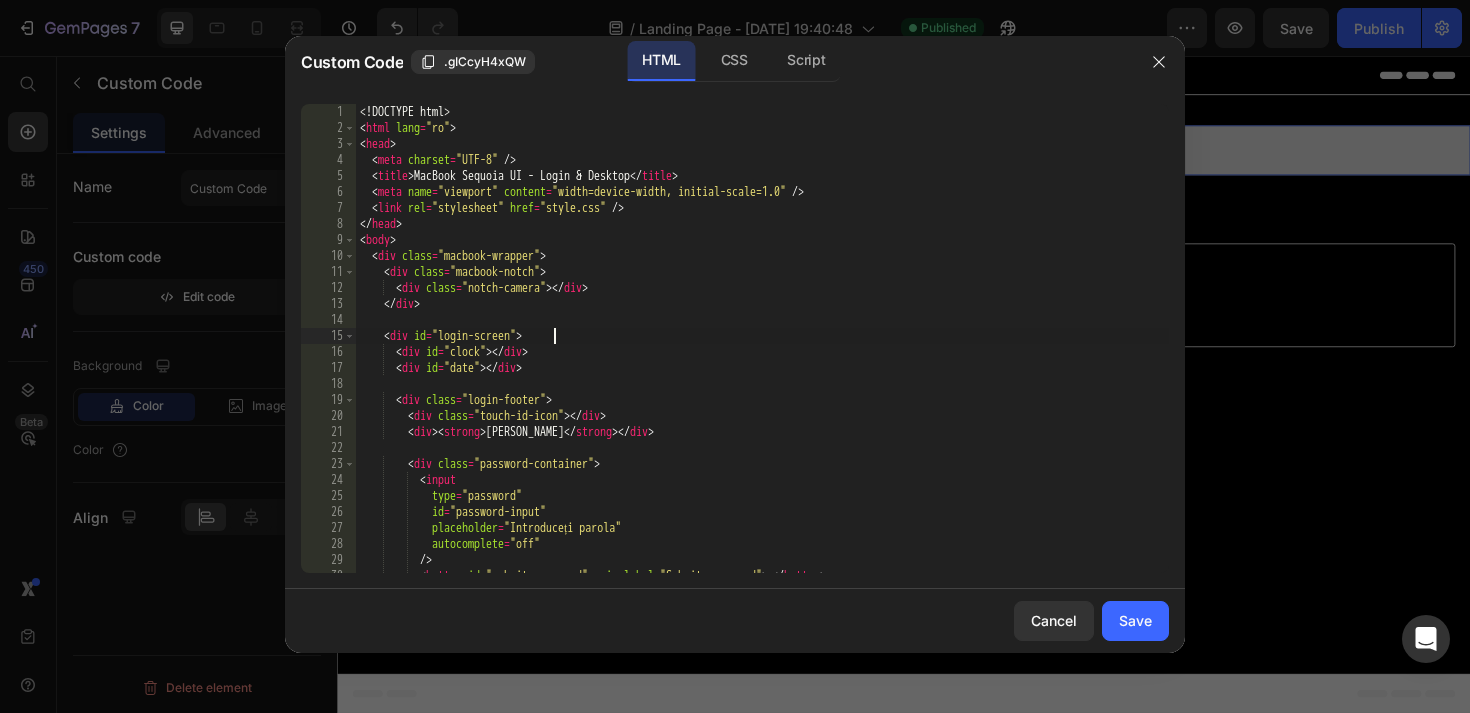 click on "<! DOCTYPE   html > < html   lang = "ro" > < head >    < meta   charset = "UTF-8"   />    < title > MacBook Sequoia UI - Login & Desktop </ title >    < meta   name = "viewport"   content = "width=device-width, initial-scale=1.0"   />    < link   rel = "stylesheet"   href = "style.css"   /> </ head > < body >    < div   class = "macbook-wrapper" >      < div   class = "macbook-notch" >         < div   class = "notch-camera" > </ div >      </ div >      < div   id = "login-screen" >         < div   id = "clock" > </ div >         < div   id = "date" > </ div >         < div   class = "login-footer" >           < div   class = "touch-id-icon" > </ div >           < div > < strong > [PERSON_NAME] </ strong > </ div >           < div   class = "password-container" >              < input                type = "password"                id = "password-input"                placeholder = "Introduceți parola"                autocomplete = "off"              />              < button   id = "submit-password"   = > ›" at bounding box center (762, 354) 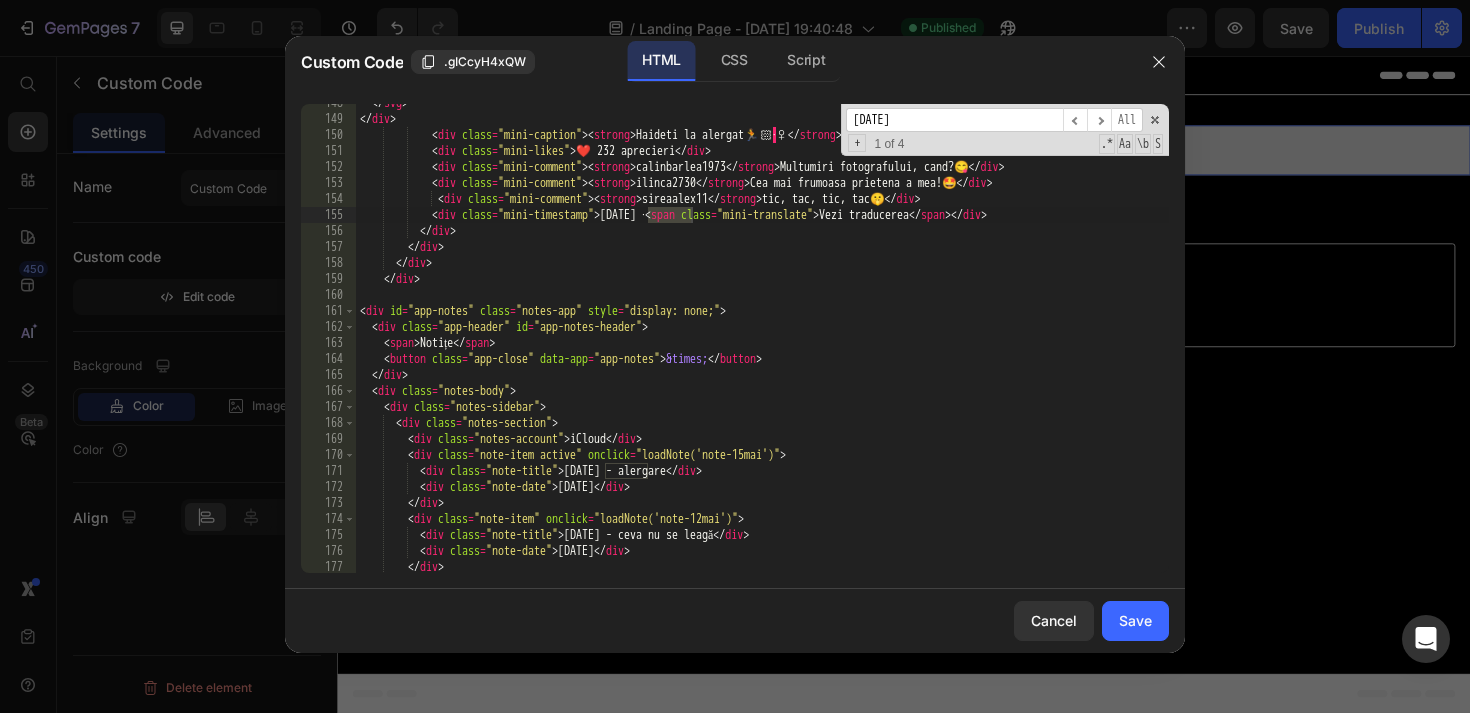 scroll, scrollTop: 2493, scrollLeft: 0, axis: vertical 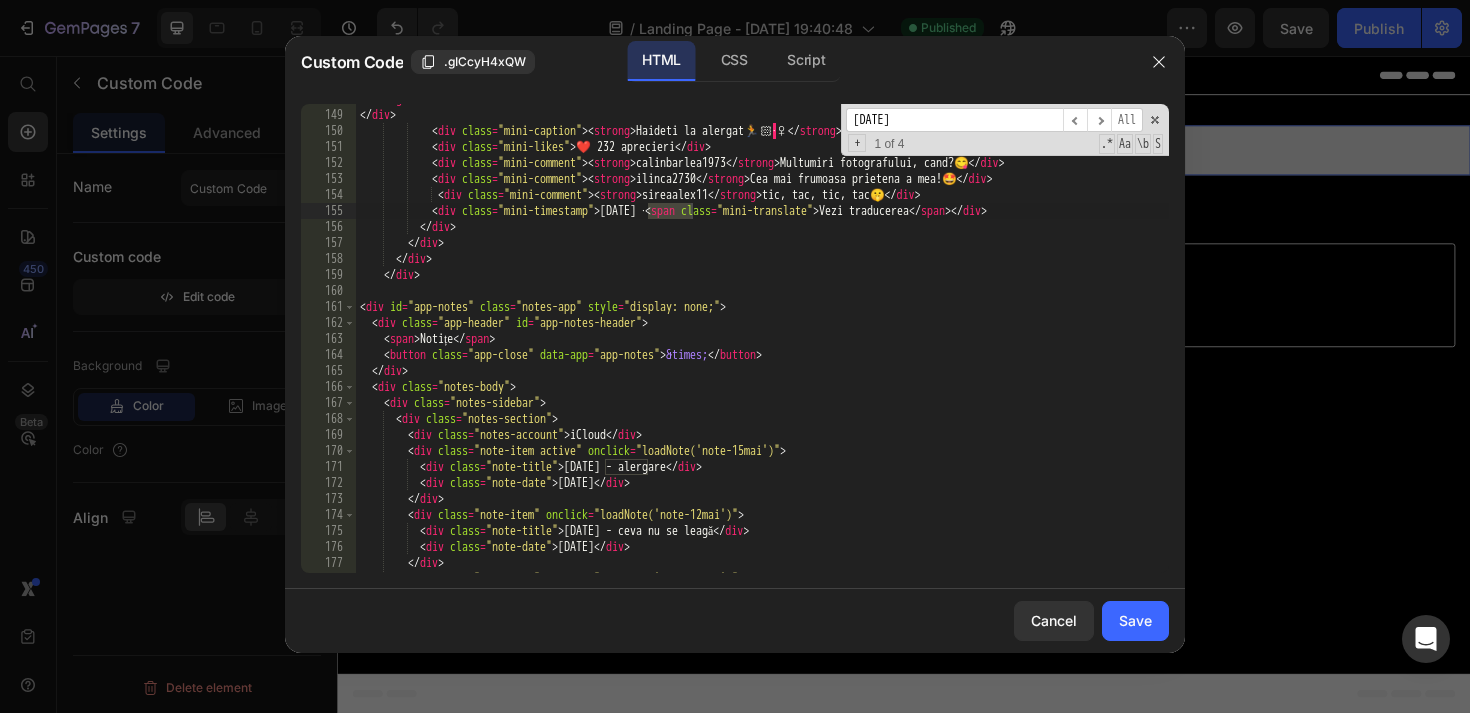 type on "[DATE]" 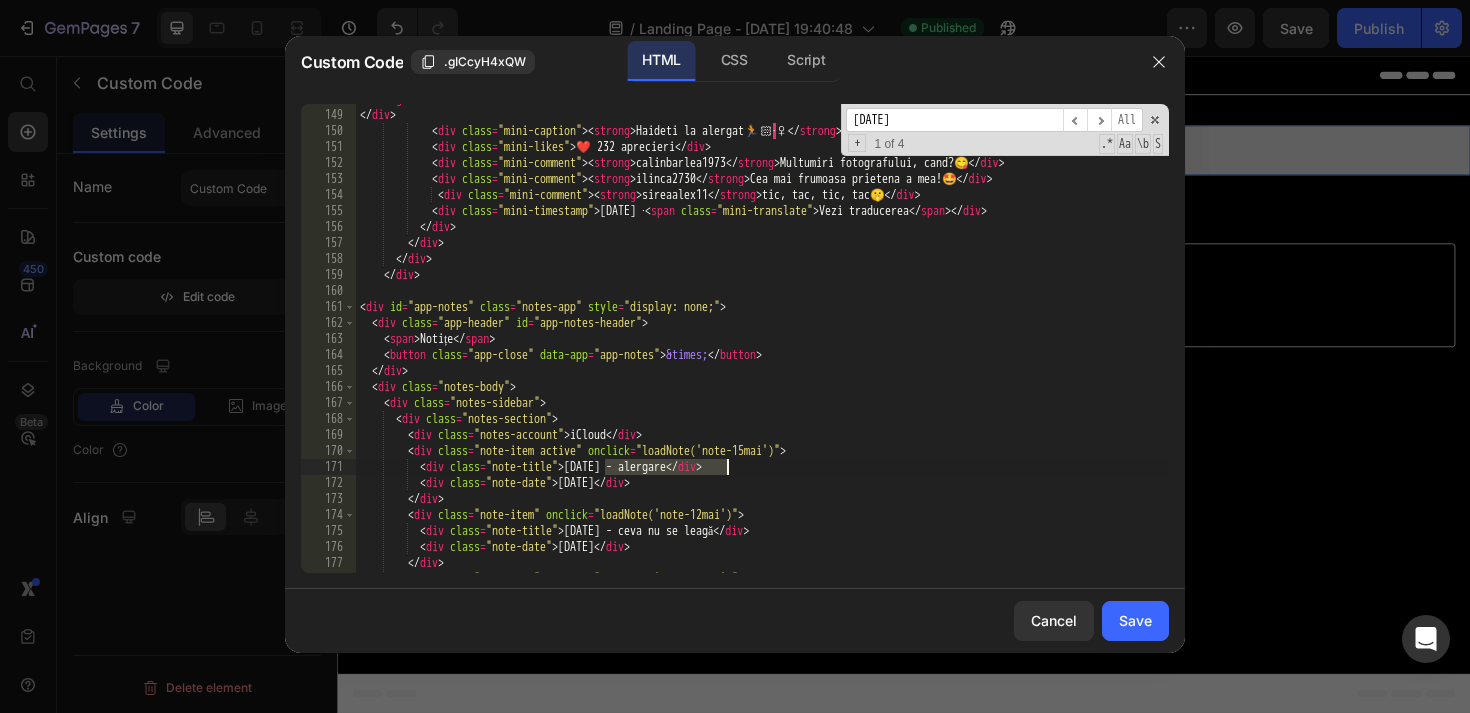 drag, startPoint x: 608, startPoint y: 465, endPoint x: 725, endPoint y: 464, distance: 117.00427 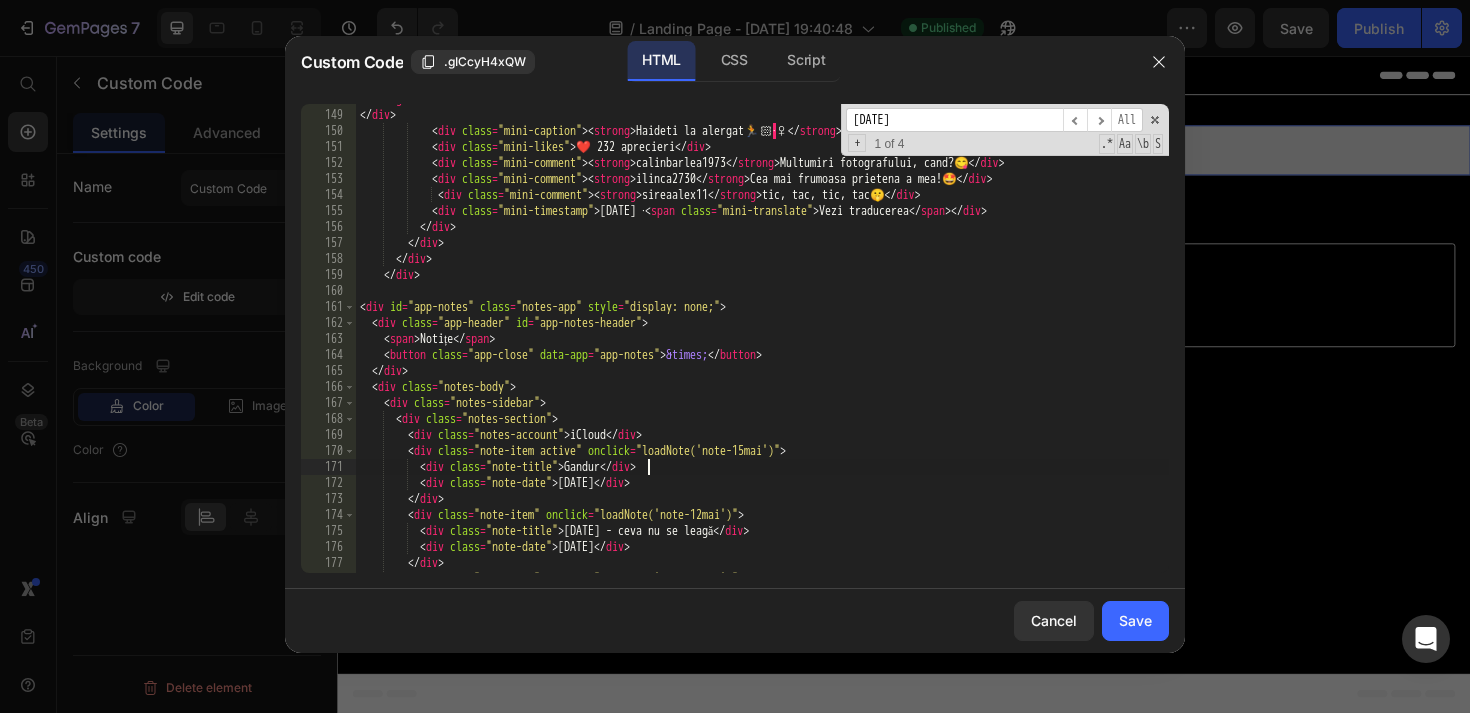 scroll, scrollTop: 0, scrollLeft: 24, axis: horizontal 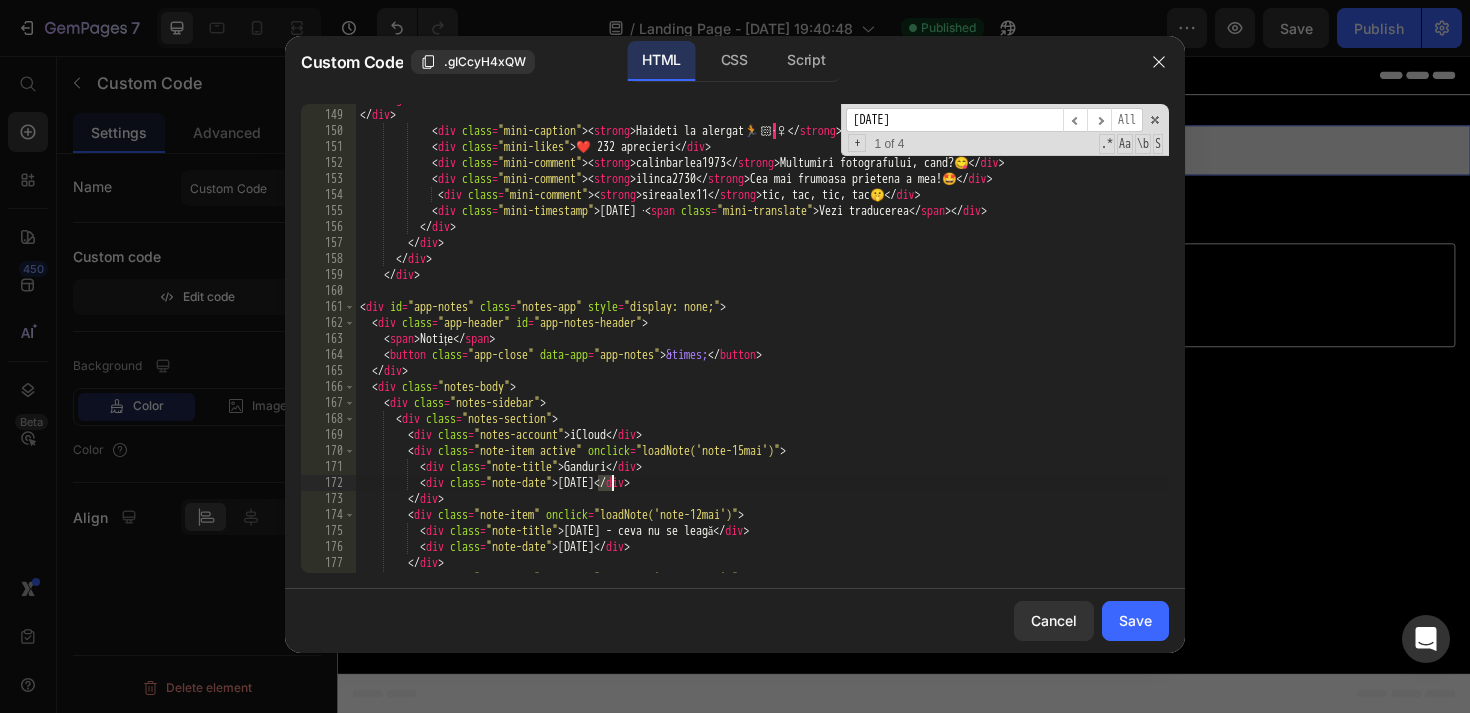 drag, startPoint x: 600, startPoint y: 484, endPoint x: 611, endPoint y: 482, distance: 11.18034 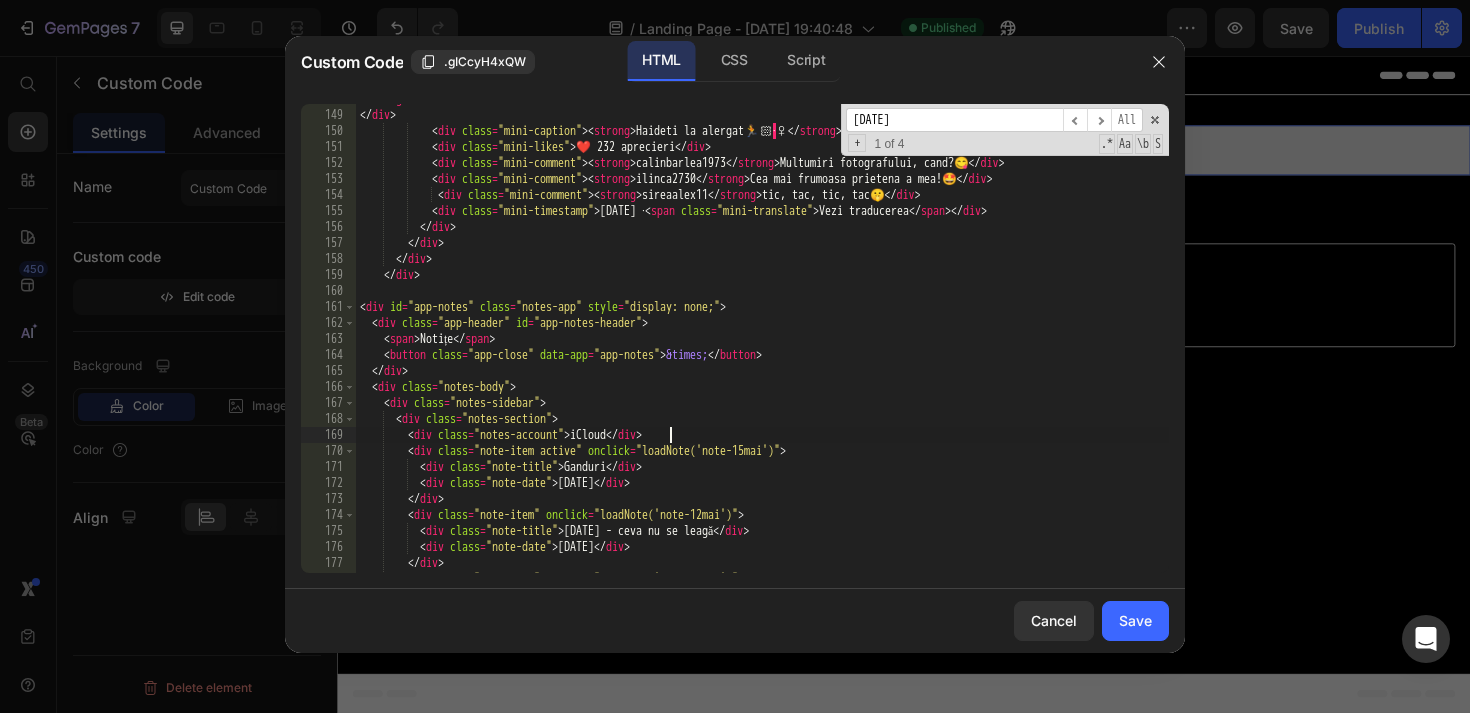 click on "</ svg > </ div >                < div   class = "mini-caption" > < strong >  Haideti la alergat 🏃 🏻 · ♀ </ strong > </ div >                < div   class = "mini-likes" > ❤️ 232 aprecieri </ div >                < div   class = "mini-comment" > < strong > calinbarlea1973 </ strong >  Multumiri fotografului, cand? 😋 </ div >                < div   class = "mini-comment" > < strong > ilinca2730 </ strong >  Cea mai frumoasa prietena a mea! 🤩 </ div >                  < div   class = "mini-comment" > < strong > sireaalex11 </ strong >  tic, tac, tic, tac 🤫 </ div >                < div   class = "mini-timestamp" > [DATE] ·  < span   class = "mini-translate" > Vezi traducerea </ span > </ div >              </ div >           </ div >         </ div >      </ div >    < div   id = "app-notes"   class = "notes-app"   style = "display: none;" >    < div   class = "app-header"   id = "app-notes-header" >      < span > Notițe </ span >      < button   class = "app-close"   data-app =" at bounding box center (762, 341) 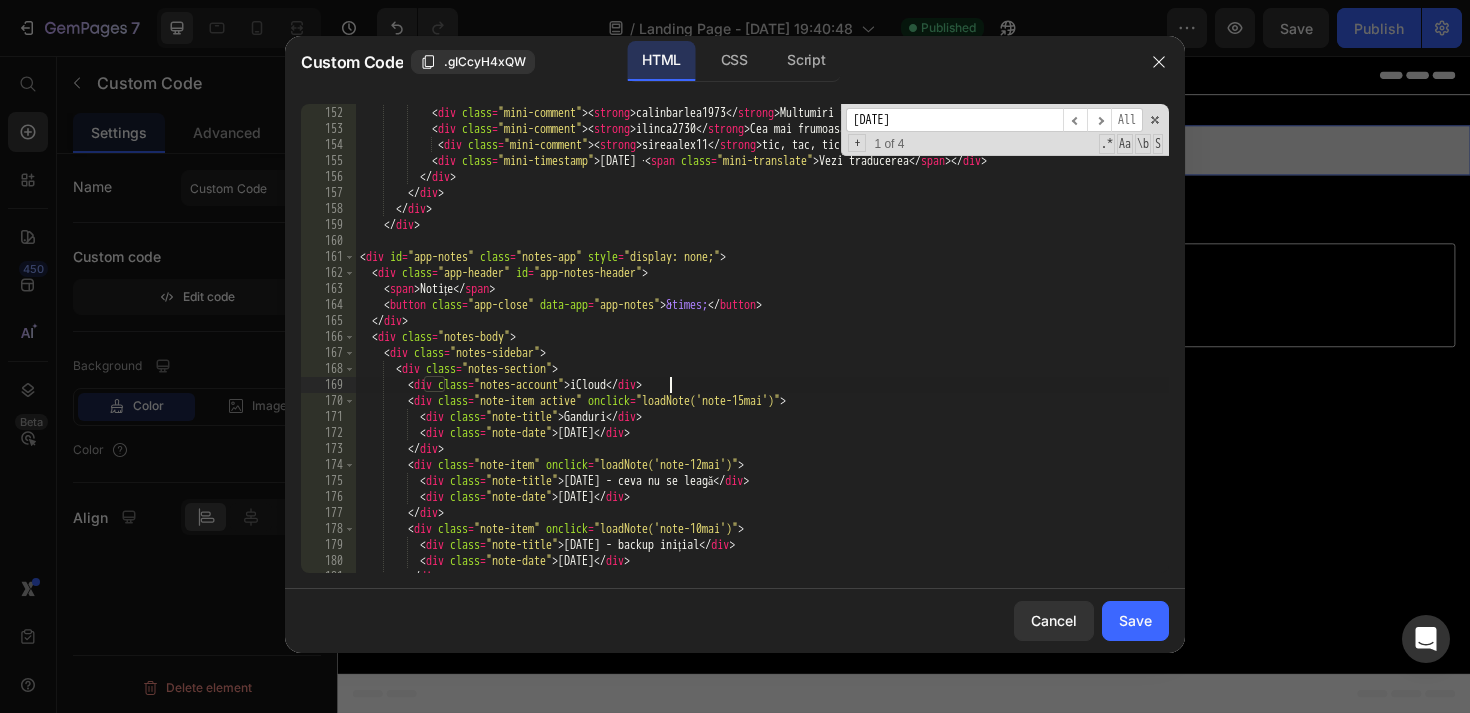 scroll, scrollTop: 2544, scrollLeft: 0, axis: vertical 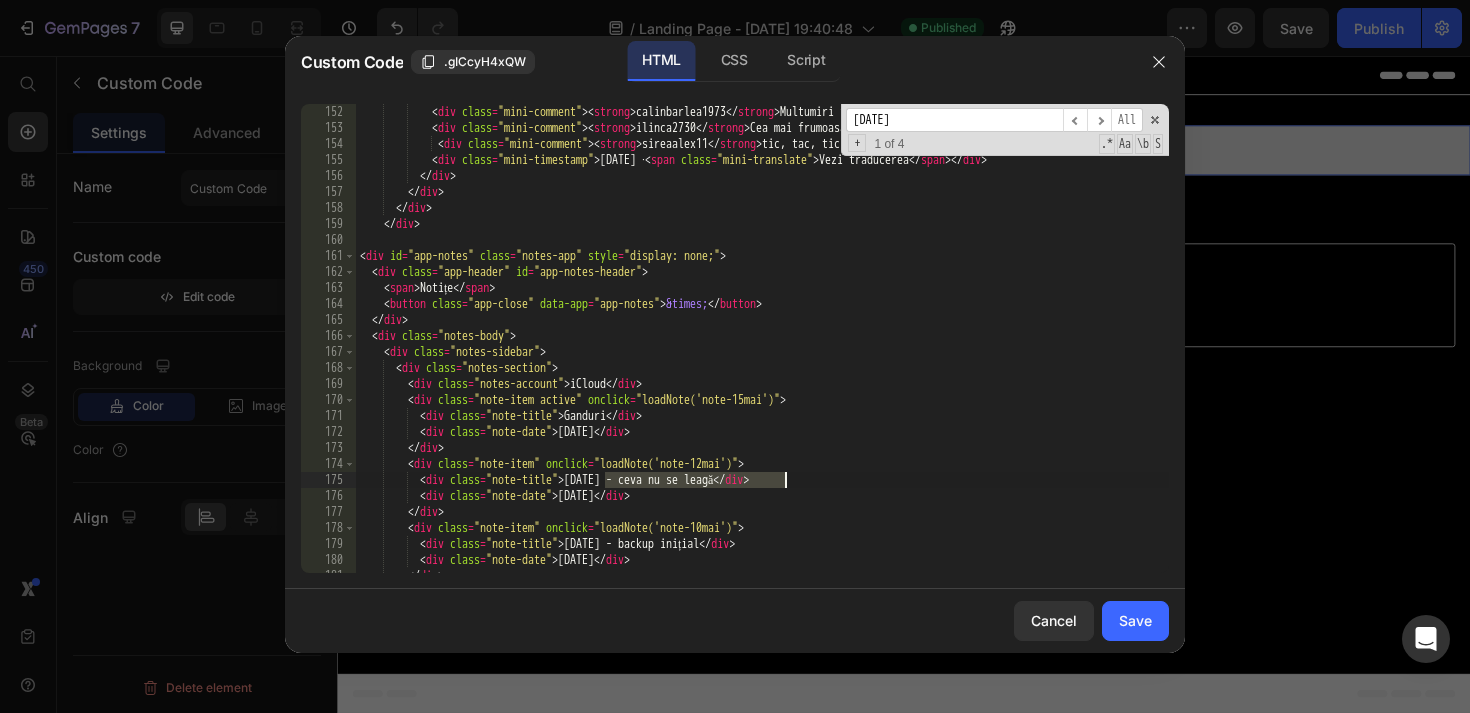 drag, startPoint x: 607, startPoint y: 481, endPoint x: 782, endPoint y: 484, distance: 175.02571 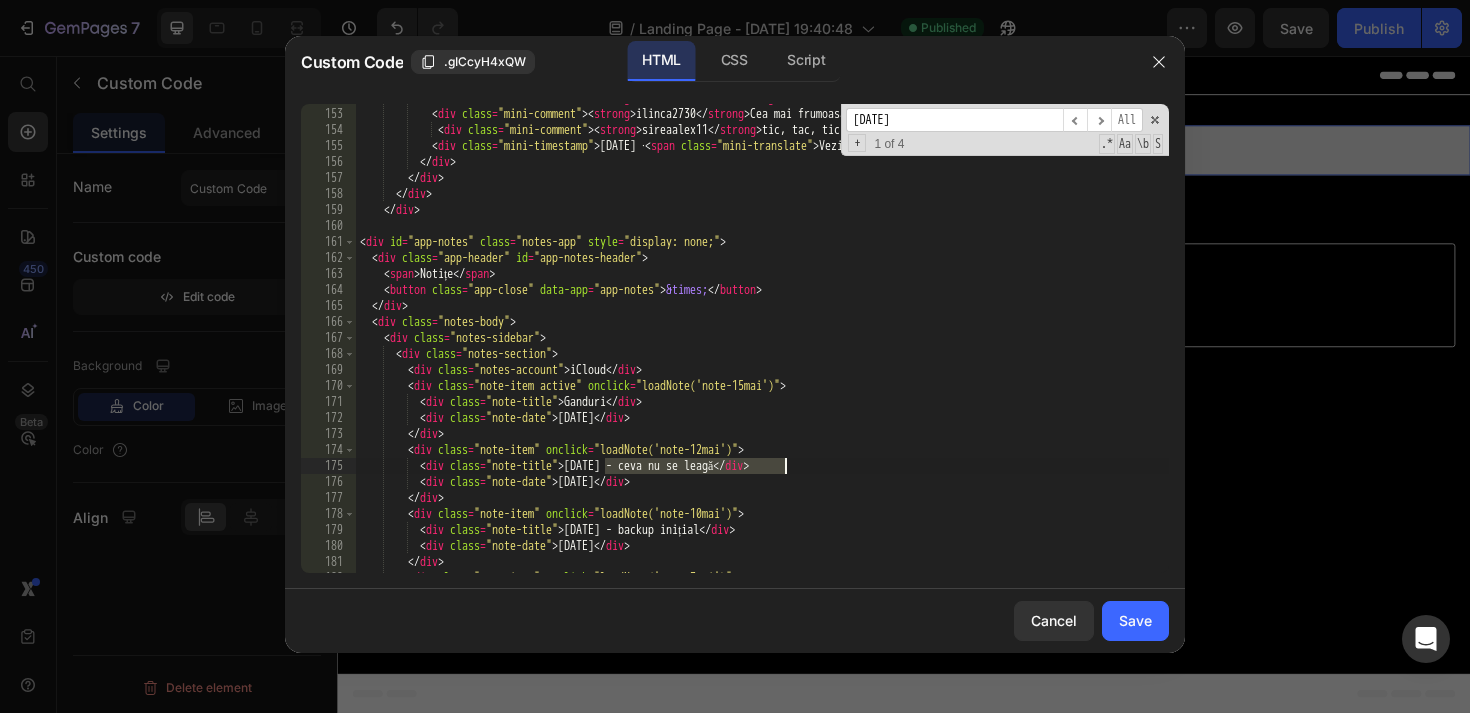 scroll, scrollTop: 2567, scrollLeft: 0, axis: vertical 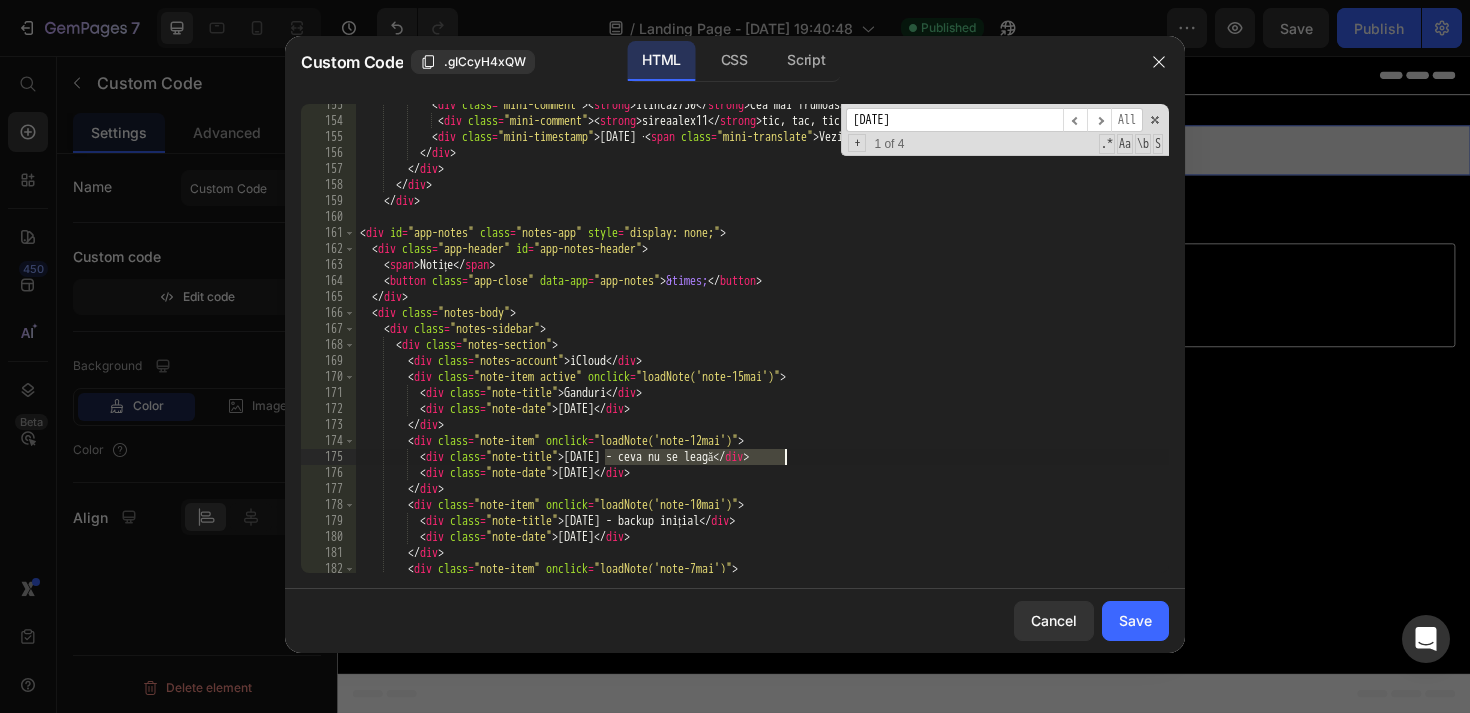 paste on "Lista cumpărături:" 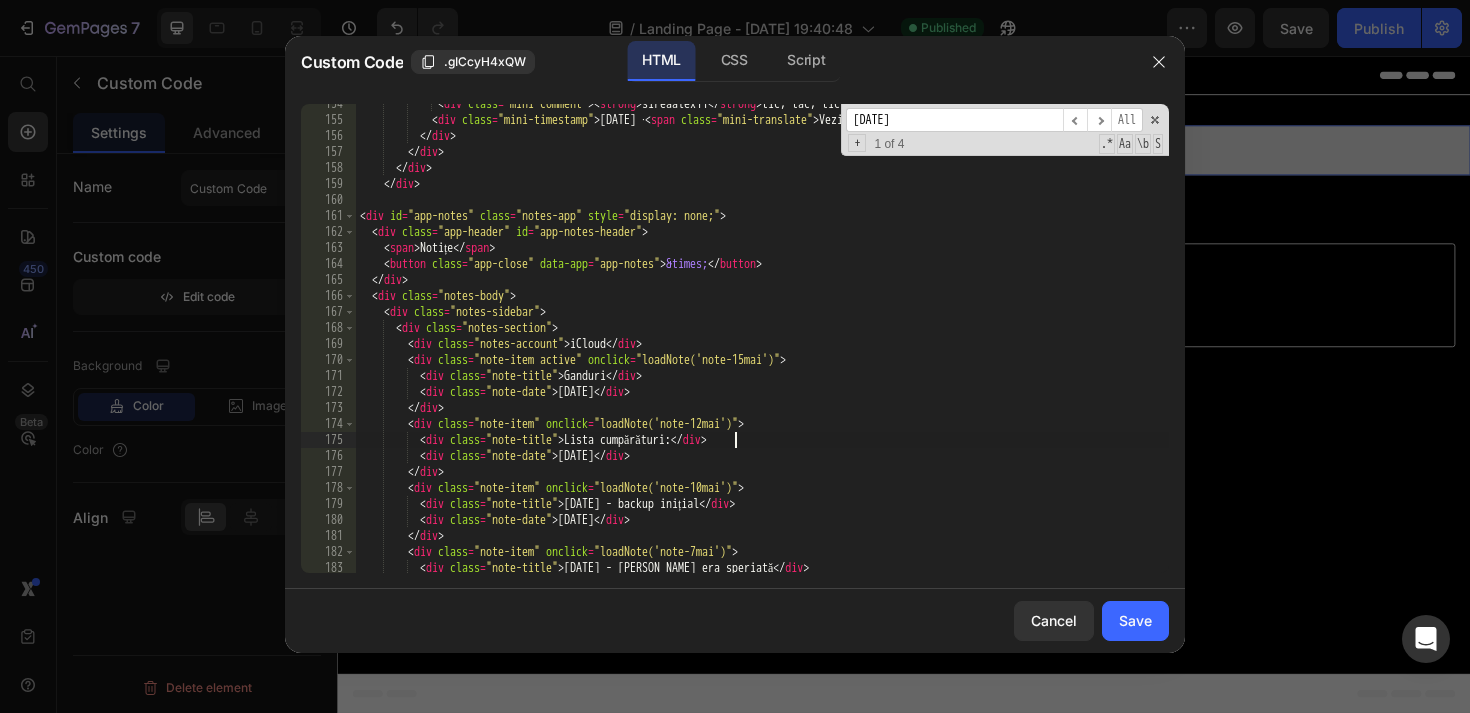 scroll, scrollTop: 2590, scrollLeft: 0, axis: vertical 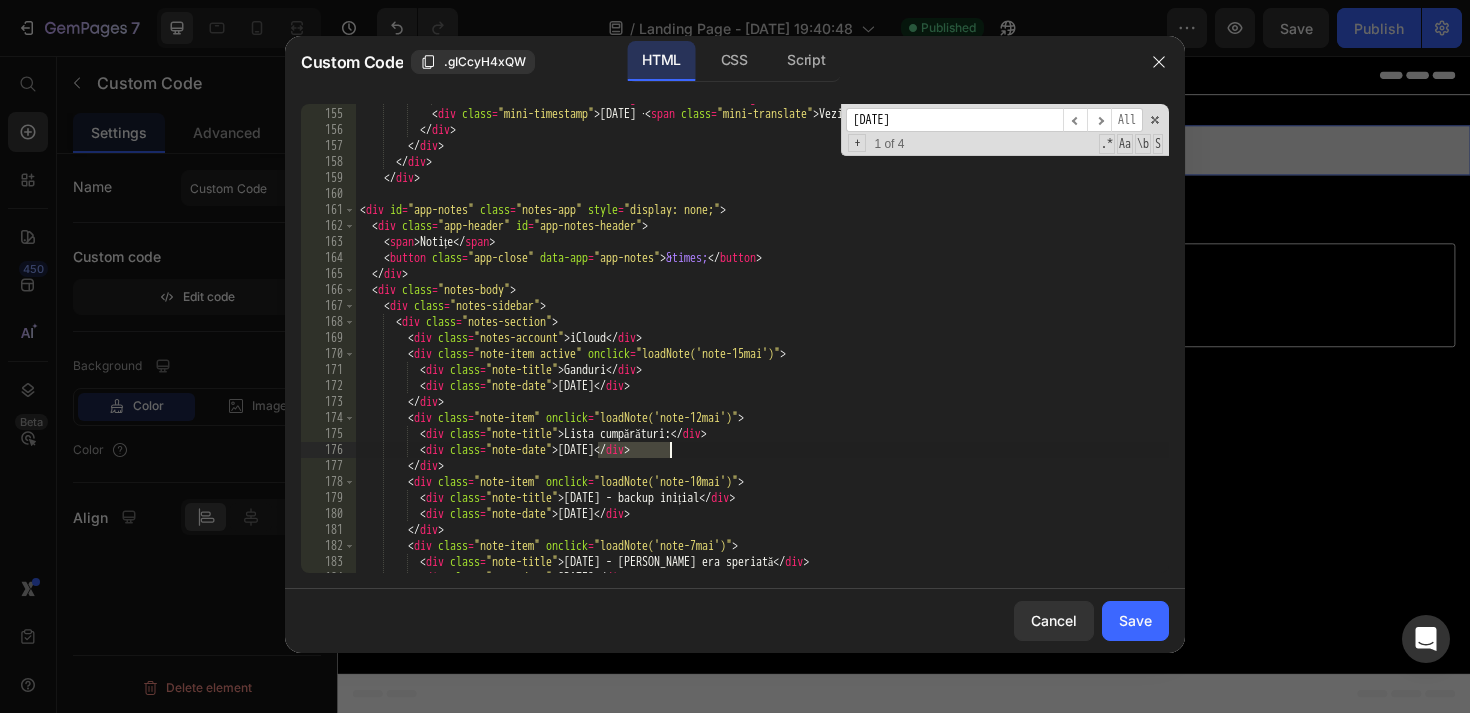 drag, startPoint x: 599, startPoint y: 450, endPoint x: 668, endPoint y: 452, distance: 69.02898 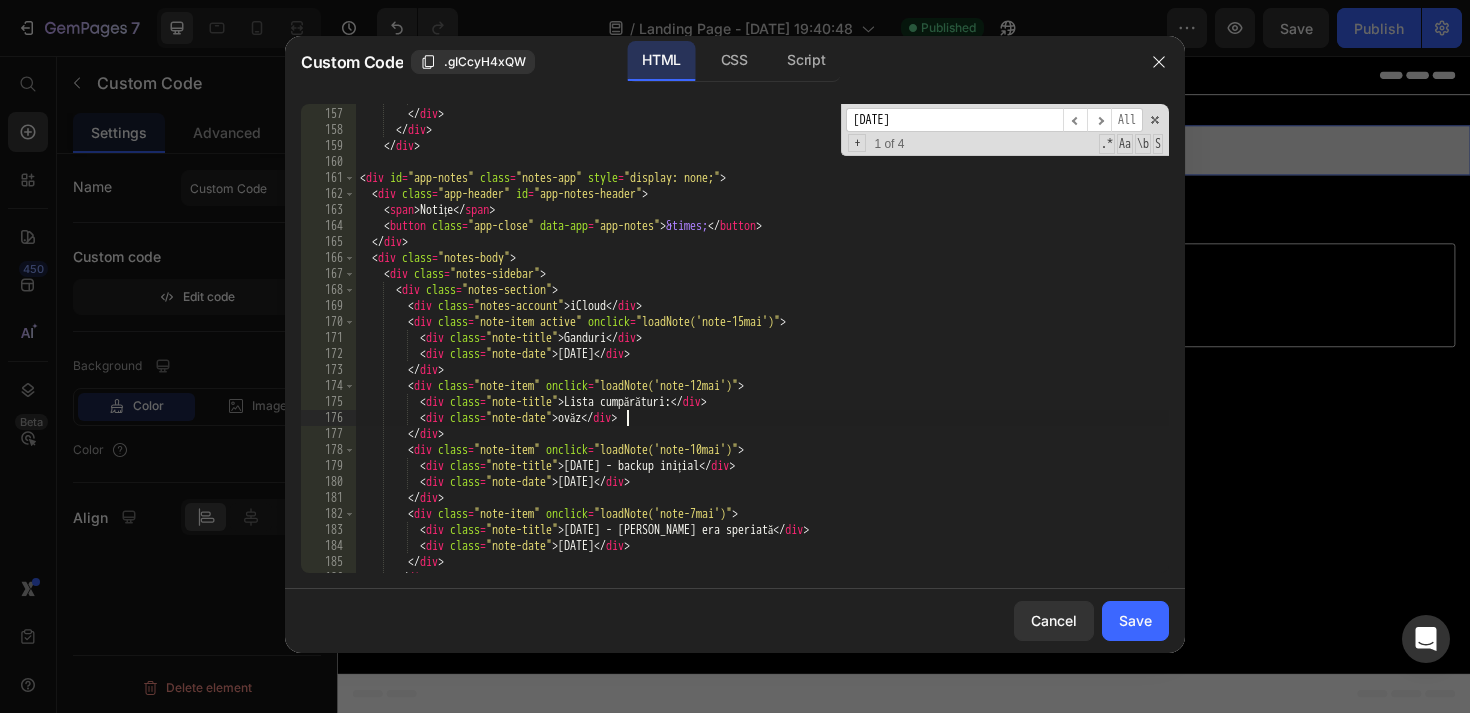scroll, scrollTop: 2622, scrollLeft: 0, axis: vertical 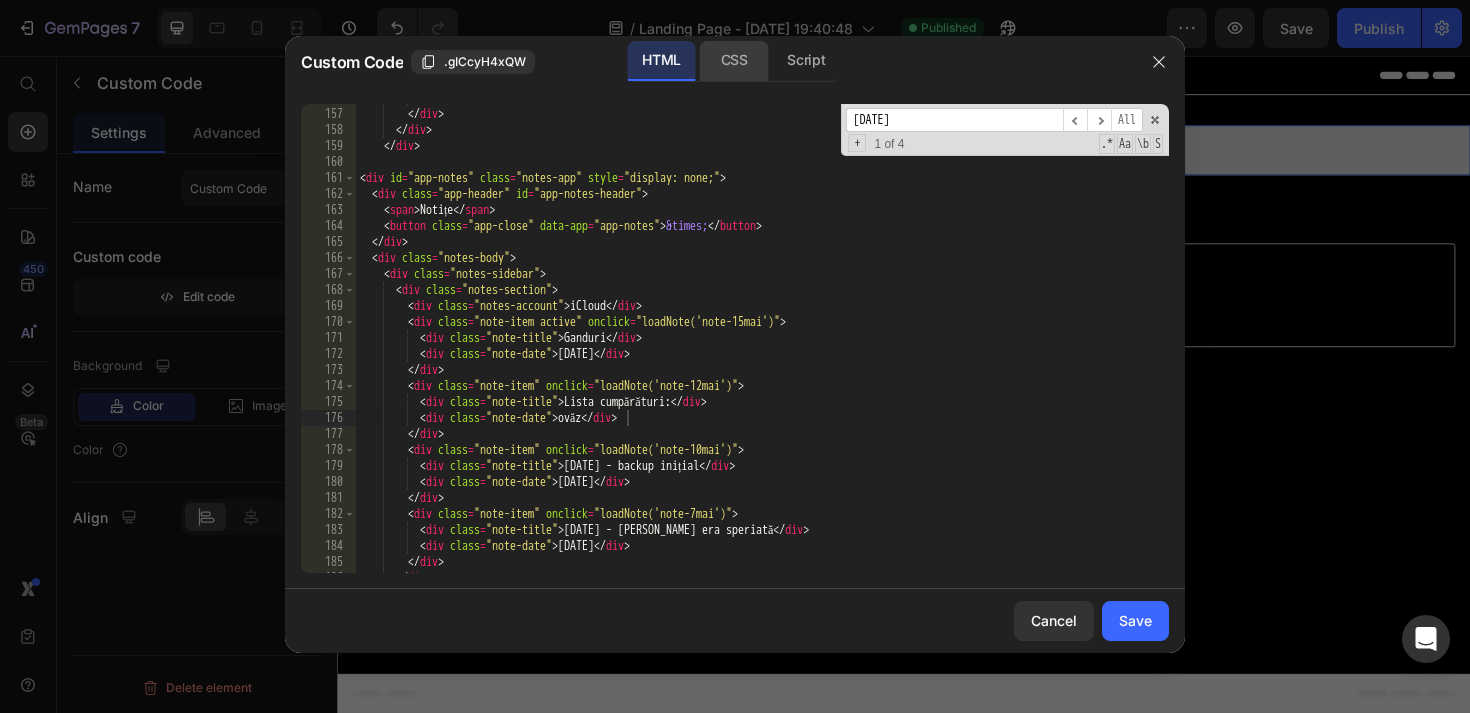 click on "CSS" 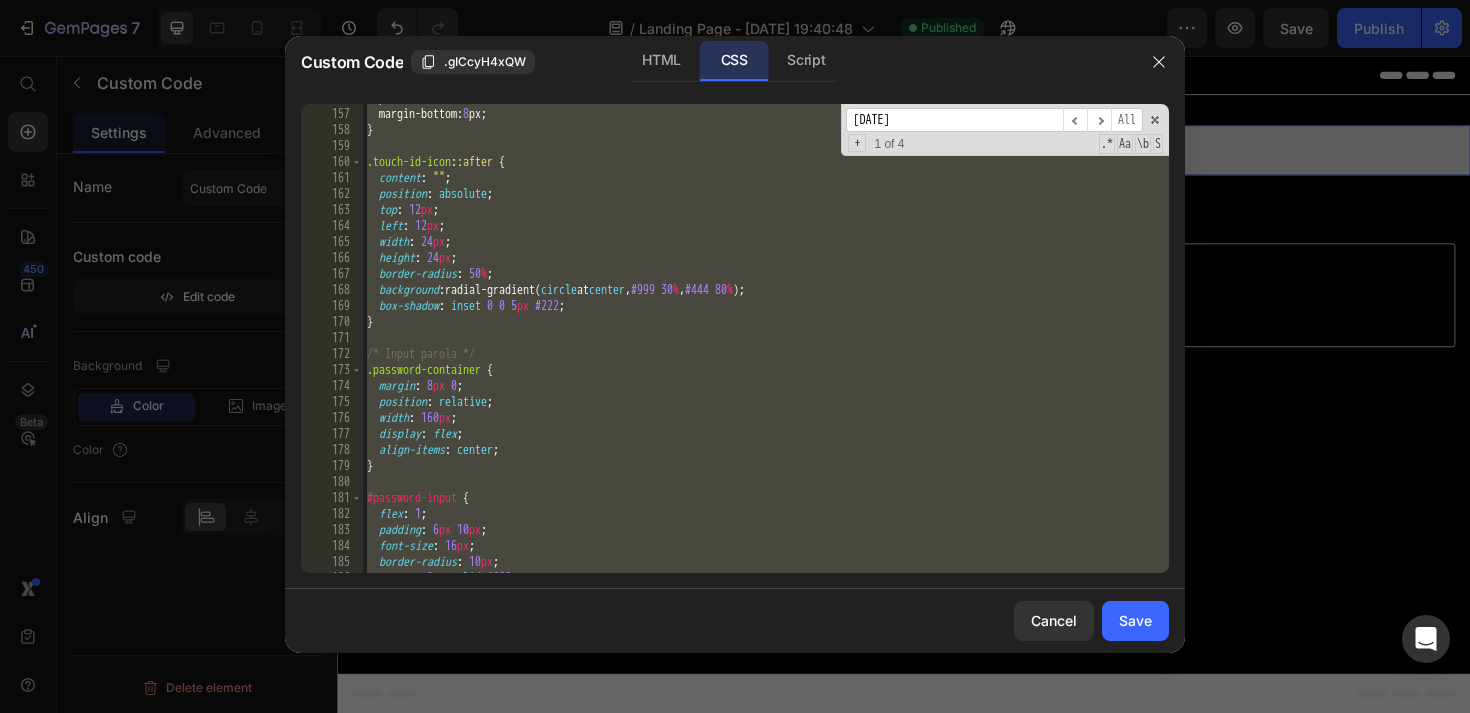 click on "position :  relative ;    margin-bottom :  8 px ; } .touch-id-icon : :after   {    content :   " " ;    position :   absolute ;    top :   12 px ;    left :   12 px ;    width :   24 px ;    height :   24 px ;    border-radius :   50 % ;    background :  radial-gradient( circle  at  center ,  #999   30 % ,  #444   80 % ) ;    box-shadow :   inset   0   0   5 px   #222 ; } /* Input parola */ .password-container   {    margin :   8 px   0 ;    position :   relative ;    width :   160 px ;    display :   flex ;    align-items :   center ; } #password-input   {    flex :   1 ;    padding :   6 px   10 px ;    font-size :   16 px ;    border-radius :   10 px ;    border :   2 px   solid   #666 ;" at bounding box center [766, 340] 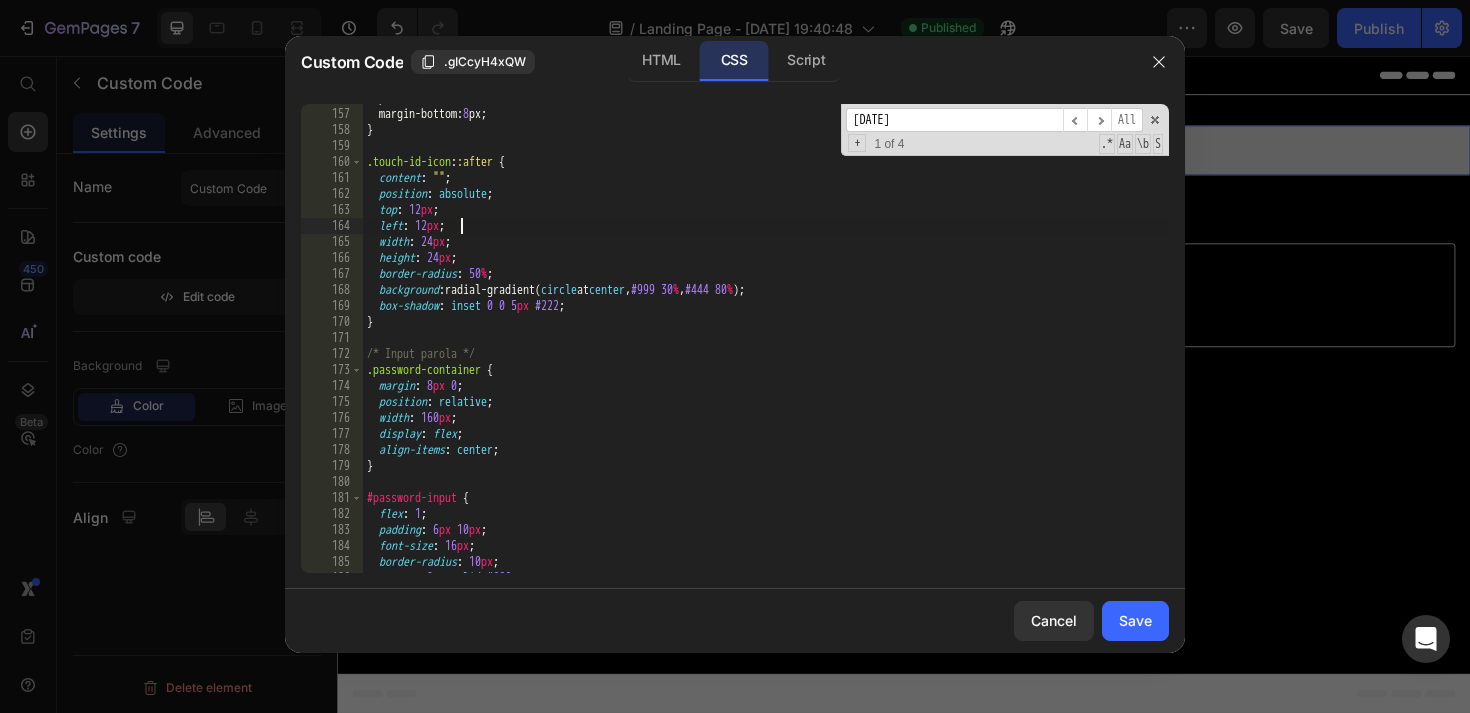 scroll, scrollTop: 0, scrollLeft: 7, axis: horizontal 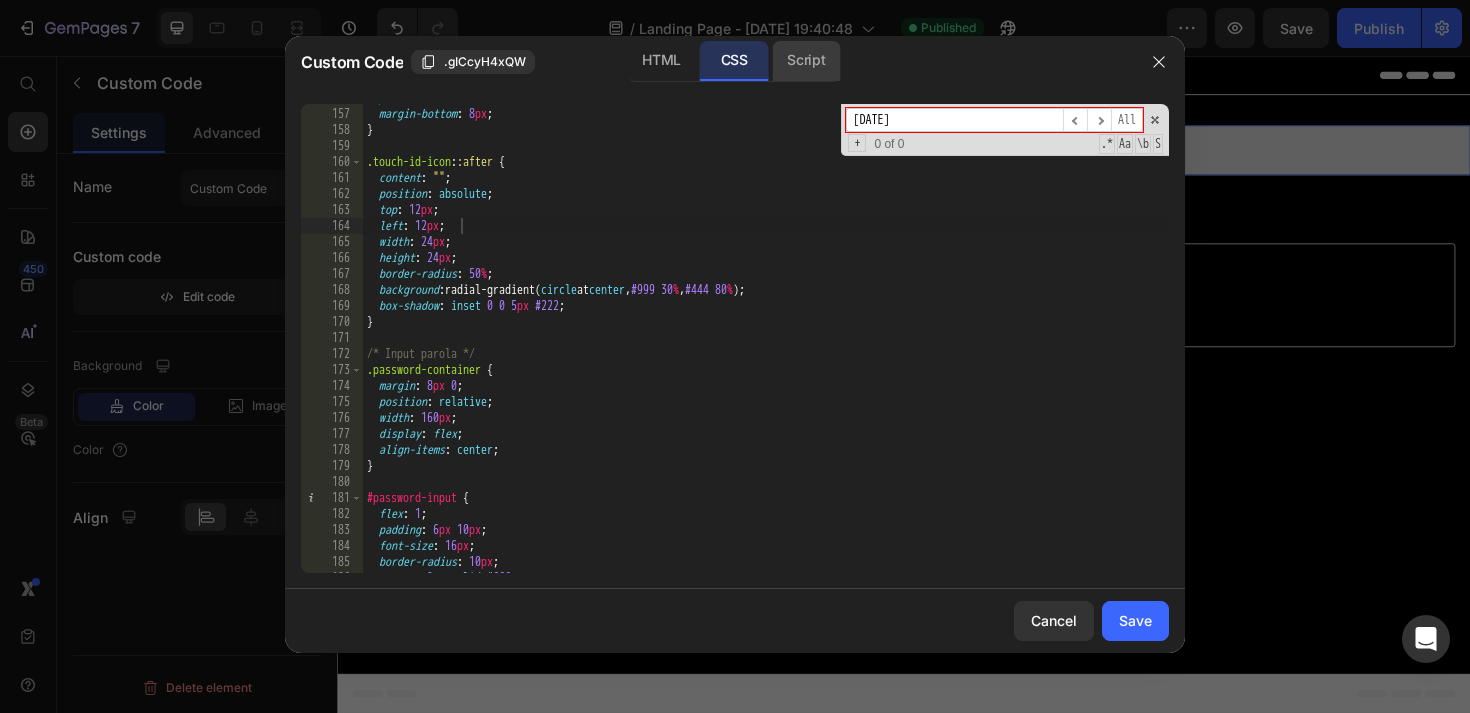 click on "Script" 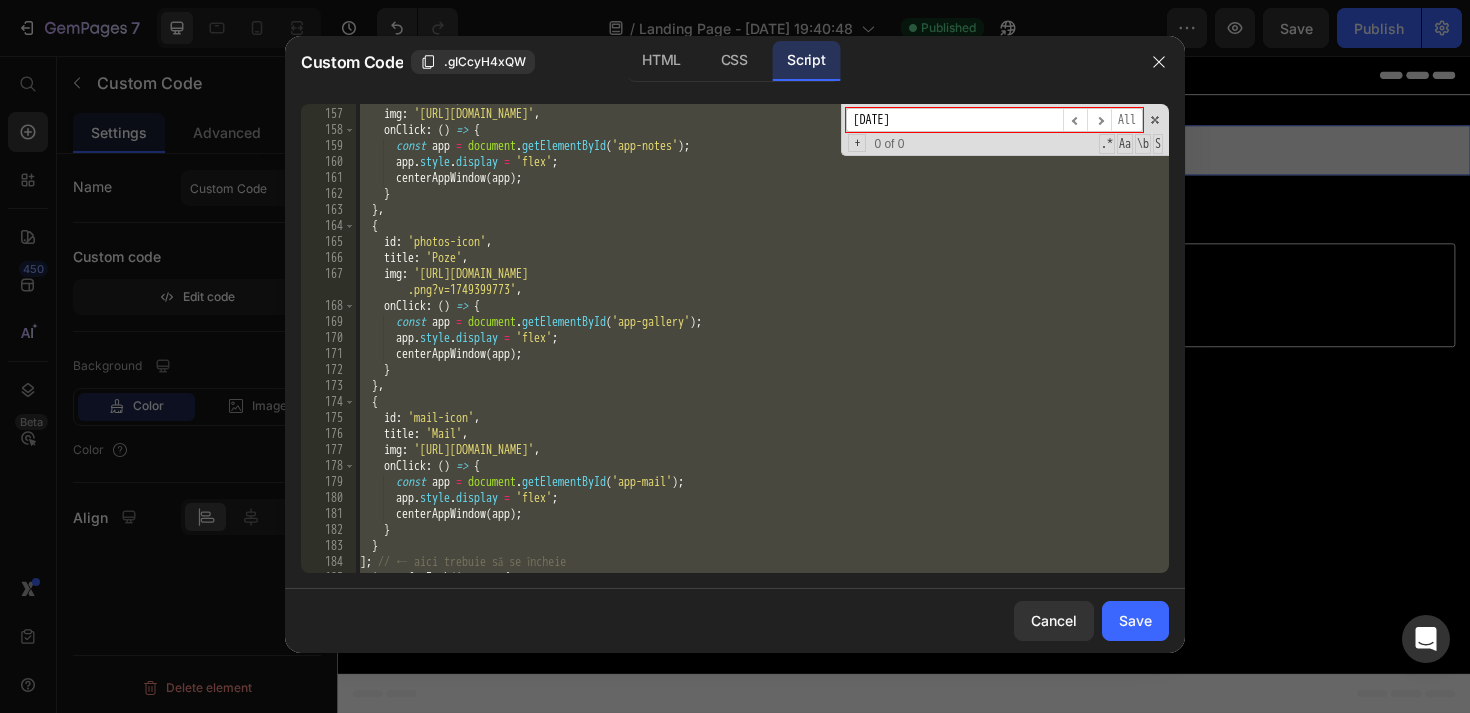 scroll, scrollTop: 2494, scrollLeft: 0, axis: vertical 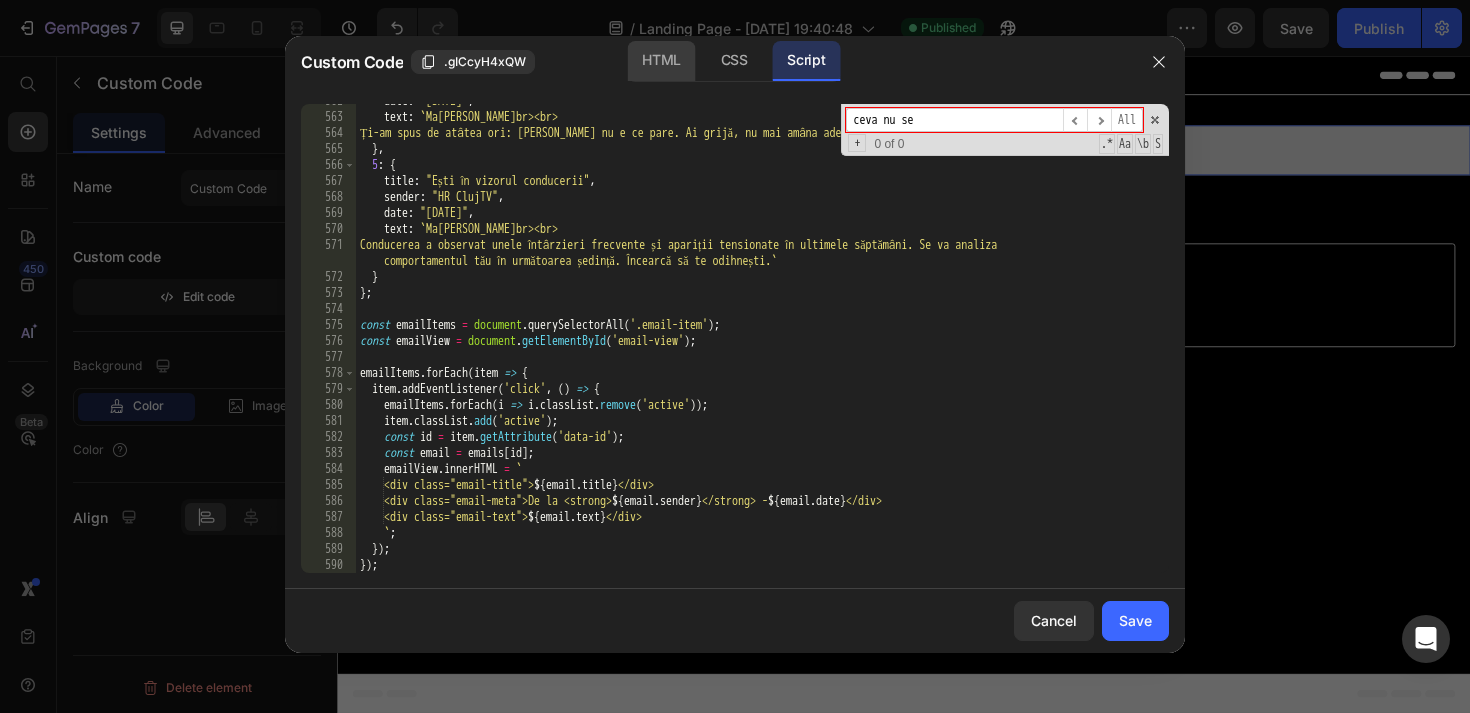 type on "ceva nu se" 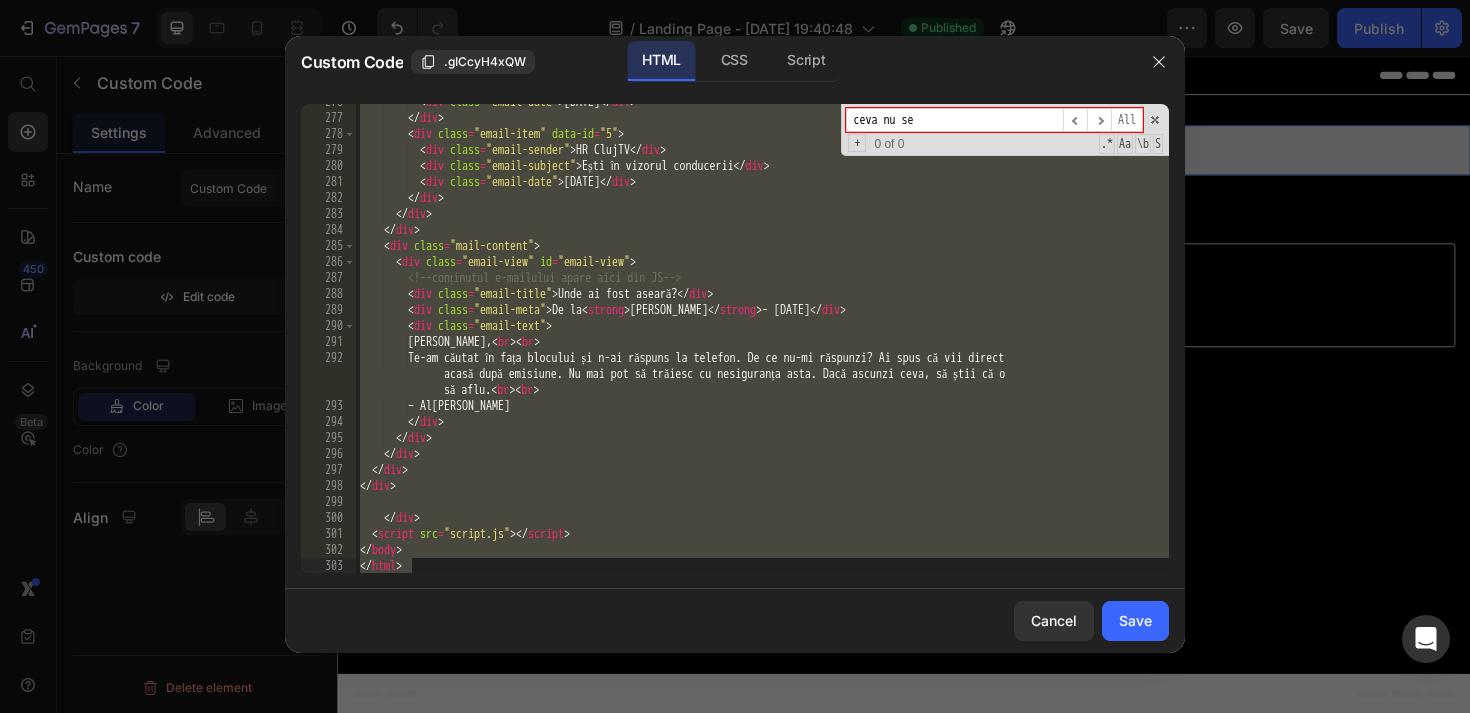 click on "< div   class = "email-date" > [DATE] </ div >           </ div >           < div   class = "email-item"   data-id = "5" >              < div   class = "email-sender" > HR ClujTV </ div >              < div   class = "email-subject" > Ești în vizorul conducerii </ div >              < div   class = "email-date" > [DATE] </ div >           </ div >         </ div >      </ div >      < div   class = "mail-content" >         < div   class = "email-view"   id = "email-view" >           <!--  conținutul e-mailului apare aici din JS  -->           < div   class = "email-title" > Unde ai fost aseară? </ div >           < div   class = "email-meta" > De la  < strong > [PERSON_NAME] </ strong >  - [DATE] </ div >           < div   class = "email-text" >             [PERSON_NAME], < br > < br >             Te-am căutat în fața blocului și n-ai răspuns la telefon. De ce nu-mi răspunzi? Ai spus că vii direct                                să aflu. < br > < br >             – [PERSON_NAME]" at bounding box center (762, 344) 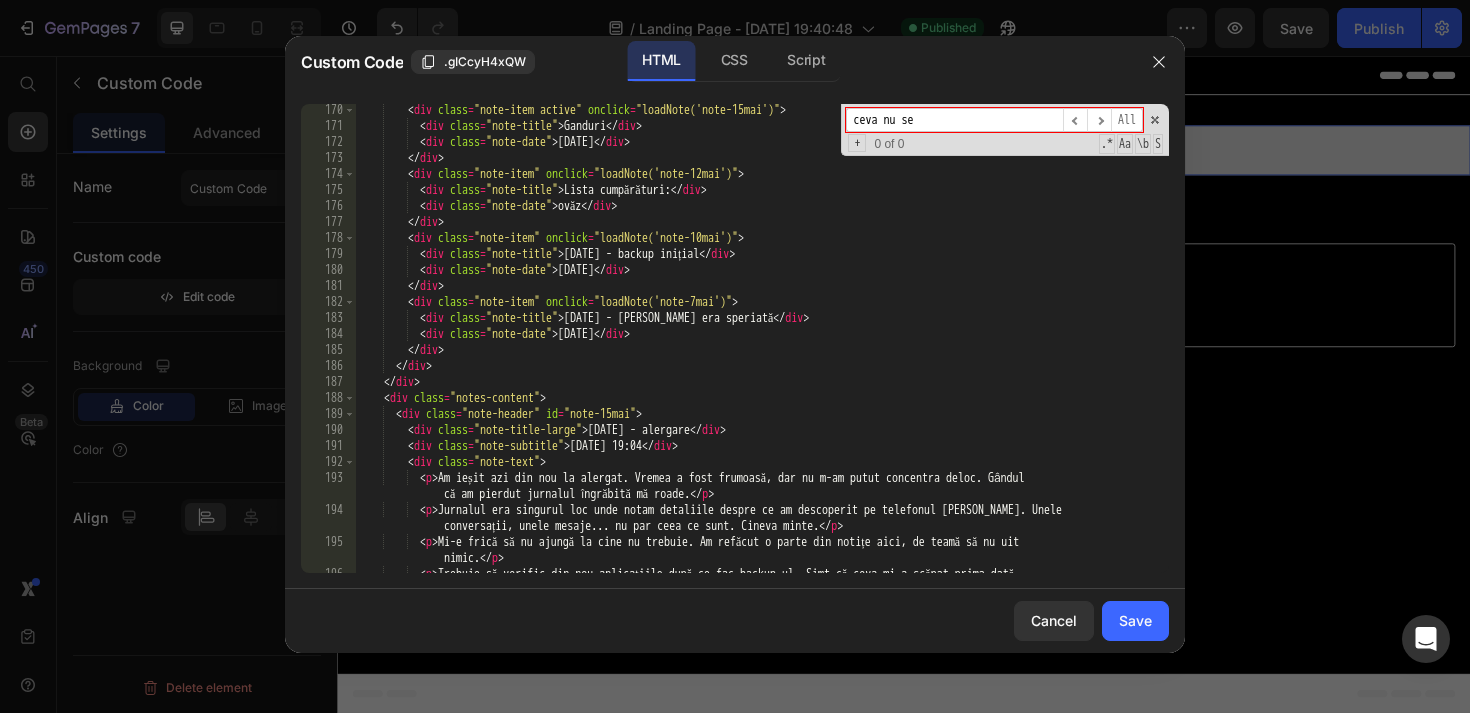 scroll, scrollTop: 2837, scrollLeft: 0, axis: vertical 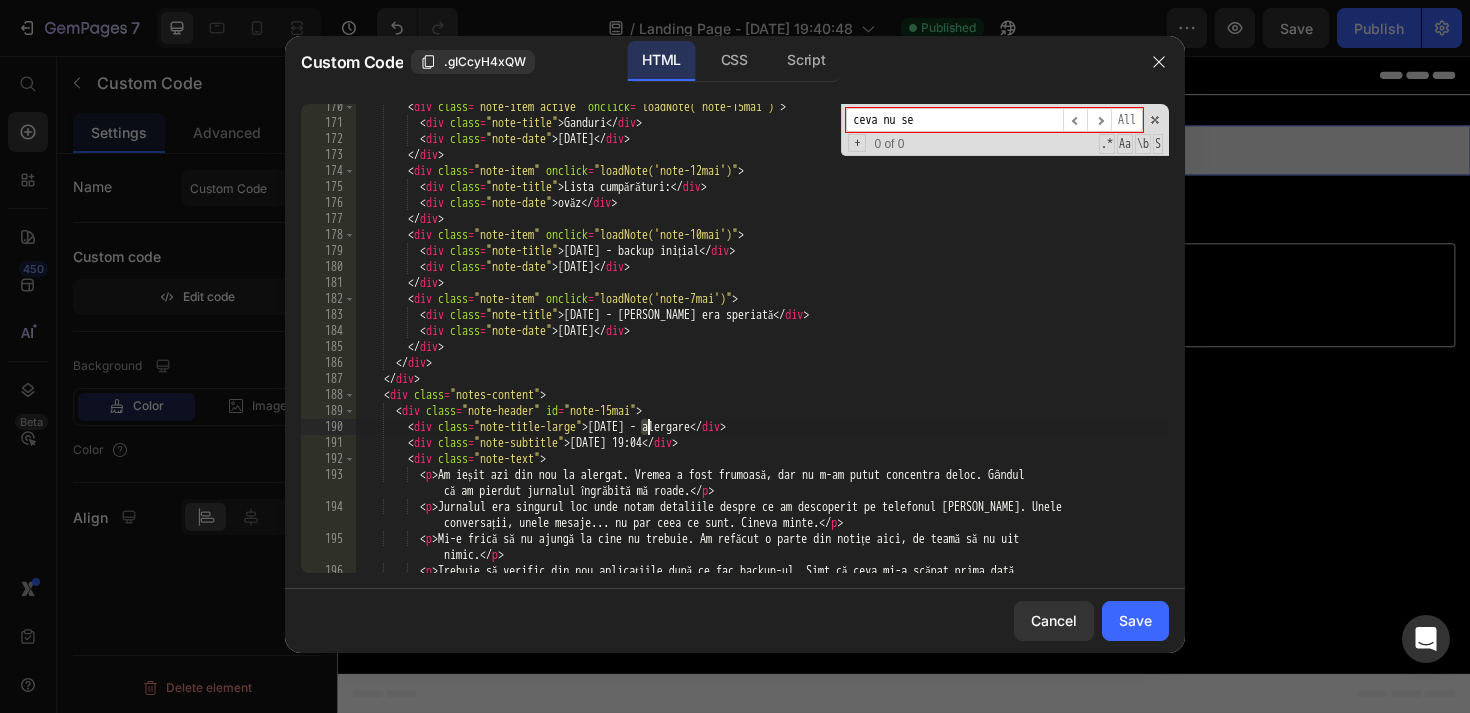 click on "< div   class = "note-item active"   onclick = "loadNote('note-15mai')" >              < div   class = "note-title" > Ganduri </ div >              < div   class = "note-date" > [DATE] </ div >           </ div >           < div   class = "note-item"   onclick = "loadNote('note-12mai')" >              < div   class = "note-title" > Lista cumpărături: </ div >              < div   class = "note-date" > ovăz </ div >           </ div >           < div   class = "note-item"   onclick = "loadNote('note-10mai')" >              < div   class = "note-title" > [DATE] - backup inițial </ div >              < div   class = "note-date" > [DATE] </ div >           </ div >           < div   class = "note-item"   onclick = "loadNote('note-7mai')" >              < div   class = "note-title" > [DATE] - [PERSON_NAME] era speriată </ div >              < div   class = "note-date" > [DATE] </ div >           </ div >         </ div >      </ div >      < div   class = "notes-content" >         < div   class =" at bounding box center [762, 357] 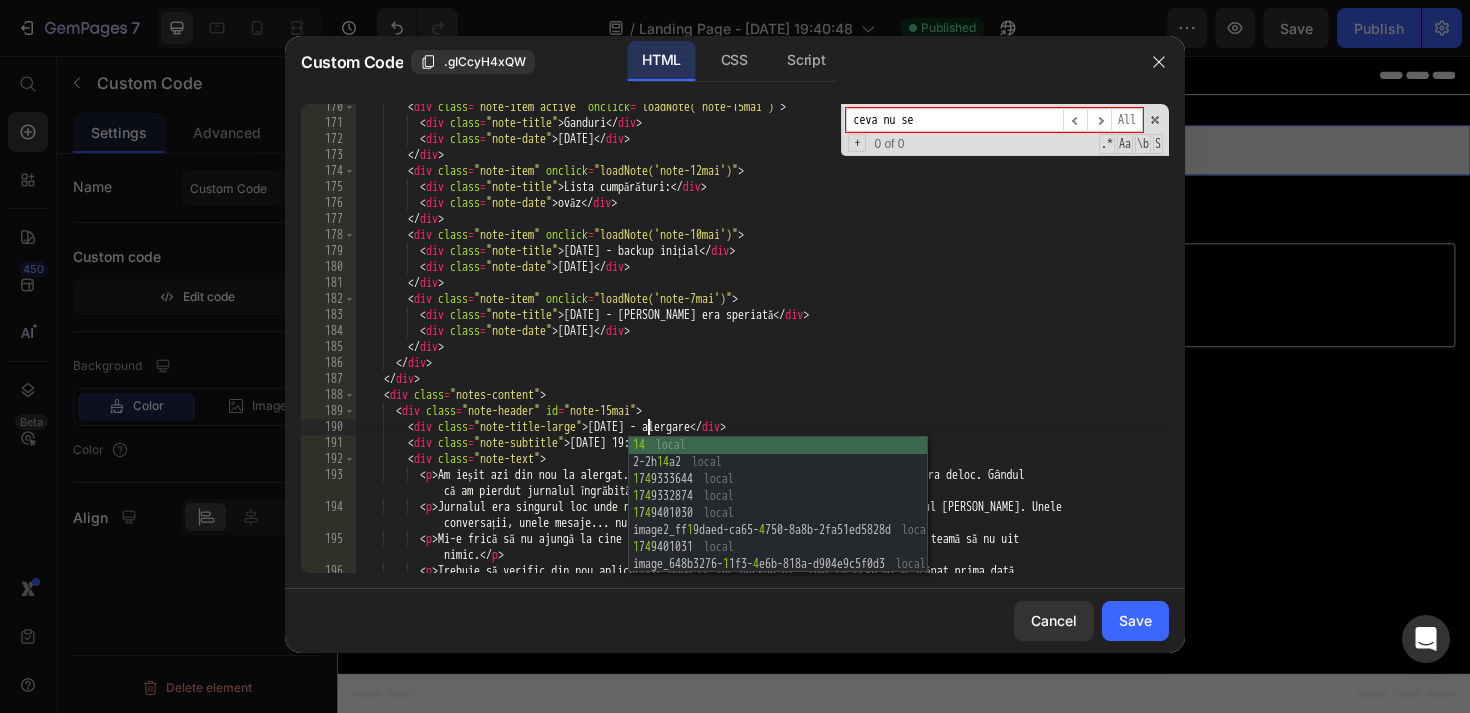 click on "< div   class = "note-item active"   onclick = "loadNote('note-15mai')" >              < div   class = "note-title" > Ganduri </ div >              < div   class = "note-date" > [DATE] </ div >           </ div >           < div   class = "note-item"   onclick = "loadNote('note-12mai')" >              < div   class = "note-title" > Lista cumpărături: </ div >              < div   class = "note-date" > ovăz </ div >           </ div >           < div   class = "note-item"   onclick = "loadNote('note-10mai')" >              < div   class = "note-title" > [DATE] - backup inițial </ div >              < div   class = "note-date" > [DATE] </ div >           </ div >           < div   class = "note-item"   onclick = "loadNote('note-7mai')" >              < div   class = "note-title" > [DATE] - [PERSON_NAME] era speriată </ div >              < div   class = "note-date" > [DATE] </ div >           </ div >         </ div >      </ div >      < div   class = "notes-content" >         < div   class =" at bounding box center (762, 357) 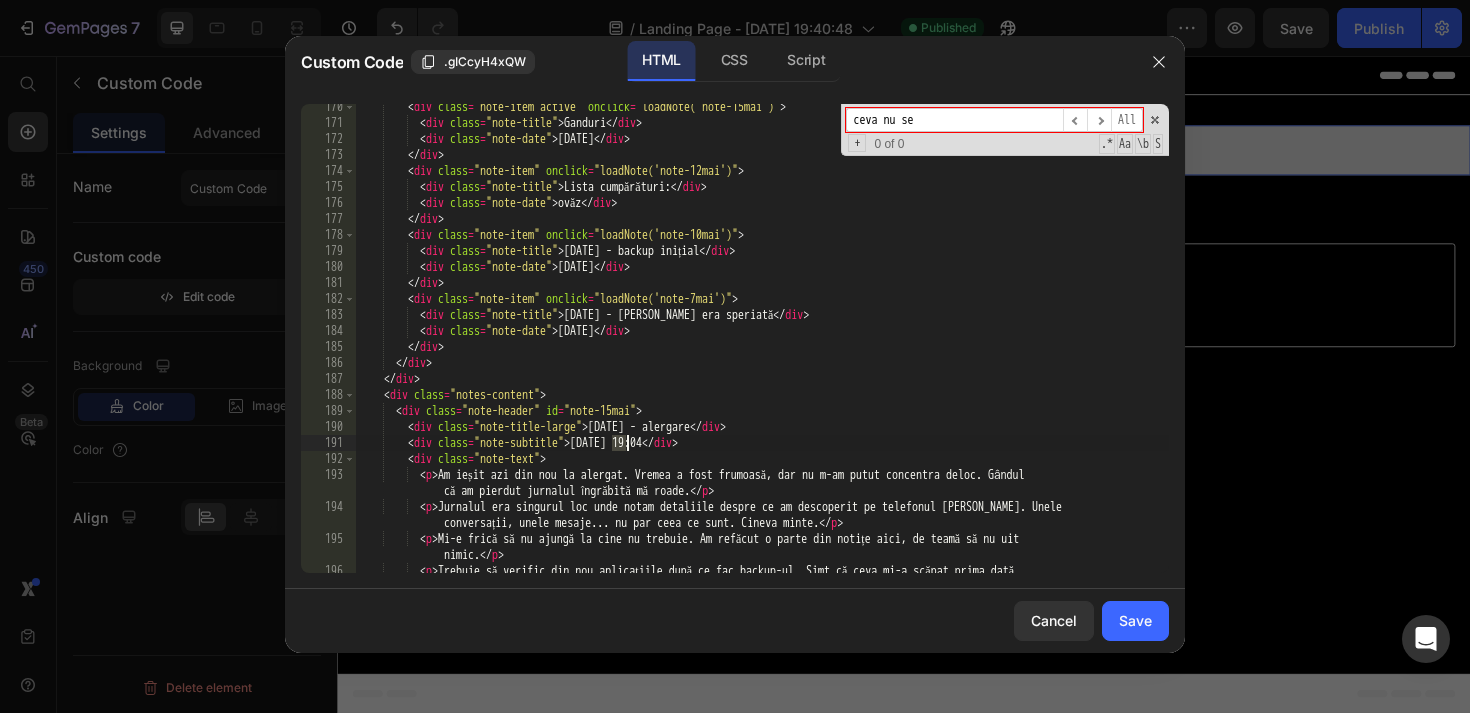 drag, startPoint x: 614, startPoint y: 444, endPoint x: 626, endPoint y: 444, distance: 12 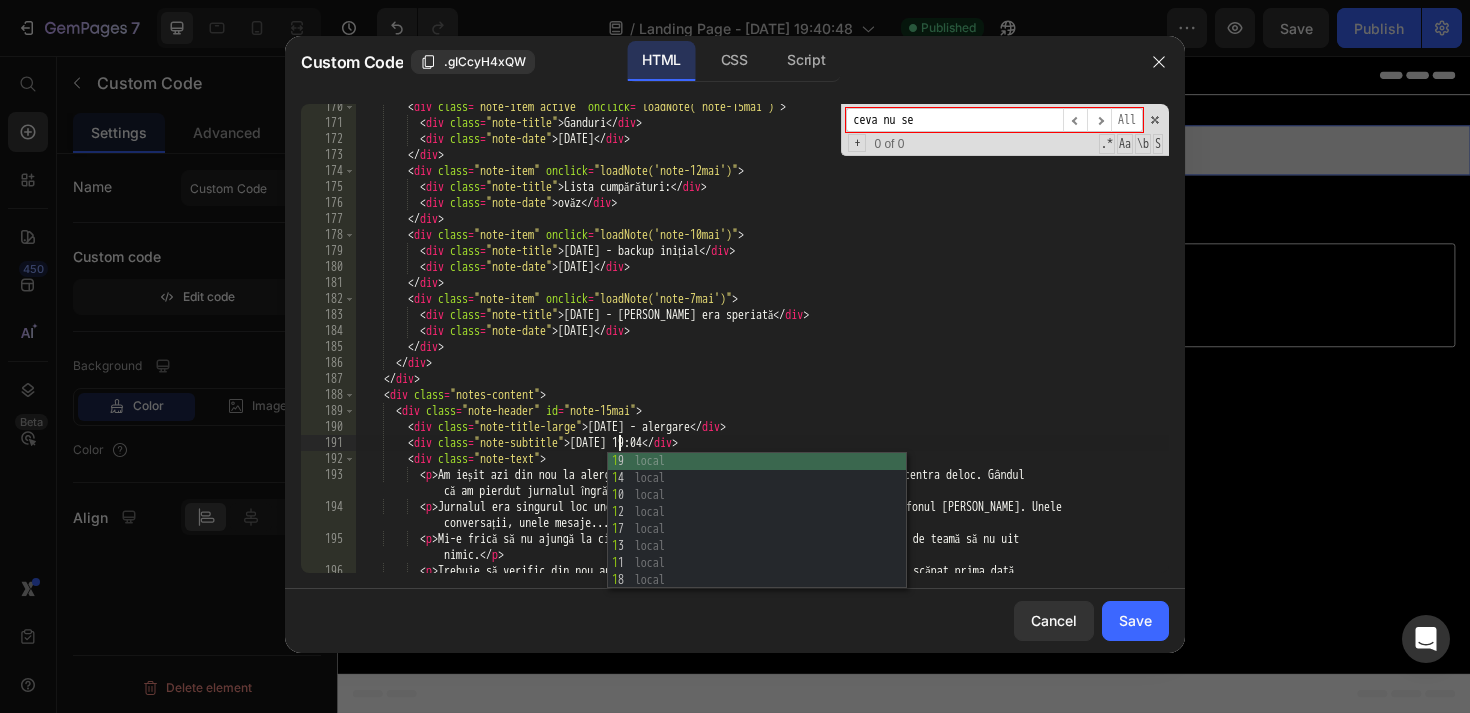 scroll, scrollTop: 0, scrollLeft: 21, axis: horizontal 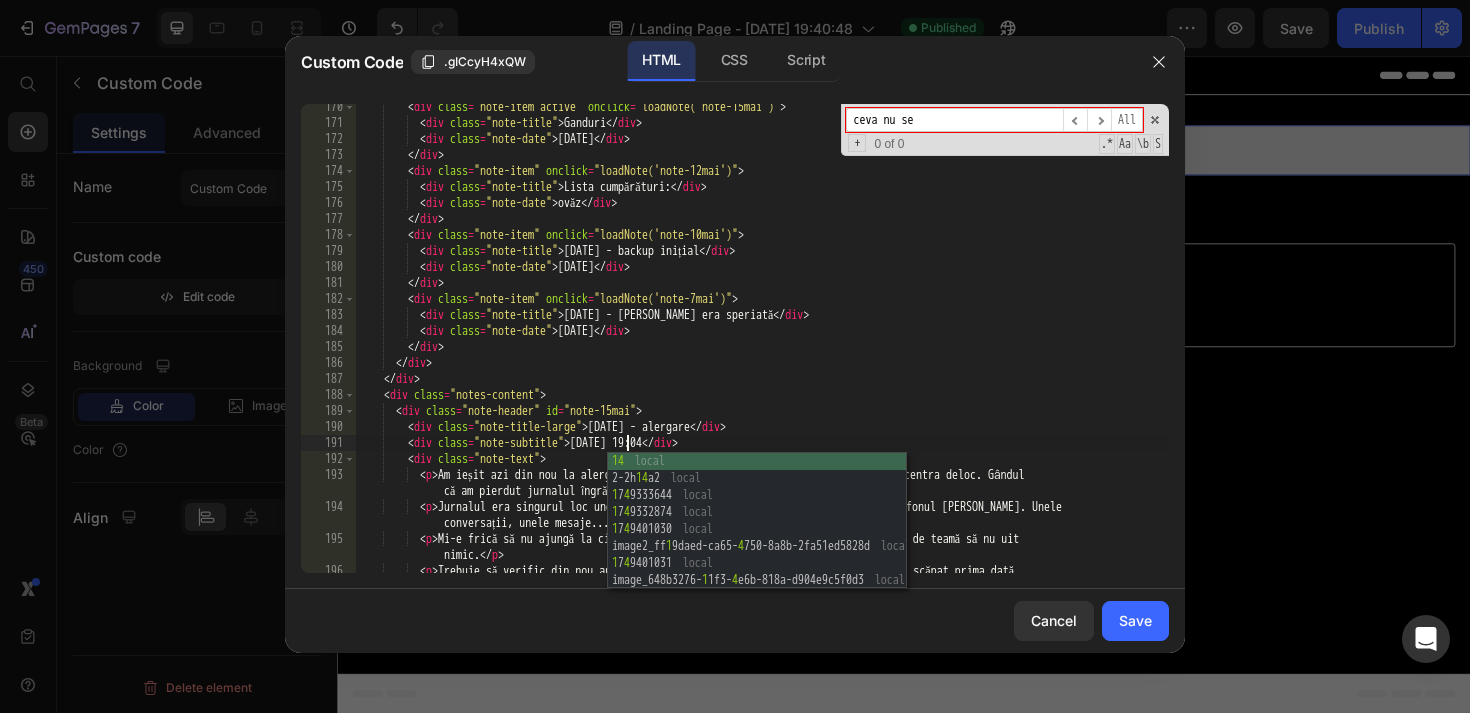 click on "< div   class = "note-item active"   onclick = "loadNote('note-15mai')" >              < div   class = "note-title" > Ganduri </ div >              < div   class = "note-date" > [DATE] </ div >           </ div >           < div   class = "note-item"   onclick = "loadNote('note-12mai')" >              < div   class = "note-title" > Lista cumpărături: </ div >              < div   class = "note-date" > ovăz </ div >           </ div >           < div   class = "note-item"   onclick = "loadNote('note-10mai')" >              < div   class = "note-title" > [DATE] - backup inițial </ div >              < div   class = "note-date" > [DATE] </ div >           </ div >           < div   class = "note-item"   onclick = "loadNote('note-7mai')" >              < div   class = "note-title" > [DATE] - [PERSON_NAME] era speriată </ div >              < div   class = "note-date" > [DATE] </ div >           </ div >         </ div >      </ div >      < div   class = "notes-content" >         < div   class =" at bounding box center [762, 357] 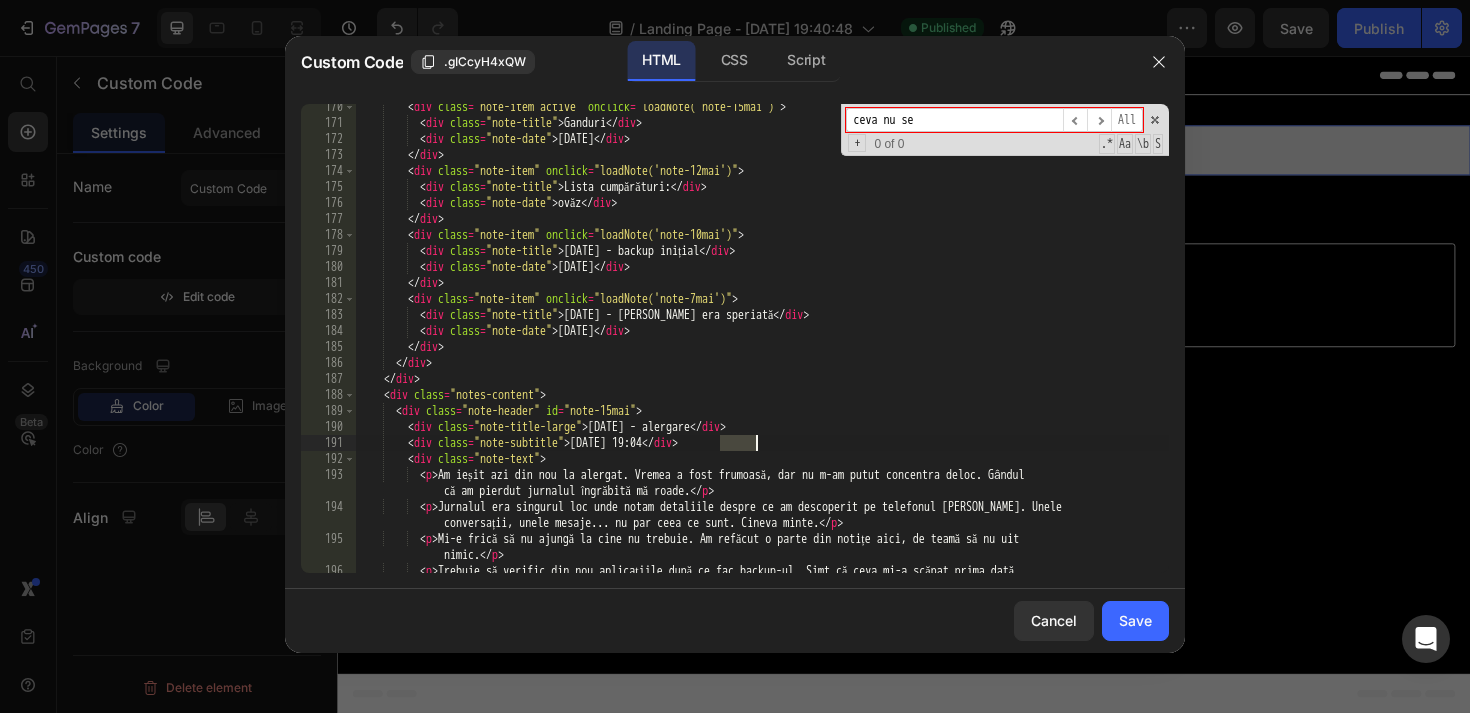 drag, startPoint x: 722, startPoint y: 442, endPoint x: 755, endPoint y: 442, distance: 33 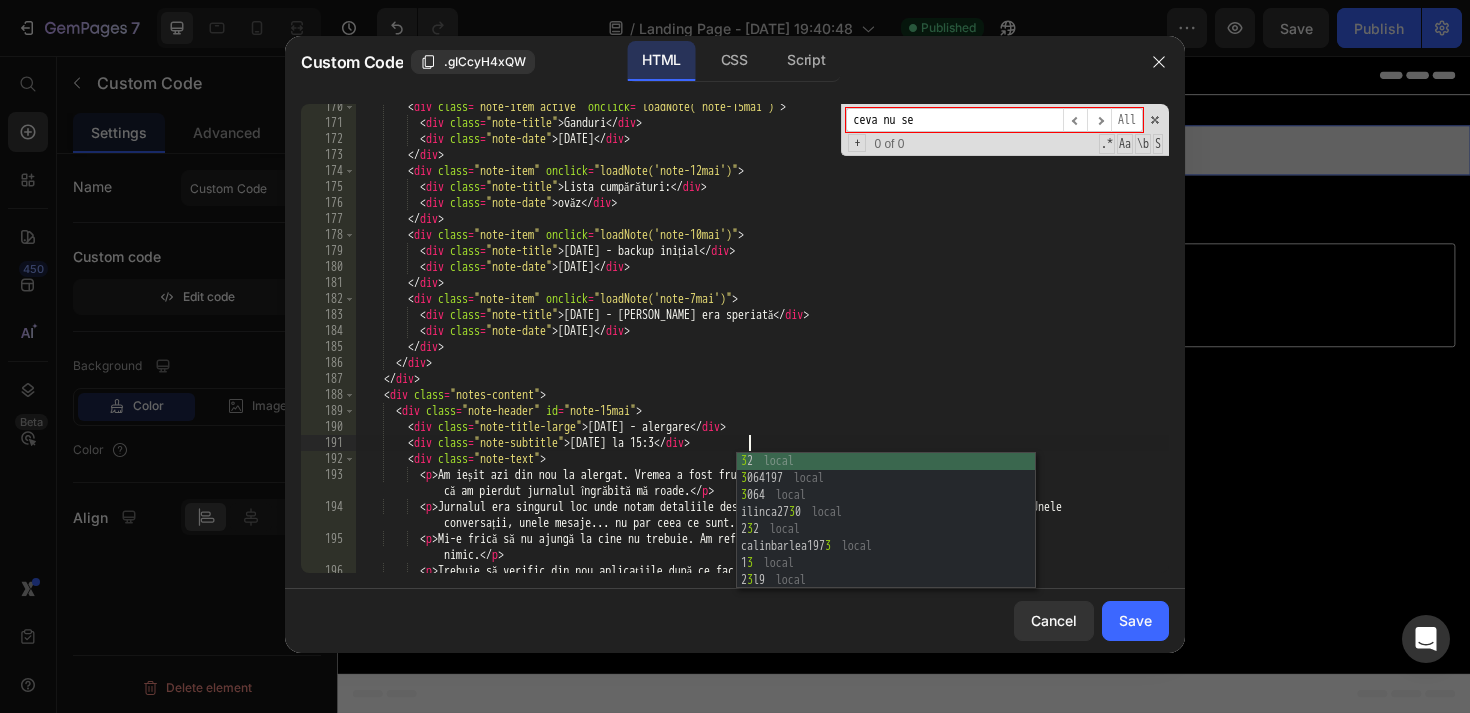 scroll, scrollTop: 0, scrollLeft: 32, axis: horizontal 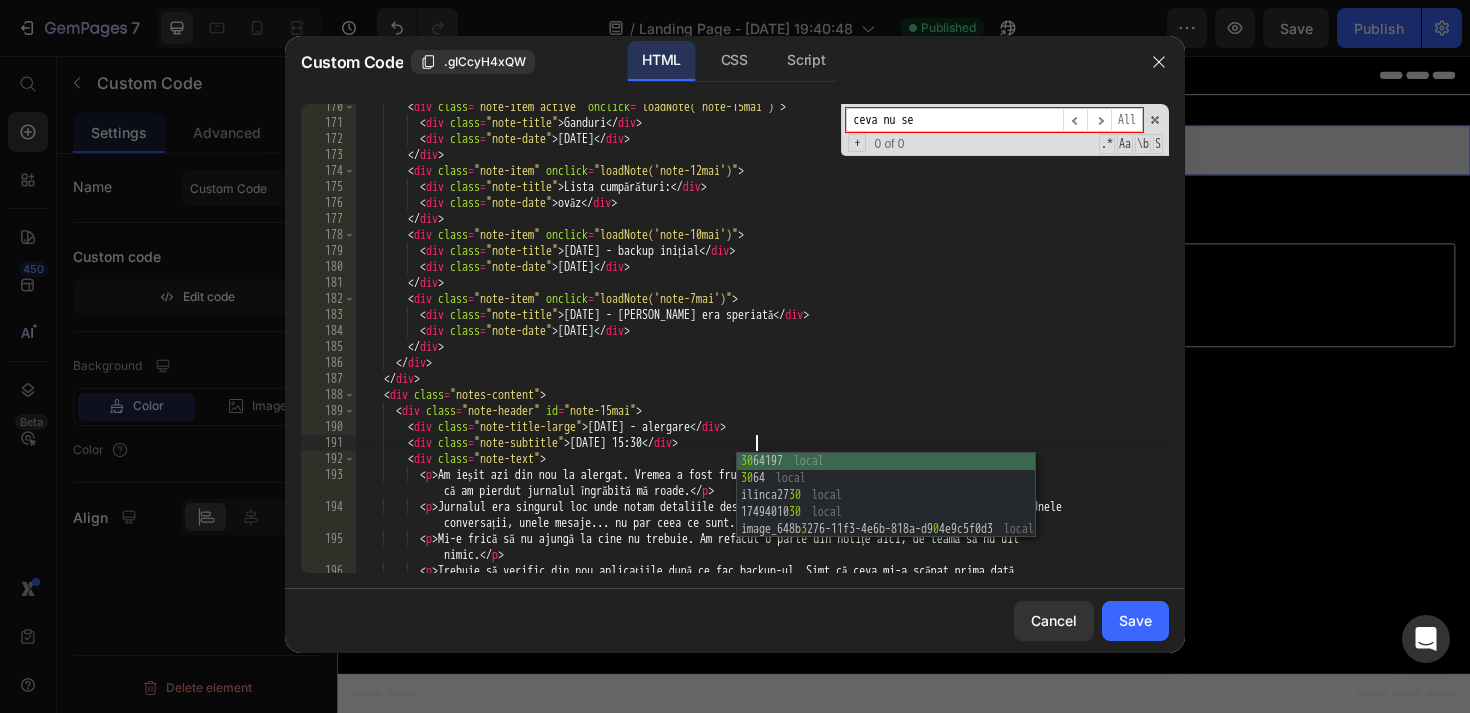 click on "< div   class = "note-item active"   onclick = "loadNote('note-15mai')" >              < div   class = "note-title" > Ganduri </ div >              < div   class = "note-date" > [DATE] </ div >           </ div >           < div   class = "note-item"   onclick = "loadNote('note-12mai')" >              < div   class = "note-title" > Lista cumpărături: </ div >              < div   class = "note-date" > ovăz </ div >           </ div >           < div   class = "note-item"   onclick = "loadNote('note-10mai')" >              < div   class = "note-title" > [DATE] - backup inițial </ div >              < div   class = "note-date" > [DATE] </ div >           </ div >           < div   class = "note-item"   onclick = "loadNote('note-7mai')" >              < div   class = "note-title" > [DATE] - [PERSON_NAME] era speriată </ div >              < div   class = "note-date" > [DATE] </ div >           </ div >         </ div >      </ div >      < div   class = "notes-content" >         < div   class =" at bounding box center [762, 357] 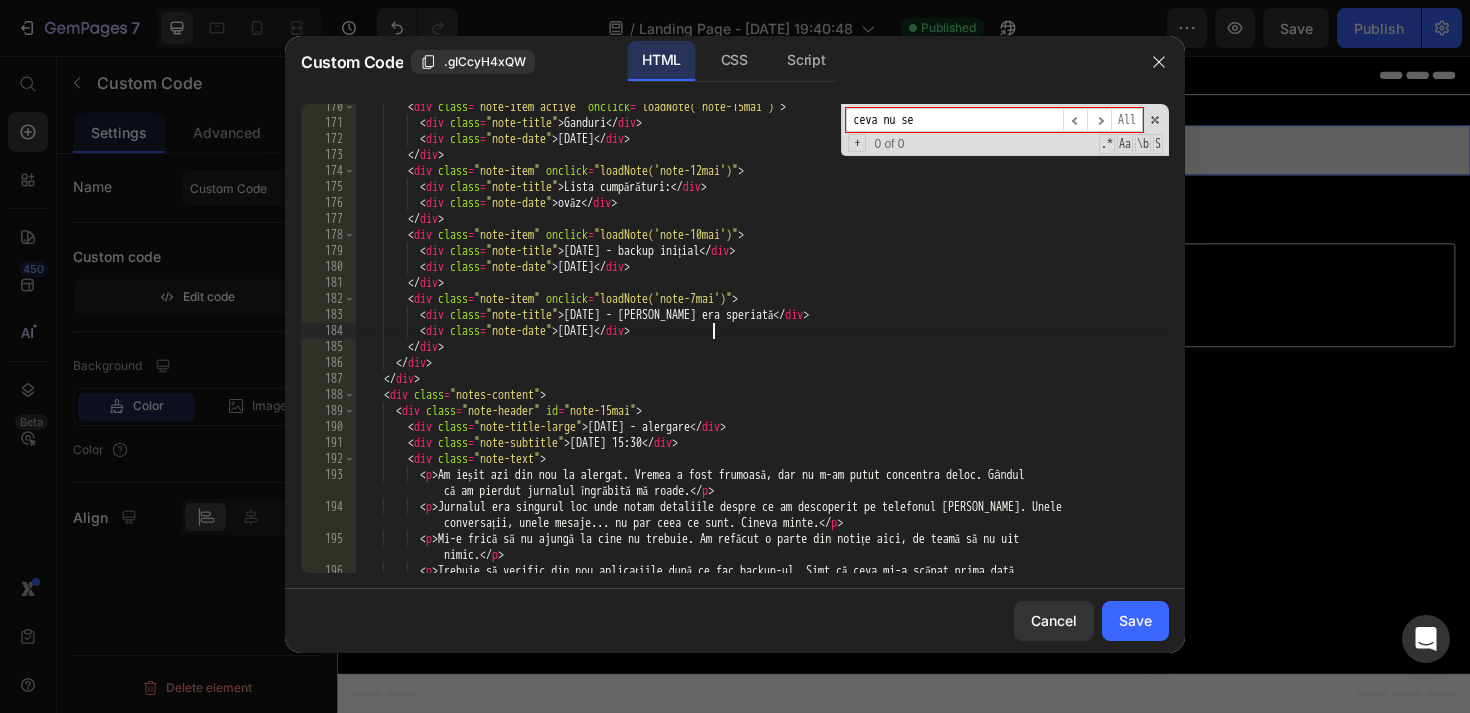 scroll, scrollTop: 0, scrollLeft: 28, axis: horizontal 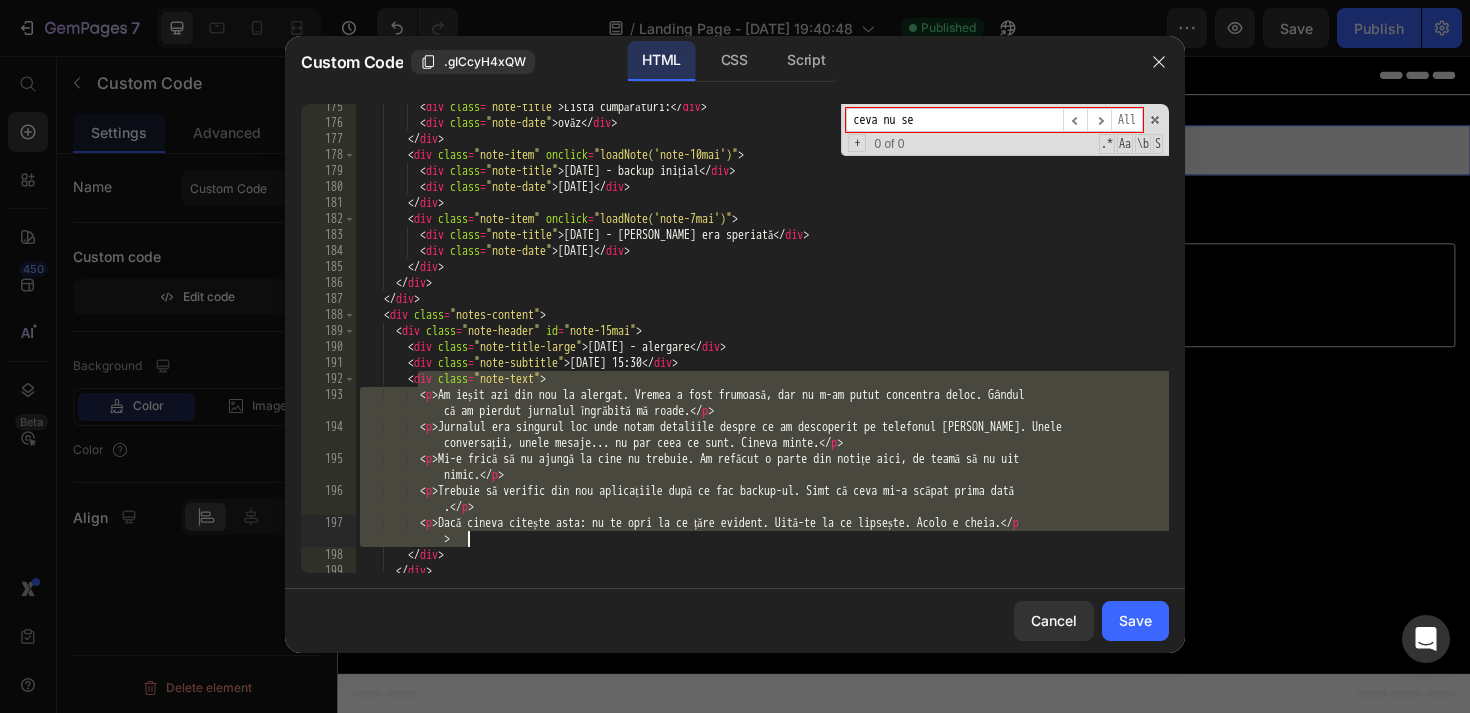 drag, startPoint x: 416, startPoint y: 385, endPoint x: 518, endPoint y: 533, distance: 179.74426 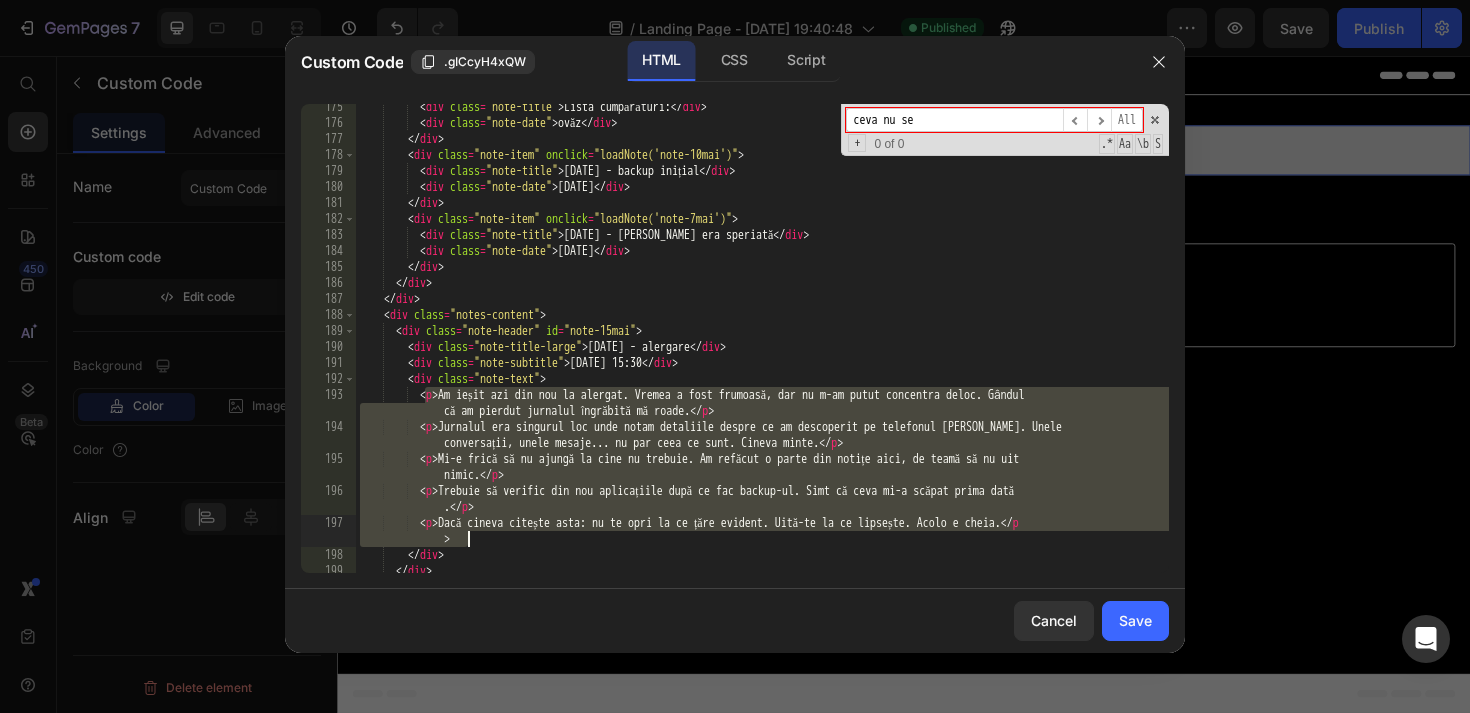 drag, startPoint x: 426, startPoint y: 396, endPoint x: 497, endPoint y: 541, distance: 161.44968 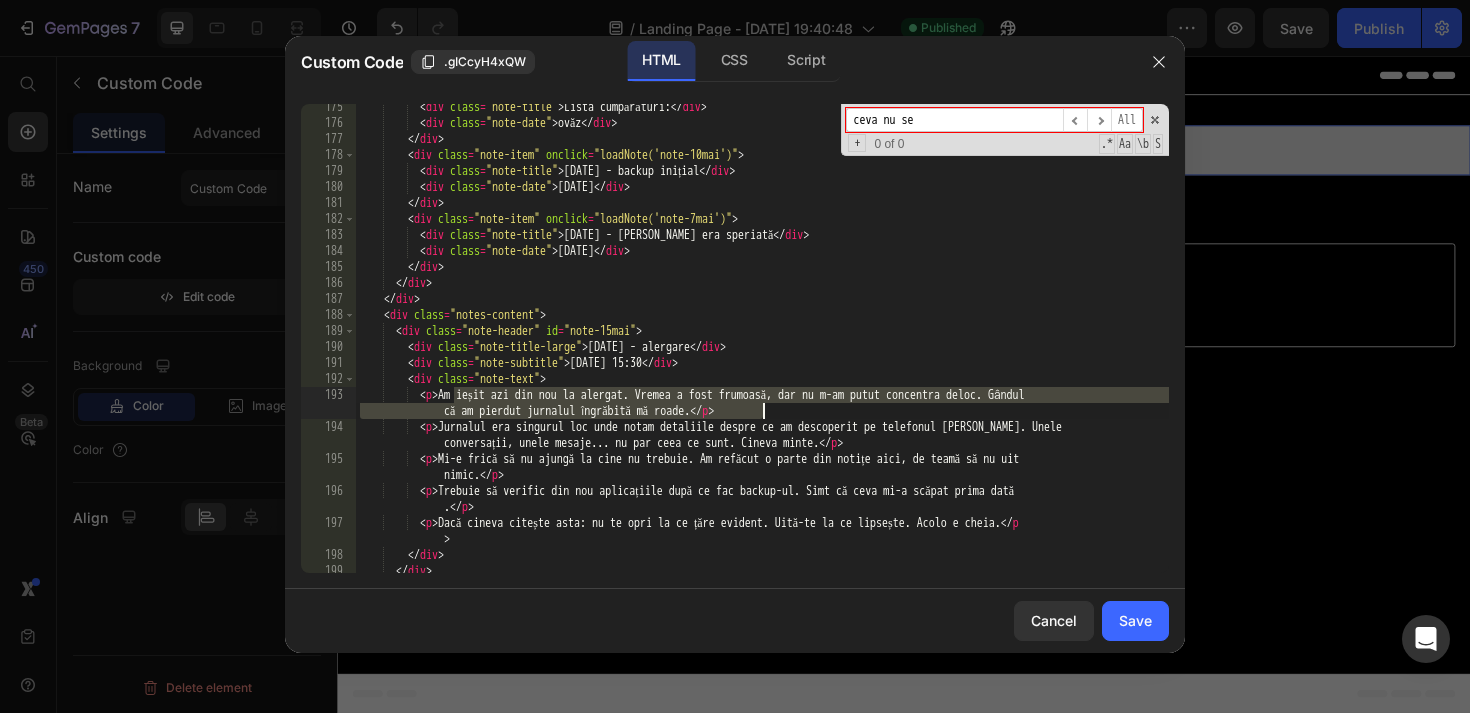 drag, startPoint x: 452, startPoint y: 395, endPoint x: 759, endPoint y: 409, distance: 307.31906 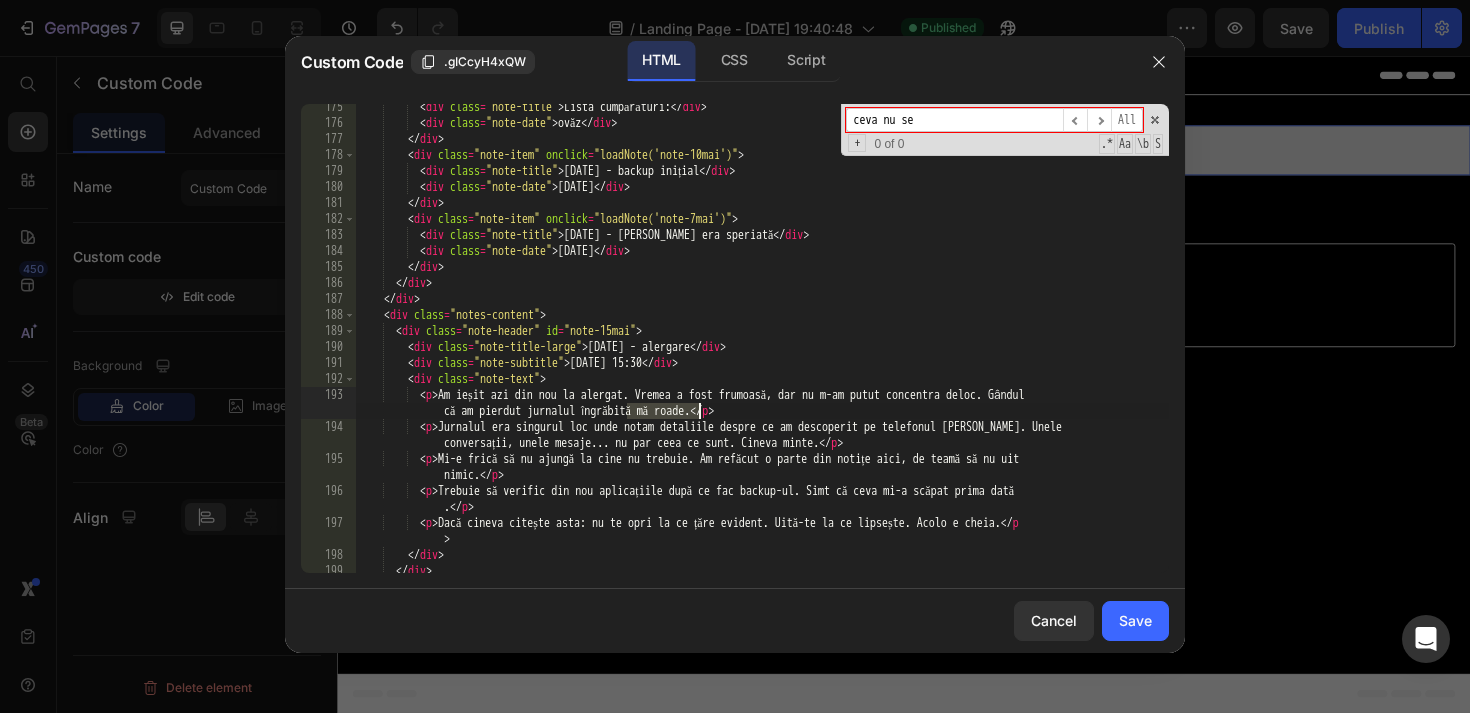 drag, startPoint x: 626, startPoint y: 409, endPoint x: 696, endPoint y: 411, distance: 70.028564 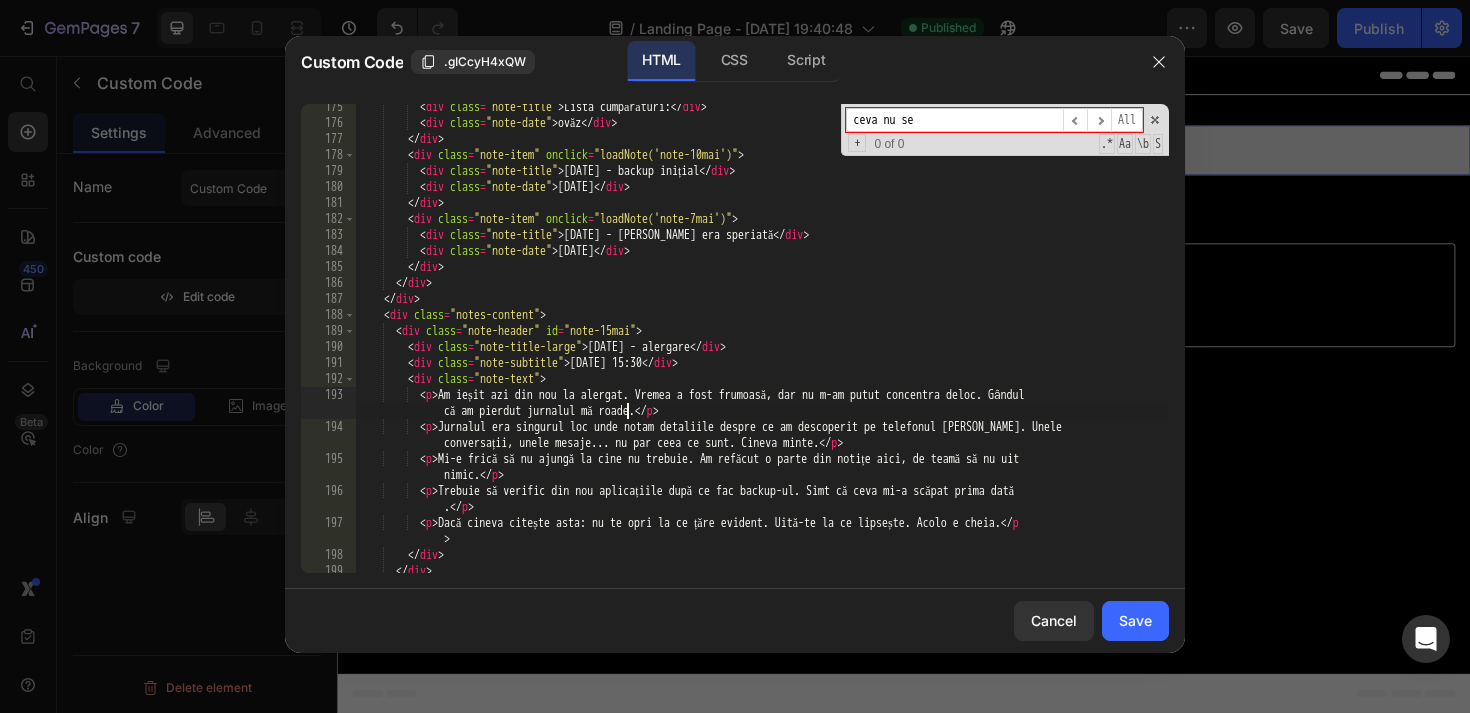 scroll, scrollTop: 0, scrollLeft: 80, axis: horizontal 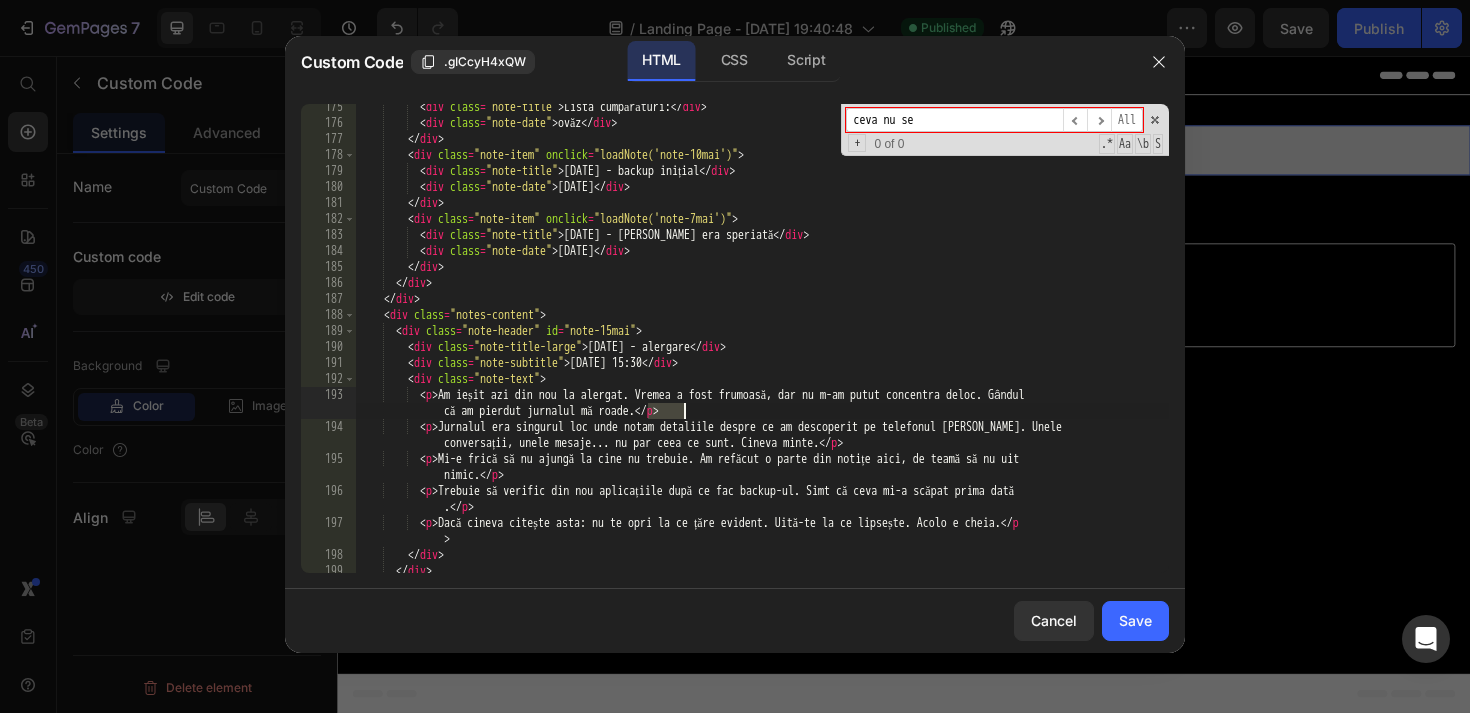 drag, startPoint x: 647, startPoint y: 411, endPoint x: 683, endPoint y: 411, distance: 36 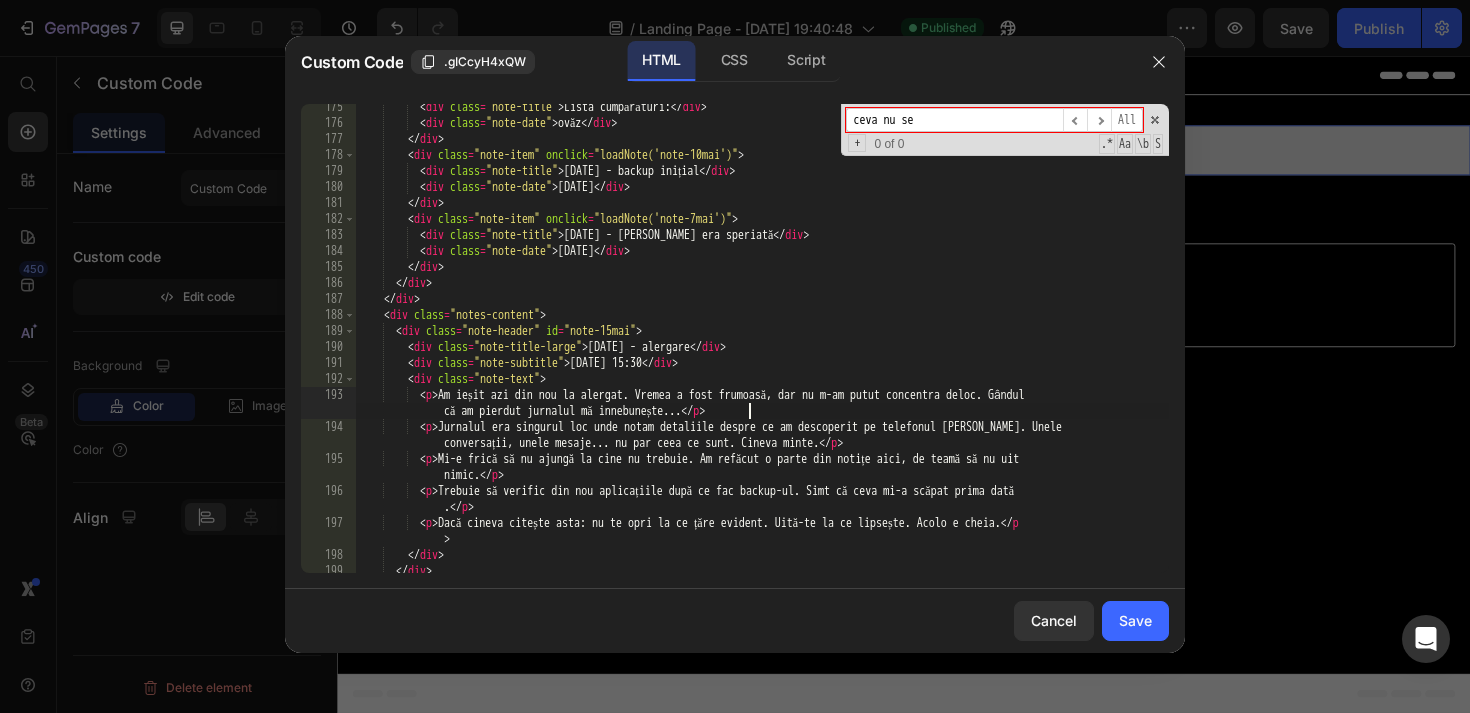 scroll, scrollTop: 0, scrollLeft: 90, axis: horizontal 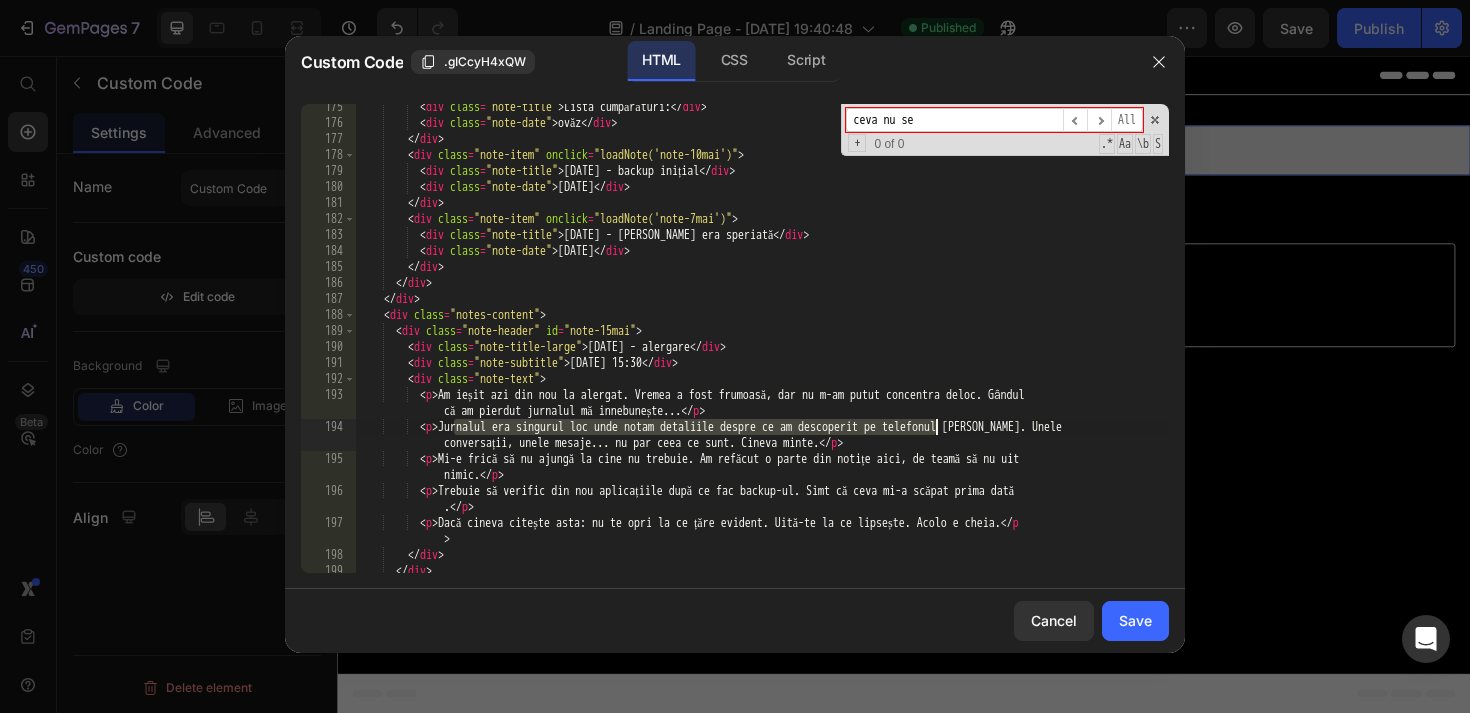 drag, startPoint x: 456, startPoint y: 423, endPoint x: 934, endPoint y: 433, distance: 478.10458 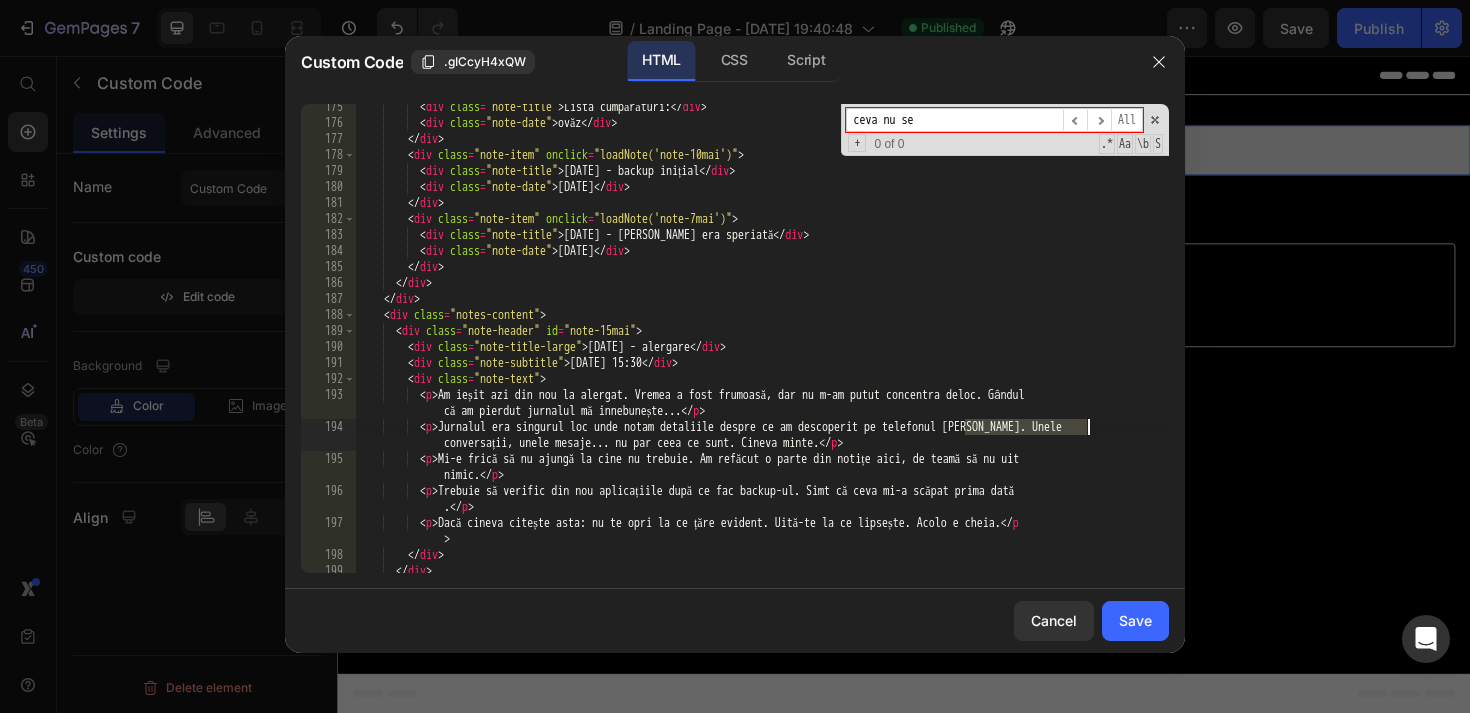 drag, startPoint x: 965, startPoint y: 428, endPoint x: 1085, endPoint y: 428, distance: 120 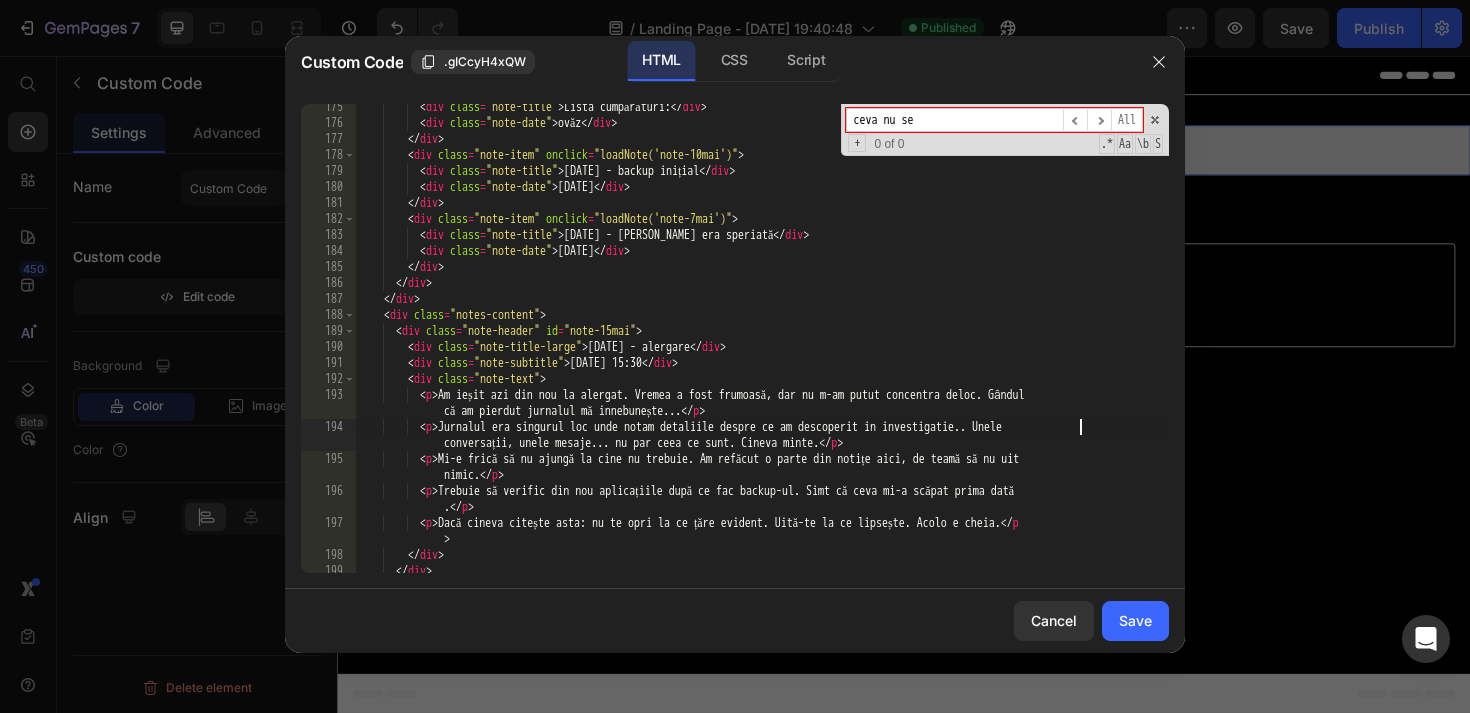 scroll, scrollTop: 0, scrollLeft: 60, axis: horizontal 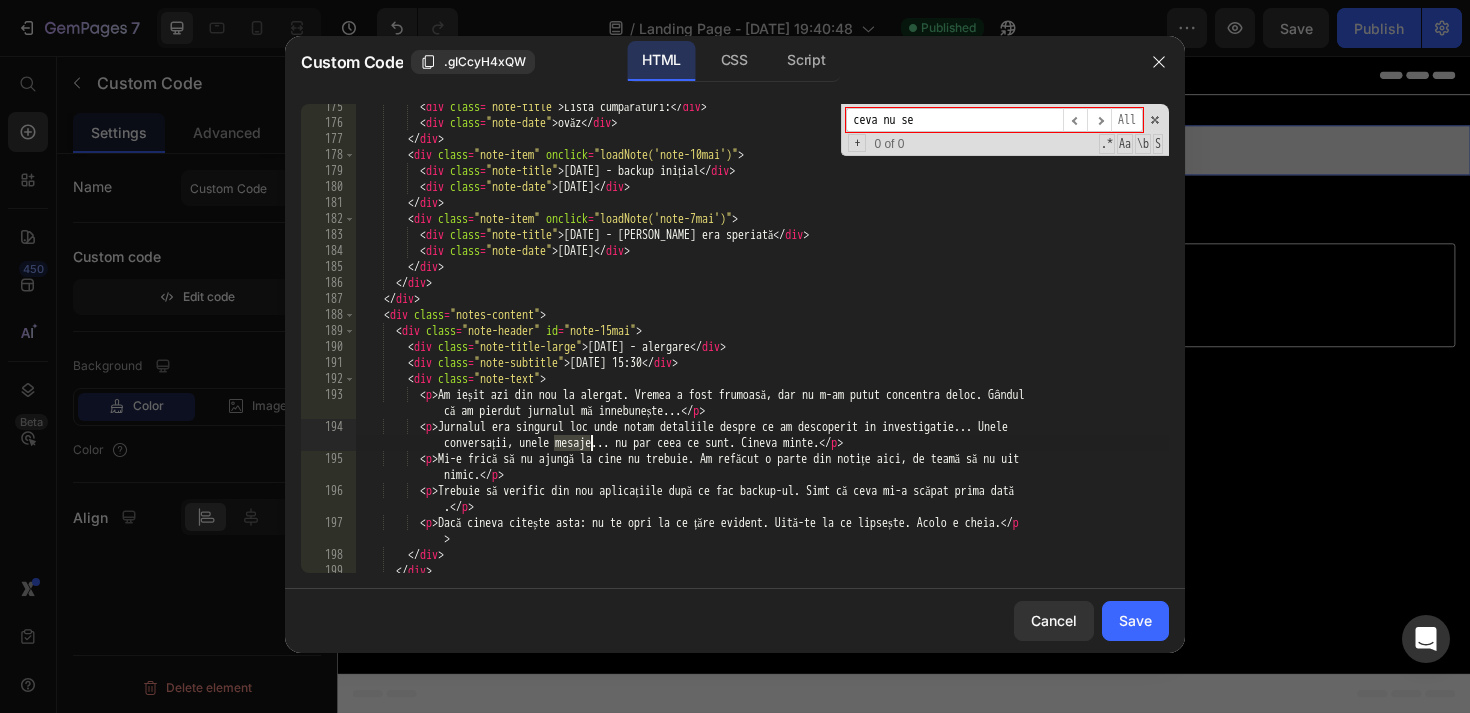 drag, startPoint x: 551, startPoint y: 438, endPoint x: 626, endPoint y: 441, distance: 75.059975 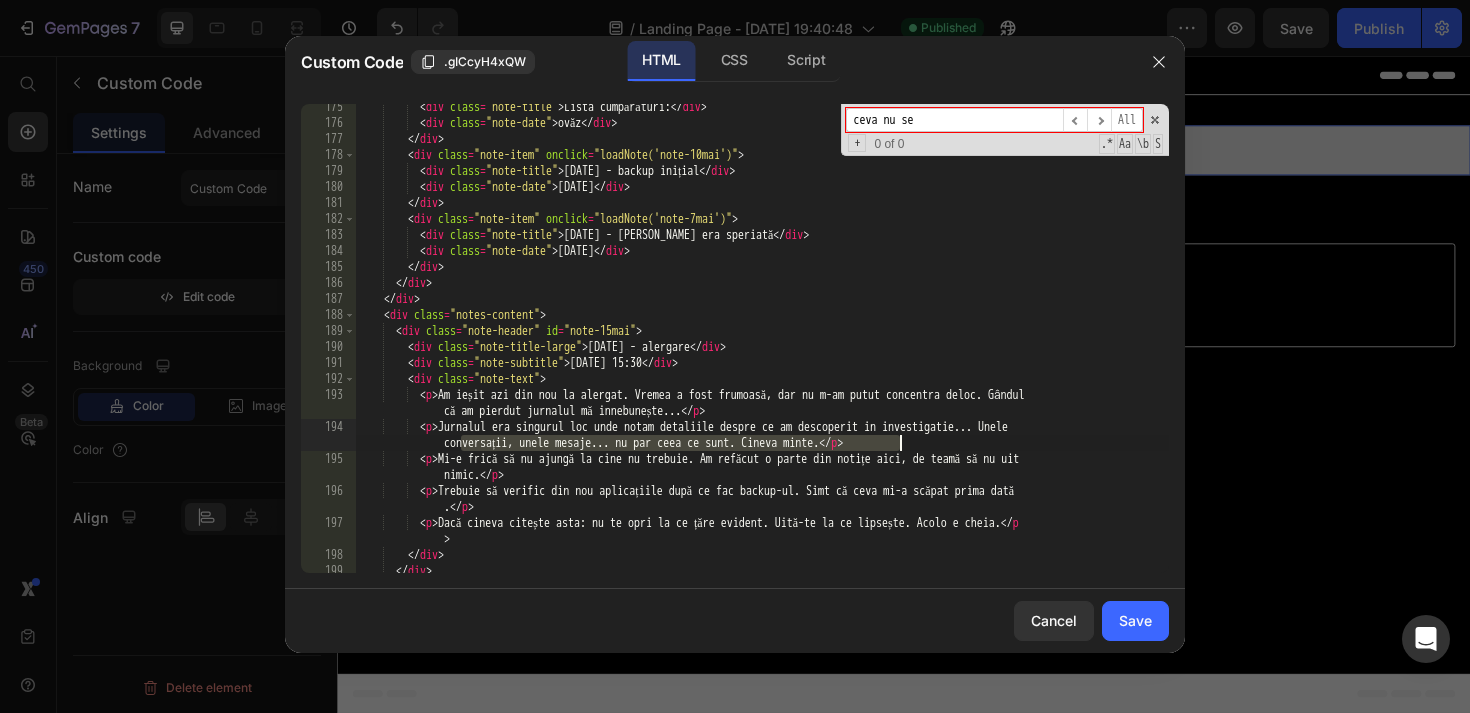 drag, startPoint x: 459, startPoint y: 443, endPoint x: 900, endPoint y: 448, distance: 441.02835 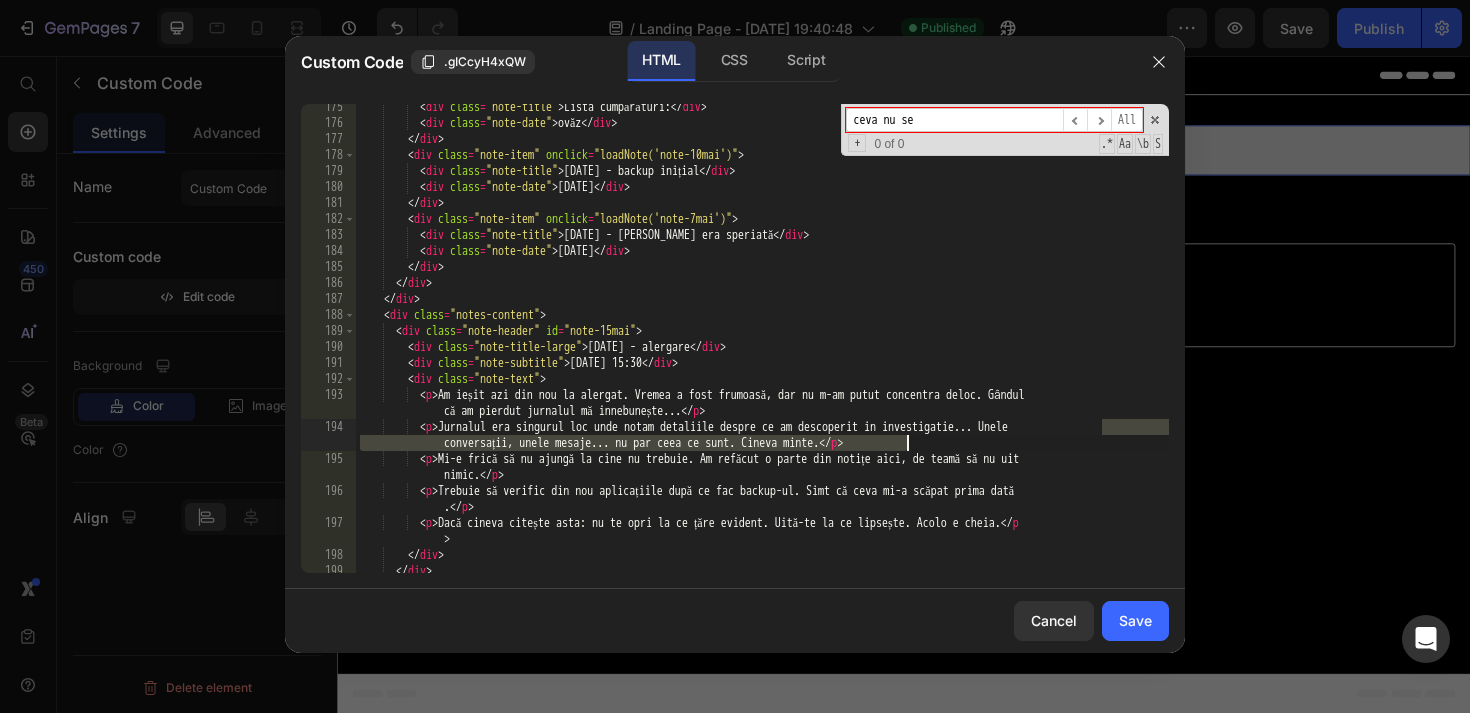 drag, startPoint x: 1098, startPoint y: 426, endPoint x: 910, endPoint y: 444, distance: 188.85974 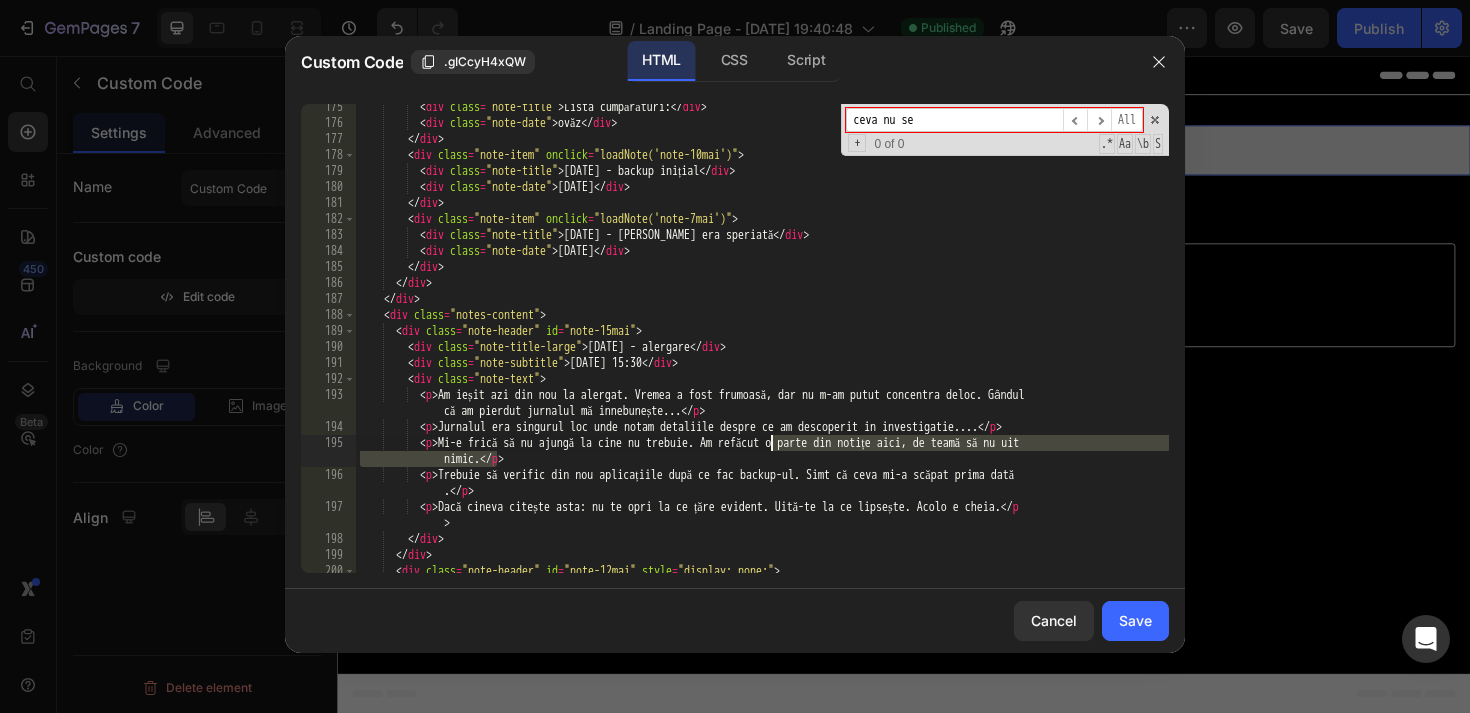 drag, startPoint x: 499, startPoint y: 463, endPoint x: 774, endPoint y: 446, distance: 275.52496 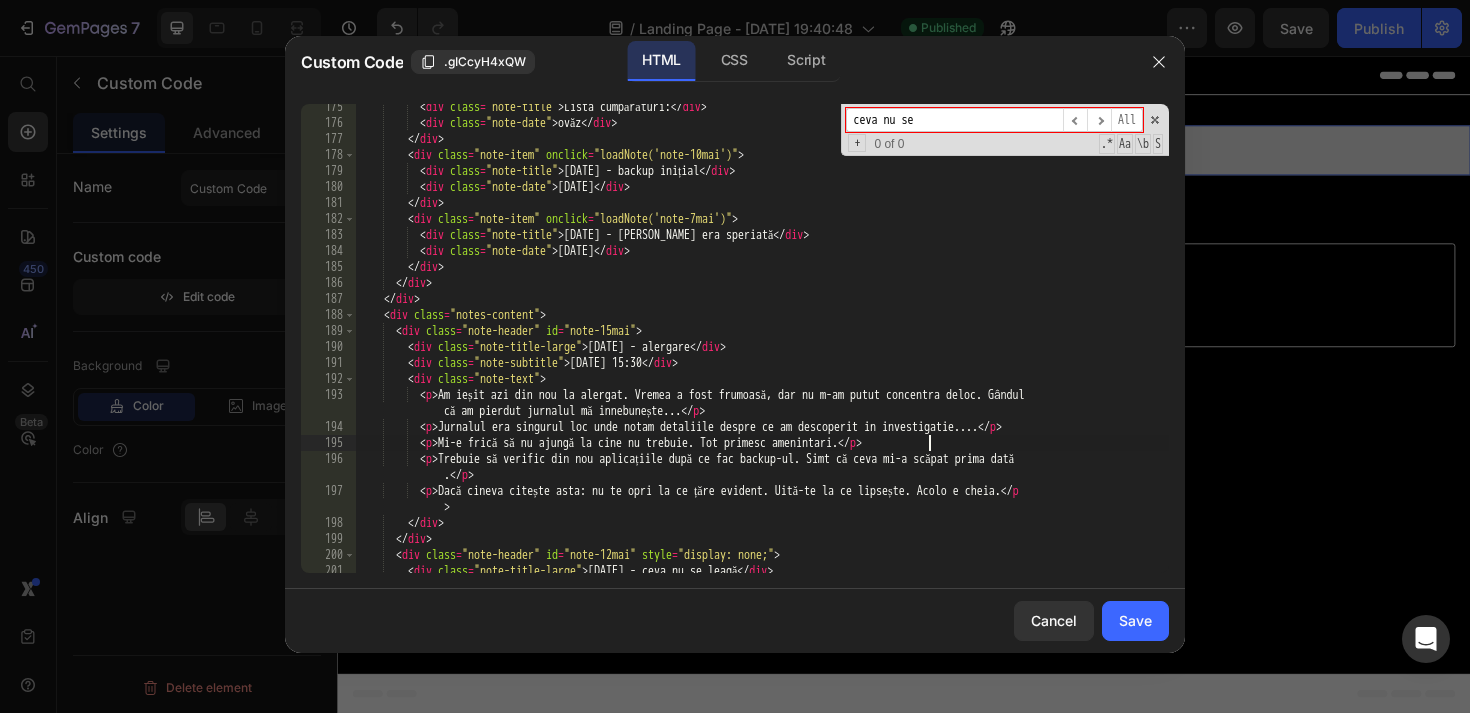 scroll, scrollTop: 0, scrollLeft: 47, axis: horizontal 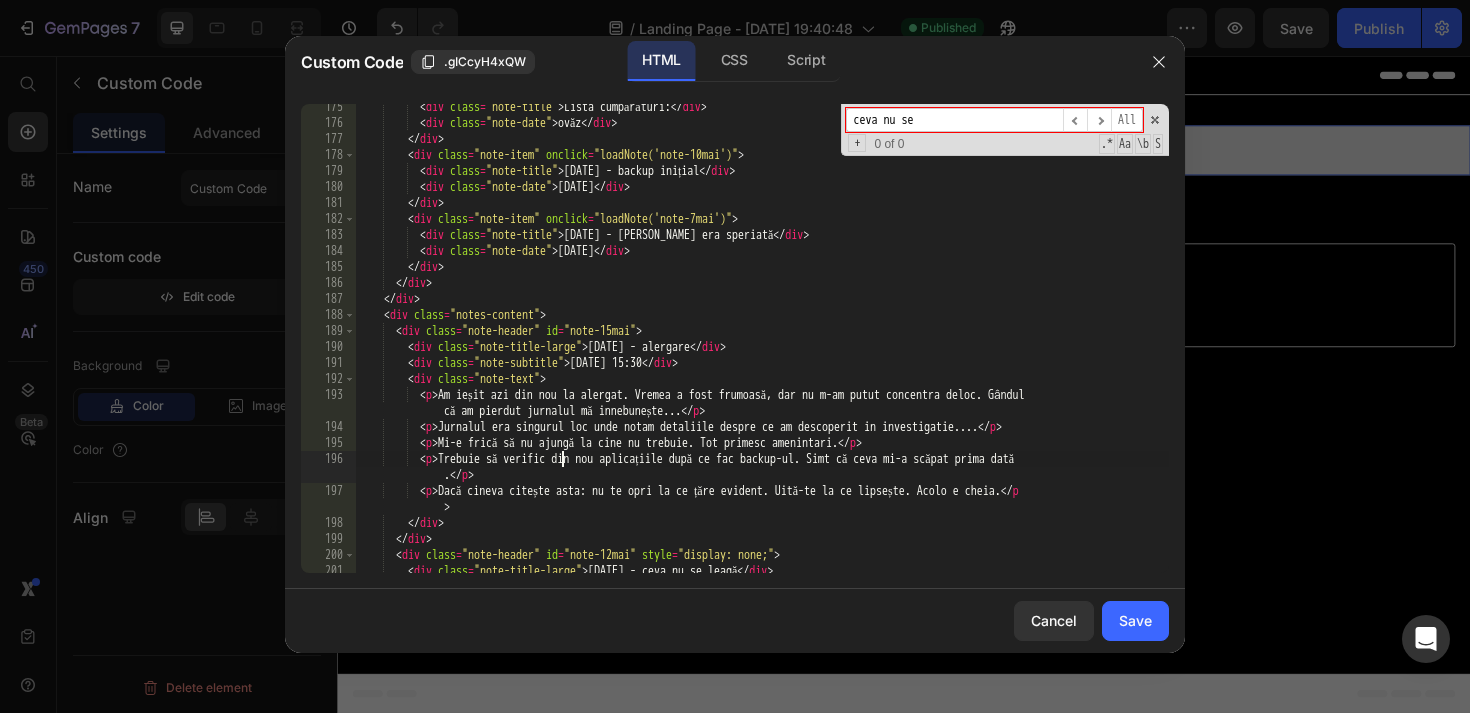 click on "< div   class = "note-title" > Lista cumpărături: </ div >              < div   class = "note-date" > ovăz </ div >           </ div >           < div   class = "note-item"   onclick = "loadNote('note-10mai')" >              < div   class = "note-title" > [DATE] - backup inițial </ div >              < div   class = "note-date" > [DATE] </ div >           </ div >           < div   class = "note-item"   onclick = "loadNote('note-7mai')" >              < div   class = "note-title" > [DATE] - [PERSON_NAME] era speriată </ div >              < div   class = "note-date" > [DATE] </ div >           </ div >         </ div >      </ div >      < div   class = "notes-content" >         < div   class = "note-header"   id = "note-15mai" >           < div   class = "note-title-large" > [DATE] - alergare </ div >           < div   class = "note-subtitle" > [DATE] 15:30 </ div >           < div   class = "note-text" >              < p >                </ p >              < p > </ p >" at bounding box center (762, 349) 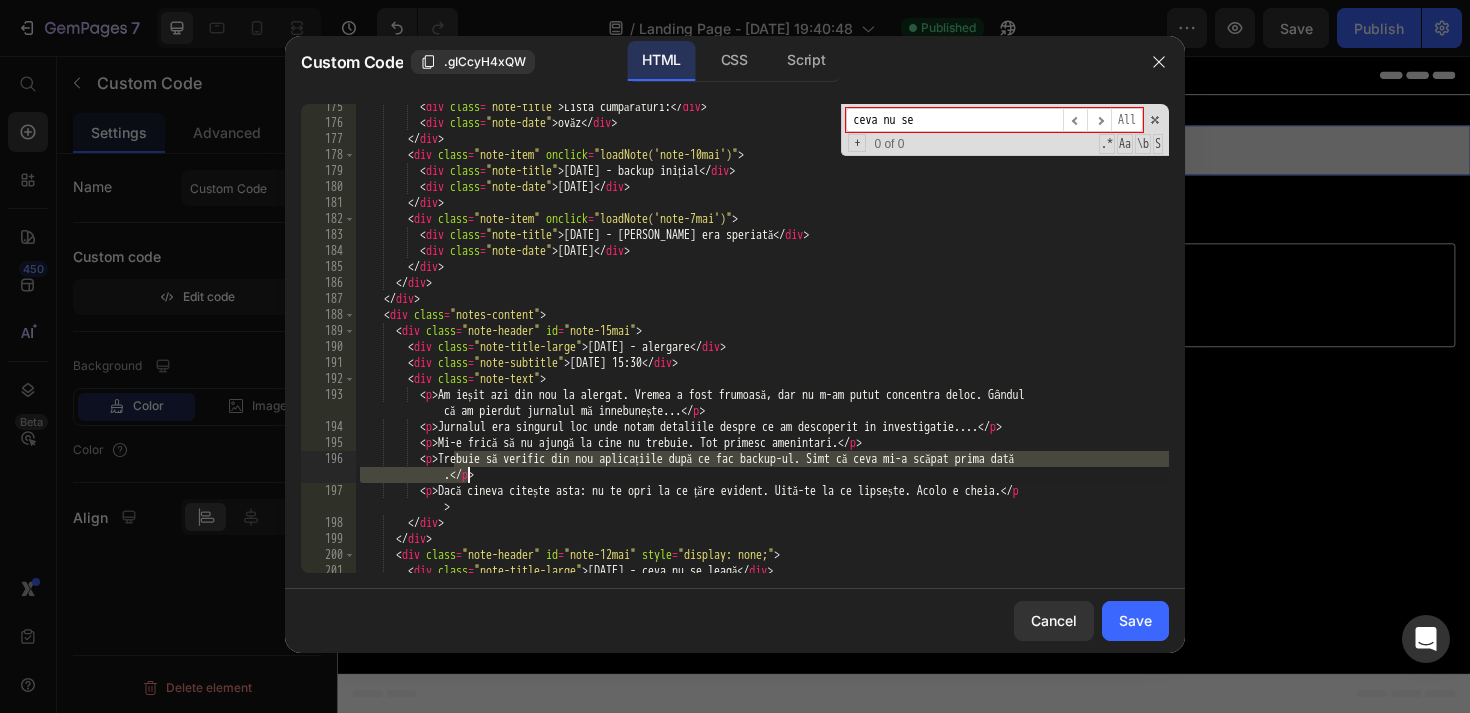 drag, startPoint x: 452, startPoint y: 461, endPoint x: 466, endPoint y: 480, distance: 23.600847 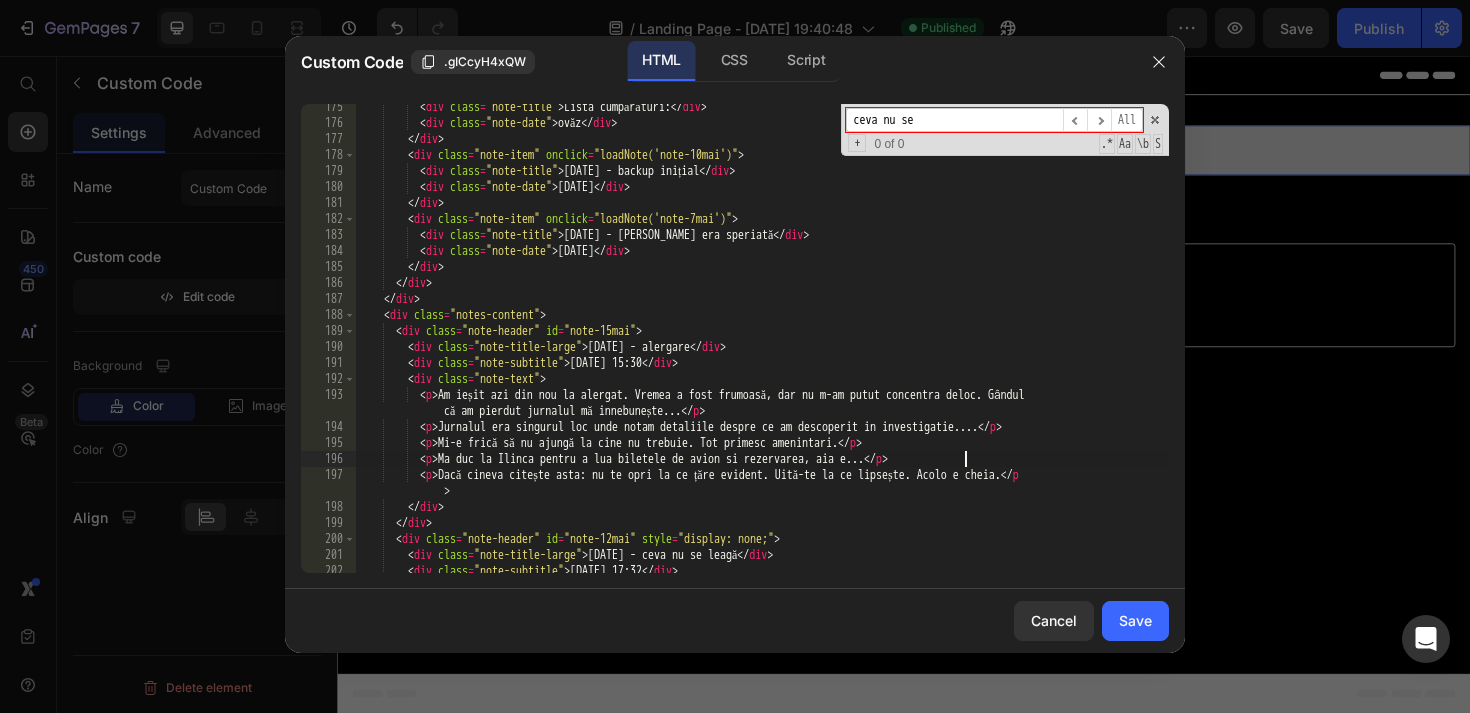 scroll, scrollTop: 0, scrollLeft: 50, axis: horizontal 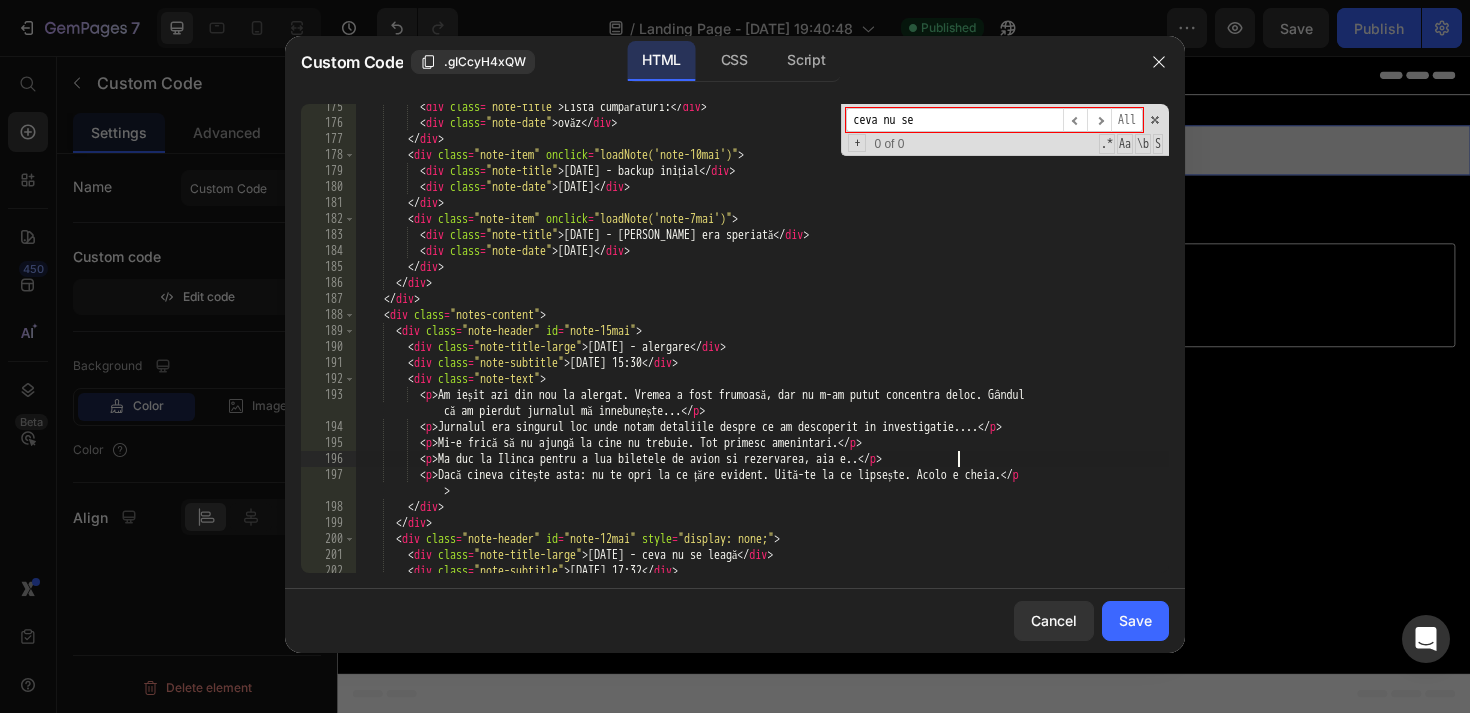 click on "< div   class = "note-title" > Lista cumpărături: </ div >              < div   class = "note-date" > ovăz </ div >           </ div >           < div   class = "note-item"   onclick = "loadNote('note-10mai')" >              < div   class = "note-title" > [DATE] - backup inițial </ div >              < div   class = "note-date" > [DATE] </ div >           </ div >           < div   class = "note-item"   onclick = "loadNote('note-7mai')" >              < div   class = "note-title" > [DATE] - [PERSON_NAME] era speriată </ div >              < div   class = "note-date" > [DATE] </ div >           </ div >         </ div >      </ div >      < div   class = "notes-content" >         < div   class = "note-header"   id = "note-15mai" >           < div   class = "note-title-large" > [DATE] - alergare </ div >           < div   class = "note-subtitle" > [DATE] 15:30 </ div >           < div   class = "note-text" >              < p >                </ p >              < p > </ p >" at bounding box center [762, 349] 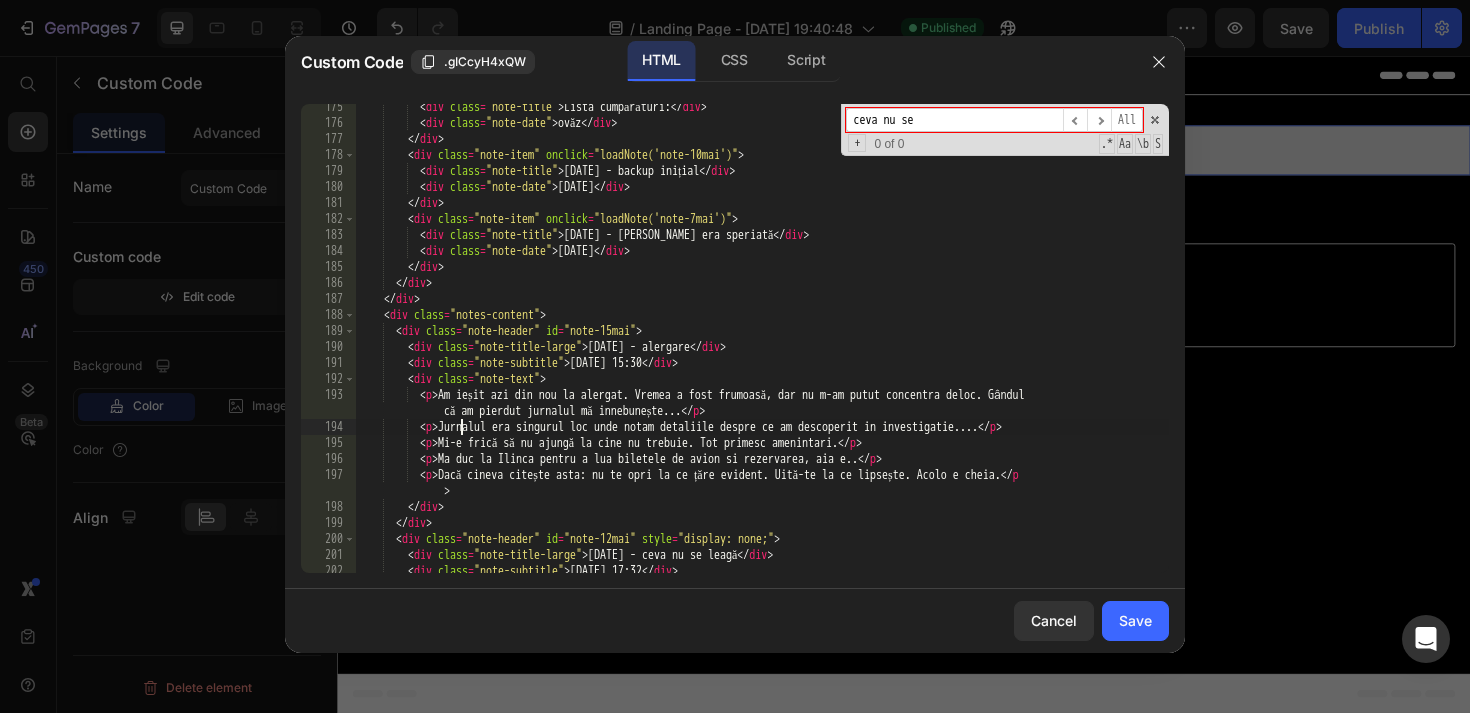 drag, startPoint x: 459, startPoint y: 427, endPoint x: 876, endPoint y: 432, distance: 417.02997 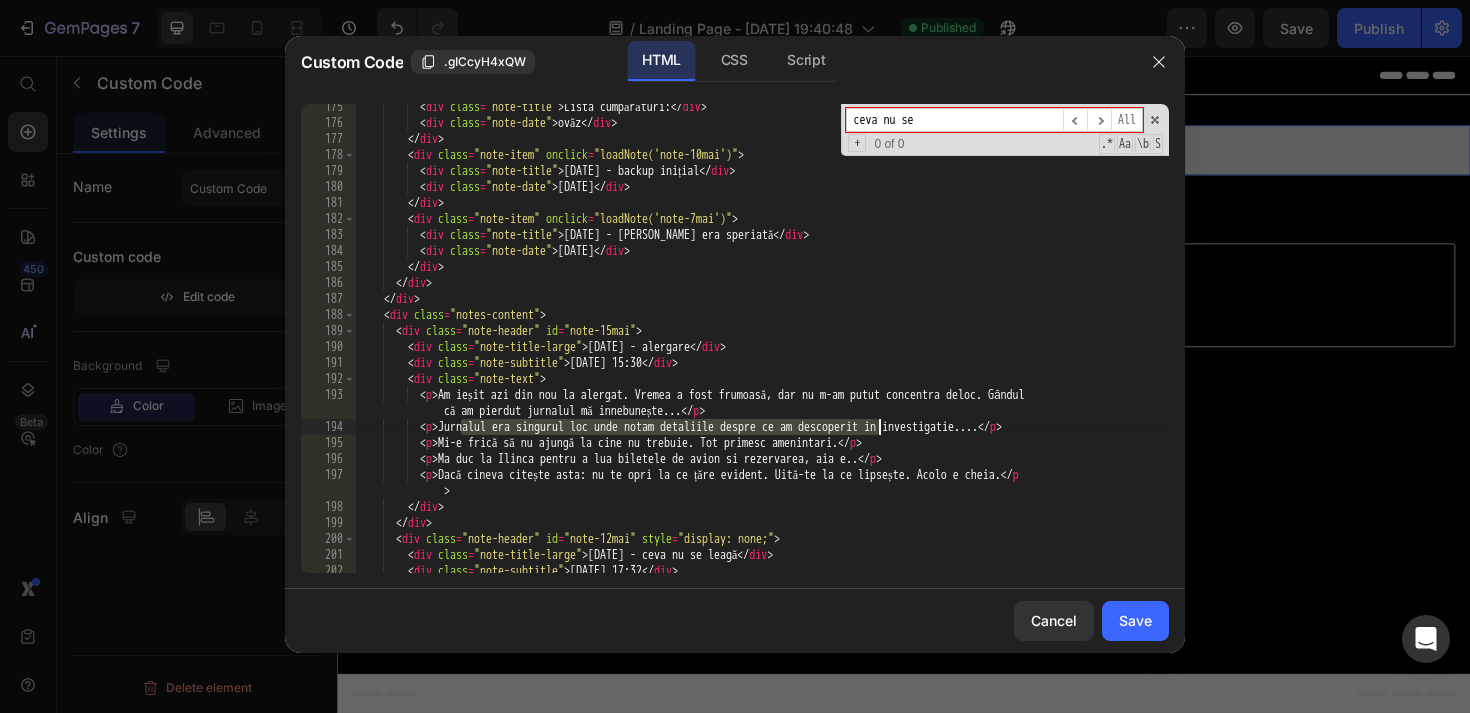 click on "< div   class = "note-title" > Lista cumpărături: </ div >              < div   class = "note-date" > ovăz </ div >           </ div >           < div   class = "note-item"   onclick = "loadNote('note-10mai')" >              < div   class = "note-title" > [DATE] - backup inițial </ div >              < div   class = "note-date" > [DATE] </ div >           </ div >           < div   class = "note-item"   onclick = "loadNote('note-7mai')" >              < div   class = "note-title" > [DATE] - [PERSON_NAME] era speriată </ div >              < div   class = "note-date" > [DATE] </ div >           </ div >         </ div >      </ div >      < div   class = "notes-content" >         < div   class = "note-header"   id = "note-15mai" >           < div   class = "note-title-large" > [DATE] - alergare </ div >           < div   class = "note-subtitle" > [DATE] 15:30 </ div >           < div   class = "note-text" >              < p >                </ p >              < p > </ p >" at bounding box center (762, 349) 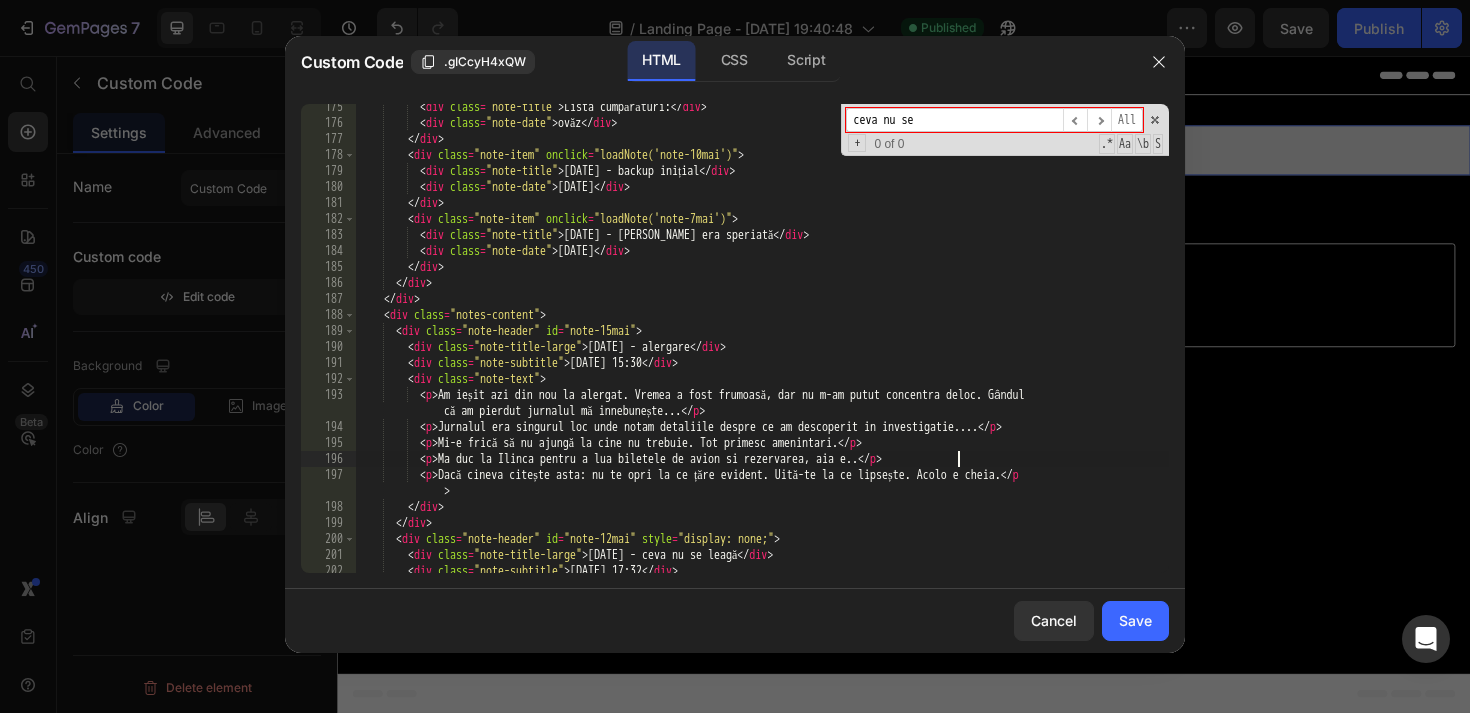 click on "< div   class = "note-title" > Lista cumpărături: </ div >              < div   class = "note-date" > ovăz </ div >           </ div >           < div   class = "note-item"   onclick = "loadNote('note-10mai')" >              < div   class = "note-title" > [DATE] - backup inițial </ div >              < div   class = "note-date" > [DATE] </ div >           </ div >           < div   class = "note-item"   onclick = "loadNote('note-7mai')" >              < div   class = "note-title" > [DATE] - [PERSON_NAME] era speriată </ div >              < div   class = "note-date" > [DATE] </ div >           </ div >         </ div >      </ div >      < div   class = "notes-content" >         < div   class = "note-header"   id = "note-15mai" >           < div   class = "note-title-large" > [DATE] - alergare </ div >           < div   class = "note-subtitle" > [DATE] 15:30 </ div >           < div   class = "note-text" >              < p >                </ p >              < p > </ p >" at bounding box center (762, 349) 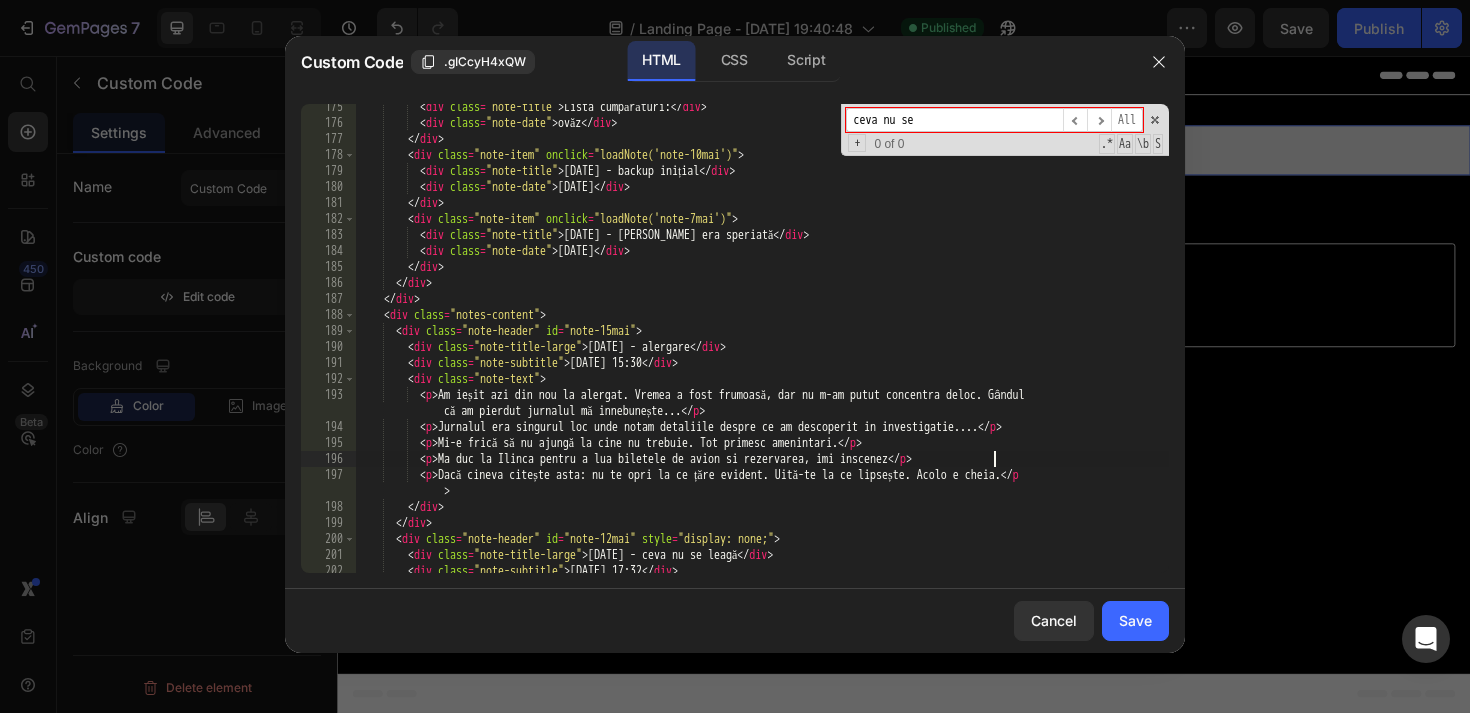 scroll, scrollTop: 0, scrollLeft: 53, axis: horizontal 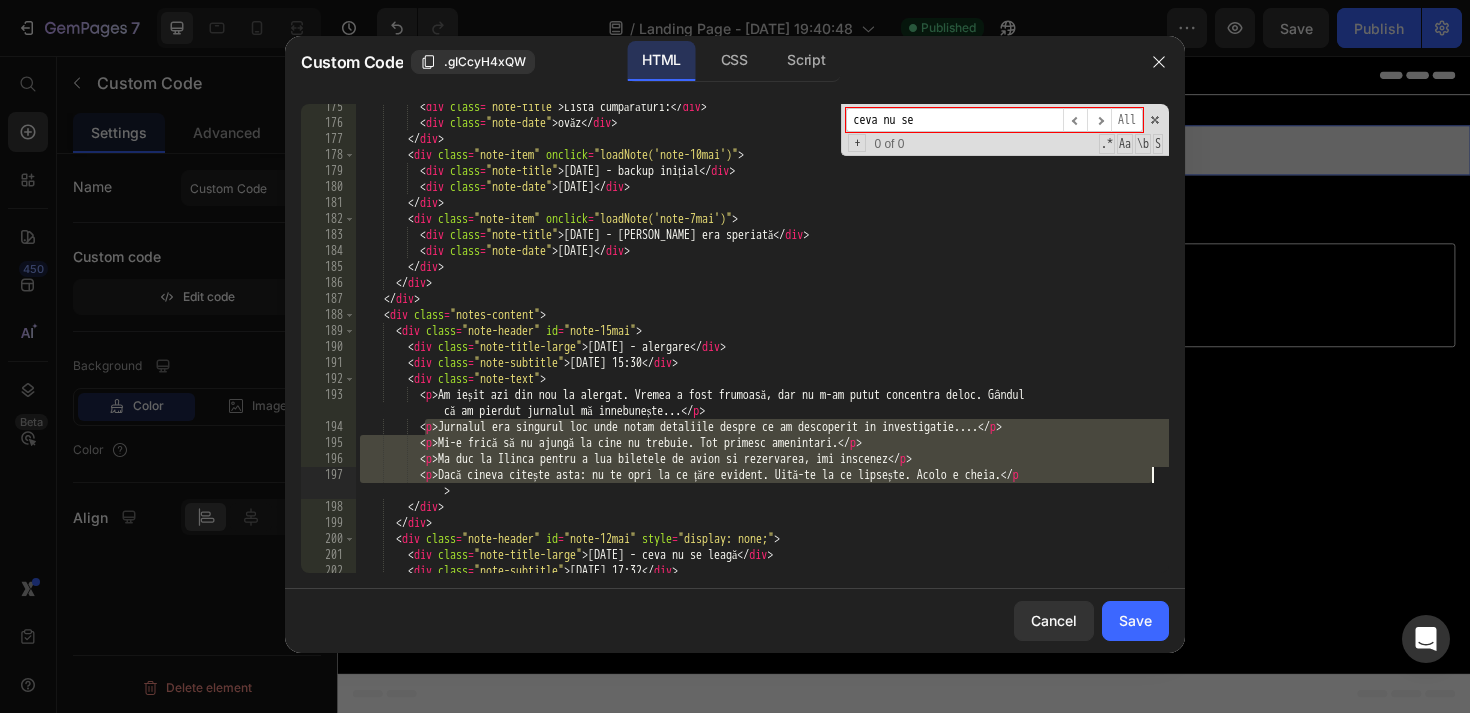 drag, startPoint x: 428, startPoint y: 428, endPoint x: 1164, endPoint y: 472, distance: 737.314 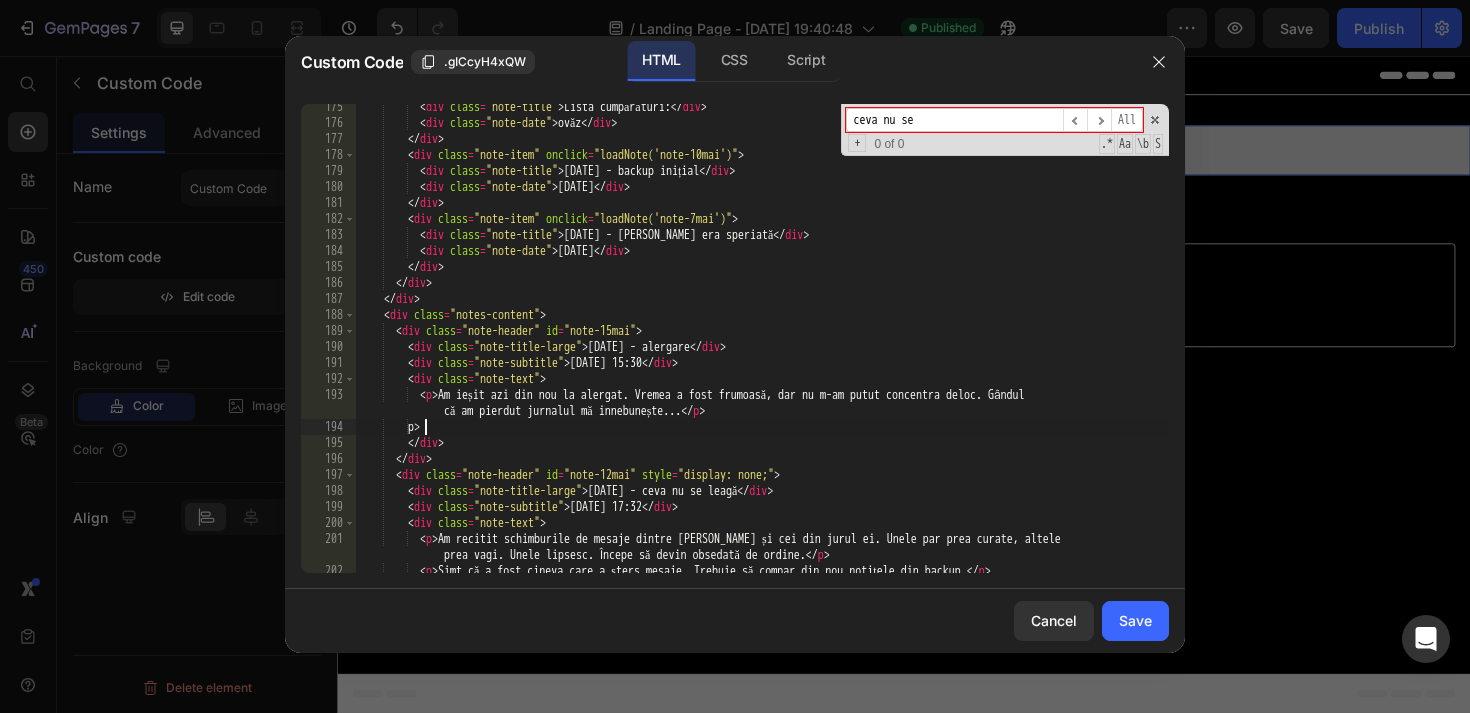 scroll, scrollTop: 0, scrollLeft: 5, axis: horizontal 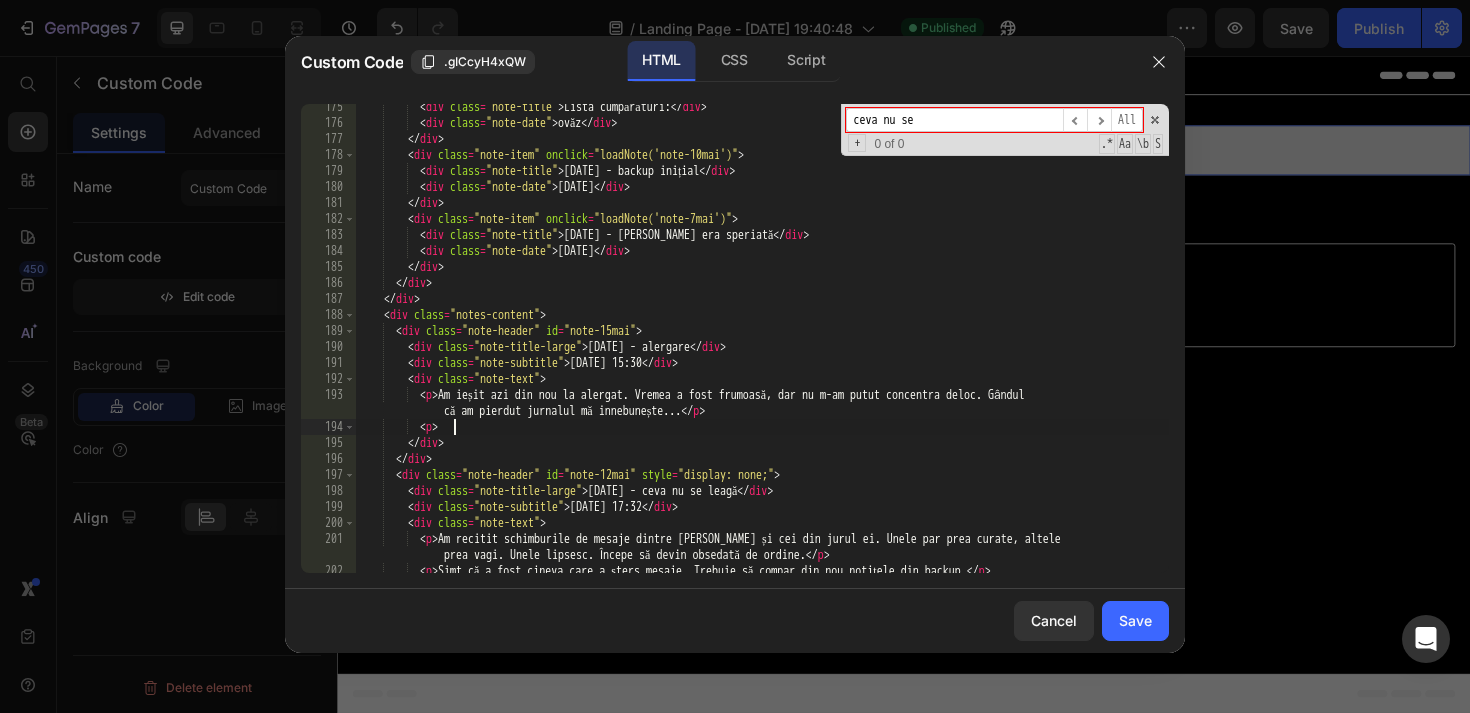 click on "< div   class = "note-title" > Lista cumpărături: </ div >              < div   class = "note-date" > ovăz </ div >           </ div >           < div   class = "note-item"   onclick = "loadNote('note-10mai')" >              < div   class = "note-title" > [DATE] - backup inițial </ div >              < div   class = "note-date" > [DATE] </ div >           </ div >           < div   class = "note-item"   onclick = "loadNote('note-7mai')" >              < div   class = "note-title" > [DATE] - [PERSON_NAME] era speriată </ div >              < div   class = "note-date" > [DATE] </ div >           </ div >         </ div >      </ div >      < div   class = "notes-content" >         < div   class = "note-header"   id = "note-15mai" >           < div   class = "note-title-large" > [DATE] - alergare </ div >           < div   class = "note-subtitle" > [DATE] 15:30 </ div >           < div   class = "note-text" >              < p >                </ p >              < p >      </" at bounding box center (762, 349) 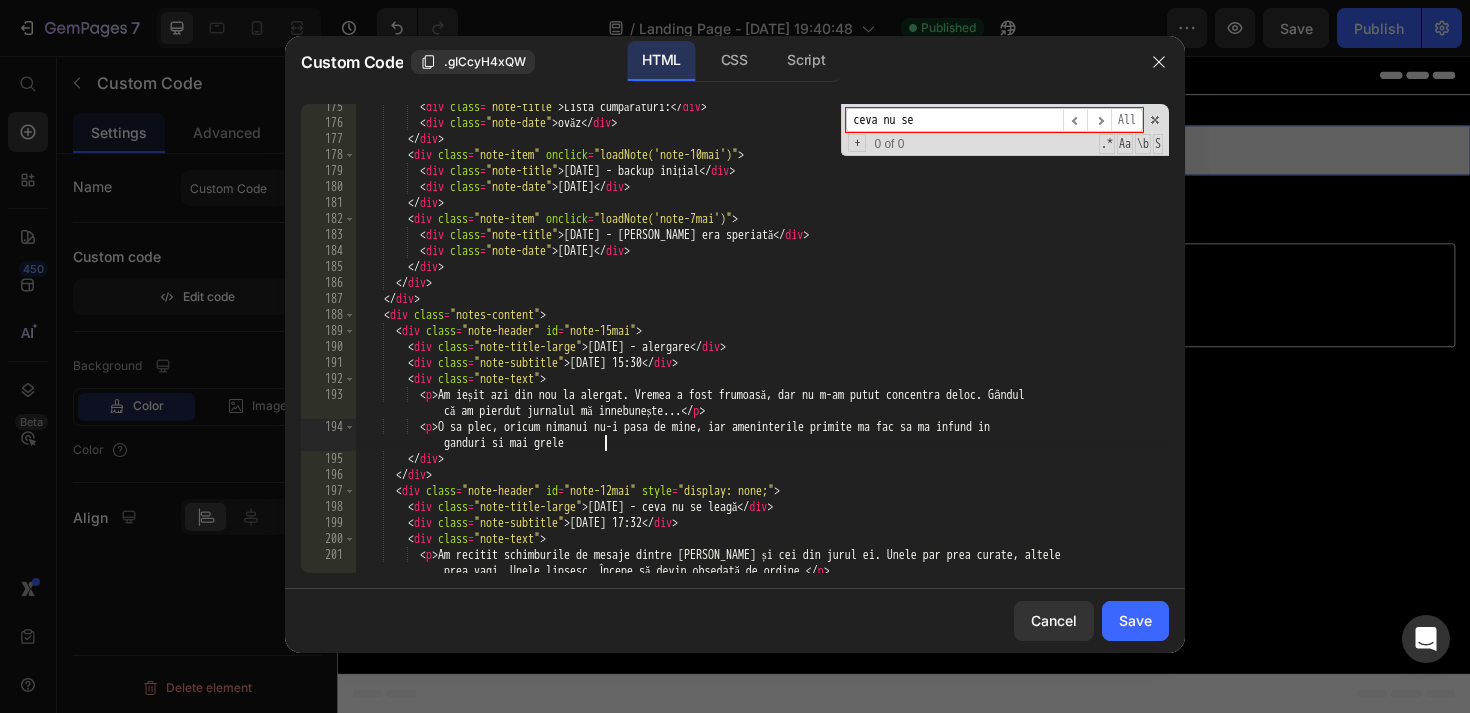 scroll, scrollTop: 0, scrollLeft: 75, axis: horizontal 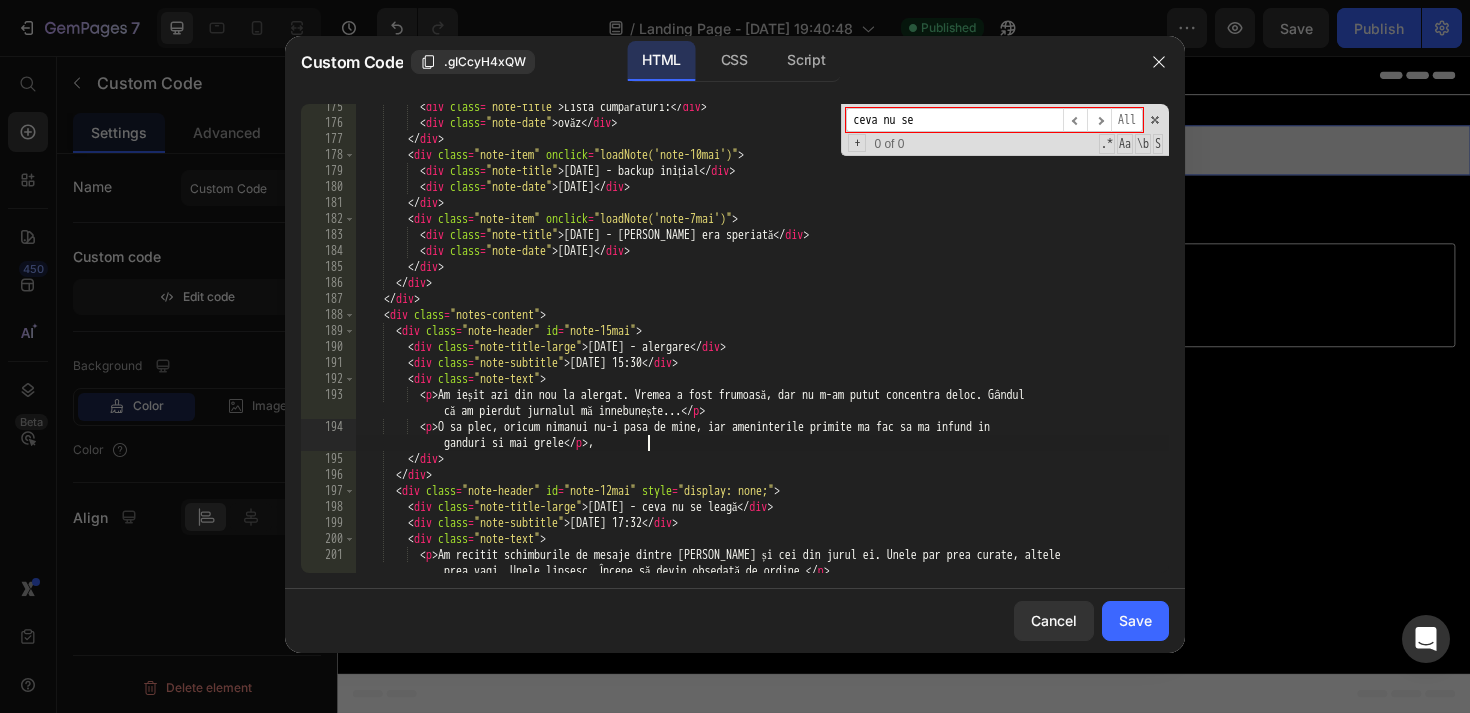type on "<p> O sa plec, oricum nimanui nu-i pasa de mine, iar ameninterile primite ma fac sa ma infund in ganduri si mai grele</p>" 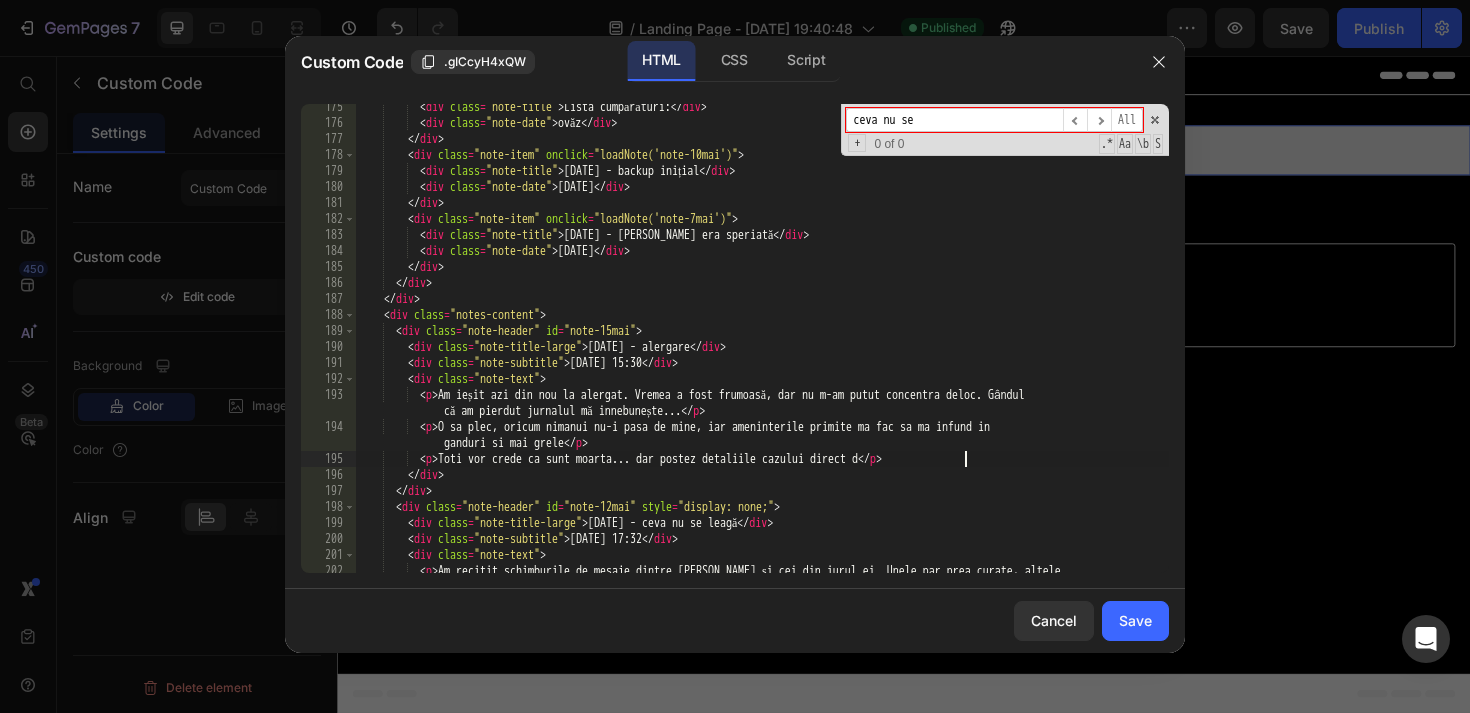 scroll, scrollTop: 0, scrollLeft: 51, axis: horizontal 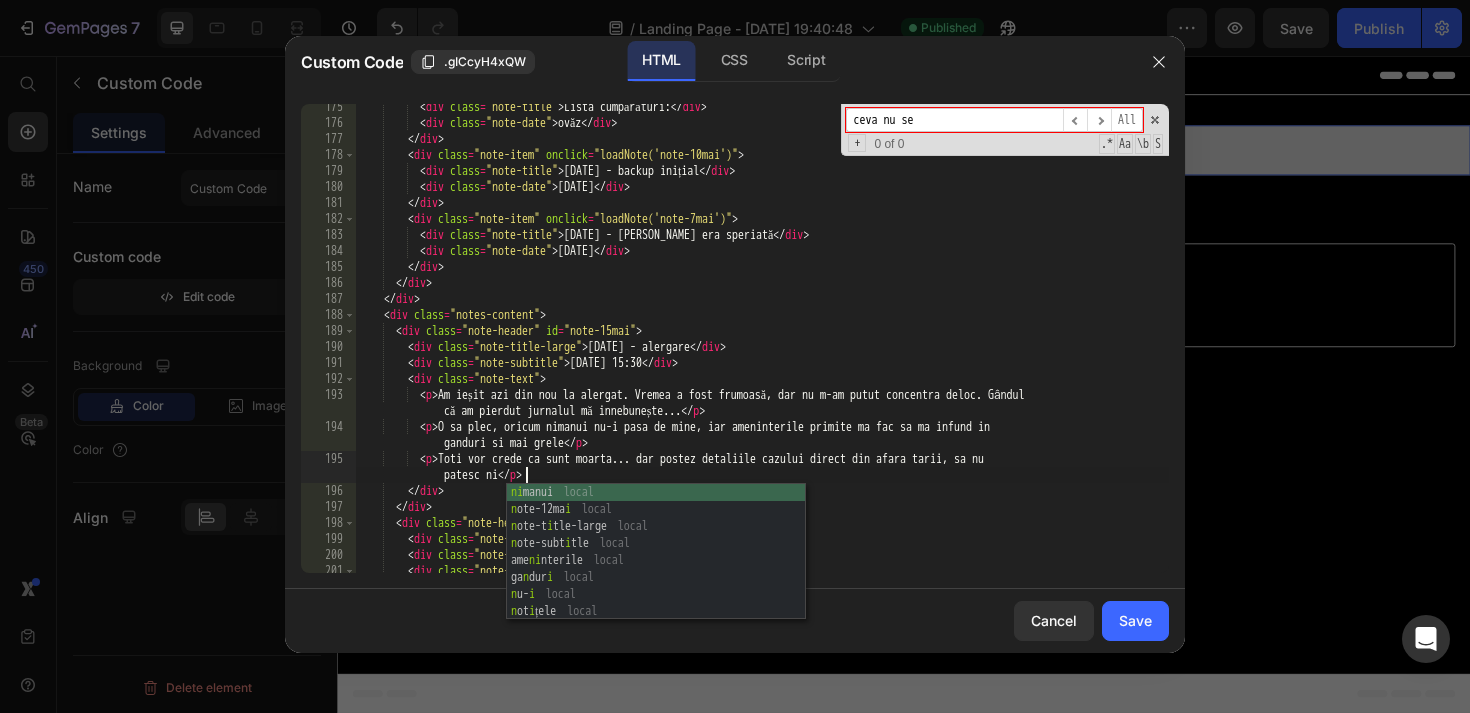 type on "<p> Toti vor crede ca sunt moarta... dar postez detaliile cazului direct din afara tarii, sa nu patesc nimic</p>" 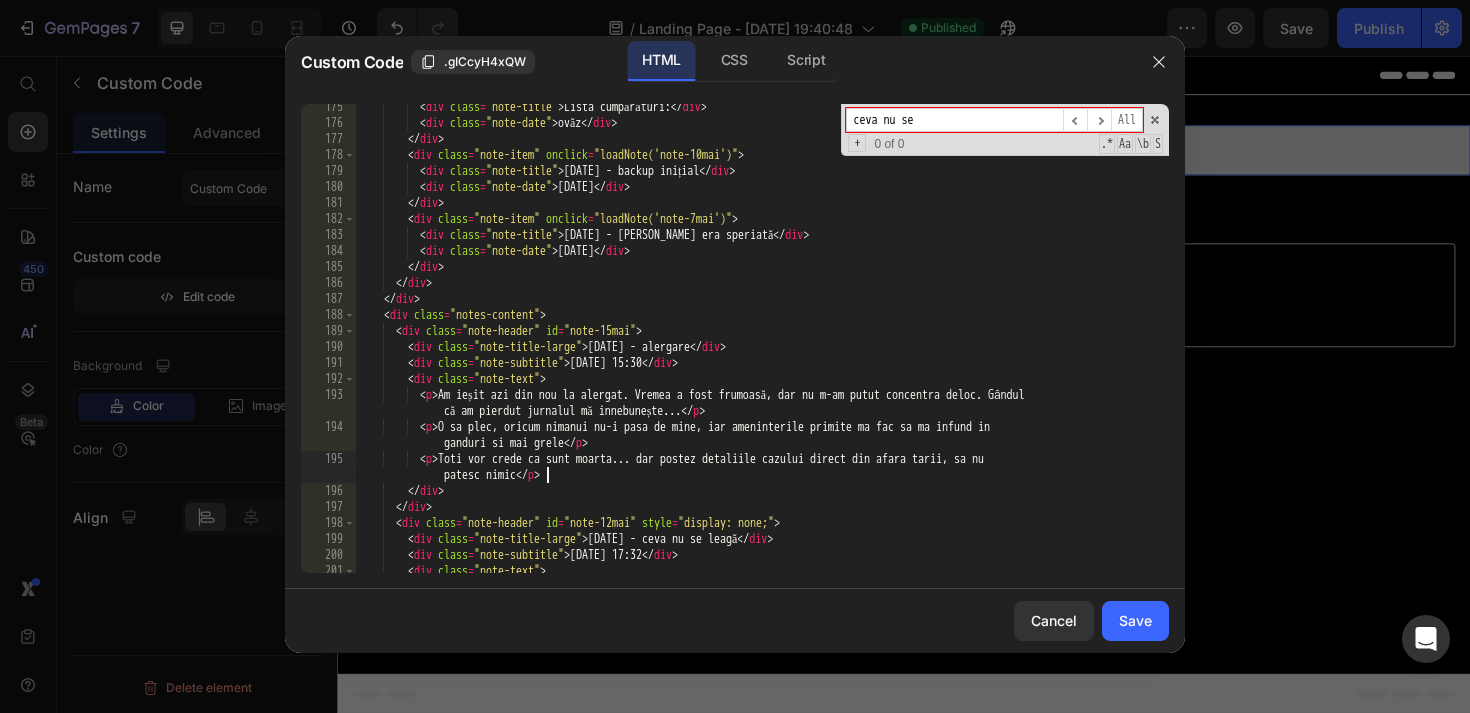 scroll, scrollTop: 0, scrollLeft: 70, axis: horizontal 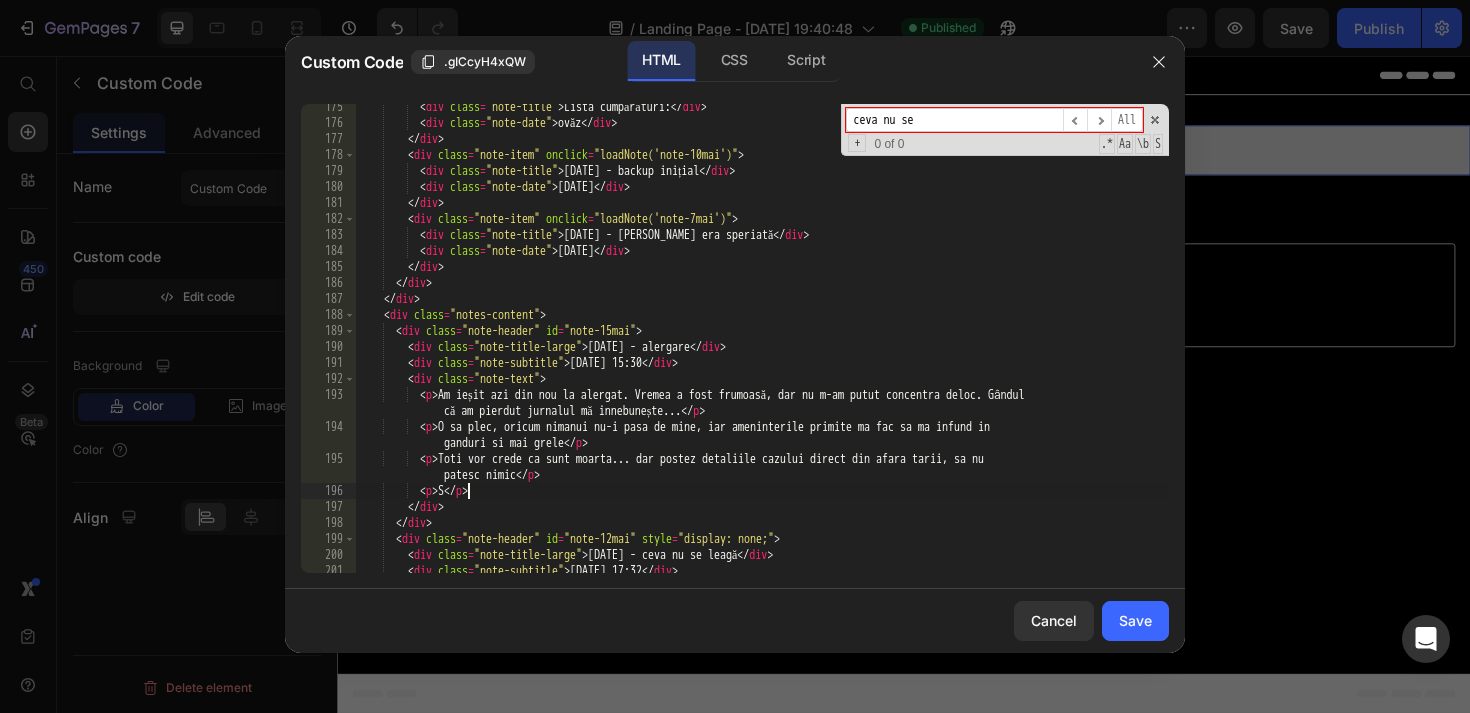 type on "<p> </p>" 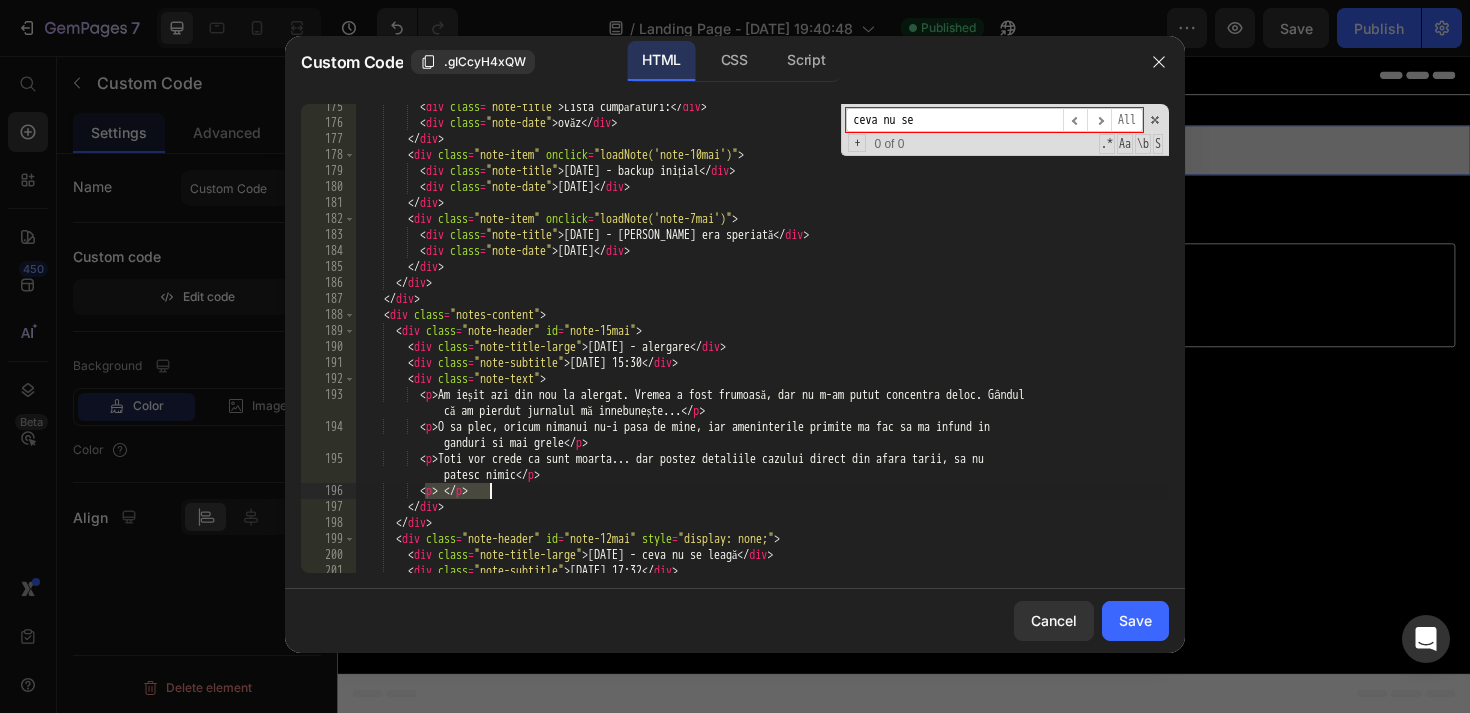 drag, startPoint x: 426, startPoint y: 492, endPoint x: 492, endPoint y: 491, distance: 66.007576 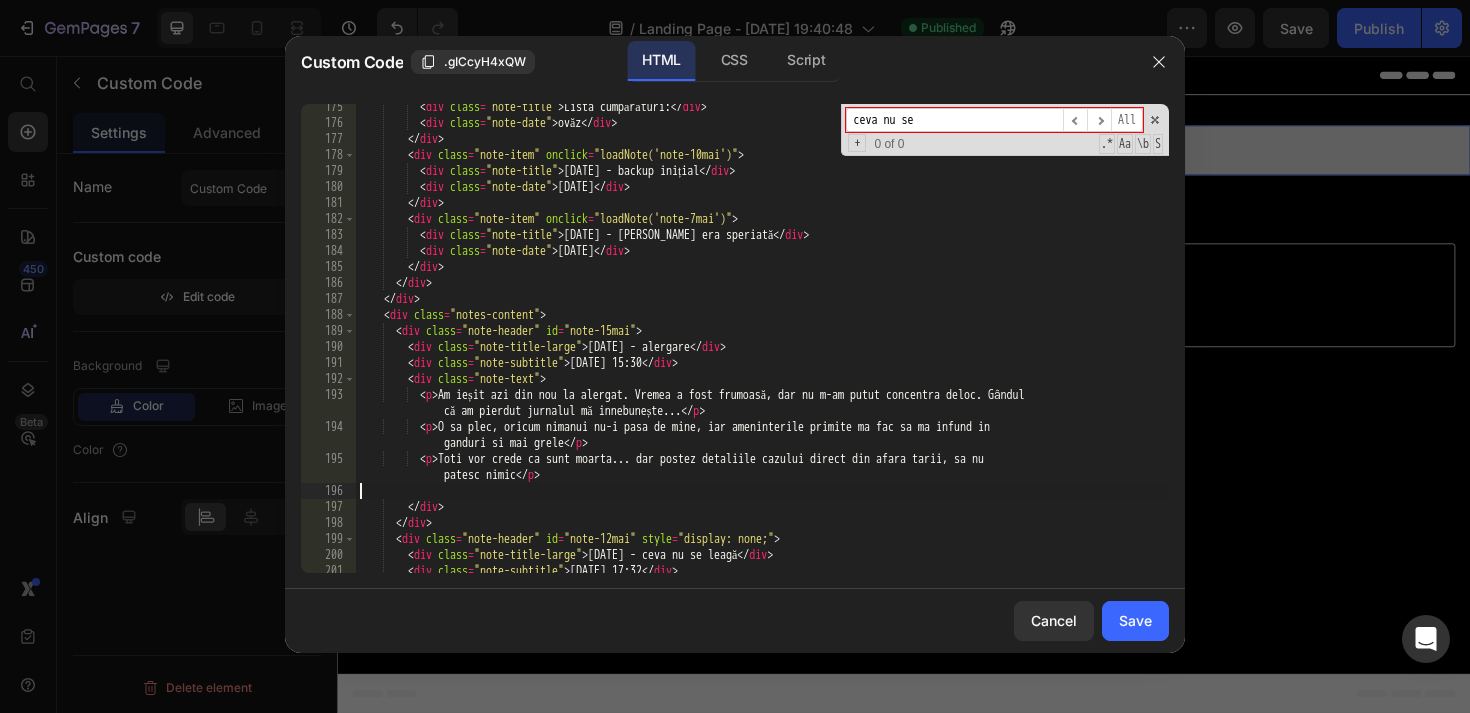 scroll, scrollTop: 0, scrollLeft: 0, axis: both 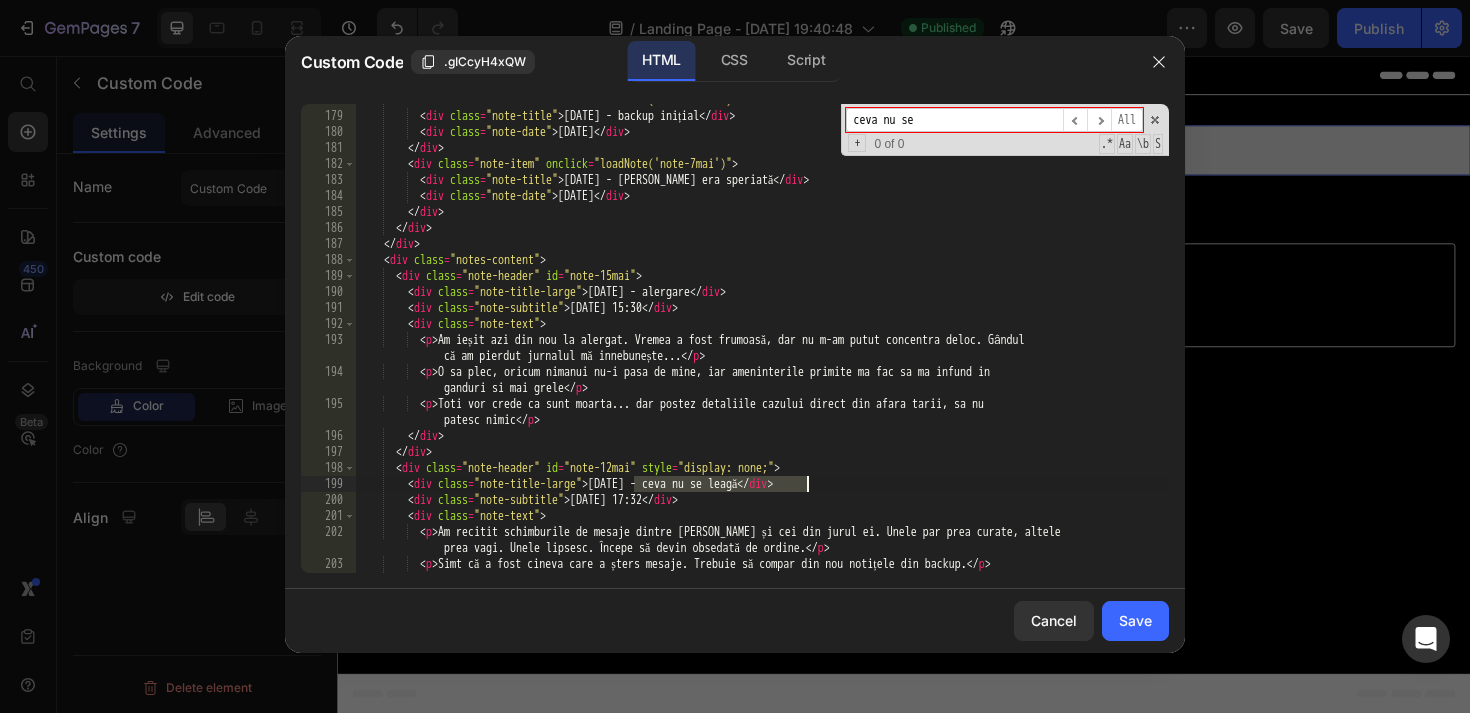 drag, startPoint x: 631, startPoint y: 485, endPoint x: 807, endPoint y: 489, distance: 176.04546 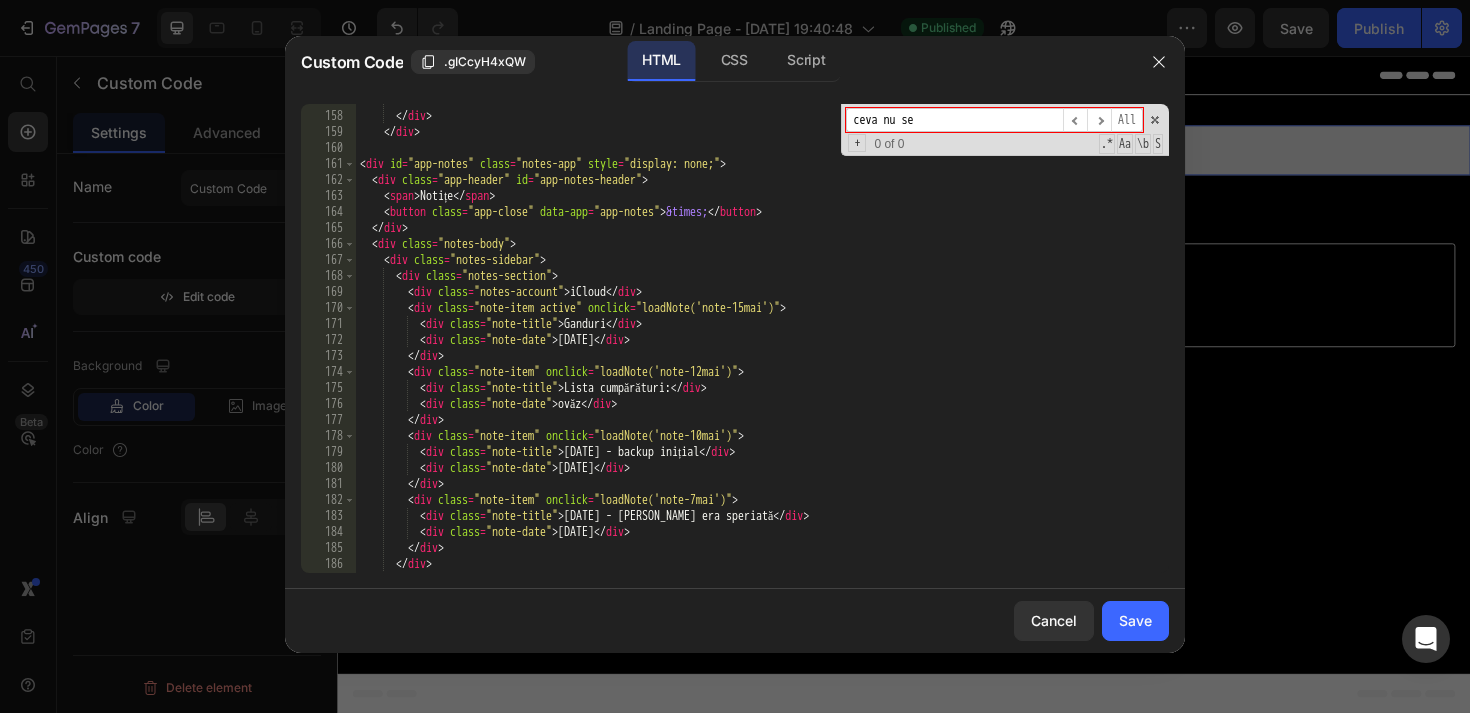 scroll, scrollTop: 2639, scrollLeft: 0, axis: vertical 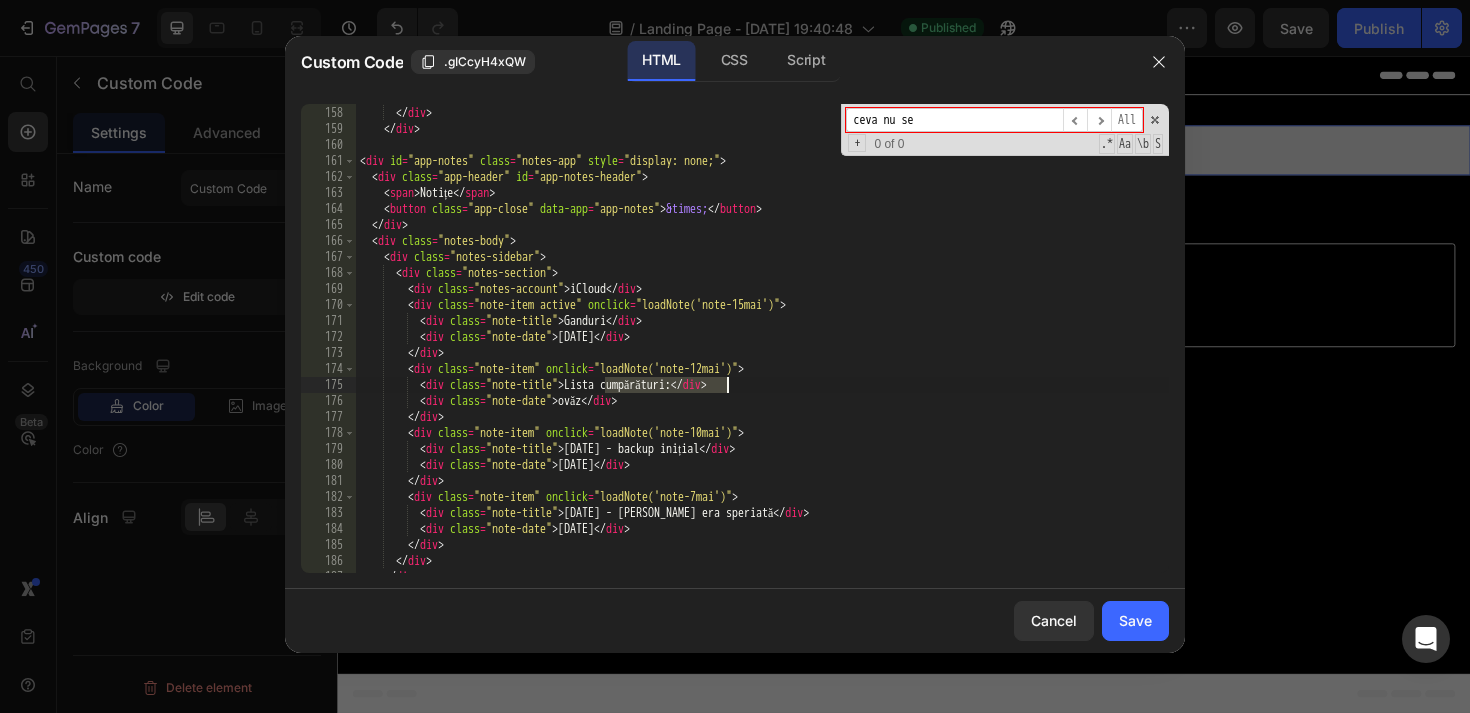 drag, startPoint x: 606, startPoint y: 388, endPoint x: 727, endPoint y: 390, distance: 121.016525 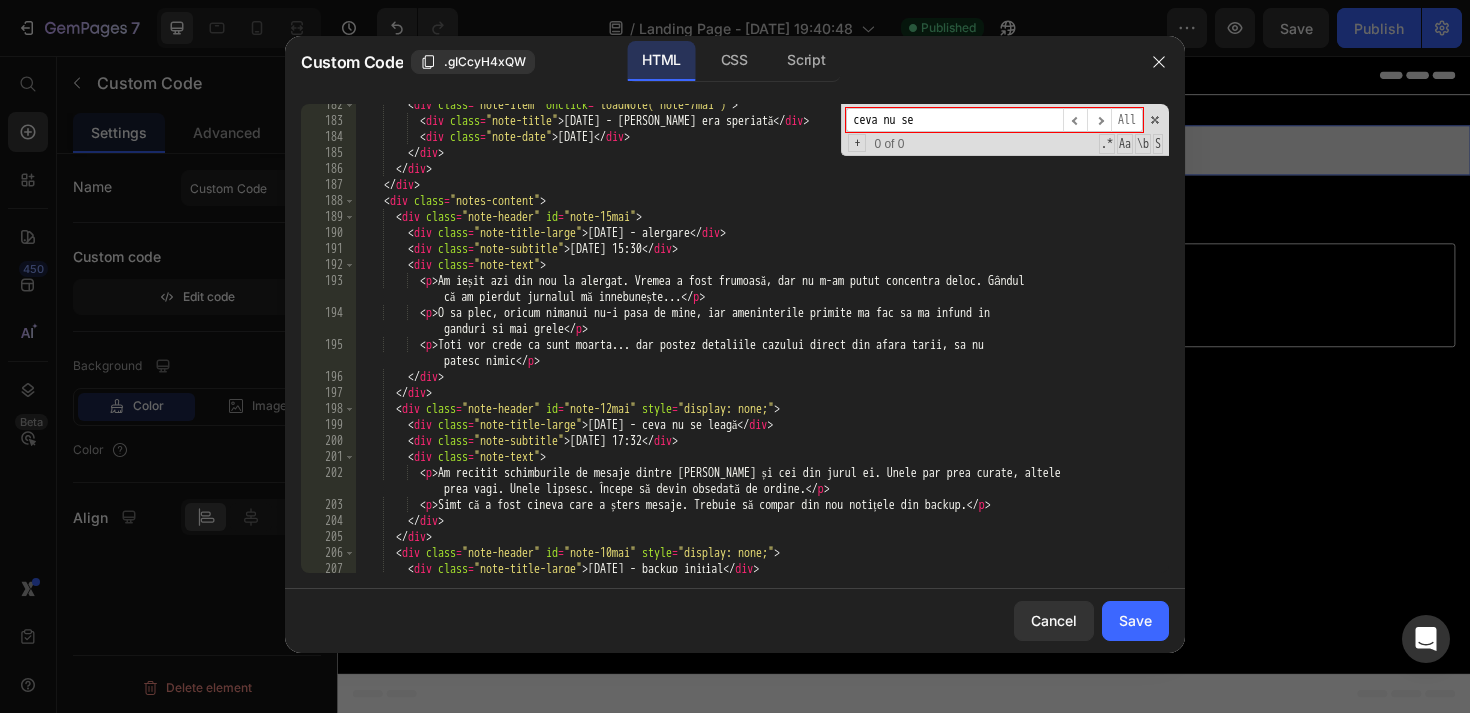 scroll, scrollTop: 3031, scrollLeft: 0, axis: vertical 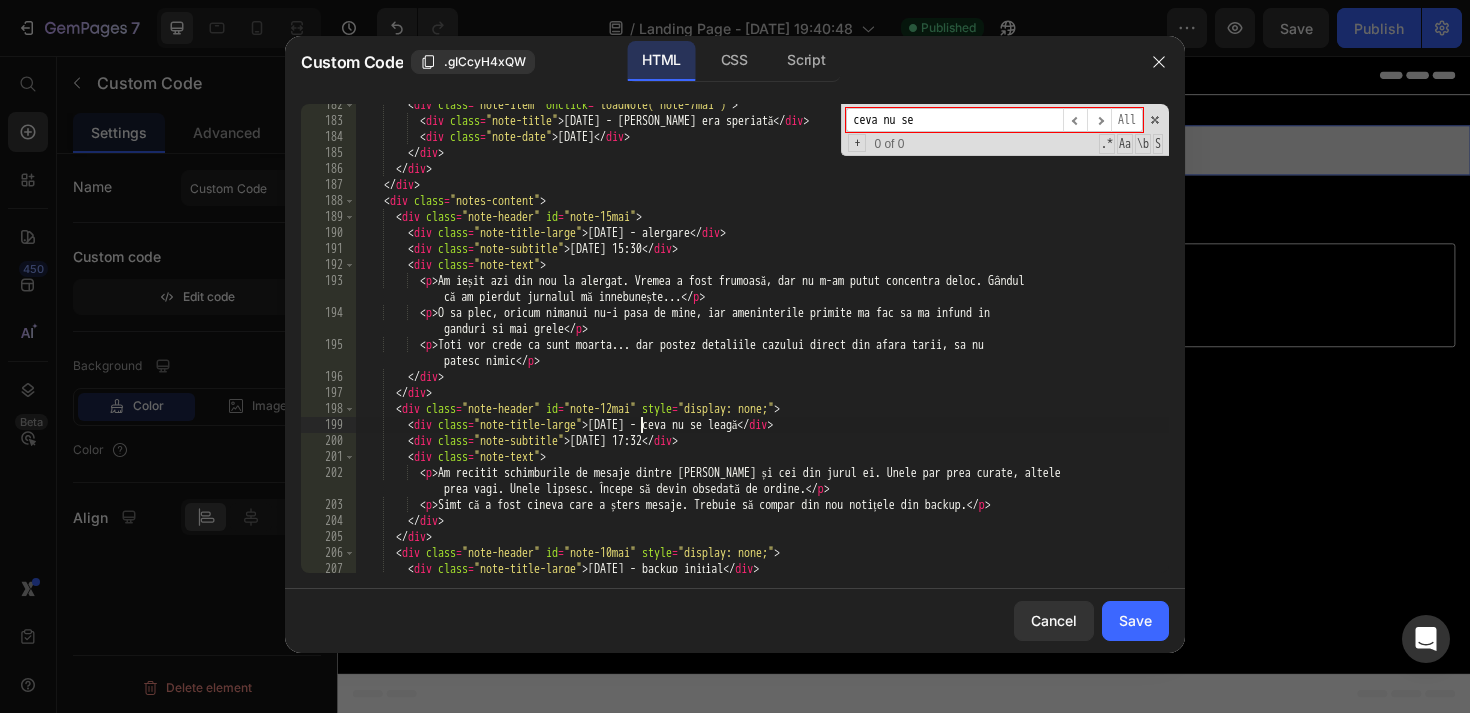 click on "< div   class = "note-item"   onclick = "loadNote('note-7mai')" >              < div   class = "note-title" > [DATE] - Eva era speriată </ div >              < div   class = "note-date" > [DATE] </ div >           </ div >         </ div >      </ div >      < div   class = "notes-content" >         < div   class = "note-header"   id = "note-15mai" >           < div   class = "note-title-large" > [DATE] - alergare </ div >           < div   class = "note-subtitle" > [DATE] 15:30 </ div >           < div   class = "note-text" >              < p > Am ieșit azi din nou la alergat. Vremea a fost frumoasă, dar nu m-am putut concentra deloc. Gândul                 că am pierdut jurnalul mă innebunește... </ p >              < p >  O sa plec, oricum nimanui nu-i pasa de mine, iar ameninterile primite ma fac sa ma infund in                 ganduri si mai grele </ p >              < p >                patesc nimic </ p >           </ div >         >" at bounding box center (762, 347) 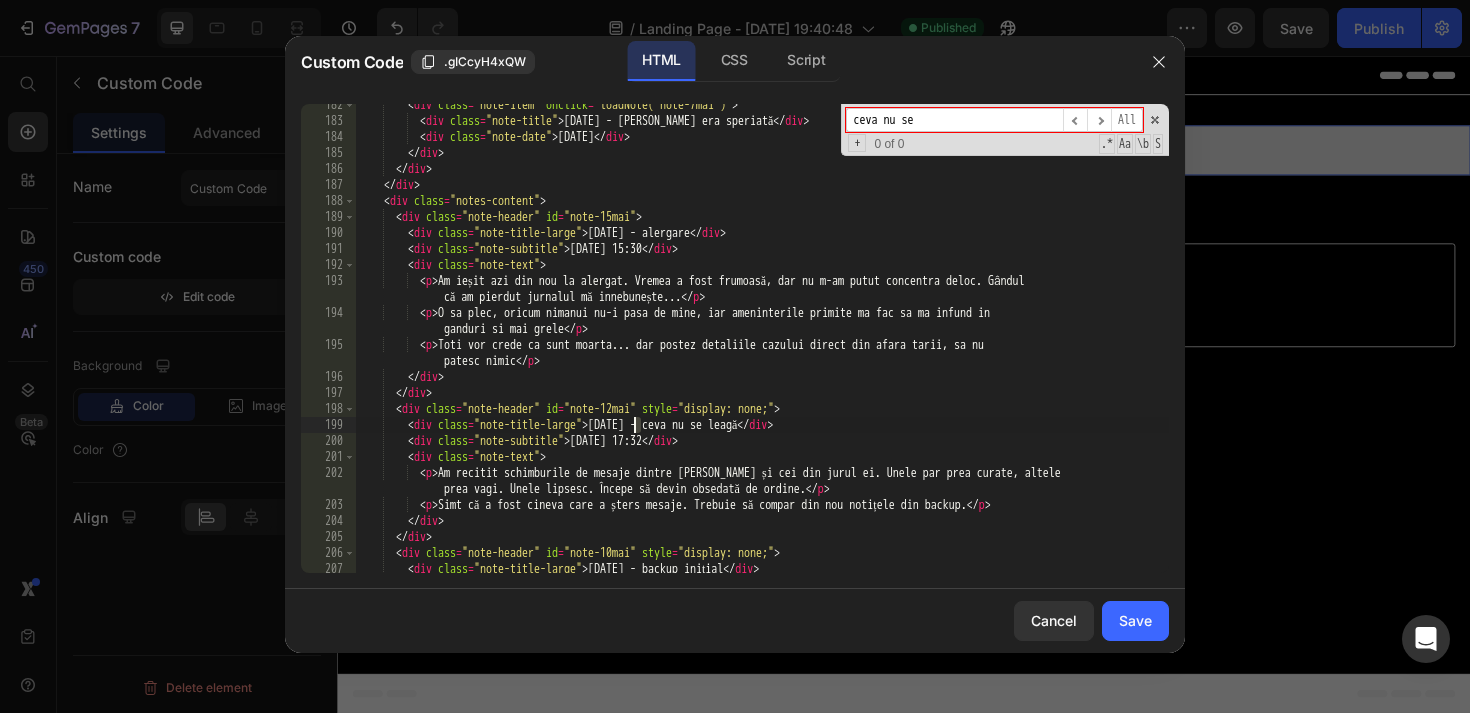 click on "< div   class = "note-item"   onclick = "loadNote('note-7mai')" >              < div   class = "note-title" > [DATE] - Eva era speriată </ div >              < div   class = "note-date" > [DATE] </ div >           </ div >         </ div >      </ div >      < div   class = "notes-content" >         < div   class = "note-header"   id = "note-15mai" >           < div   class = "note-title-large" > [DATE] - alergare </ div >           < div   class = "note-subtitle" > [DATE] 15:30 </ div >           < div   class = "note-text" >              < p > Am ieșit azi din nou la alergat. Vremea a fost frumoasă, dar nu m-am putut concentra deloc. Gândul                 că am pierdut jurnalul mă innebunește... </ p >              < p >  O sa plec, oricum nimanui nu-i pasa de mine, iar ameninterile primite ma fac sa ma infund in                 ganduri si mai grele </ p >              < p >                patesc nimic </ p >           </ div >         >" at bounding box center (762, 347) 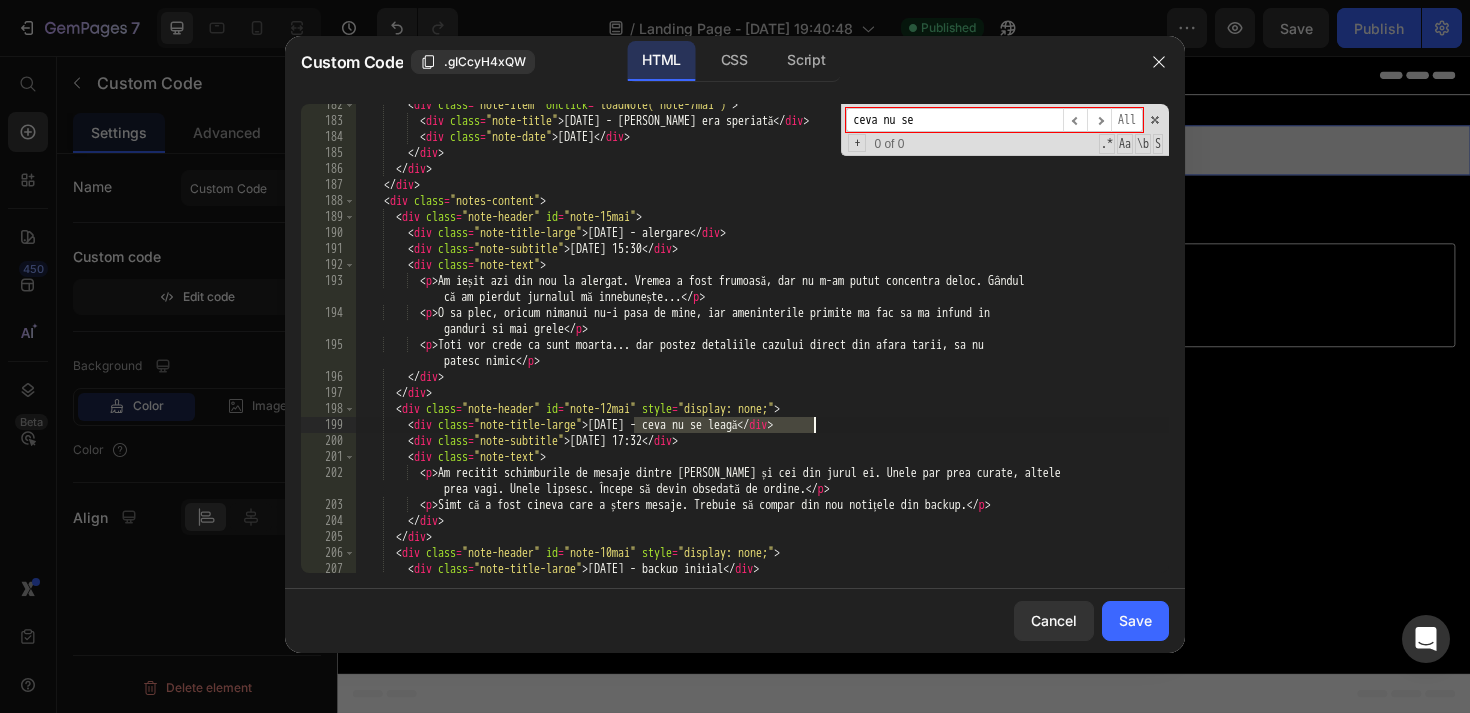 drag, startPoint x: 634, startPoint y: 427, endPoint x: 811, endPoint y: 427, distance: 177 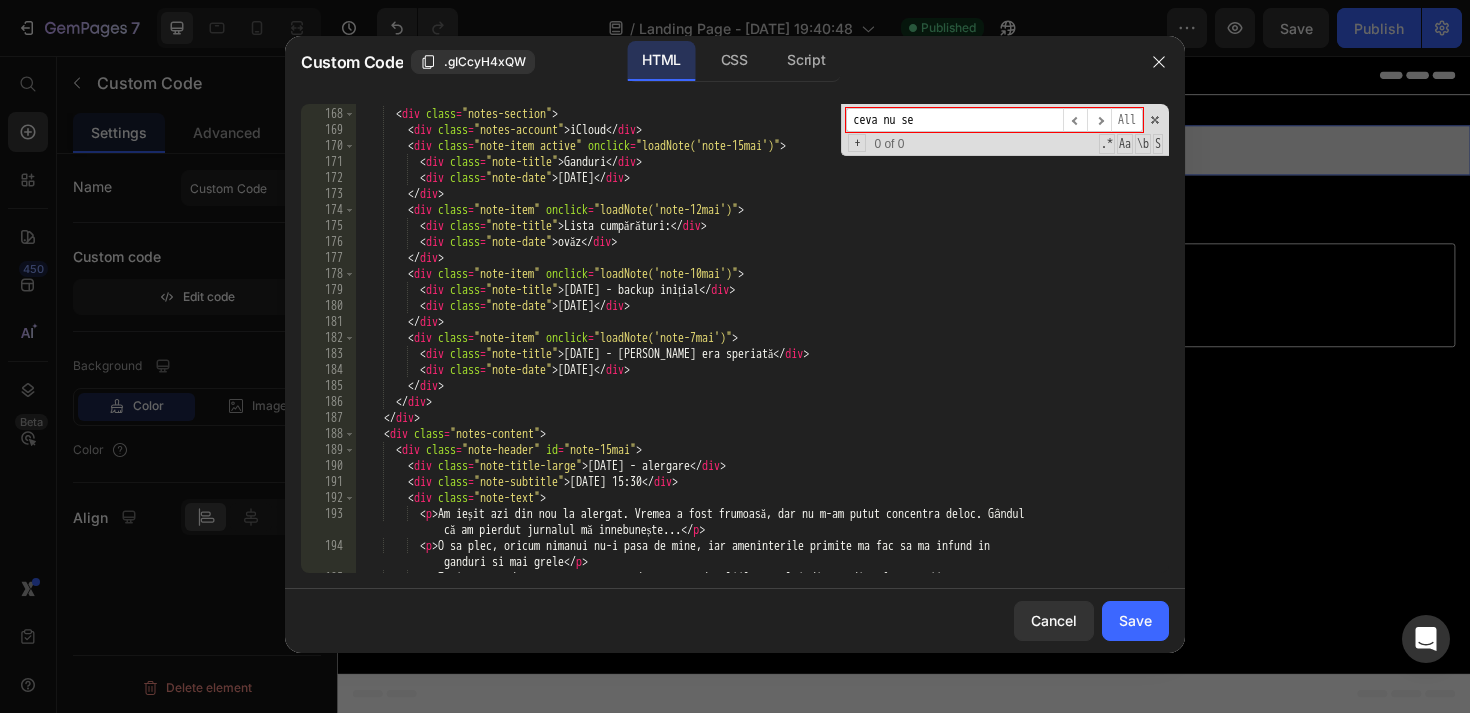 scroll, scrollTop: 2799, scrollLeft: 0, axis: vertical 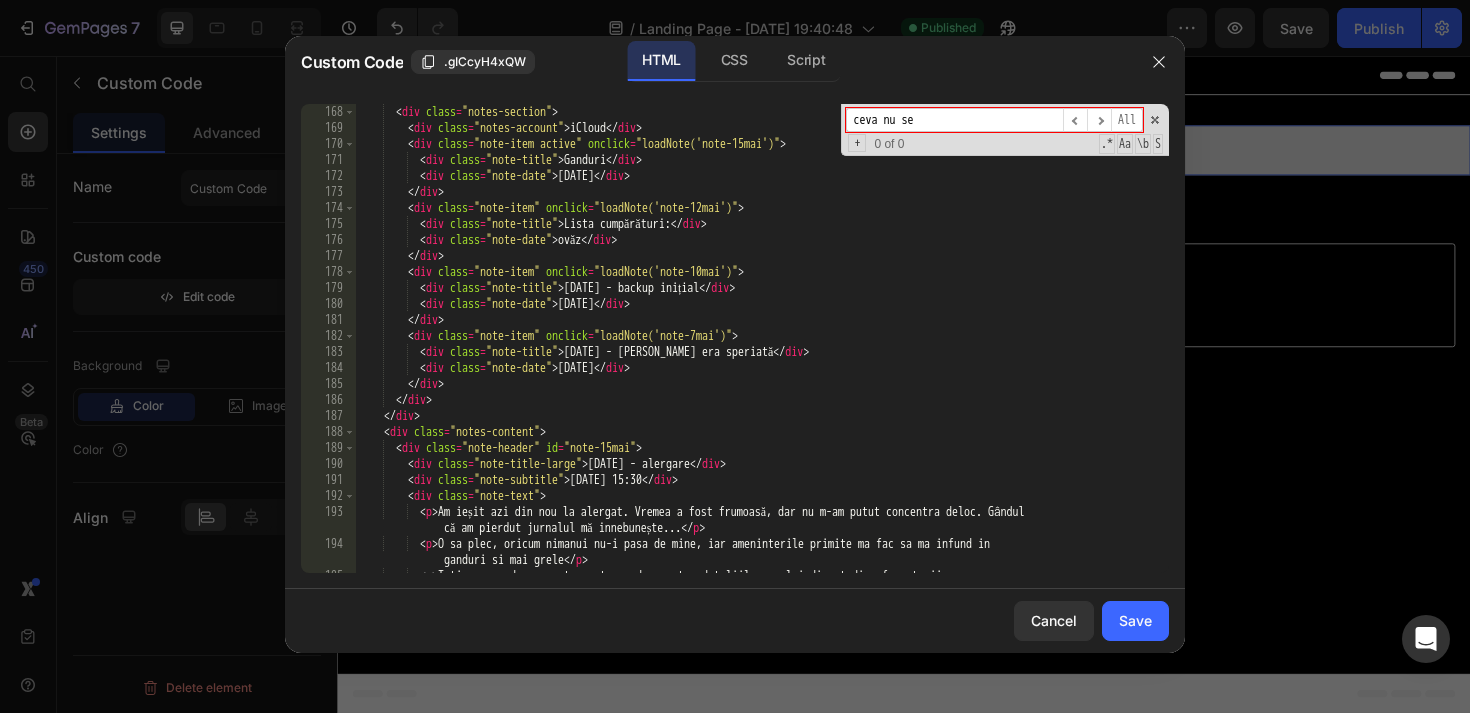 click on "< div   class = "notes-sidebar" >         < div   class = "notes-section" >           < div   class = "notes-account" > iCloud </ div >           < div   class = "note-item active"   onclick = "loadNote('note-15mai')" >              < div   class = "note-title" > Ganduri </ div >              < div   class = "note-date" > [DATE] </ div >           </ div >           < div   class = "note-item"   onclick = "loadNote('note-12mai')" >              < div   class = "note-title" > Lista cumpărături: </ div >              < div   class = "note-date" > ovăz </ div >           </ div >           < div   class = "note-item"   onclick = "loadNote('note-10mai')" >              < div   class = "note-title" > [DATE] - backup inițial </ div >              < div   class = "note-date" > [DATE] </ div >           </ div >           < div   class = "note-item"   onclick = "loadNote('note-7mai')" >              < div   class = "note-title" > [DATE] - [PERSON_NAME] era speriată </ div >              < div   class = > </ >" at bounding box center (762, 346) 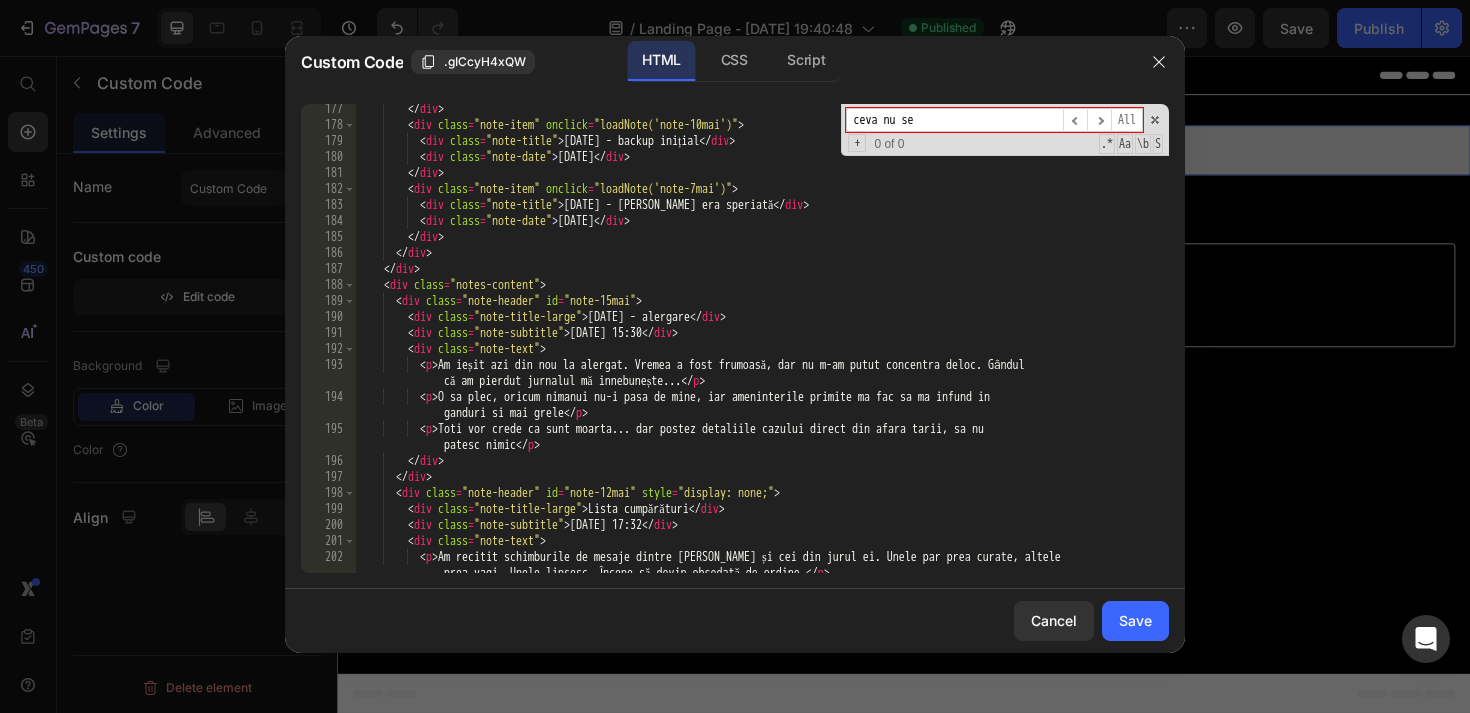 scroll, scrollTop: 2979, scrollLeft: 0, axis: vertical 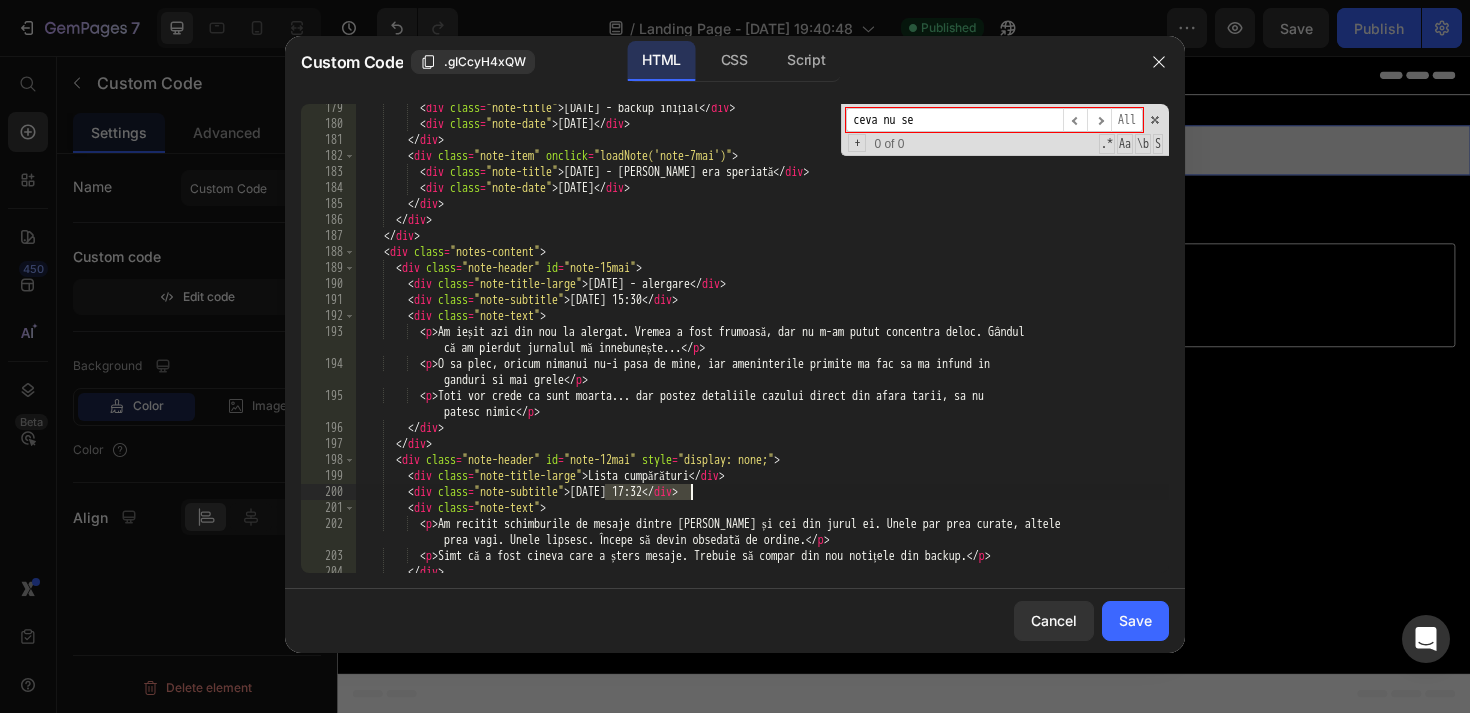 drag, startPoint x: 608, startPoint y: 495, endPoint x: 690, endPoint y: 495, distance: 82 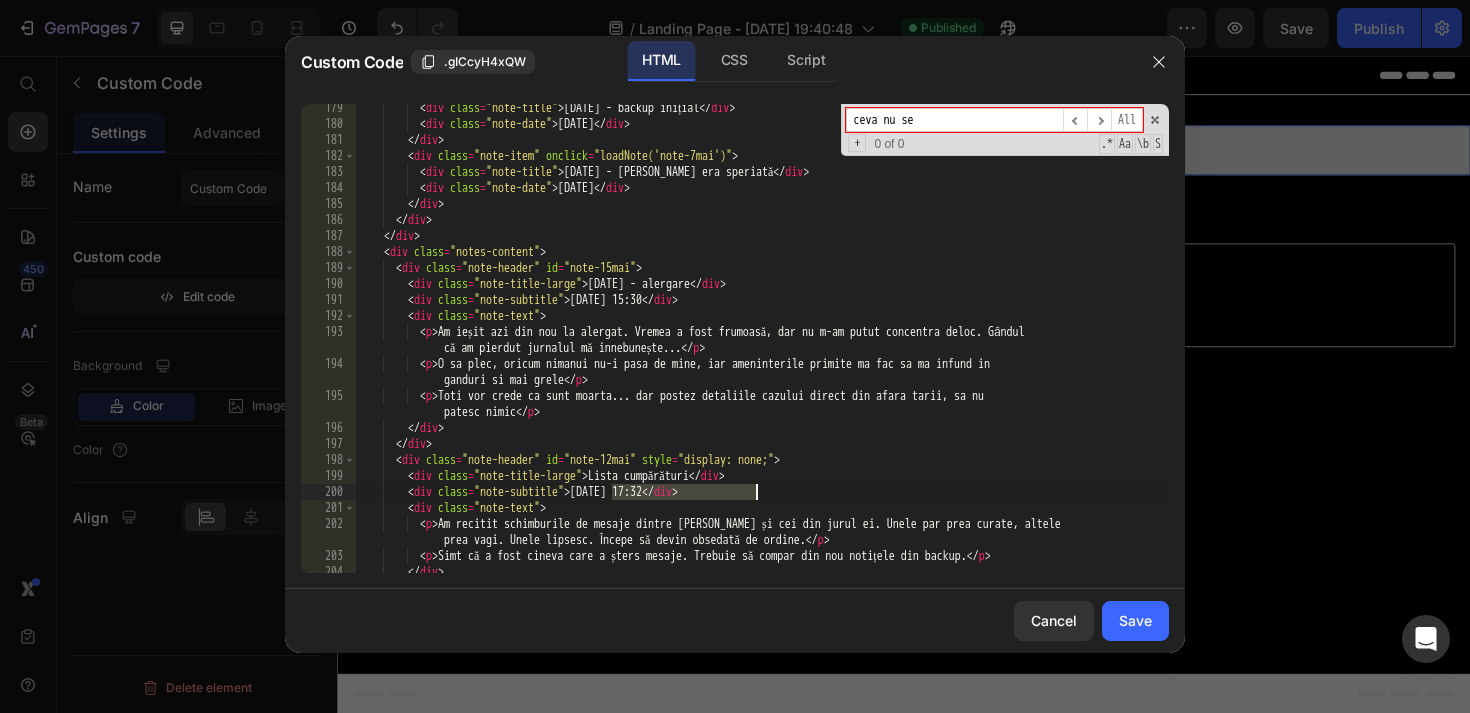 drag, startPoint x: 613, startPoint y: 494, endPoint x: 757, endPoint y: 494, distance: 144 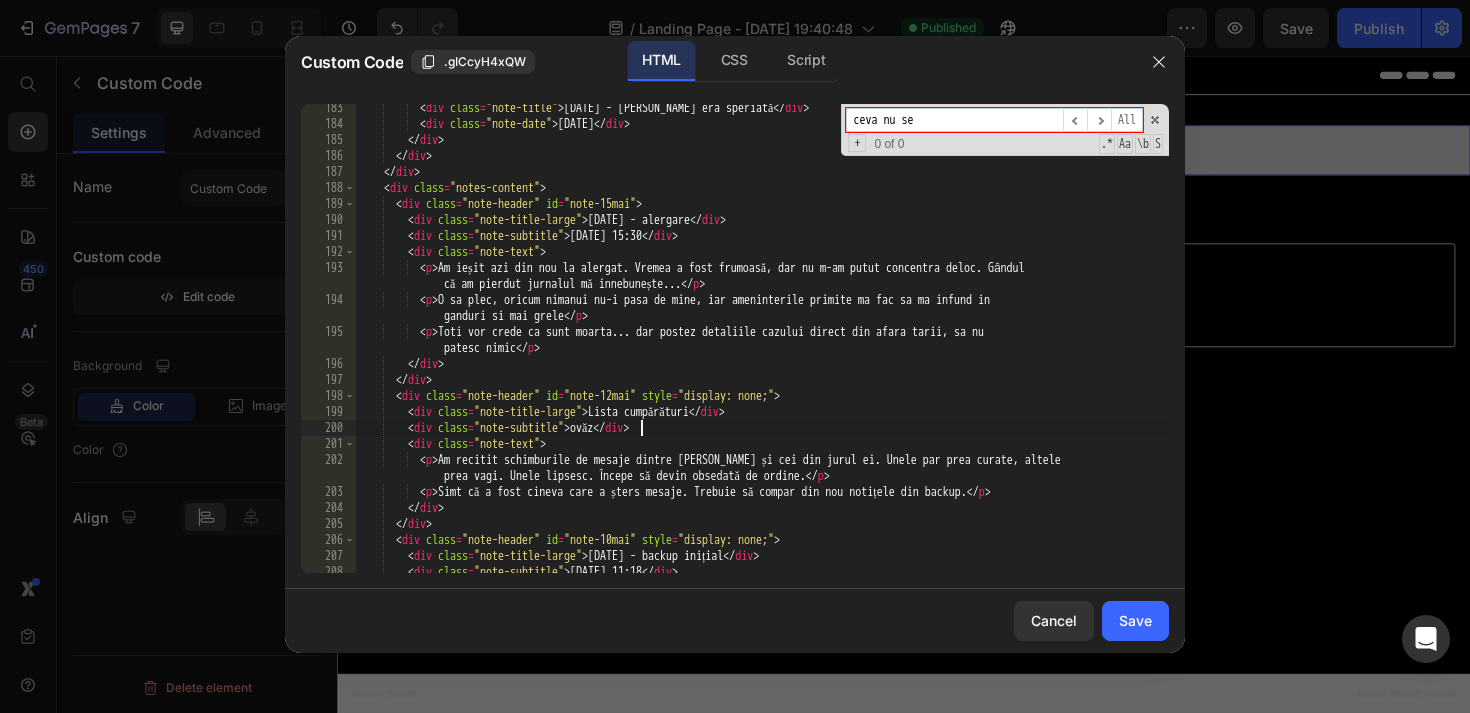 scroll, scrollTop: 3058, scrollLeft: 0, axis: vertical 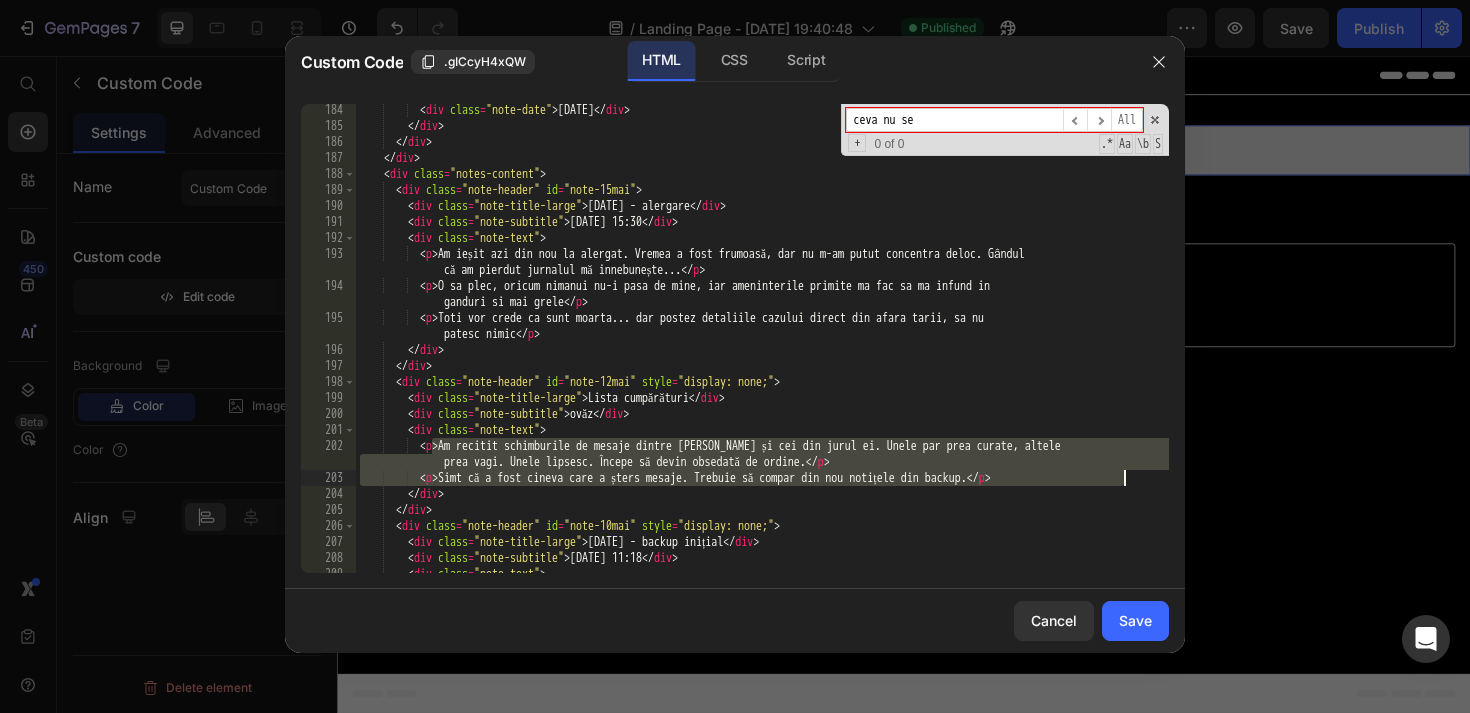 drag, startPoint x: 433, startPoint y: 449, endPoint x: 1137, endPoint y: 475, distance: 704.48 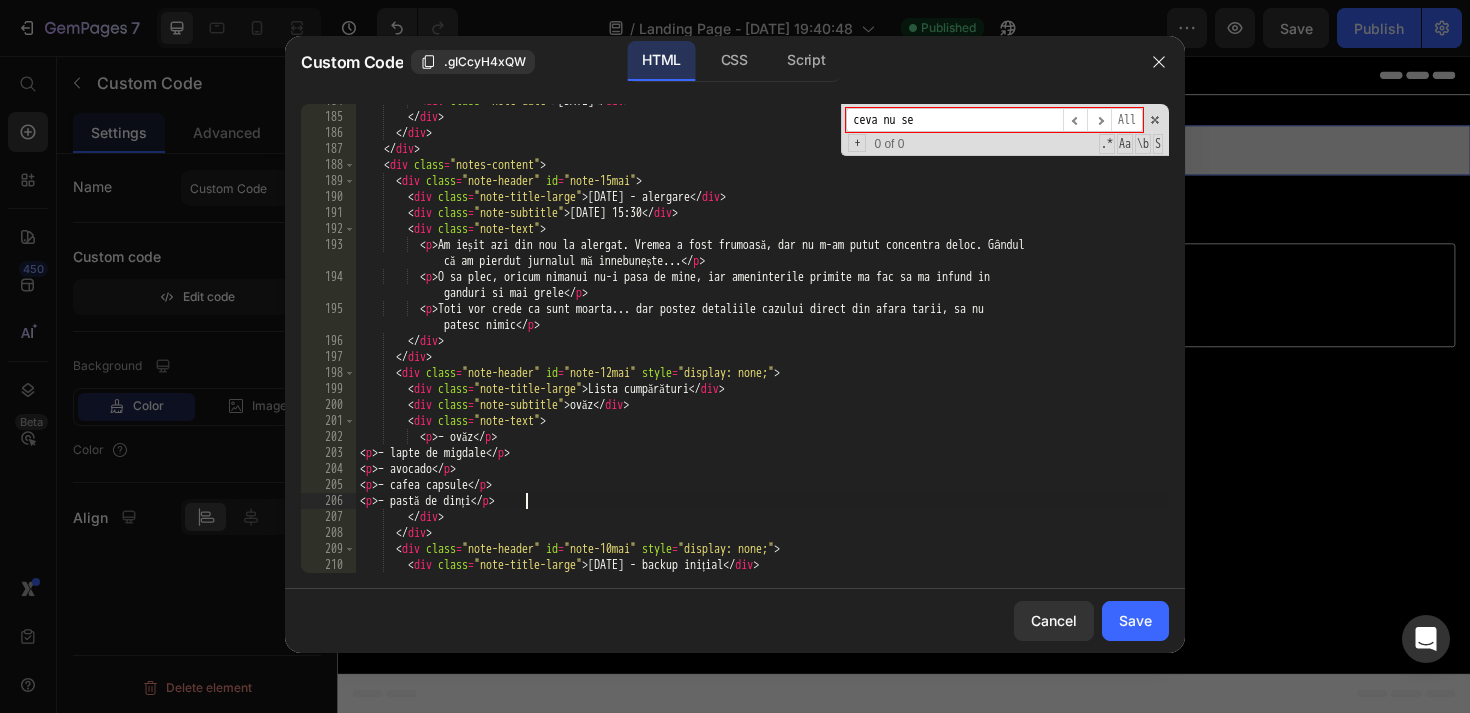 scroll, scrollTop: 3067, scrollLeft: 0, axis: vertical 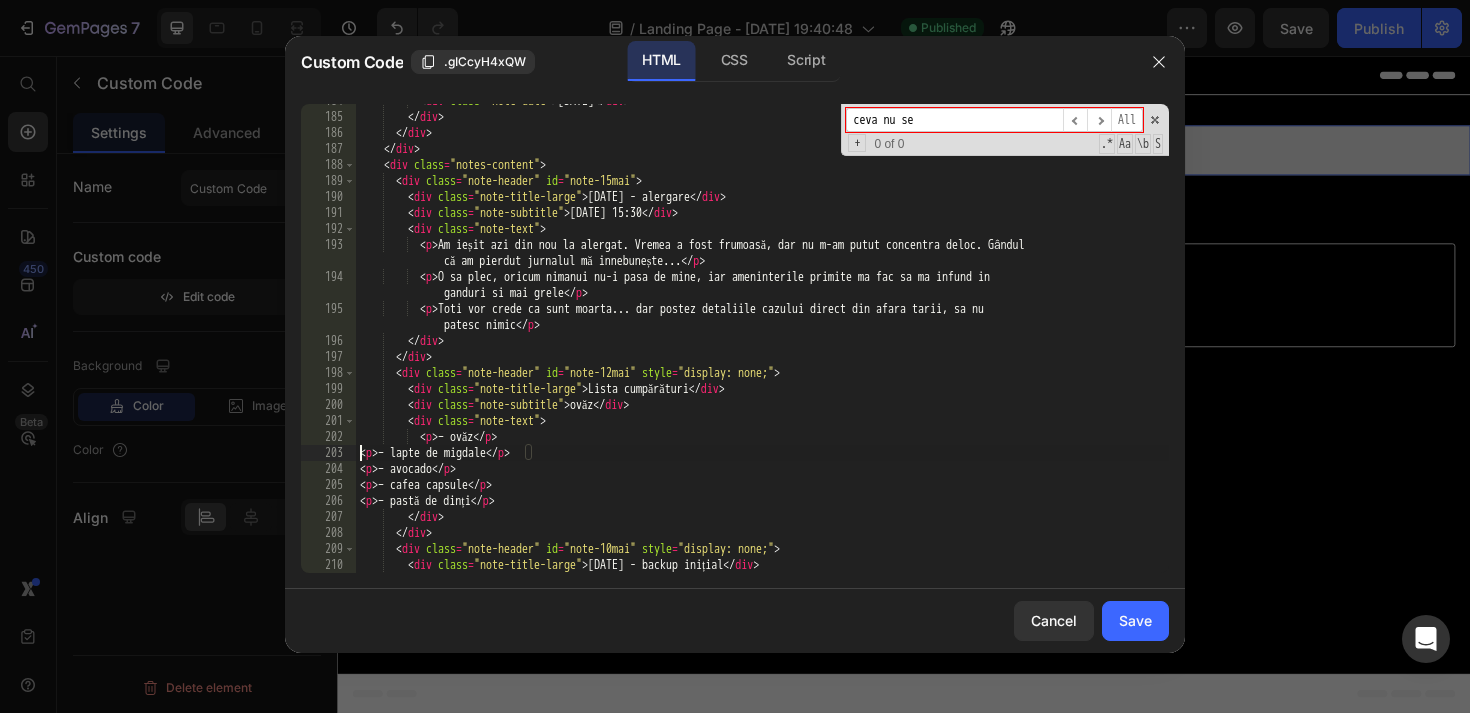 click on "< div   class = "note-date" > [DATE] </ div >           </ div >         </ div >      </ div >      < div   class = "notes-content" >         < div   class = "note-header"   id = "note-15mai" >           < div   class = "note-title-large" > [DATE] - alergare </ div >           < div   class = "note-subtitle" > [DATE] 15:30 </ div >           < div   class = "note-text" >              < p > Am ieșit azi din nou la alergat. Vremea a fost frumoasă, dar nu m-am putut concentra deloc. Gândul                 că am pierdut jurnalul mă innebunește... </ p >              < p >  O sa plec, oricum nimanui nu-i pasa de mine, iar ameninterile primite ma fac sa ma infund in                 ganduri si mai grele </ p >              < p >  Toti vor crede ca sunt moarta... dar postez detaliile cazului direct din afara tarii, sa nu                 patesc nimic </ p >           </ div >         </ div >         < div   class = "note-header"   id =   style" at bounding box center [762, 343] 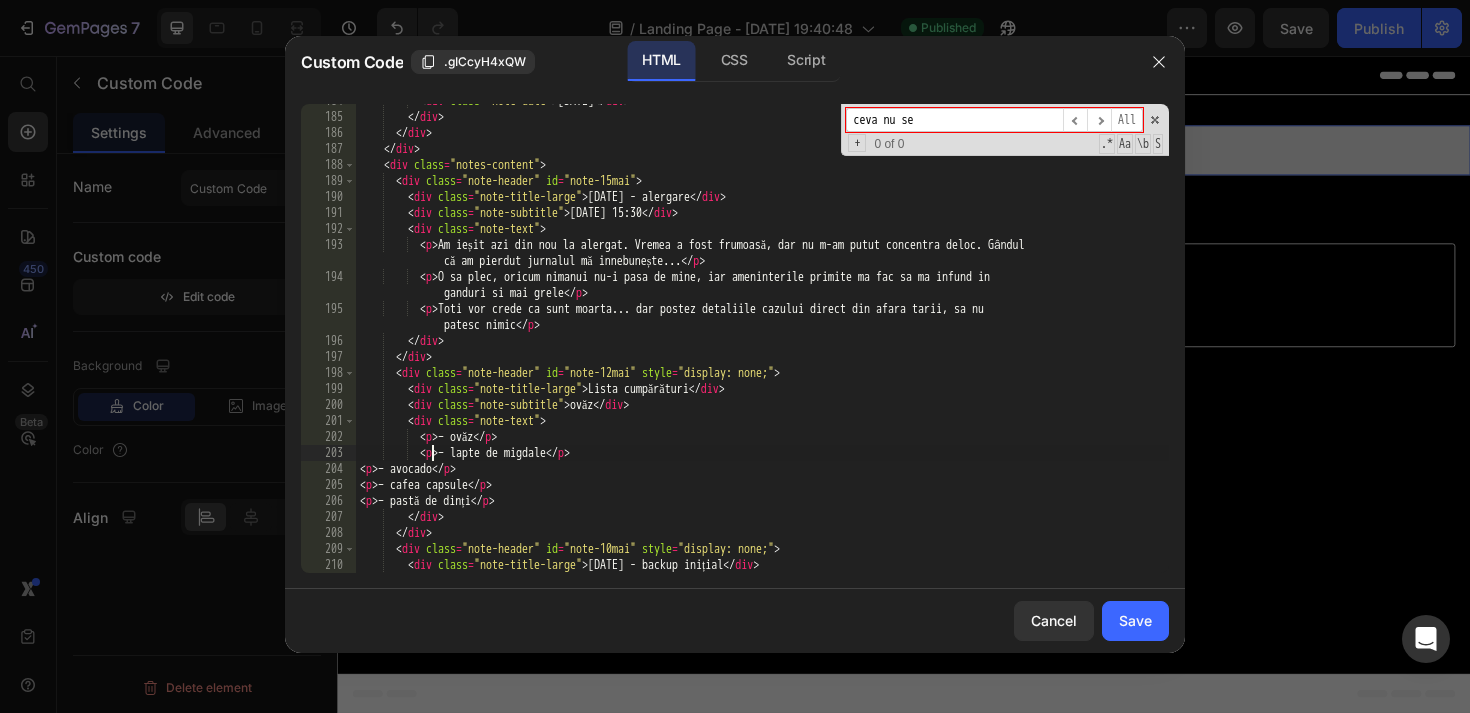 scroll, scrollTop: 0, scrollLeft: 5, axis: horizontal 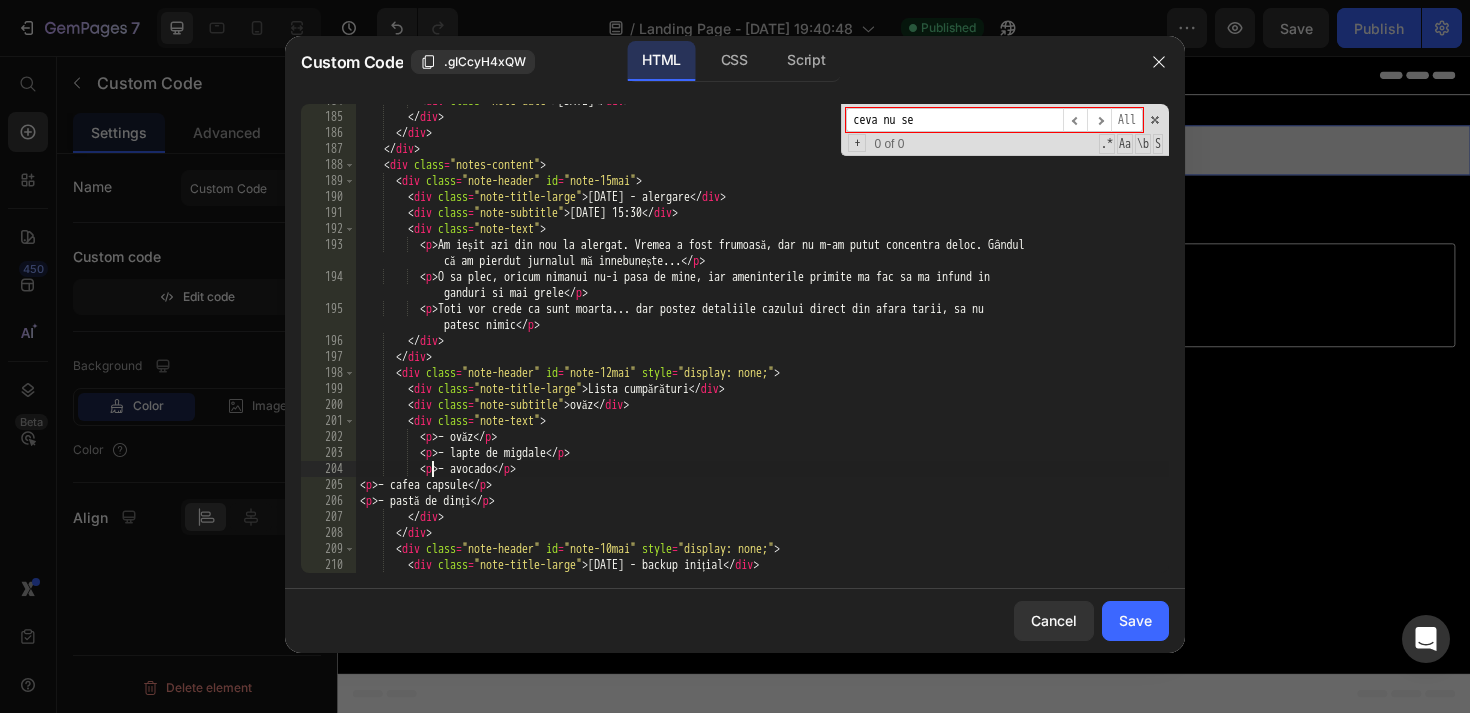 click on "< div   class = "note-date" > [DATE] </ div >           </ div >         </ div >      </ div >      < div   class = "notes-content" >         < div   class = "note-header"   id = "note-15mai" >           < div   class = "note-title-large" > [DATE] - alergare </ div >           < div   class = "note-subtitle" > [DATE] 15:30 </ div >           < div   class = "note-text" >              < p > Am ieșit azi din nou la alergat. Vremea a fost frumoasă, dar nu m-am putut concentra deloc. Gândul                 că am pierdut jurnalul mă innebunește... </ p >              < p >  O sa plec, oricum nimanui nu-i pasa de mine, iar ameninterile primite ma fac sa ma infund in                 ganduri si mai grele </ p >              < p >  Toti vor crede ca sunt moarta... dar postez detaliile cazului direct din afara tarii, sa nu                 patesc nimic </ p >           </ div >         </ div >         < div   class = "note-header"   id =   style" at bounding box center (762, 343) 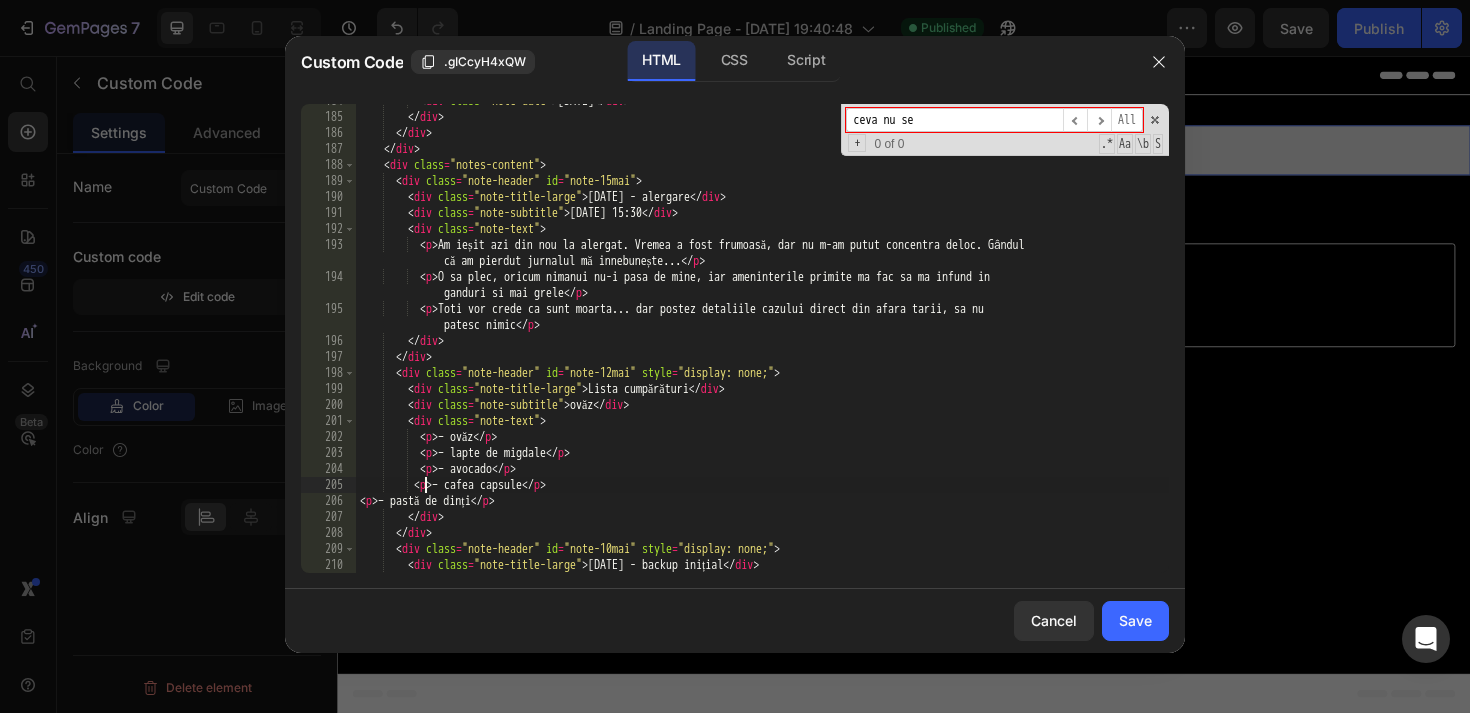 scroll, scrollTop: 0, scrollLeft: 5, axis: horizontal 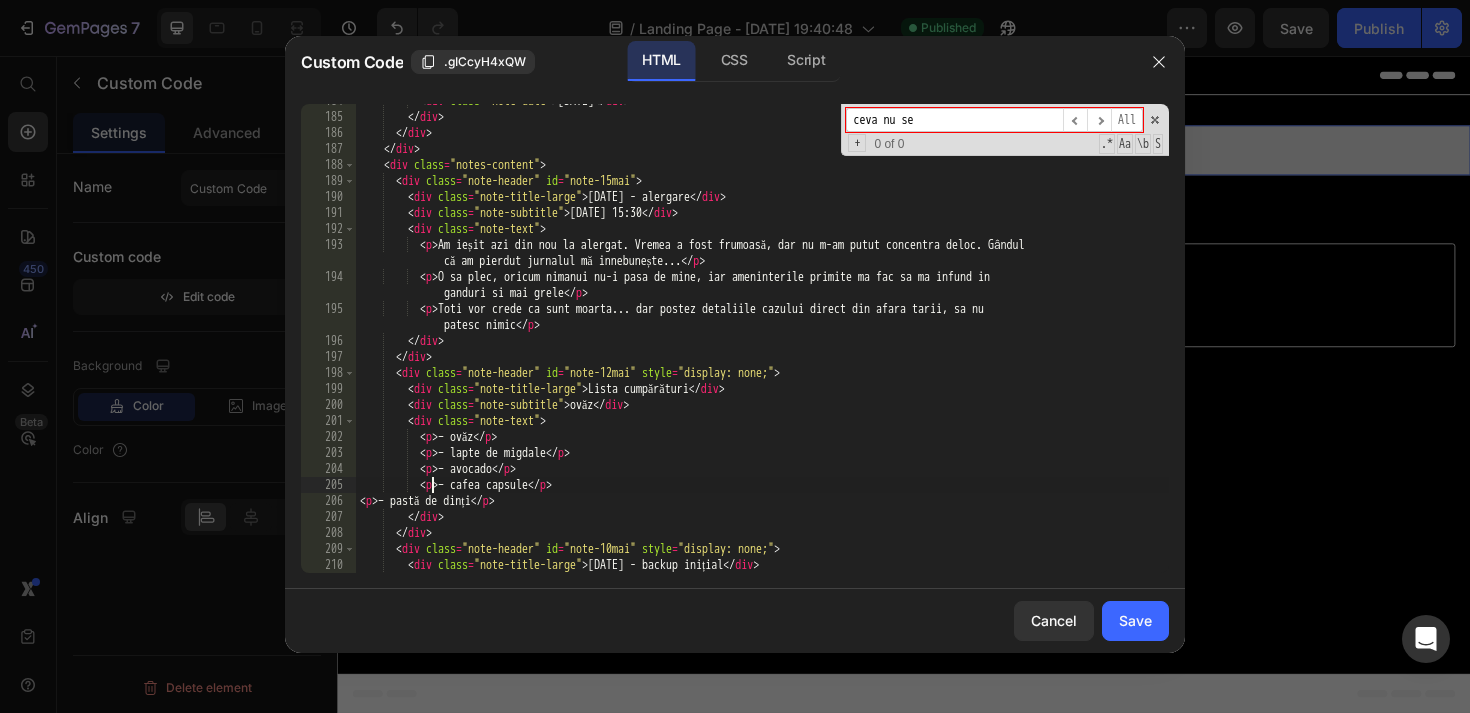 click on "< div   class = "note-date" > [DATE] </ div >           </ div >         </ div >      </ div >      < div   class = "notes-content" >         < div   class = "note-header"   id = "note-15mai" >           < div   class = "note-title-large" > [DATE] - alergare </ div >           < div   class = "note-subtitle" > [DATE] 15:30 </ div >           < div   class = "note-text" >              < p > Am ieșit azi din nou la alergat. Vremea a fost frumoasă, dar nu m-am putut concentra deloc. Gândul                 că am pierdut jurnalul mă innebunește... </ p >              < p >  O sa plec, oricum nimanui nu-i pasa de mine, iar ameninterile primite ma fac sa ma infund in                 ganduri si mai grele </ p >              < p >  Toti vor crede ca sunt moarta... dar postez detaliile cazului direct din afara tarii, sa nu                 patesc nimic </ p >           </ div >         </ div >         < div   class = "note-header"   id =   style" at bounding box center [762, 343] 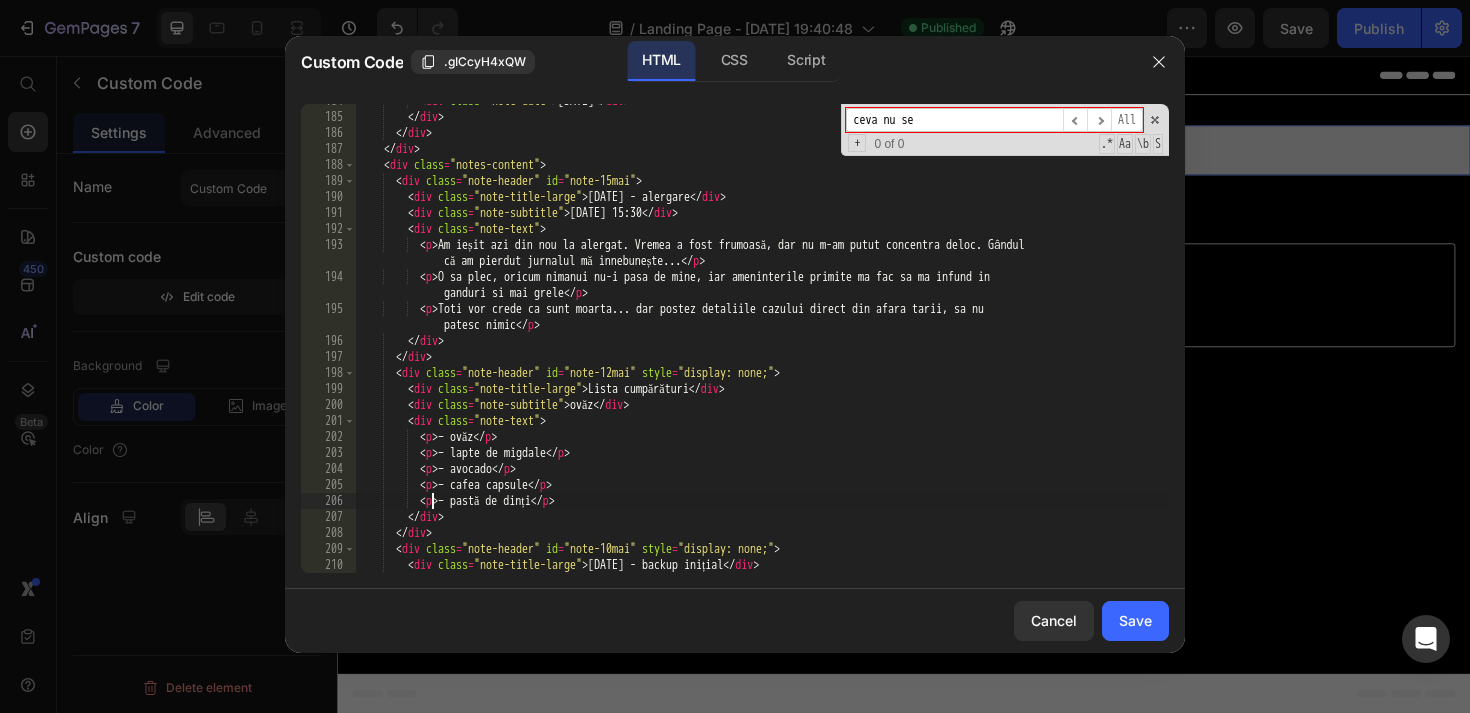 scroll, scrollTop: 0, scrollLeft: 5, axis: horizontal 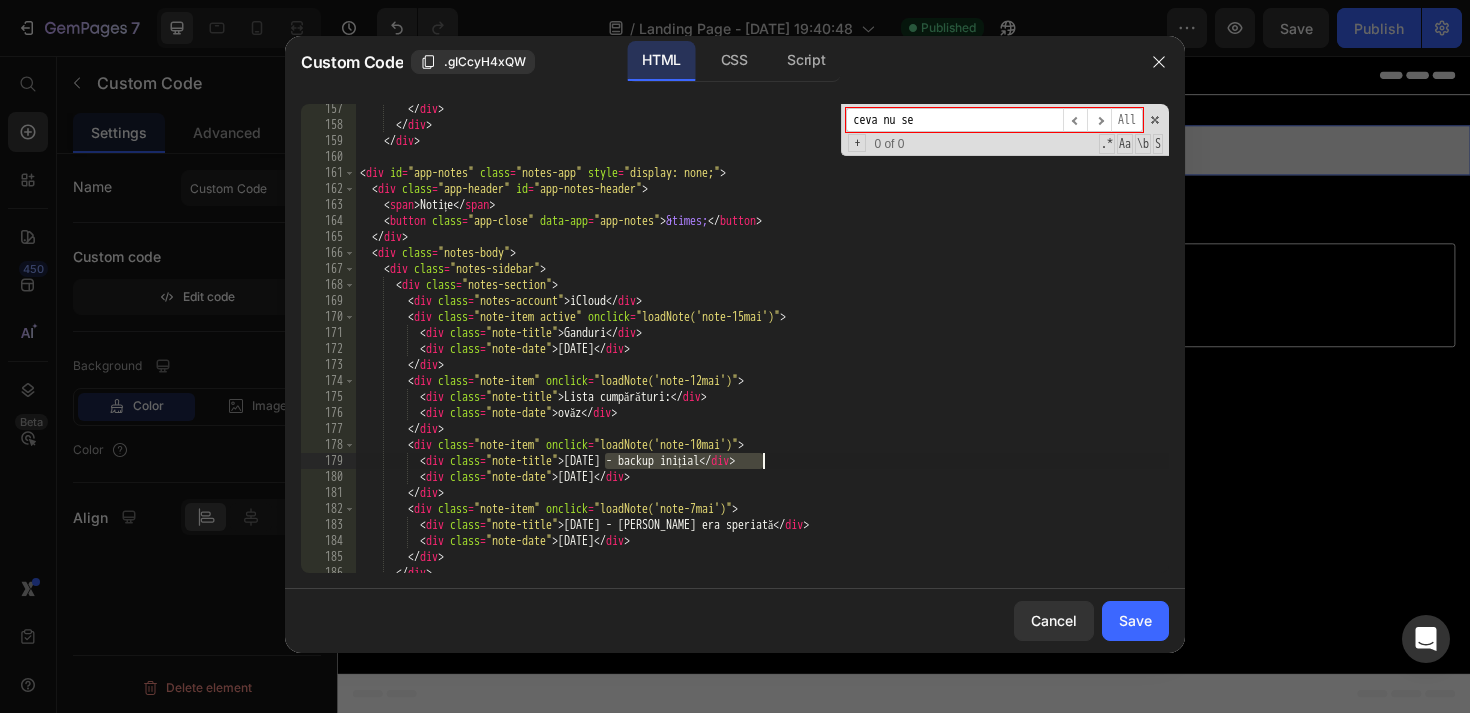 drag, startPoint x: 607, startPoint y: 457, endPoint x: 768, endPoint y: 459, distance: 161.01242 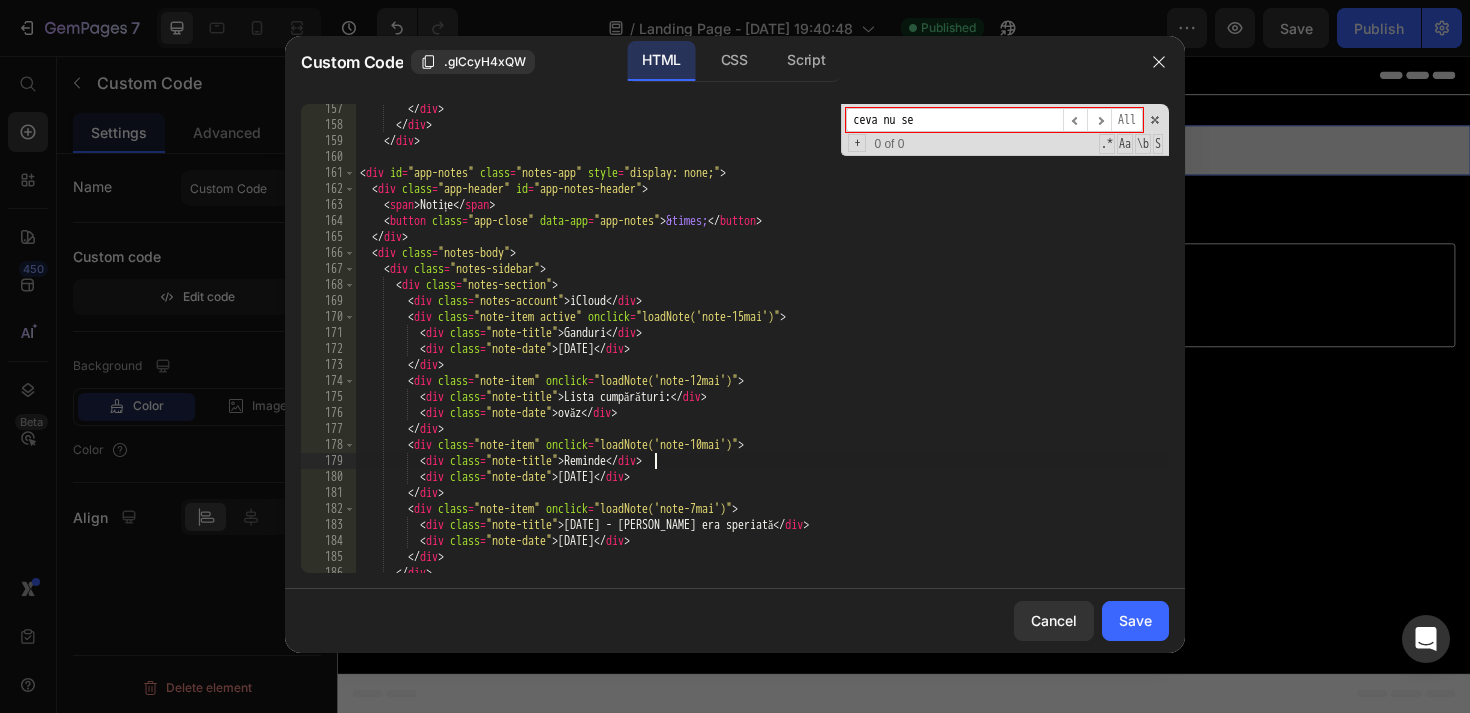 scroll, scrollTop: 0, scrollLeft: 24, axis: horizontal 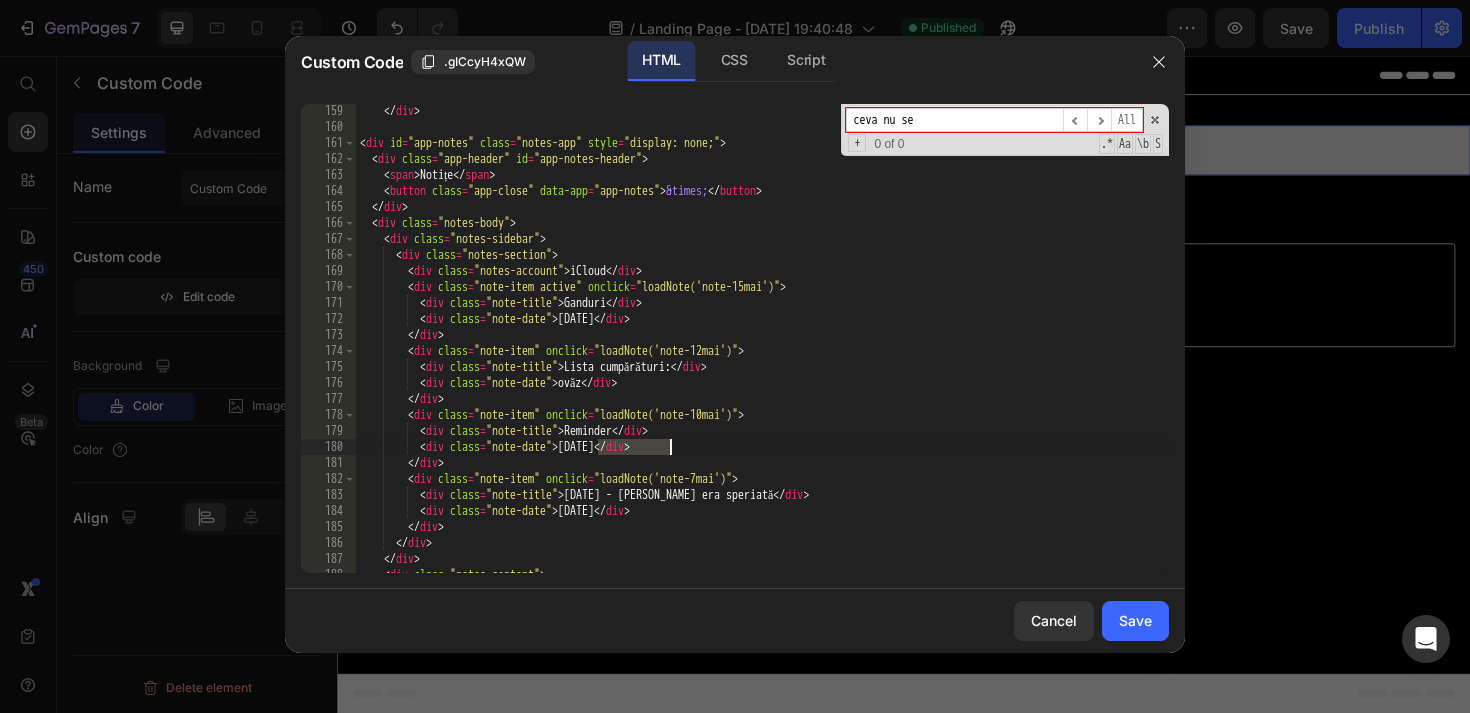 drag, startPoint x: 598, startPoint y: 448, endPoint x: 668, endPoint y: 447, distance: 70.00714 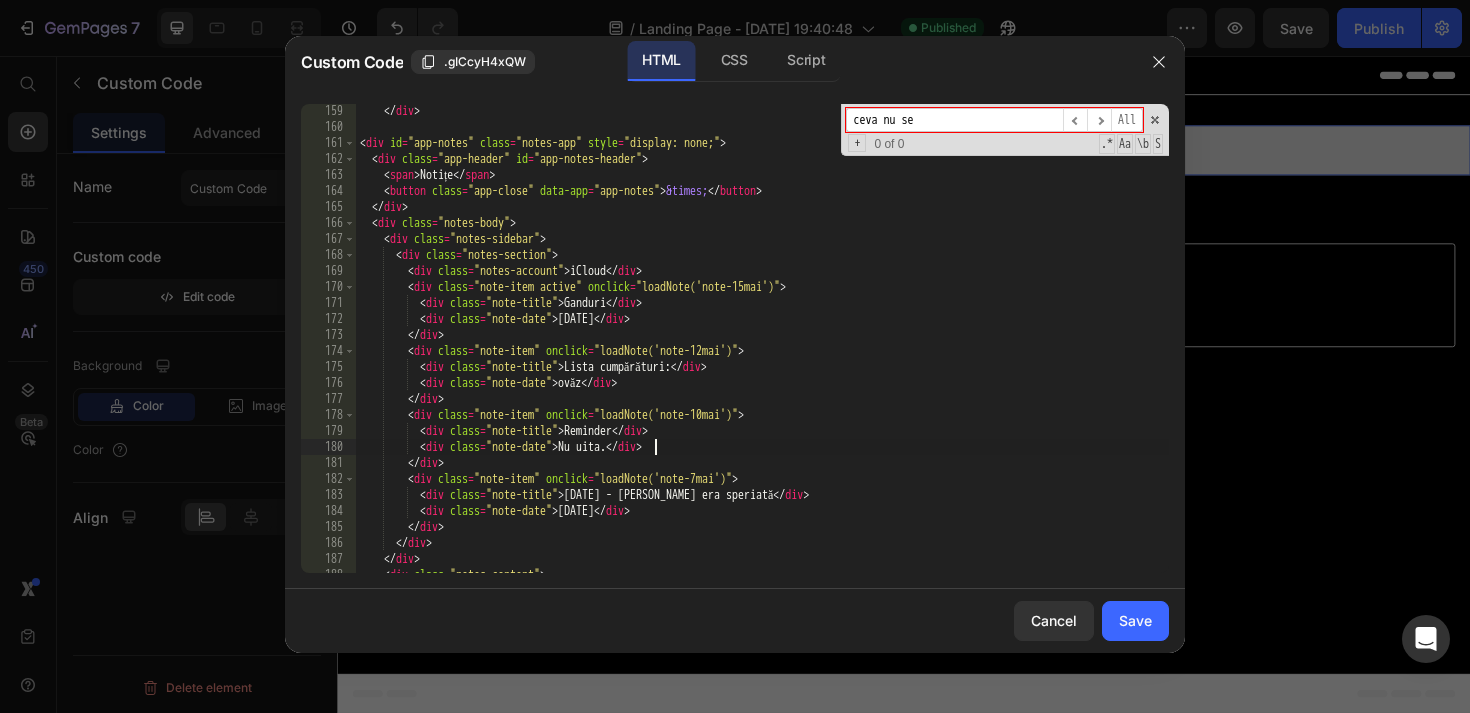 scroll, scrollTop: 0, scrollLeft: 25, axis: horizontal 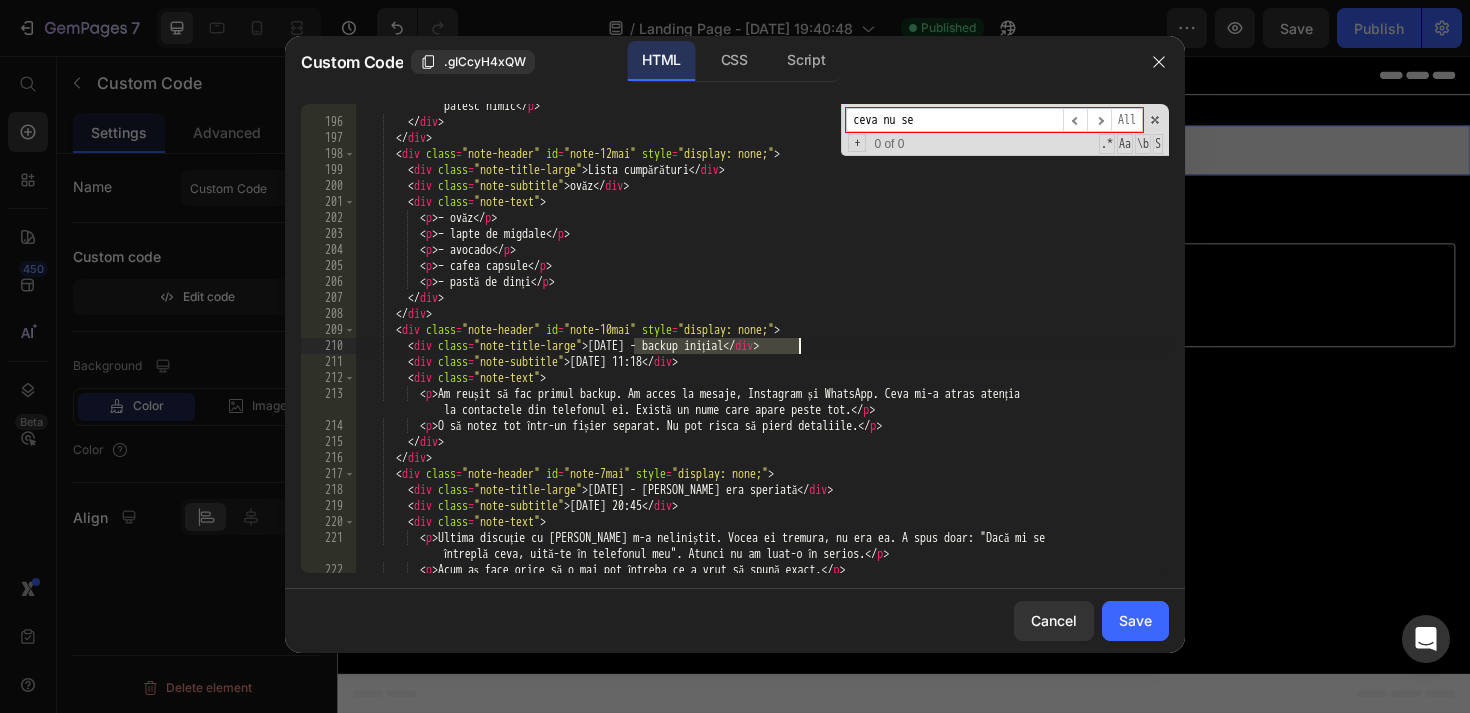drag, startPoint x: 635, startPoint y: 348, endPoint x: 799, endPoint y: 348, distance: 164 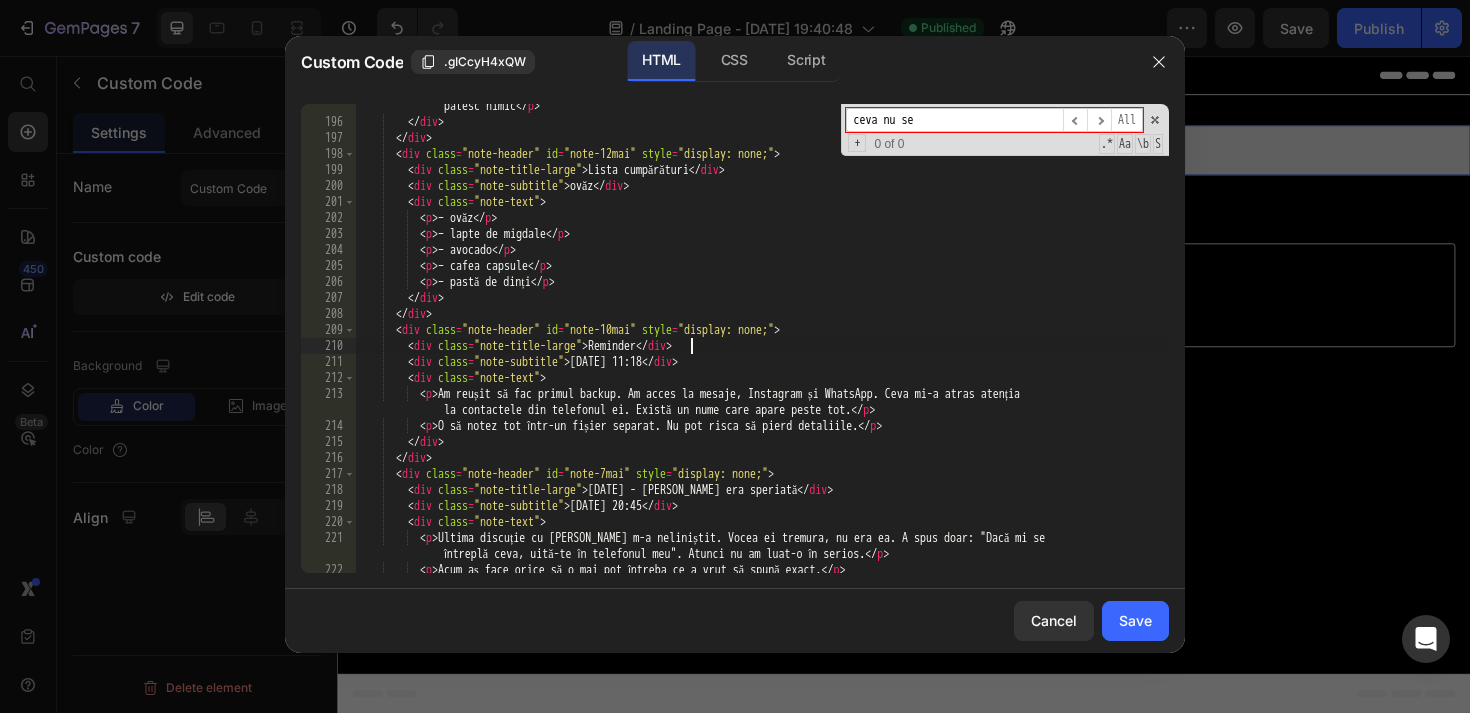 click on "< p >  Toti vor crede ca sunt moarta... dar postez detaliile cazului direct din afara tarii, sa nu                 patesc nimic </ p >           </ div >         </ div >         < div   class = "note-header"   id = "note-12mai"   style = "display: none;" >           < div   class = "note-title-large" > Lista cumpărături </ div >           < div   class = "note-subtitle" > ovăz </ div >           < div   class = "note-text" >              < p > – ovăz </ p >              < p > – lapte de migdale </ p >              < p > – avocado </ p >              < p > – cafea capsule </ p >              < p > – pastă de dinți </ p >           </ div >         </ div >         < div   class = "note-header"   id = "note-10mai"   style = "display: none;" >           < div   class = "note-title-large" > Reminder </ div >           < div   class = "note-subtitle" > [DATE] 11:18 </ div >           < div   class = "note-text" >              < p >                </" at bounding box center (762, 340) 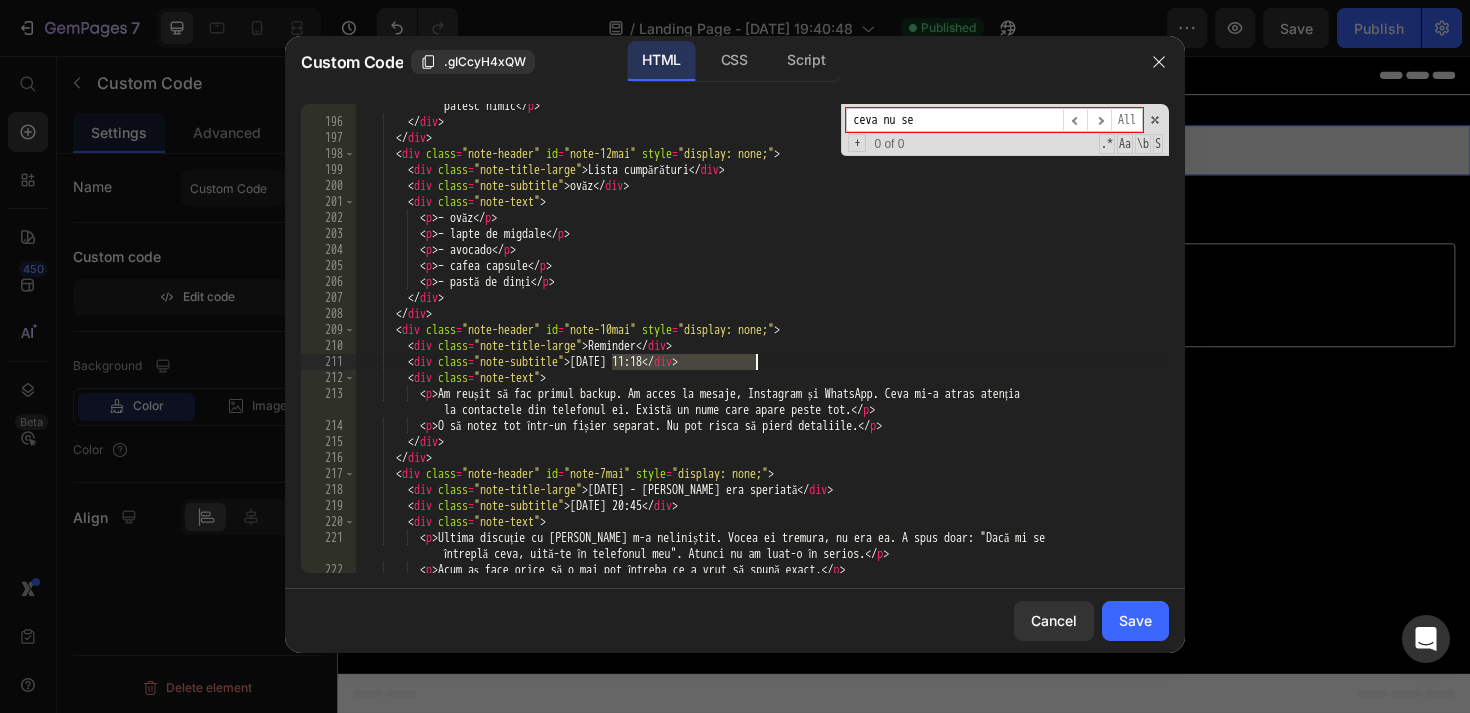 drag, startPoint x: 610, startPoint y: 358, endPoint x: 755, endPoint y: 359, distance: 145.00345 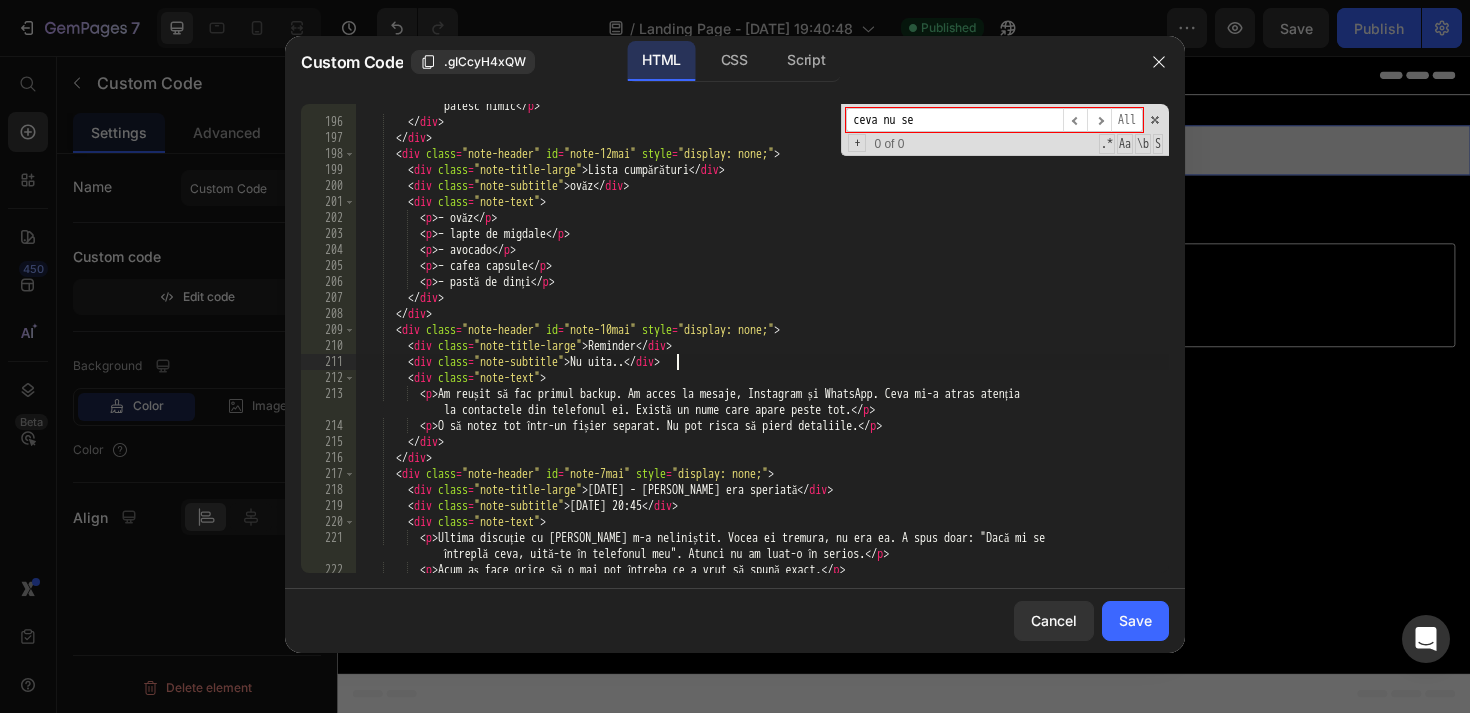 scroll, scrollTop: 0, scrollLeft: 26, axis: horizontal 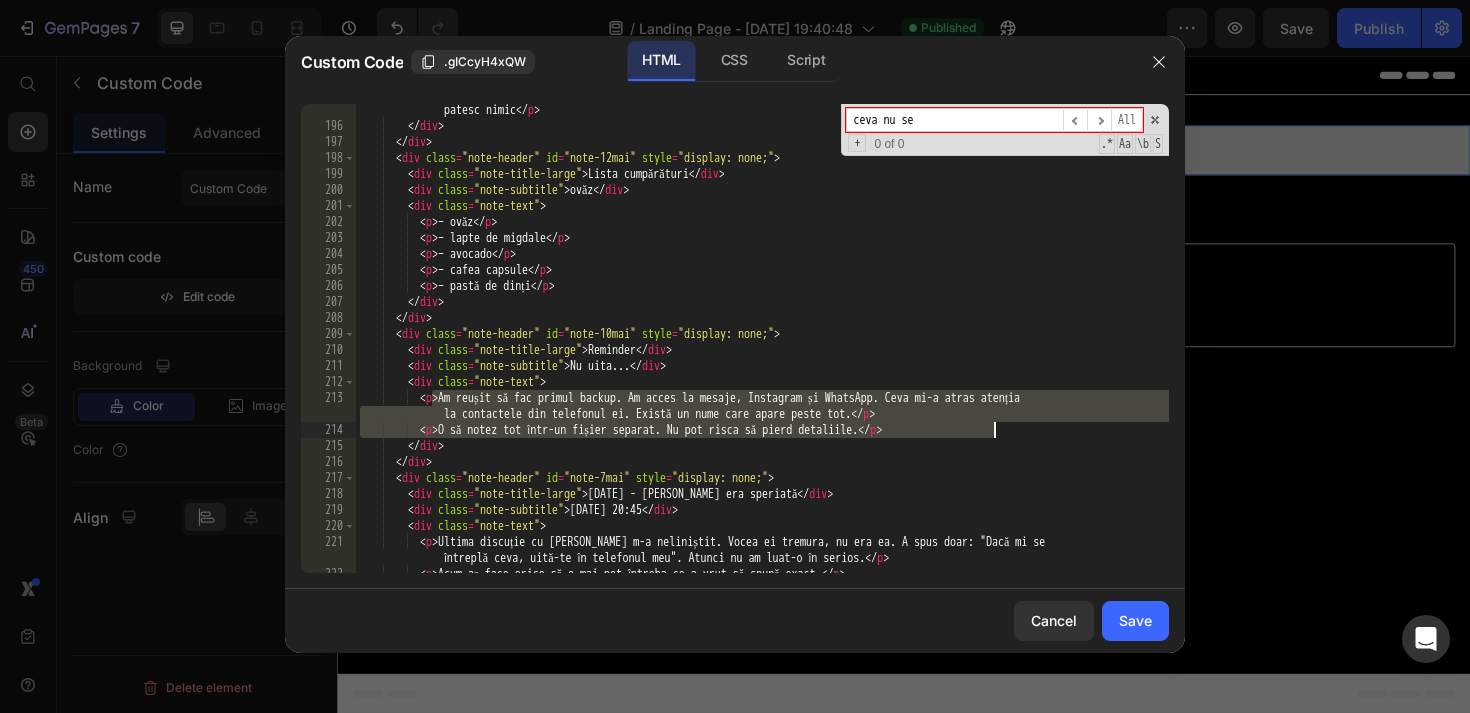 drag, startPoint x: 431, startPoint y: 400, endPoint x: 1076, endPoint y: 430, distance: 645.6973 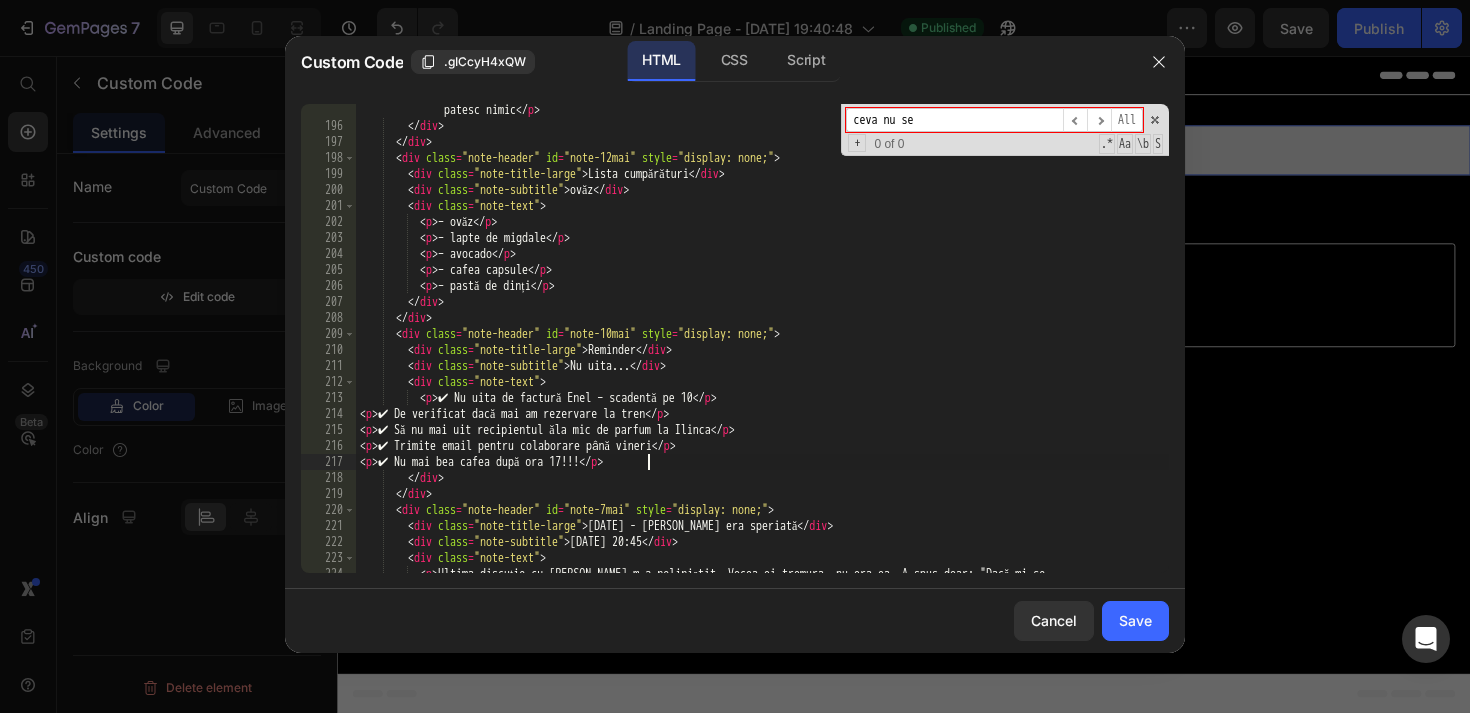 scroll, scrollTop: 3288, scrollLeft: 0, axis: vertical 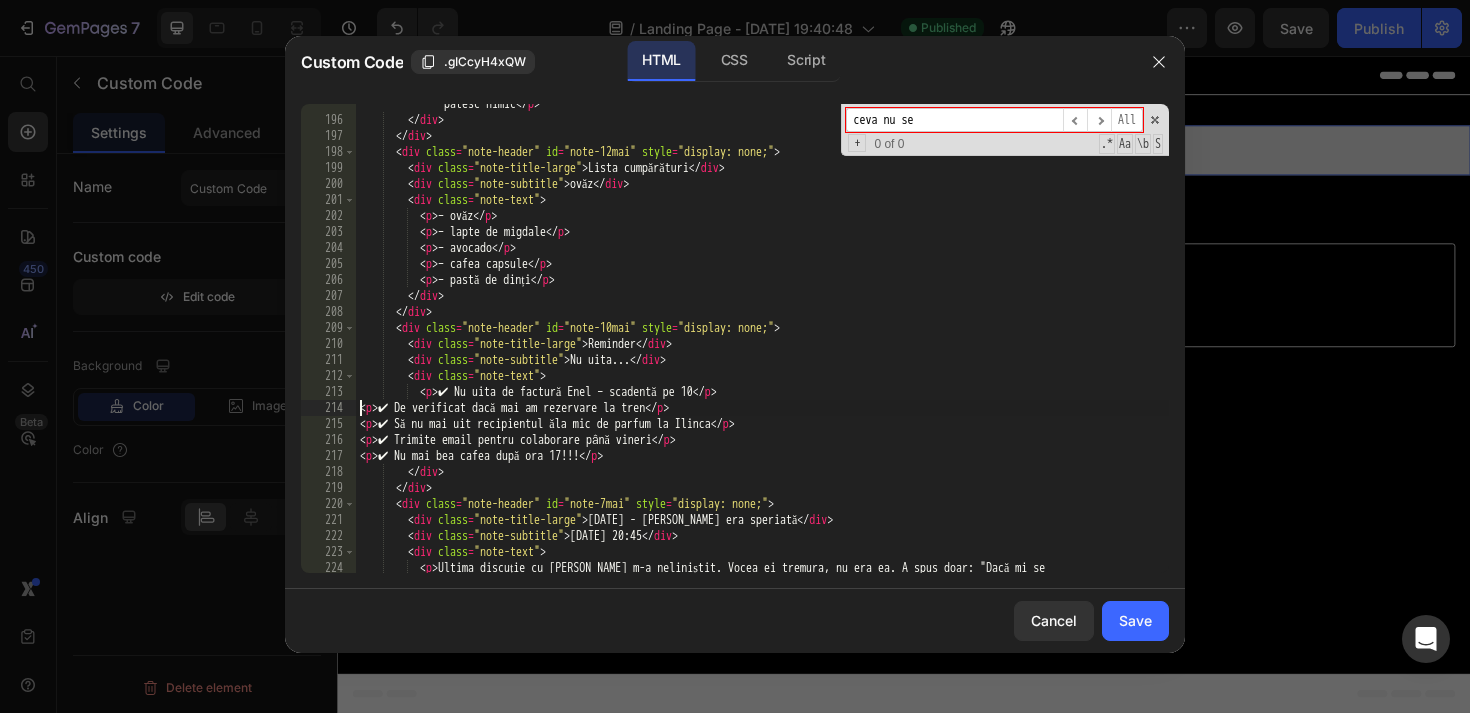 click on "< p >  Toti vor crede ca sunt moarta... dar postez detaliile cazului direct din afara tarii, sa nu                 patesc nimic </ p >           </ div >         </ div >         < div   class = "note-header"   id = "note-12mai"   style = "display: none;" >           < div   class = "note-title-large" > Lista cumpărături </ div >           < div   class = "note-subtitle" > ovăz </ div >           < div   class = "note-text" >              < p > – ovăz </ p >              < p > – lapte de migdale </ p >              < p > – avocado </ p >              < p > – cafea capsule </ p >              < p > – pastă de dinți </ p >           </ div >         </ div >         < div   class = "note-header"   id = "note-10mai"   style = "display: none;" >           < div   class = "note-title-large" > Reminder </ div >           < div   class = "note-subtitle" > Nu uita... </ div >           < div   class = "note-text" >              < p > </ p > < p > </ p > < p > </ p > < p > </" at bounding box center (762, 346) 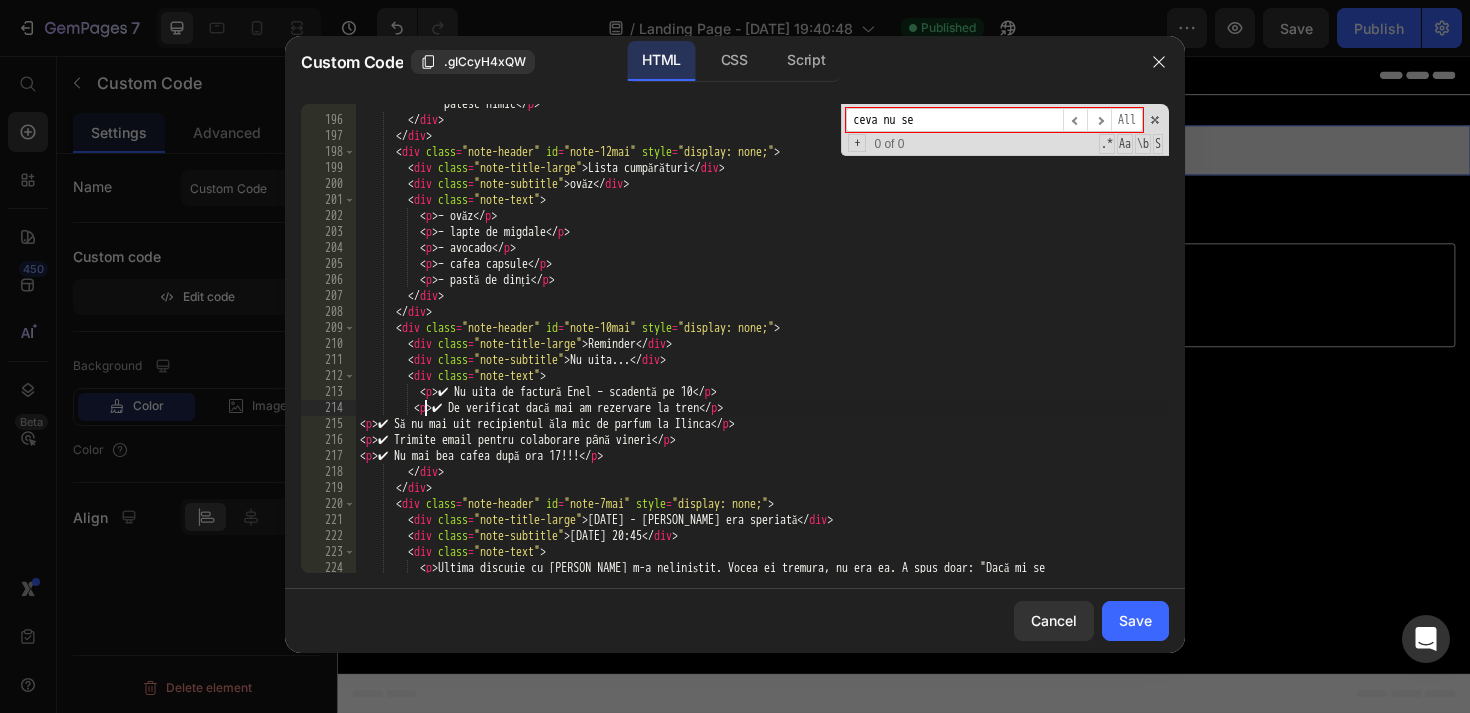 scroll, scrollTop: 0, scrollLeft: 6, axis: horizontal 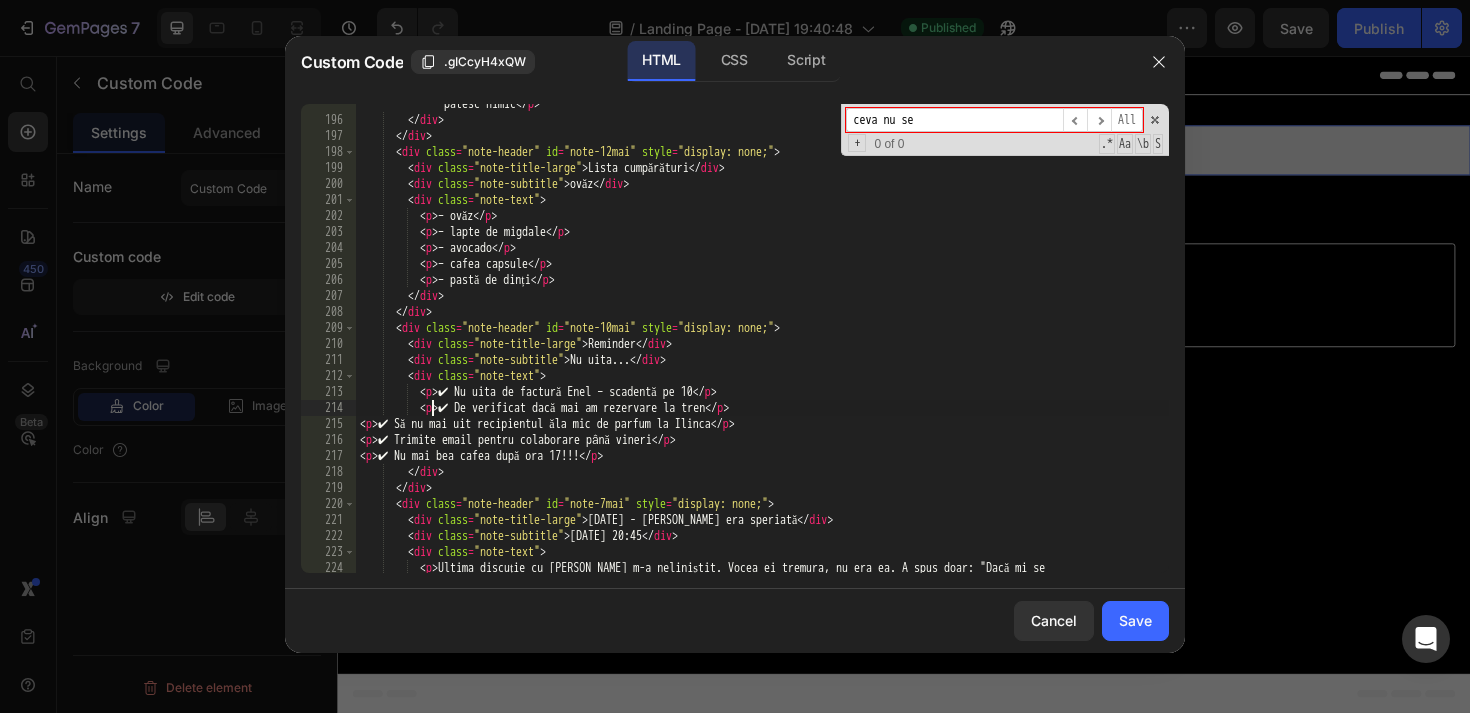 click on "< p >  Toti vor crede ca sunt moarta... dar postez detaliile cazului direct din afara tarii, sa nu                 patesc nimic </ p >           </ div >         </ div >         < div   class = "note-header"   id = "note-12mai"   style = "display: none;" >           < div   class = "note-title-large" > Lista cumpărături </ div >           < div   class = "note-subtitle" > ovăz </ div >           < div   class = "note-text" >              < p > – ovăz </ p >              < p > – lapte de migdale </ p >              < p > – avocado </ p >              < p > – cafea capsule </ p >              < p > – pastă de dinți </ p >           </ div >         </ div >         < div   class = "note-header"   id = "note-10mai"   style = "display: none;" >           < div   class = "note-title-large" > Reminder </ div >           < div   class = "note-subtitle" > Nu uita... </ div >           < div   class = "note-text" >              < p > </ p >              < p > </ p > < p > </" at bounding box center (762, 346) 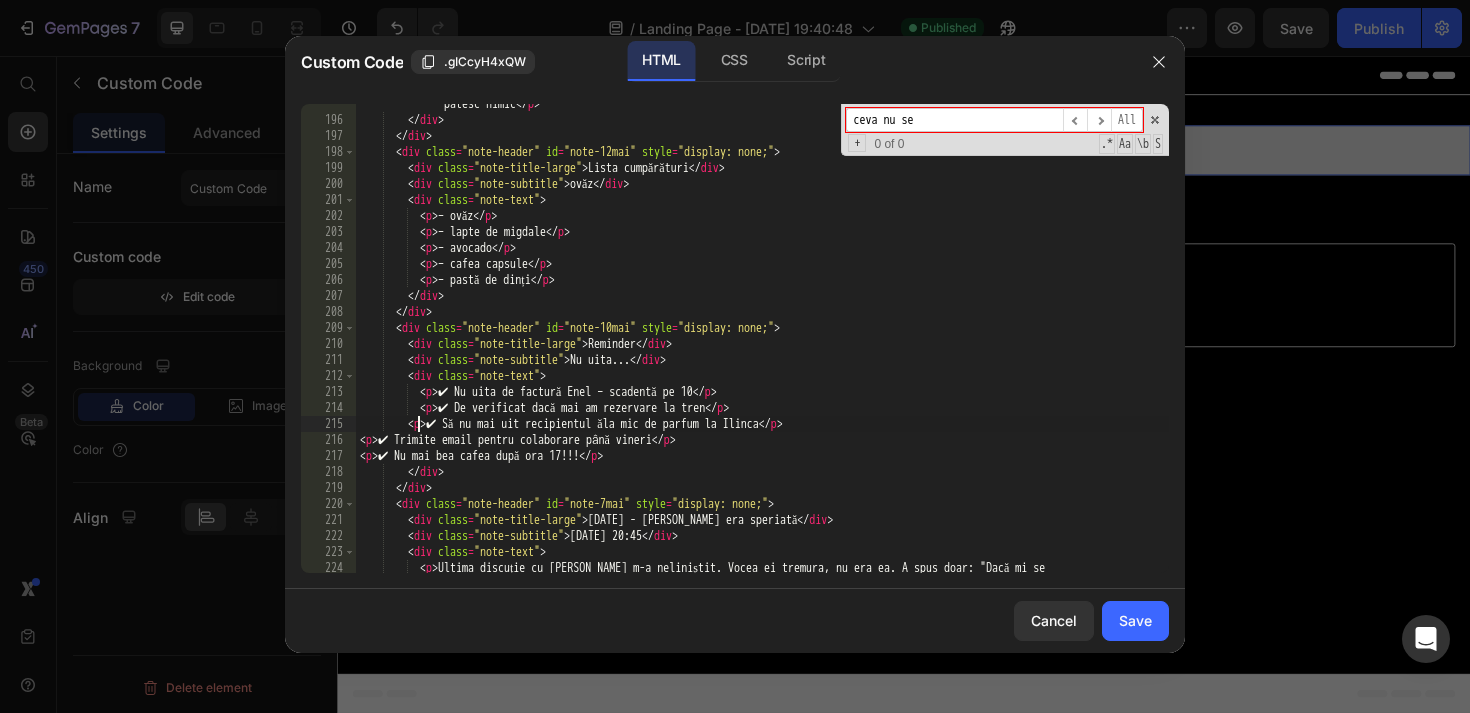 scroll, scrollTop: 0, scrollLeft: 5, axis: horizontal 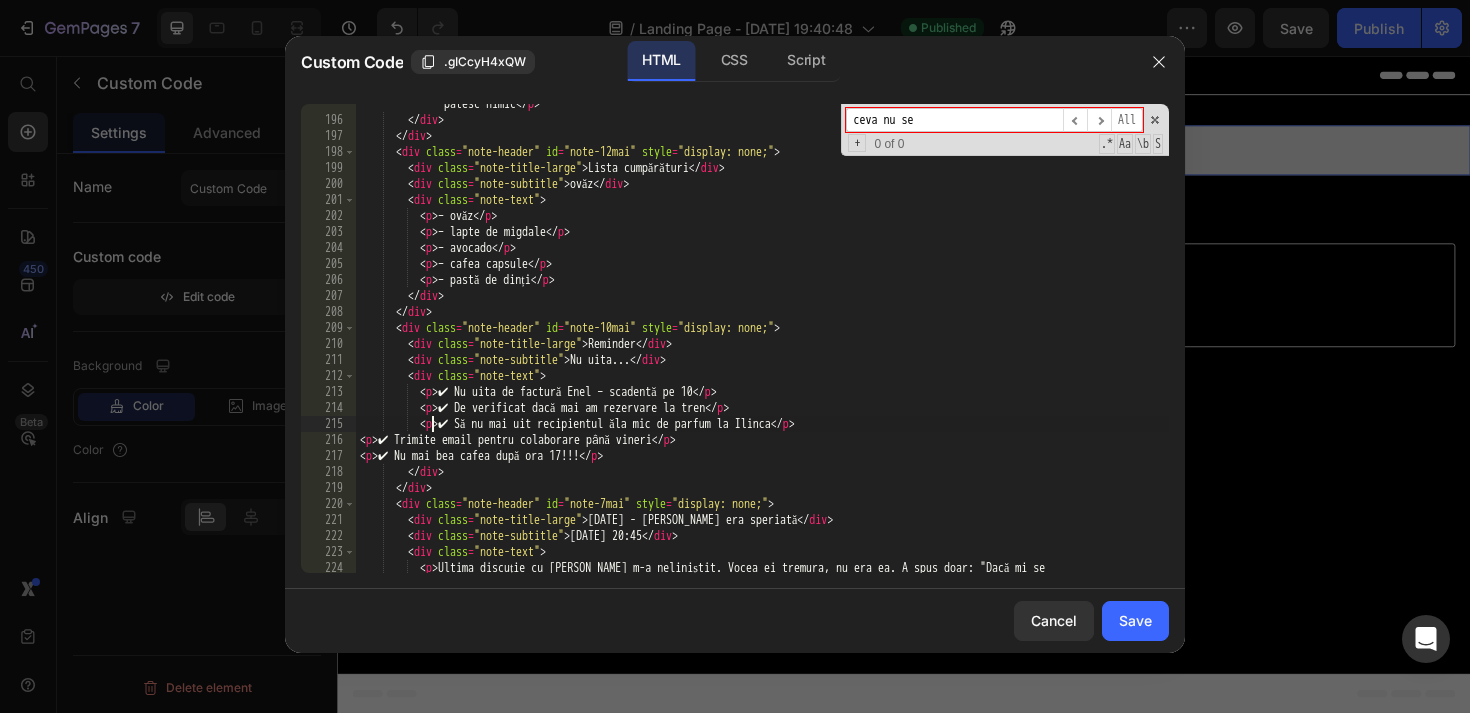 click on "< p >  Toti vor crede ca sunt moarta... dar postez detaliile cazului direct din afara tarii, sa nu                 patesc nimic </ p >           </ div >         </ div >         < div   class = "note-header"   id = "note-12mai"   style = "display: none;" >           < div   class = "note-title-large" > Lista cumpărături </ div >           < div   class = "note-subtitle" > ovăz </ div >           < div   class = "note-text" >              < p > – ovăz </ p >              < p > – lapte de migdale </ p >              < p > – avocado </ p >              < p > – cafea capsule </ p >              < p > – pastă de dinți </ p >           </ div >         </ div >         < div   class = "note-header"   id = "note-10mai"   style = "display: none;" >           < div   class = "note-title-large" > Reminder </ div >           < div   class = "note-subtitle" > Nu uita... </ div >           < div   class = "note-text" >              < p > </ p >              < p > </ p >" at bounding box center [762, 346] 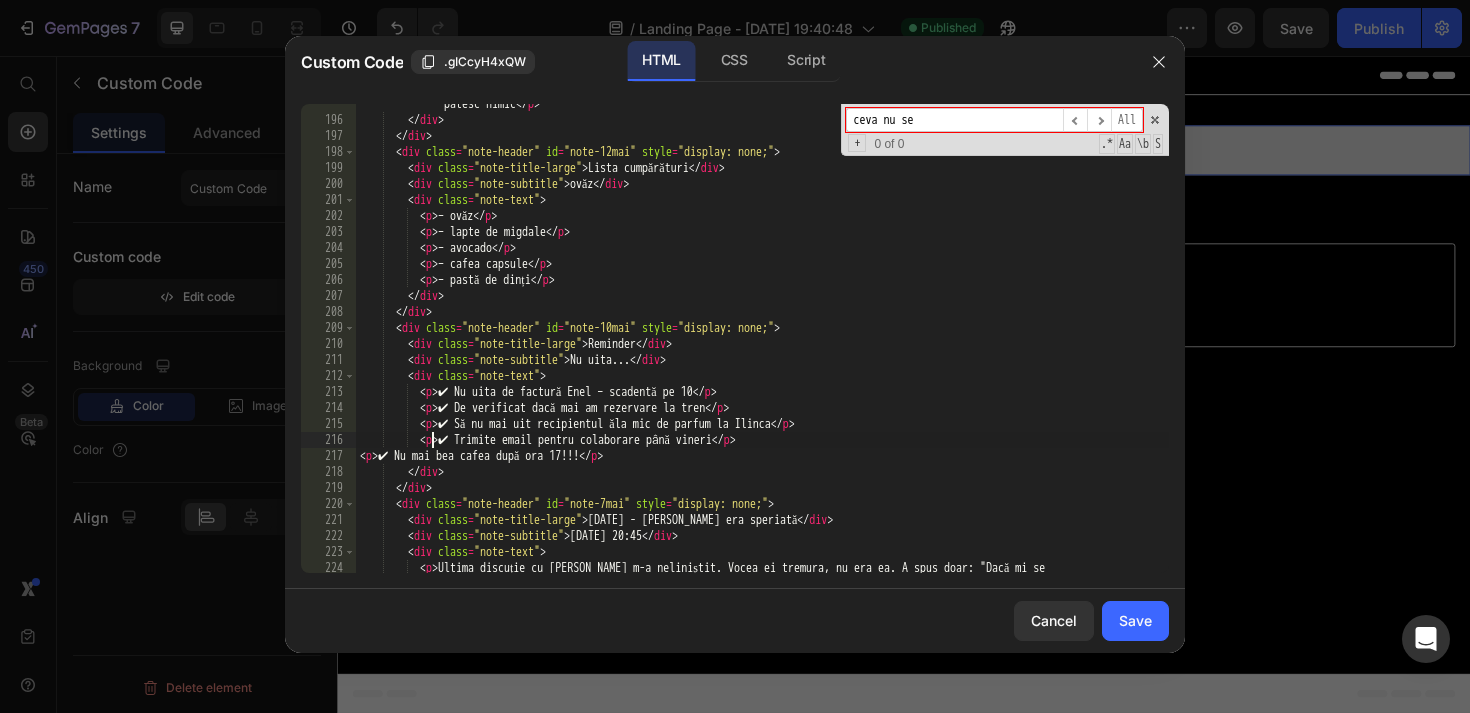 scroll, scrollTop: 0, scrollLeft: 5, axis: horizontal 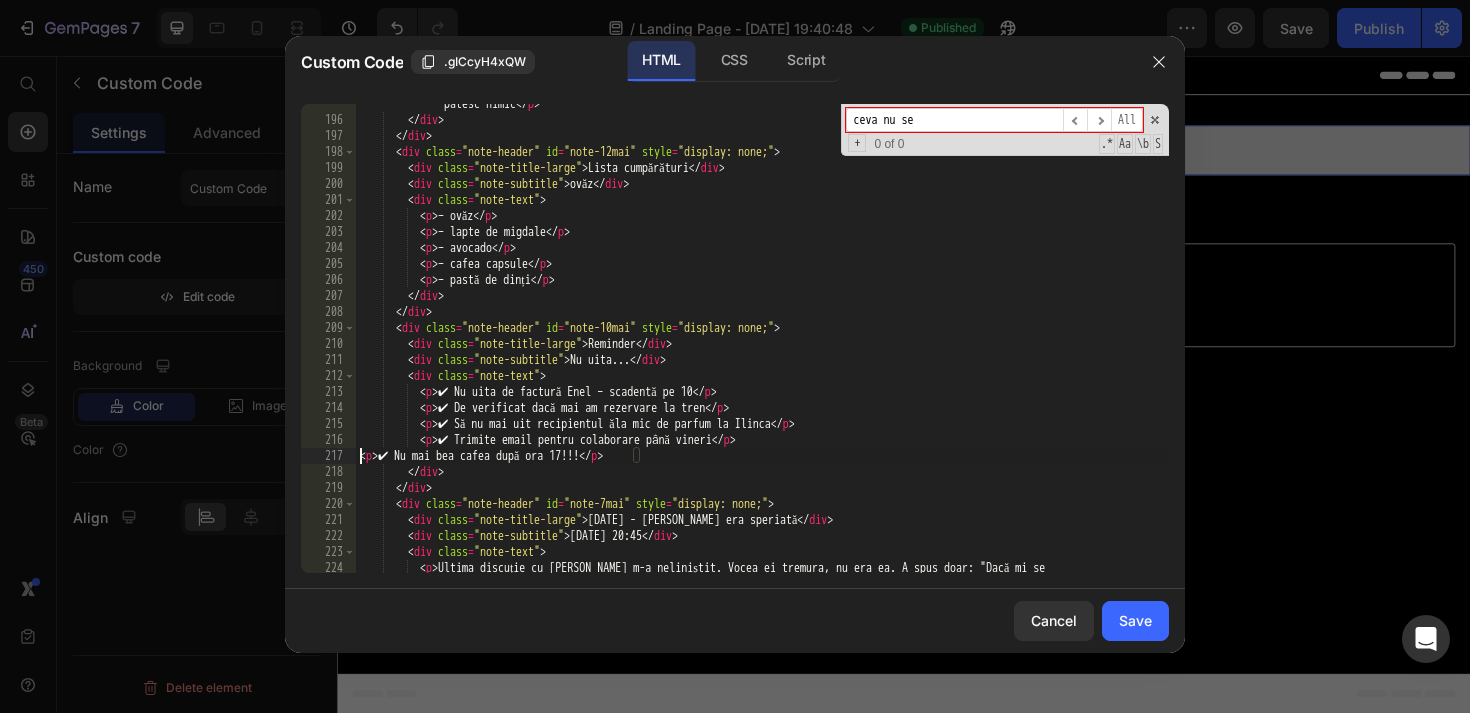 click on "< p >  Toti vor crede ca sunt moarta... dar postez detaliile cazului direct din afara tarii, sa nu                 patesc nimic </ p >           </ div >         </ div >         < div   class = "note-header"   id = "note-12mai"   style = "display: none;" >           < div   class = "note-title-large" > Lista cumpărături </ div >           < div   class = "note-subtitle" > ovăz </ div >           < div   class = "note-text" >              < p > – ovăz </ p >              < p > – lapte de migdale </ p >              < p > – avocado </ p >              < p > – cafea capsule </ p >              < p > – pastă de dinți </ p >           </ div >         </ div >         < div   class = "note-header"   id = "note-10mai"   style = "display: none;" >           < div   class = "note-title-large" > Reminder </ div >           < div   class = "note-subtitle" > Nu uita... </ div >           < div   class = "note-text" >              < p > </ p >              < p > </ p >" at bounding box center [762, 346] 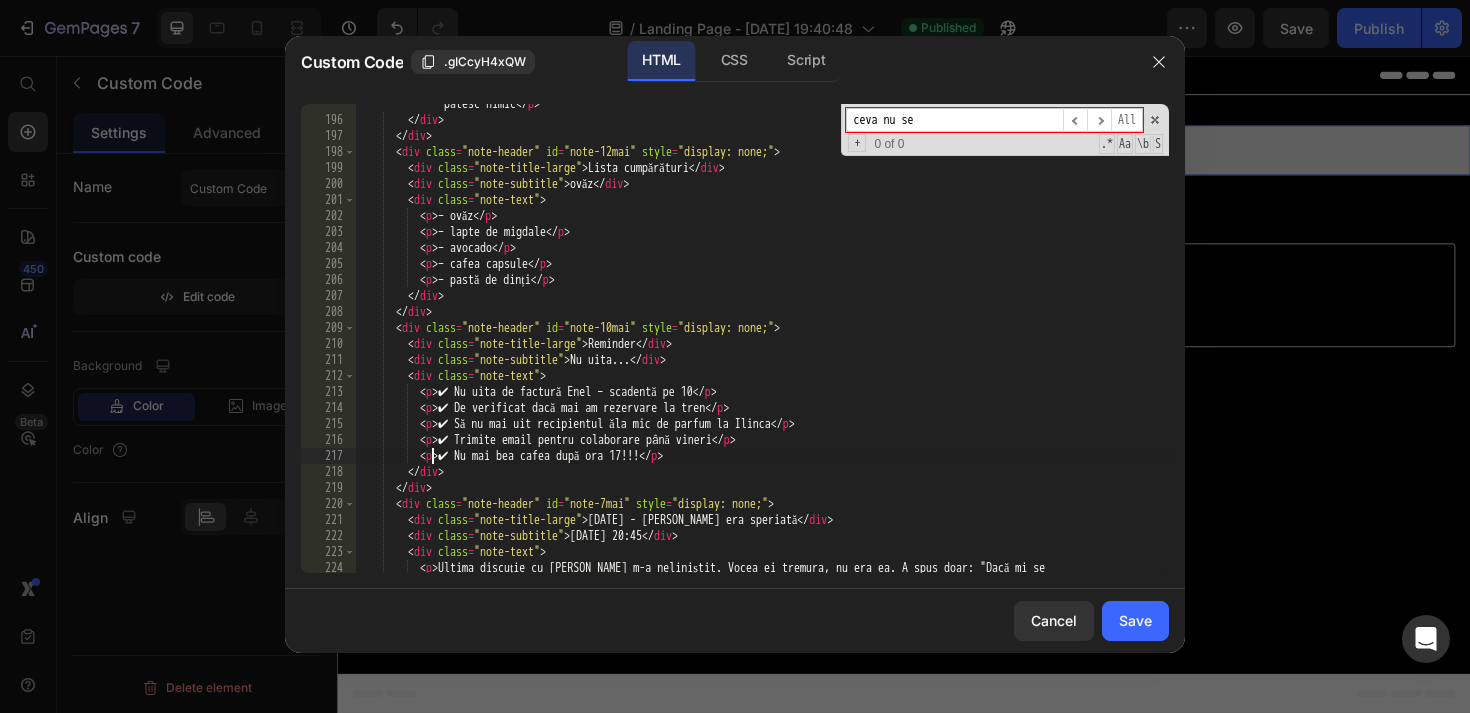 scroll, scrollTop: 0, scrollLeft: 5, axis: horizontal 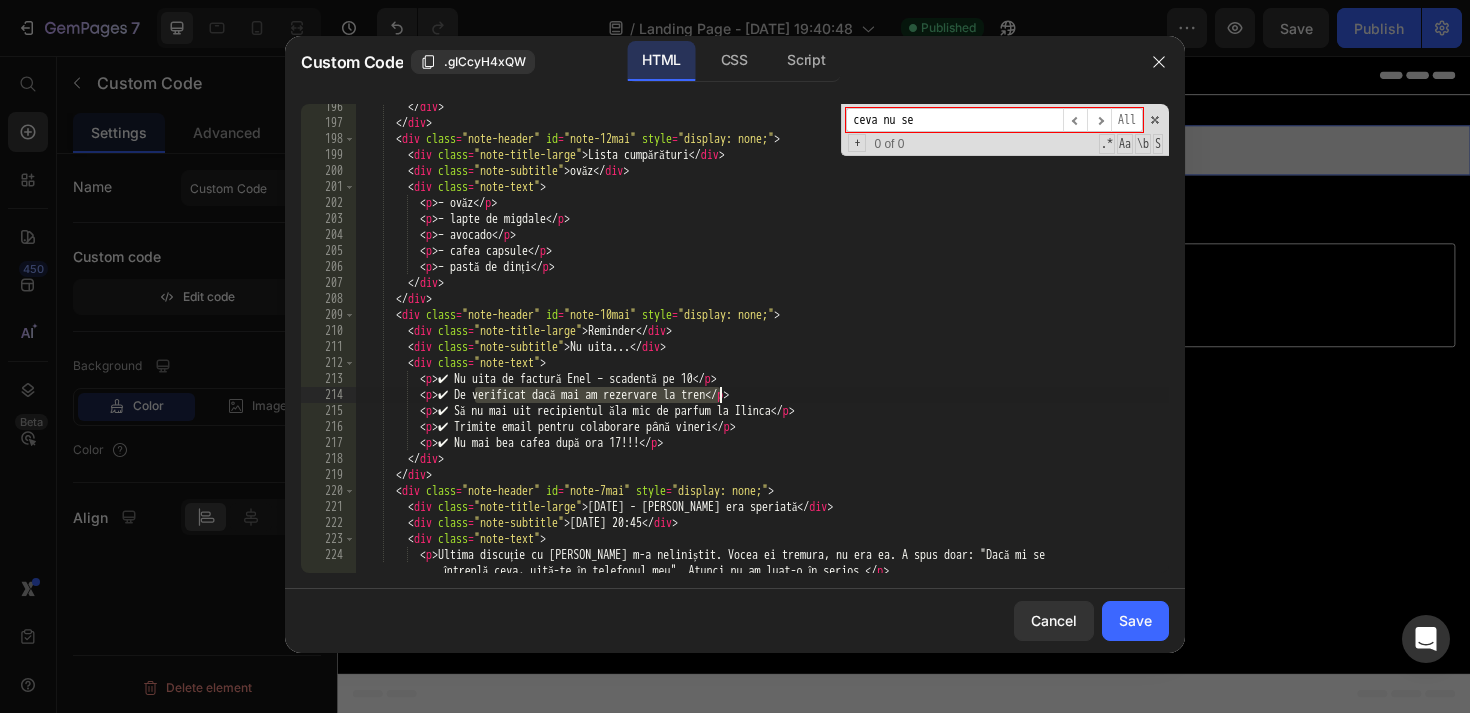drag, startPoint x: 475, startPoint y: 397, endPoint x: 720, endPoint y: 397, distance: 245 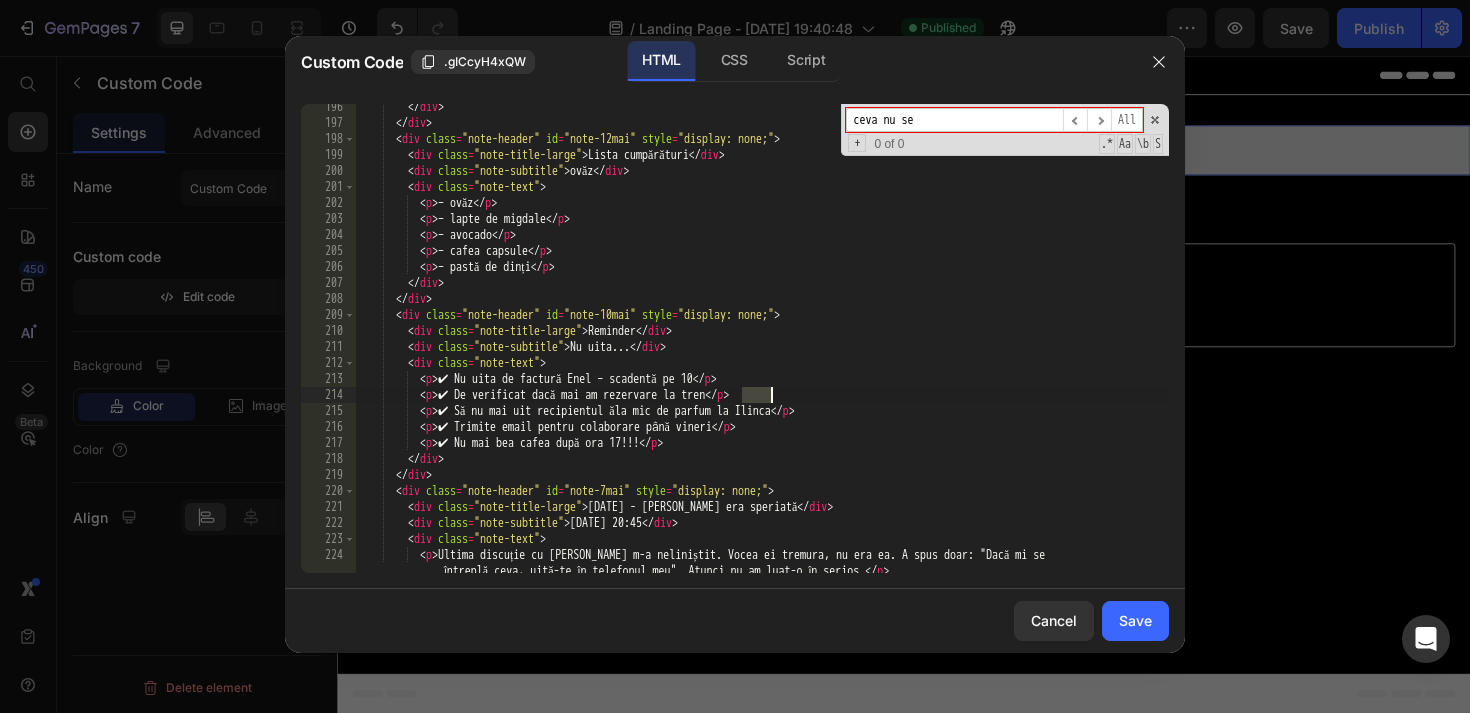 drag, startPoint x: 743, startPoint y: 391, endPoint x: 768, endPoint y: 391, distance: 25 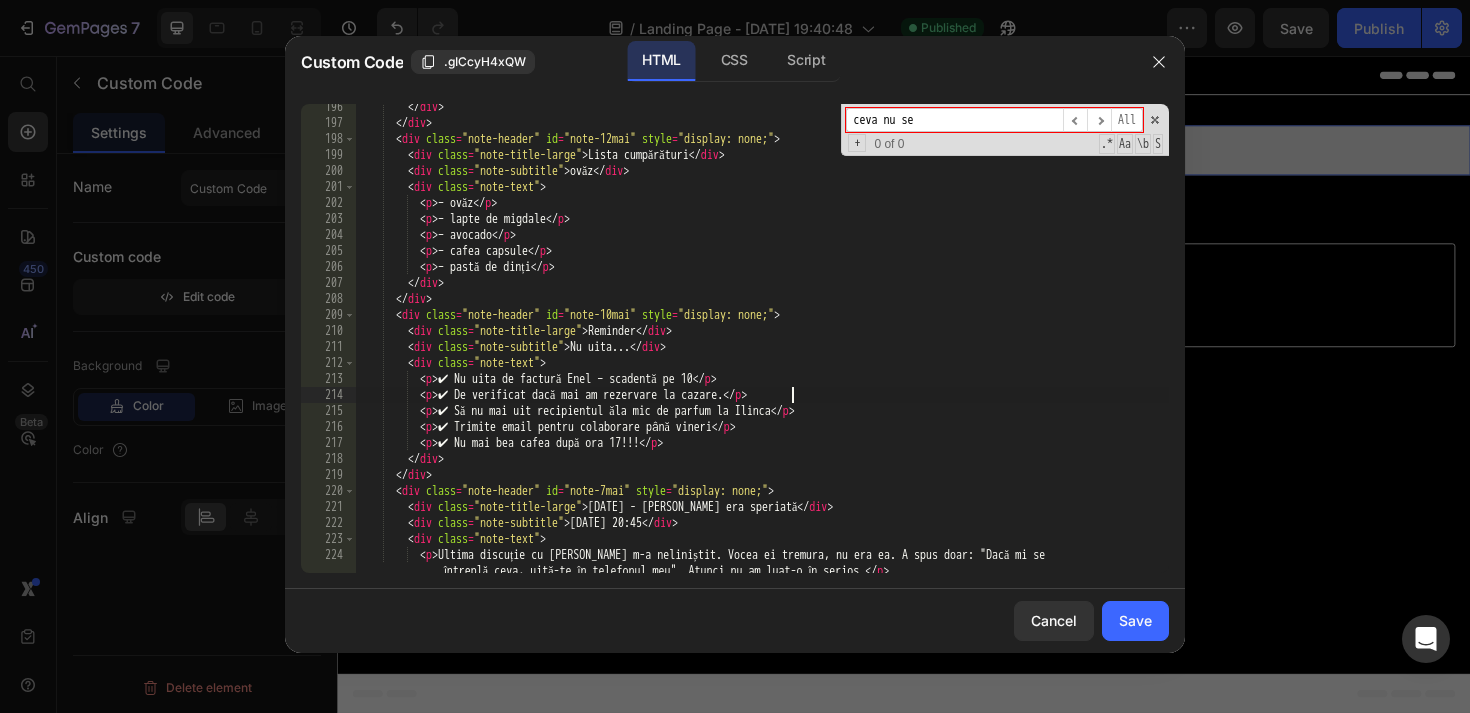 scroll, scrollTop: 0, scrollLeft: 36, axis: horizontal 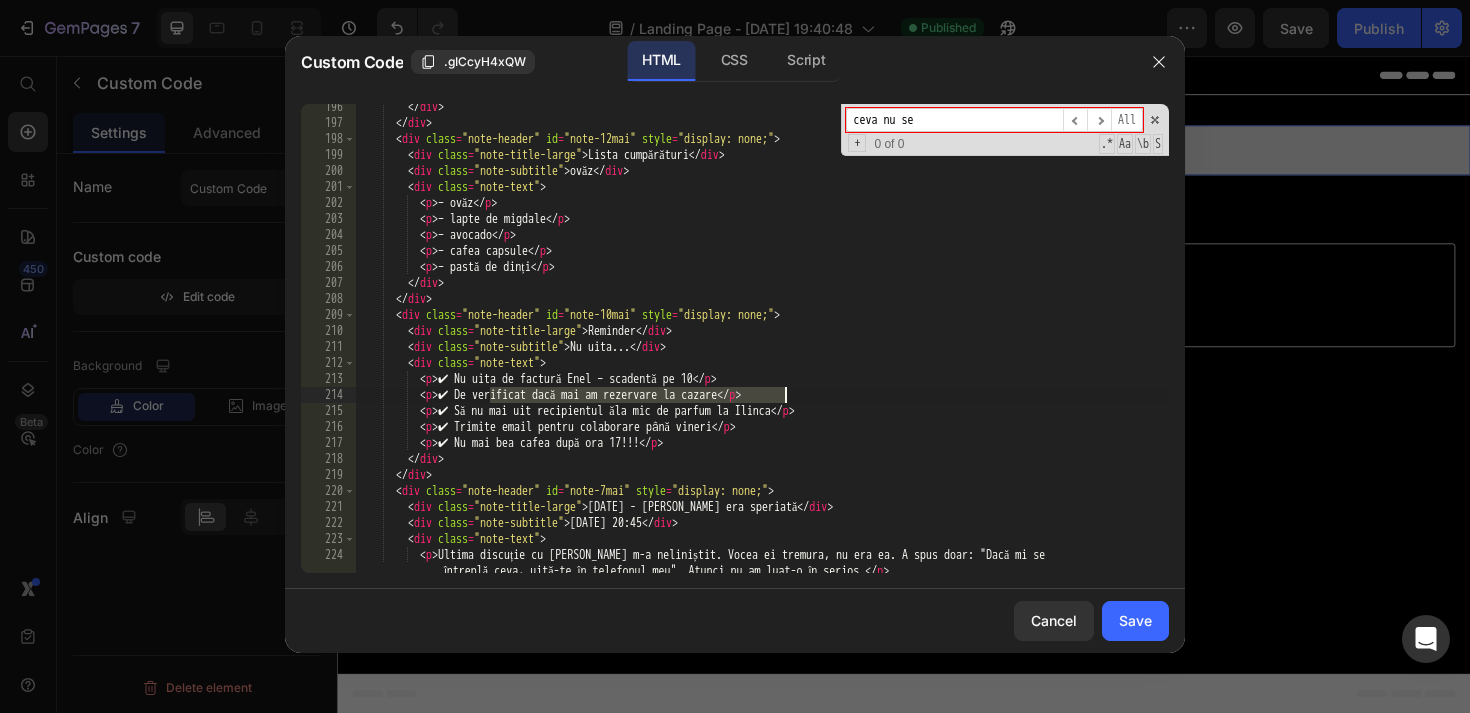 drag, startPoint x: 488, startPoint y: 394, endPoint x: 783, endPoint y: 392, distance: 295.00677 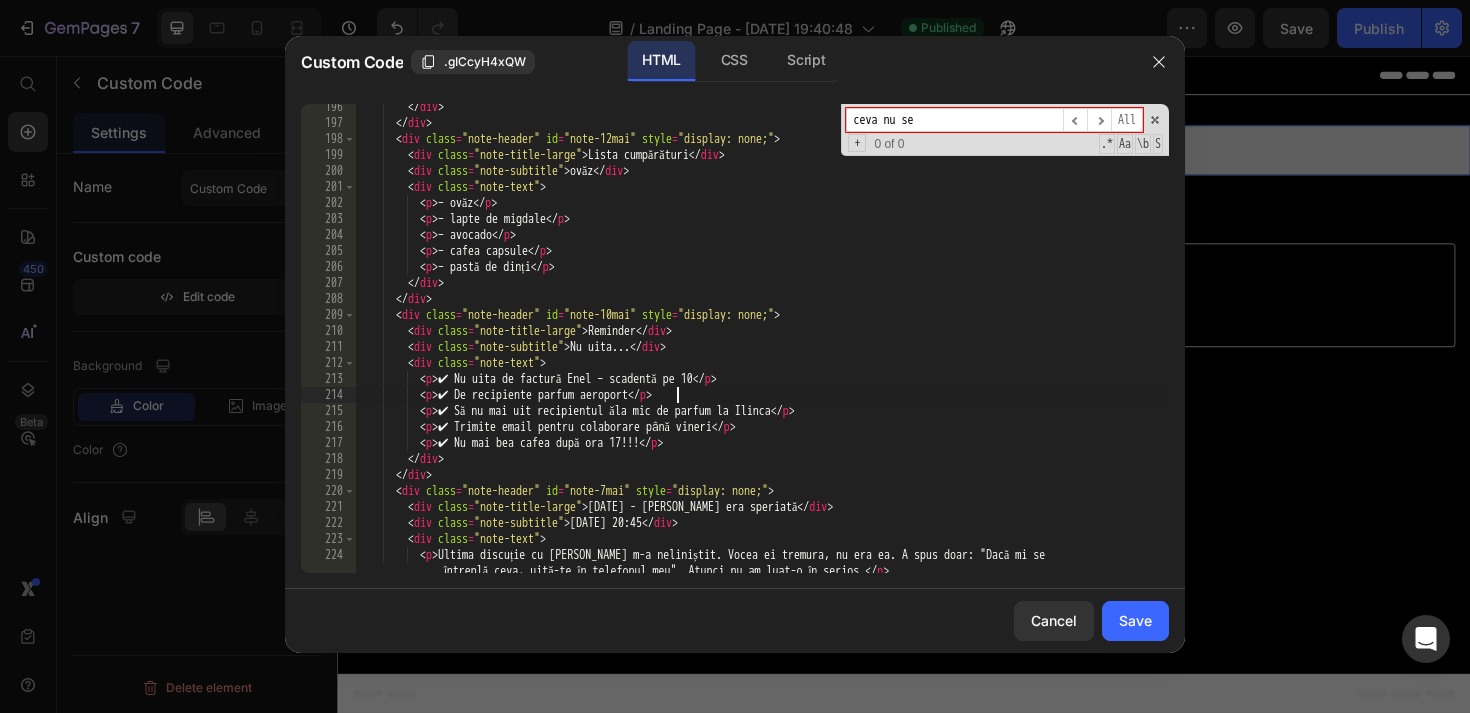 scroll, scrollTop: 0, scrollLeft: 26, axis: horizontal 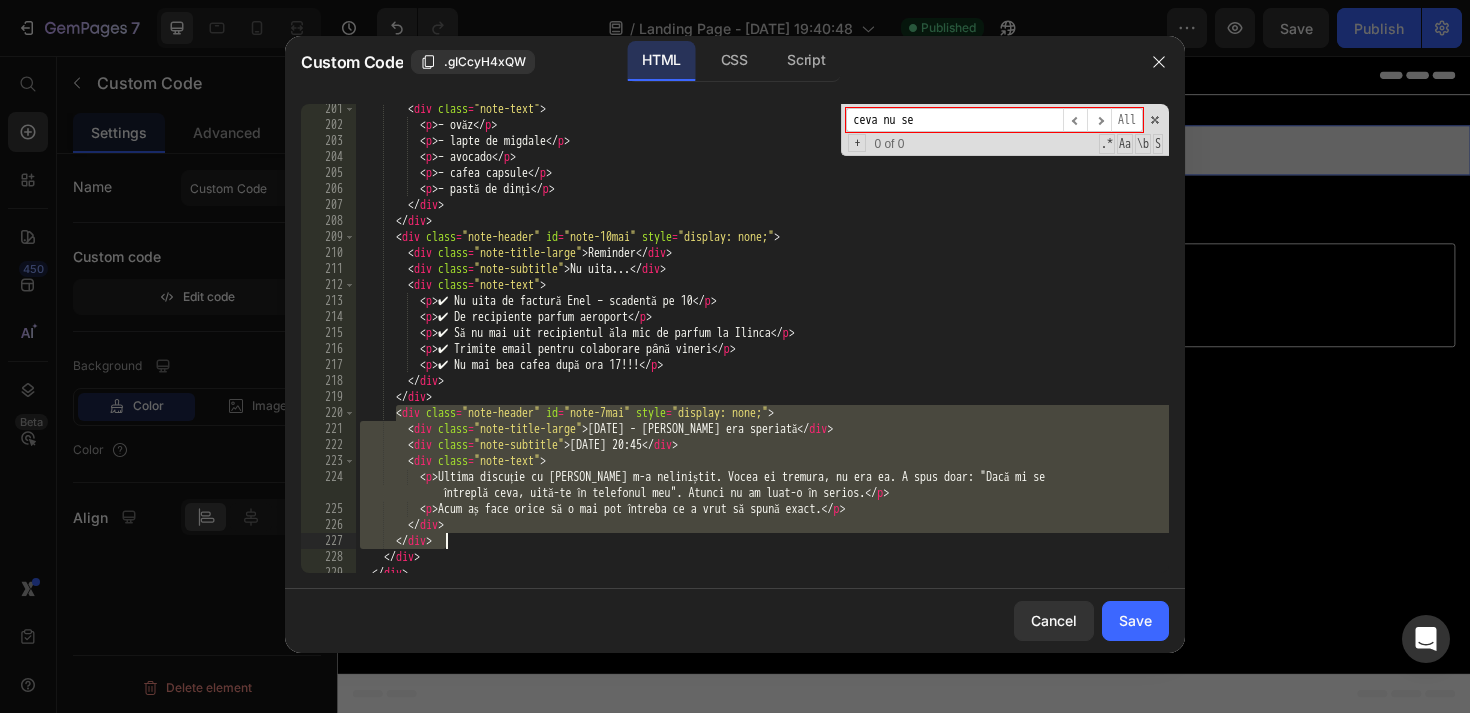 drag, startPoint x: 399, startPoint y: 413, endPoint x: 499, endPoint y: 542, distance: 163.2207 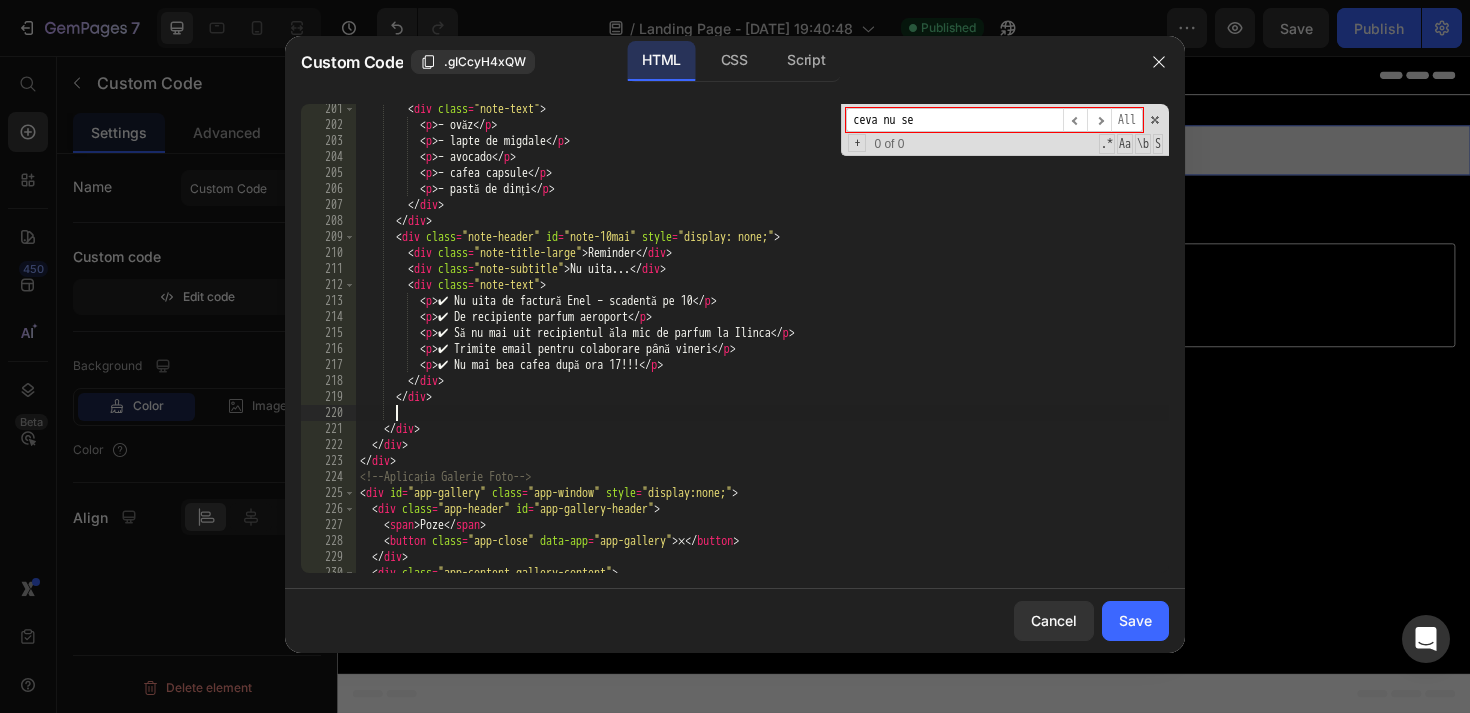 scroll, scrollTop: 0, scrollLeft: 2, axis: horizontal 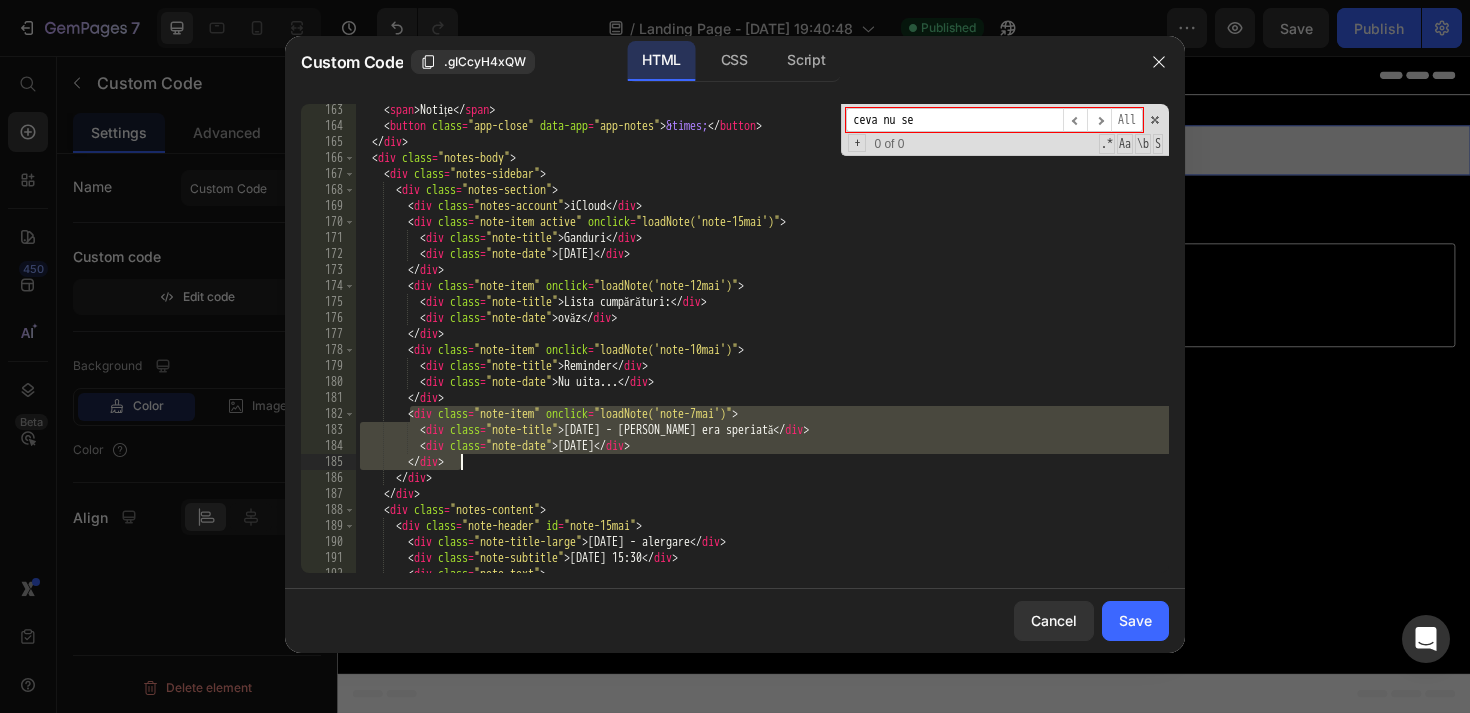 drag, startPoint x: 413, startPoint y: 415, endPoint x: 475, endPoint y: 465, distance: 79.64923 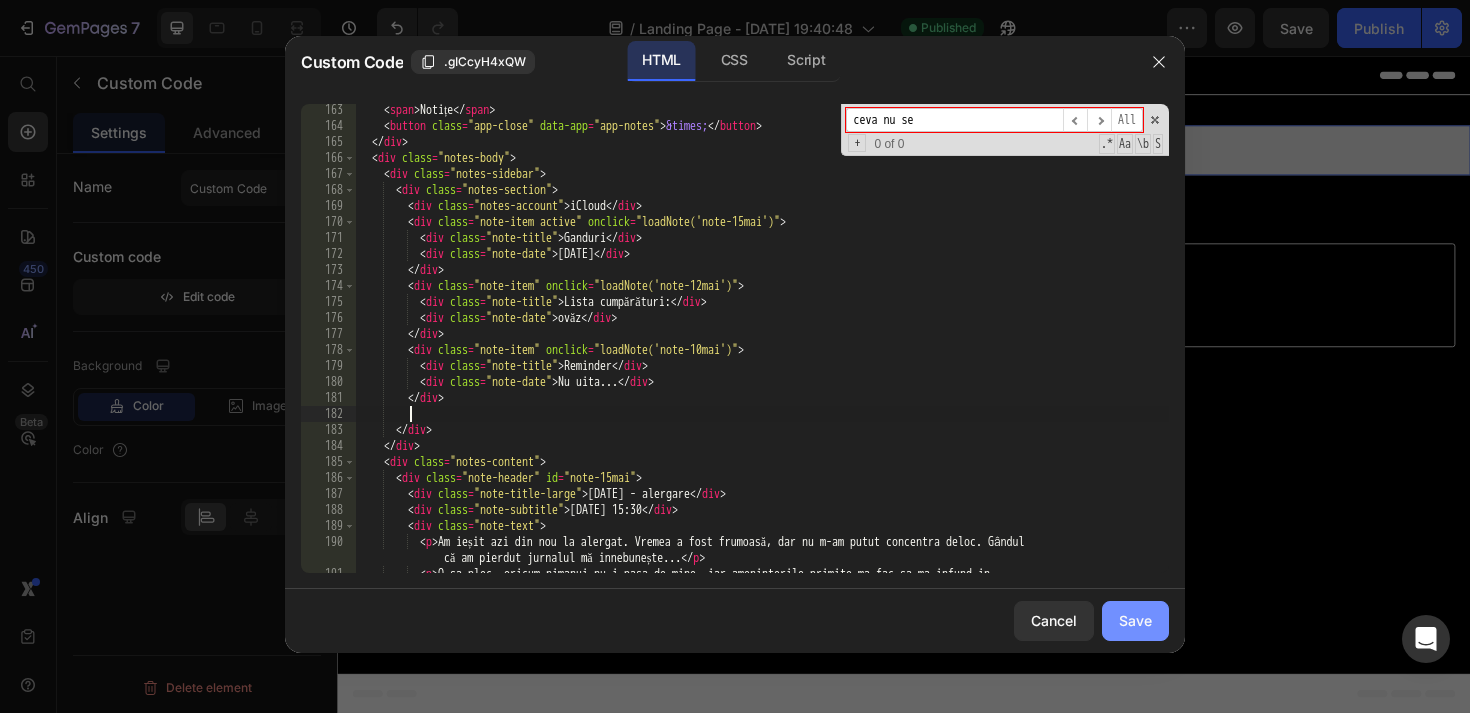click on "Save" 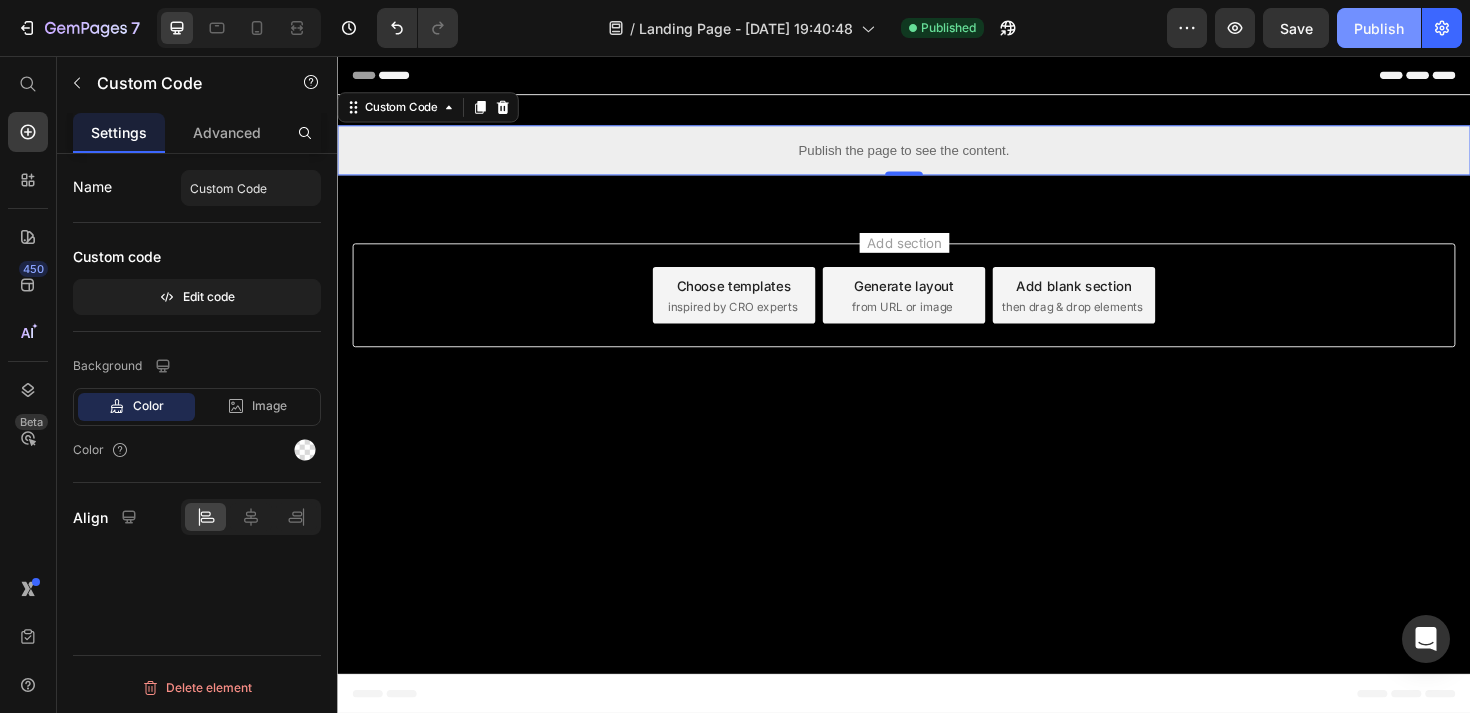 click on "Publish" 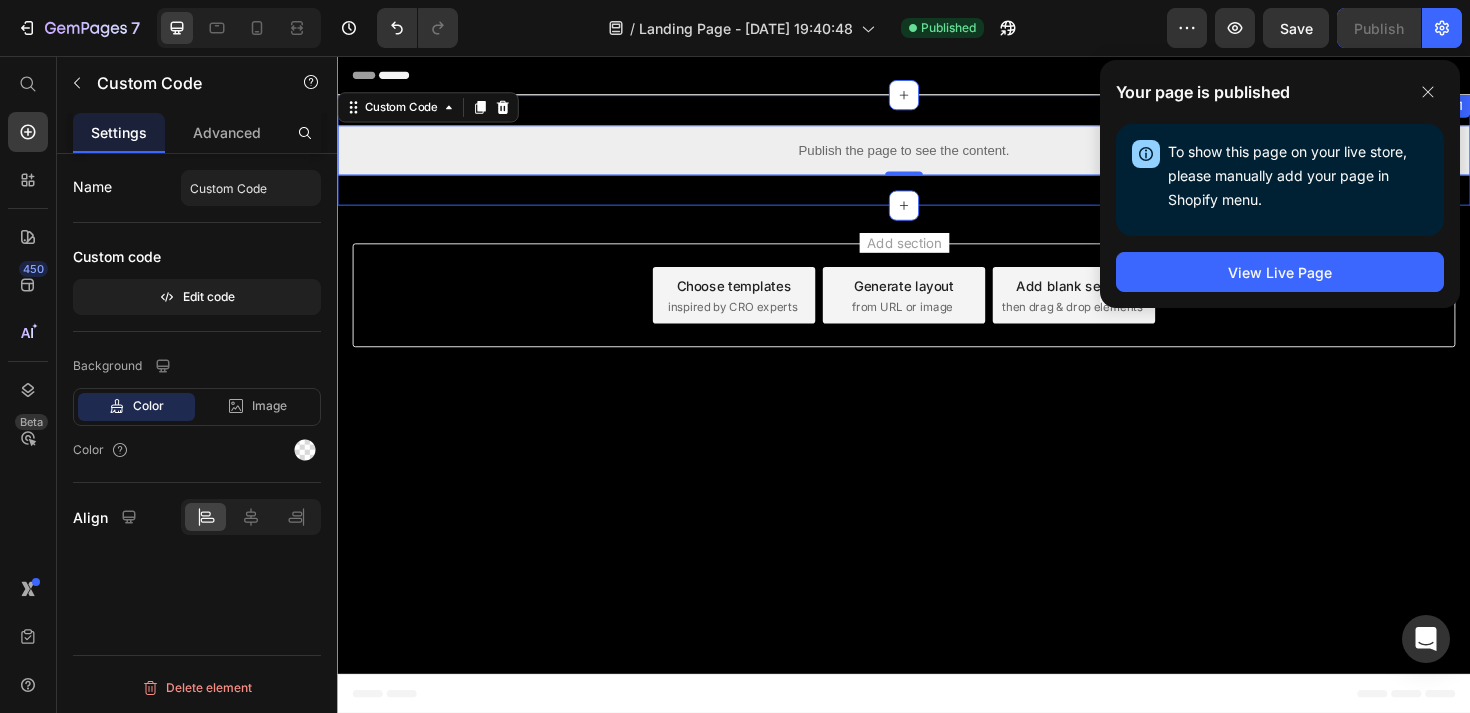 click on "Publish the page to see the content.
Custom Code   0 Section 1" at bounding box center [937, 155] 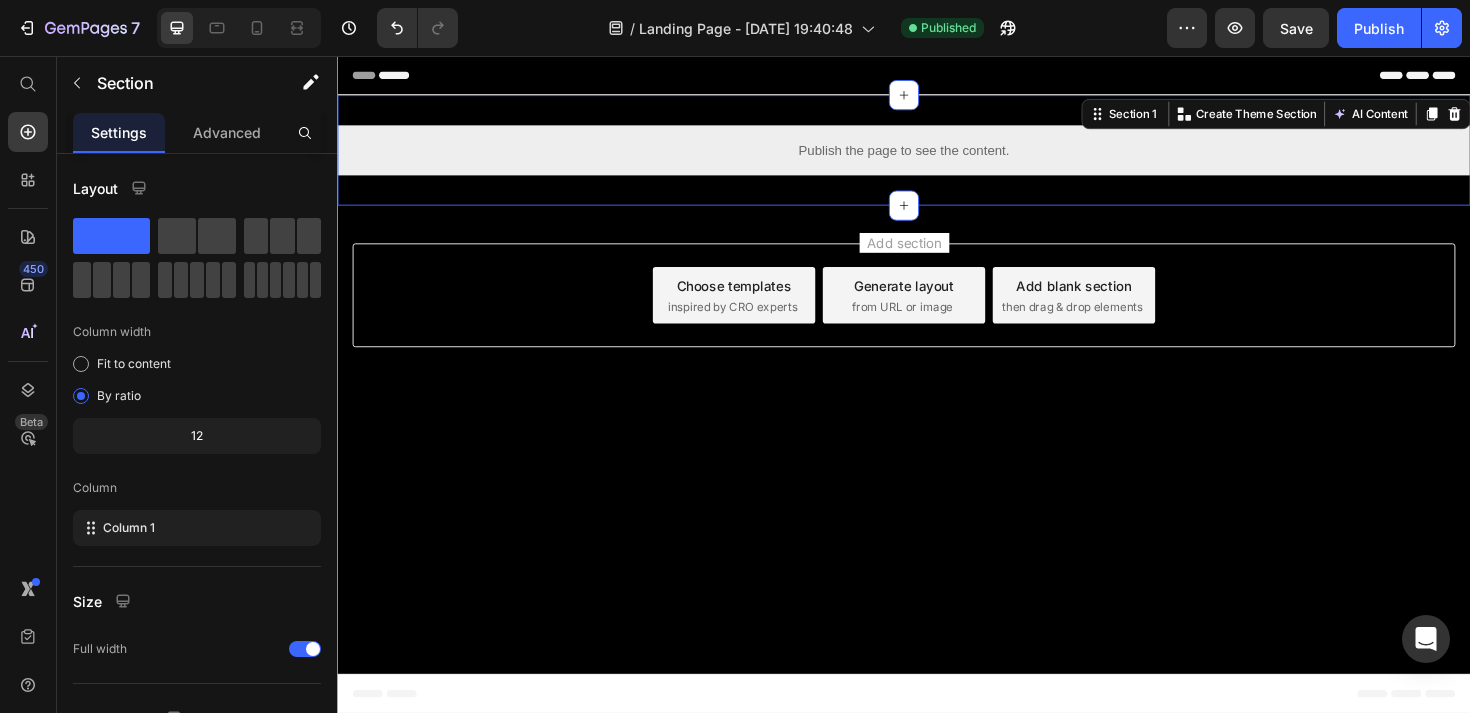 click on "Publish the page to see the content.
Custom Code Section 1   You can create reusable sections Create Theme Section AI Content Write with [PERSON_NAME] What would you like to describe here? Tone and Voice Persuasive Product Getting products... Show more Generate" at bounding box center (937, 155) 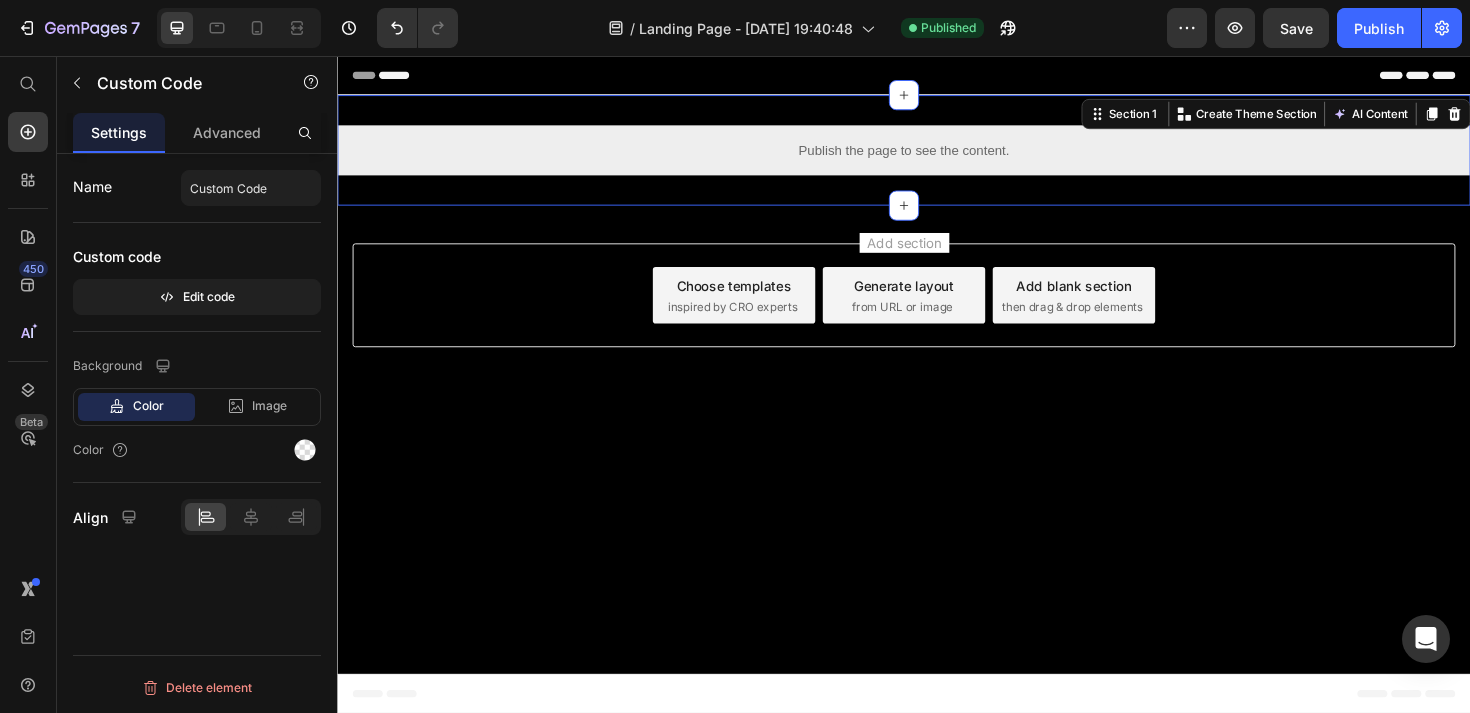 click on "Publish the page to see the content." at bounding box center (937, 155) 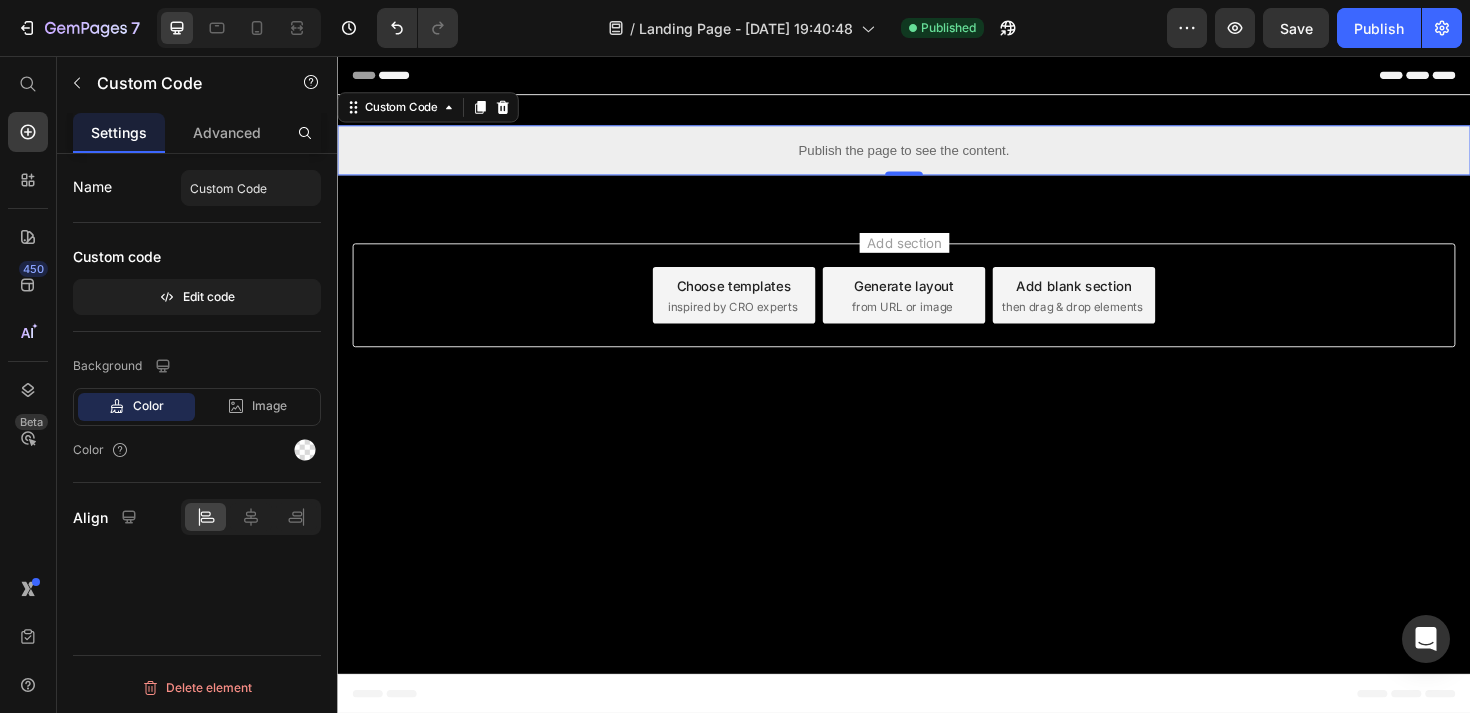 click on "Publish the page to see the content." at bounding box center (937, 155) 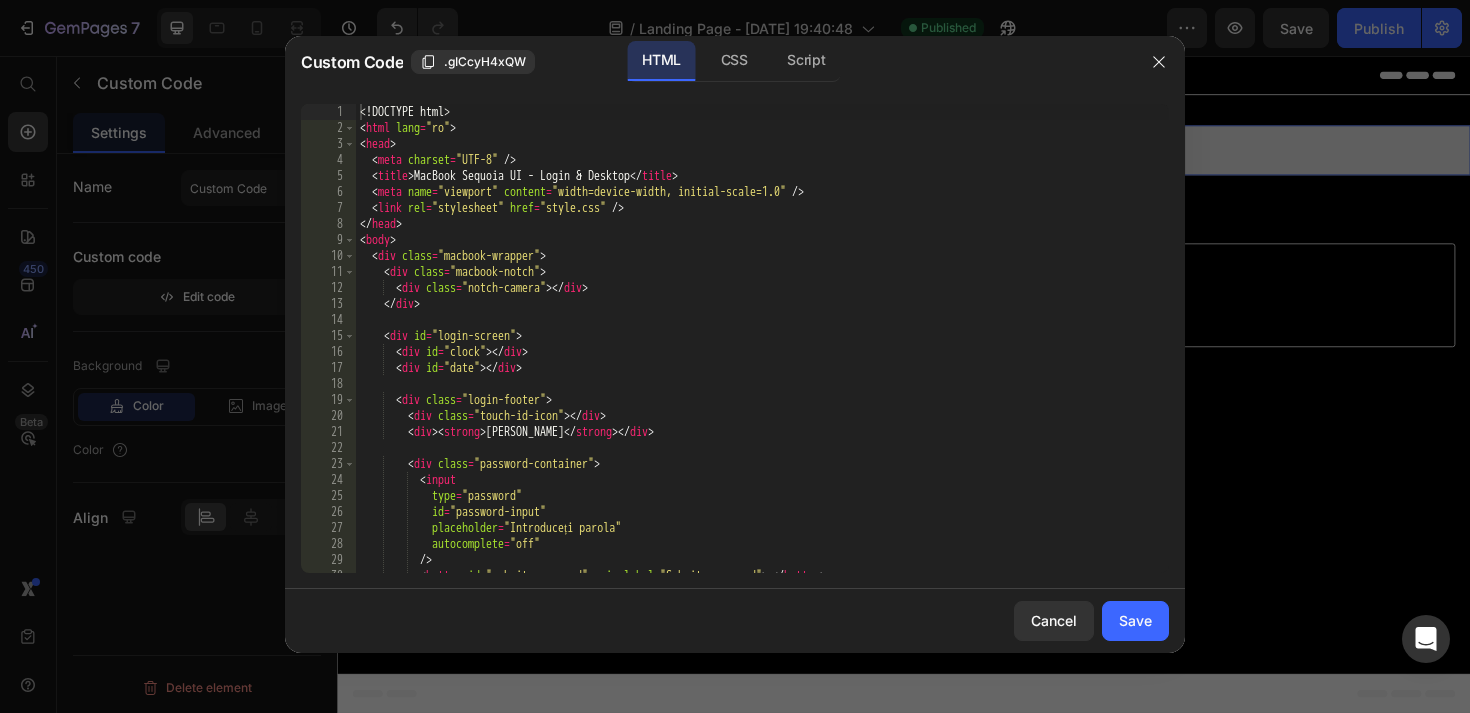 type on "</head>" 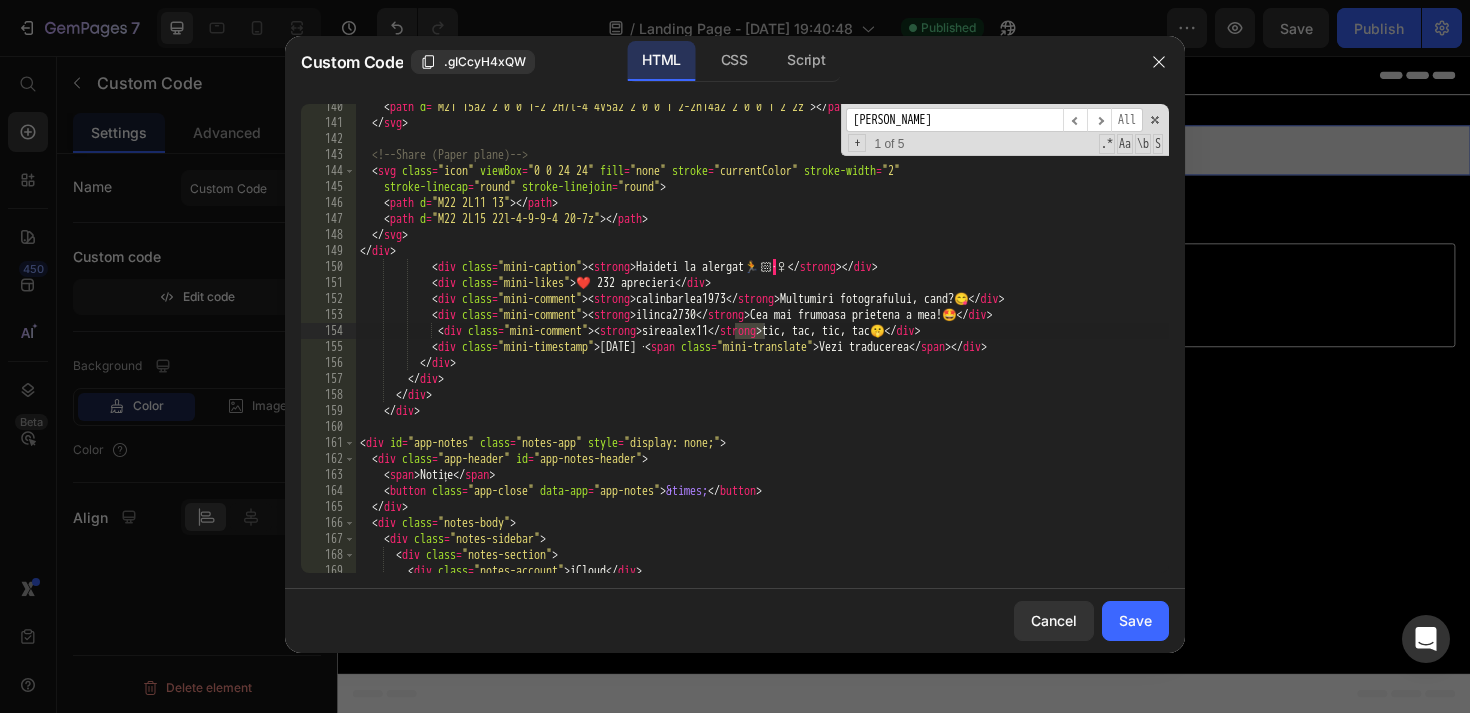 scroll, scrollTop: 4053, scrollLeft: 0, axis: vertical 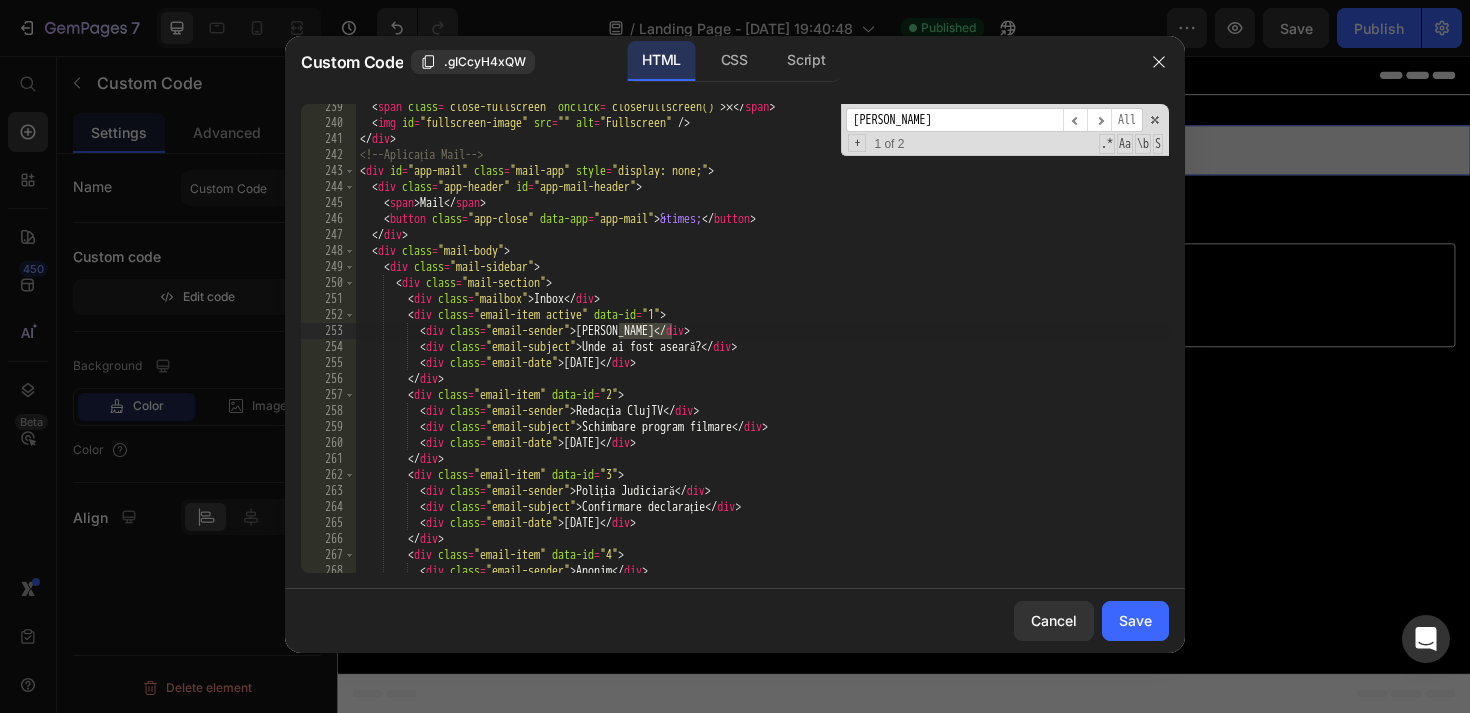 type on "[PERSON_NAME]" 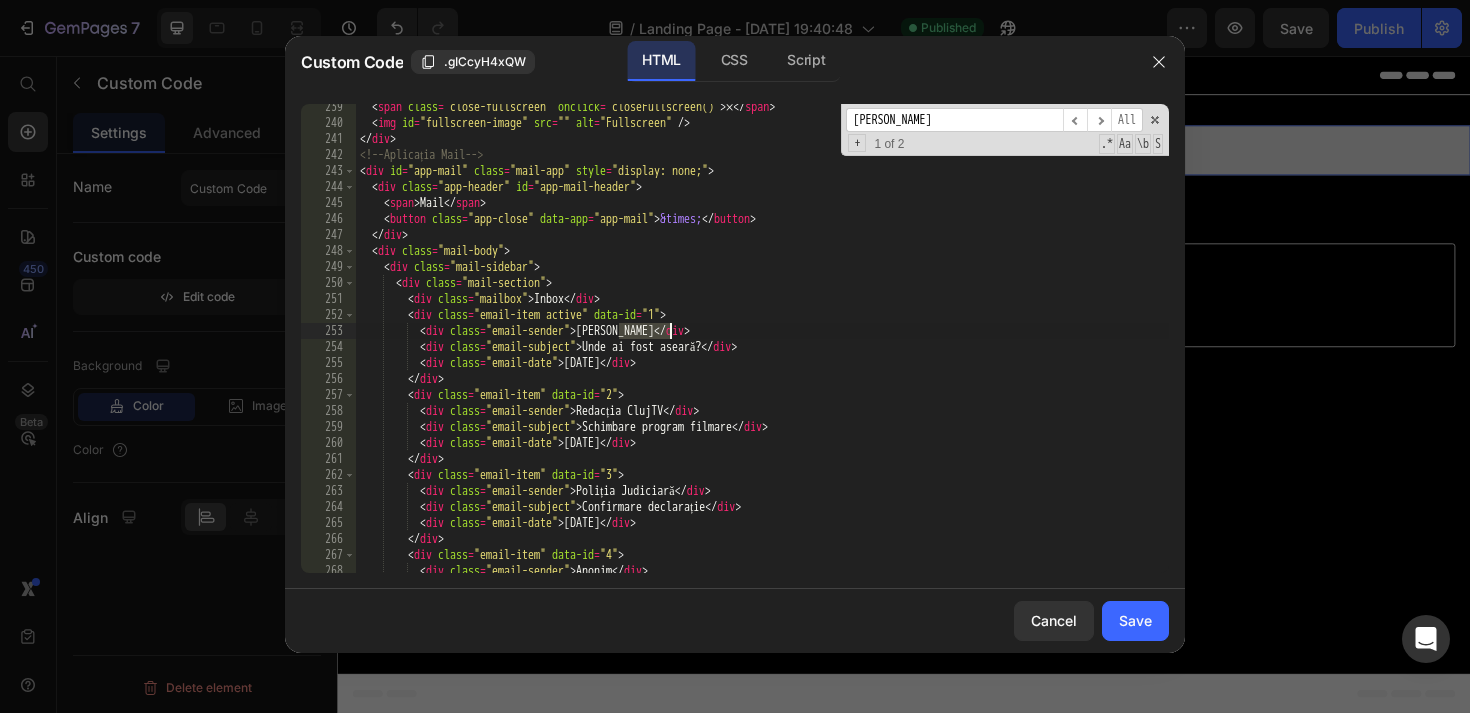 drag, startPoint x: 622, startPoint y: 330, endPoint x: 667, endPoint y: 330, distance: 45 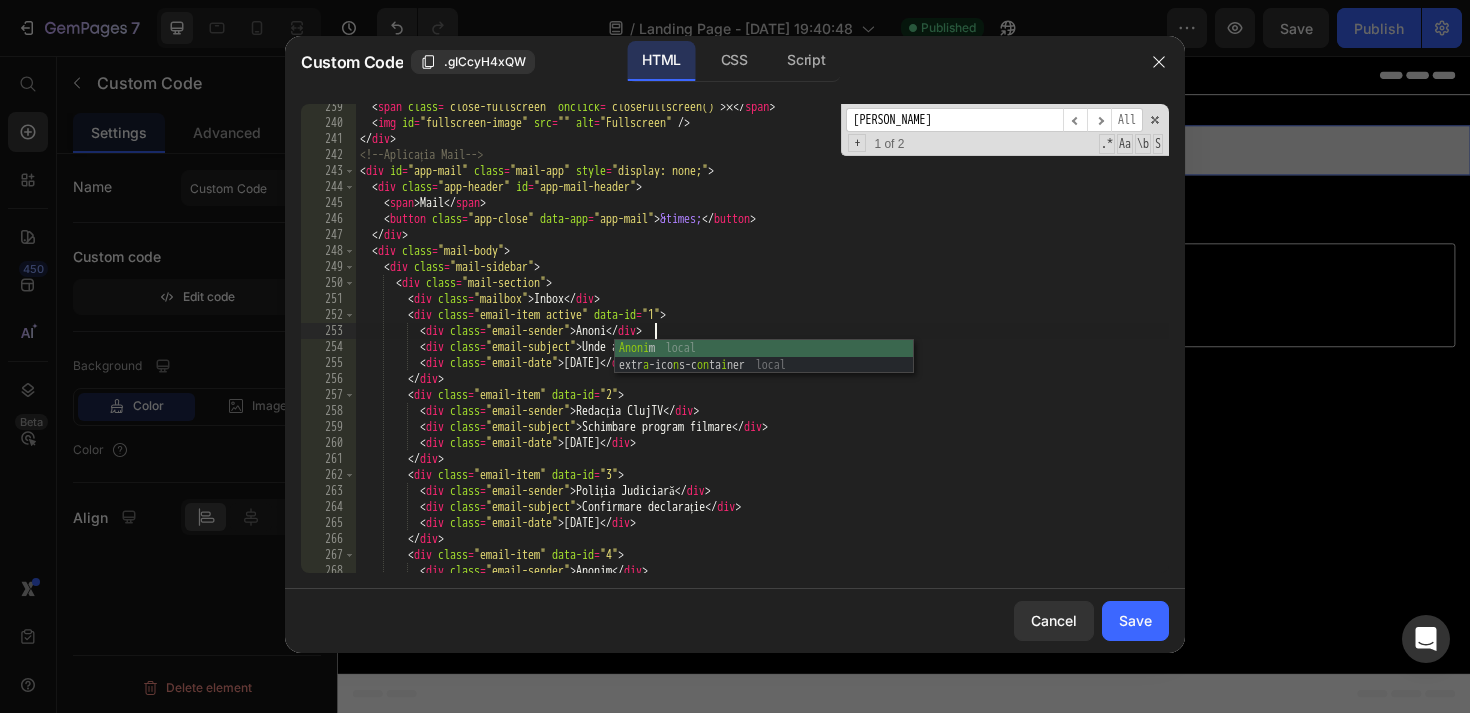 scroll, scrollTop: 0, scrollLeft: 24, axis: horizontal 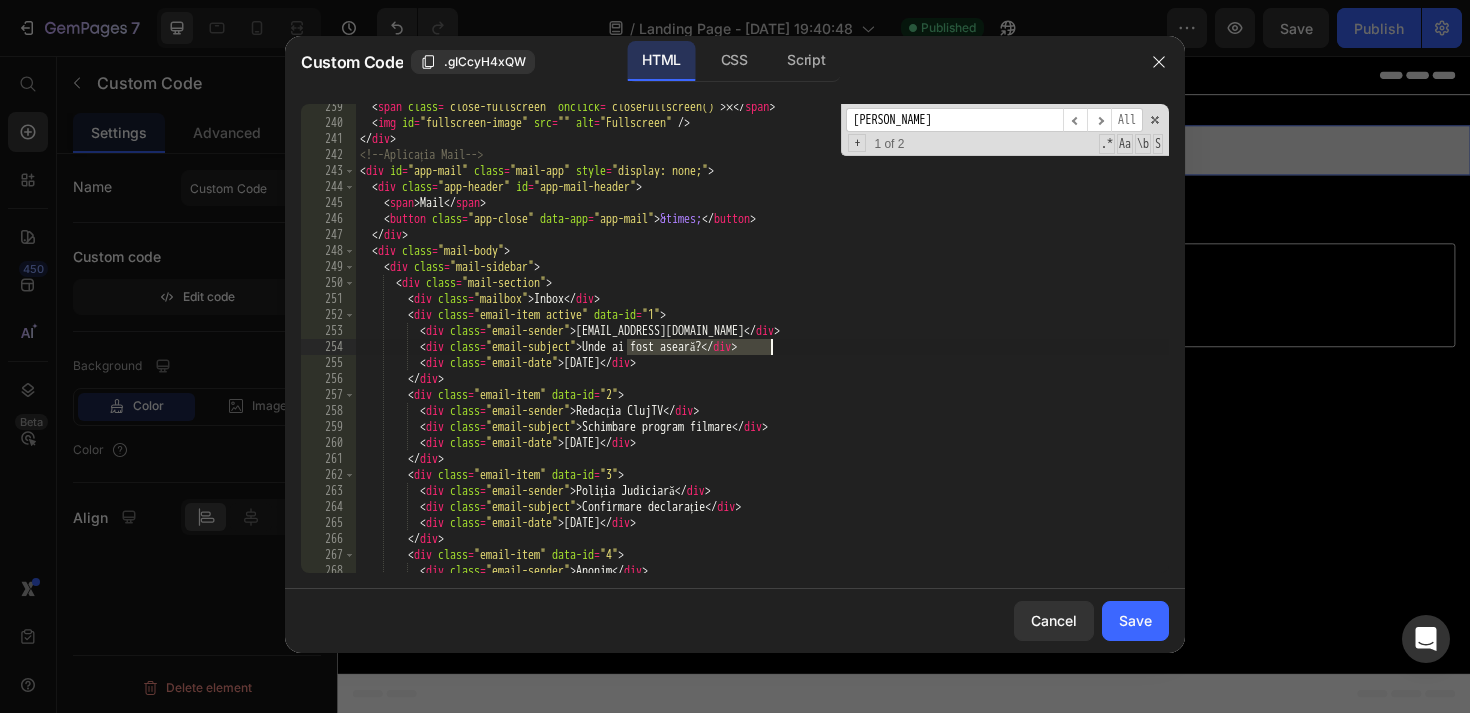 drag, startPoint x: 627, startPoint y: 345, endPoint x: 769, endPoint y: 347, distance: 142.01408 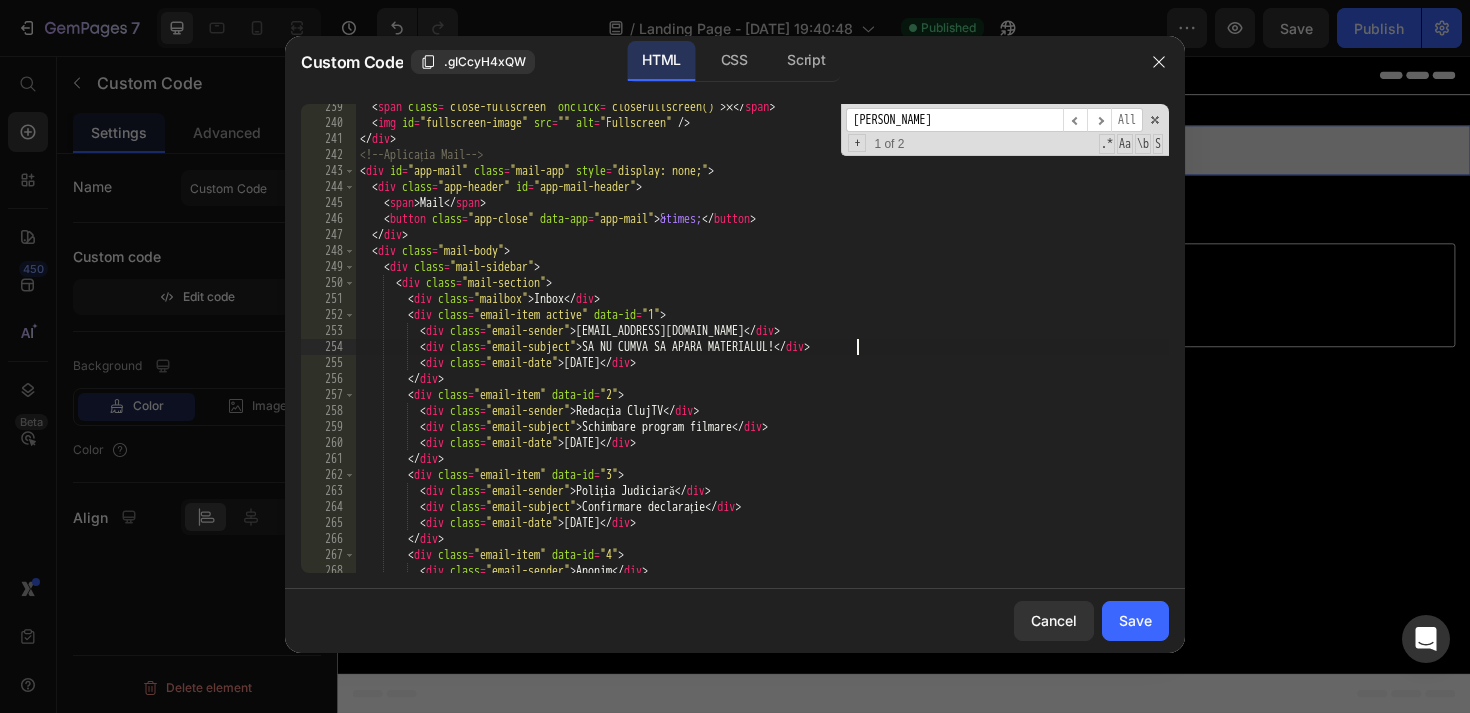 scroll, scrollTop: 0, scrollLeft: 41, axis: horizontal 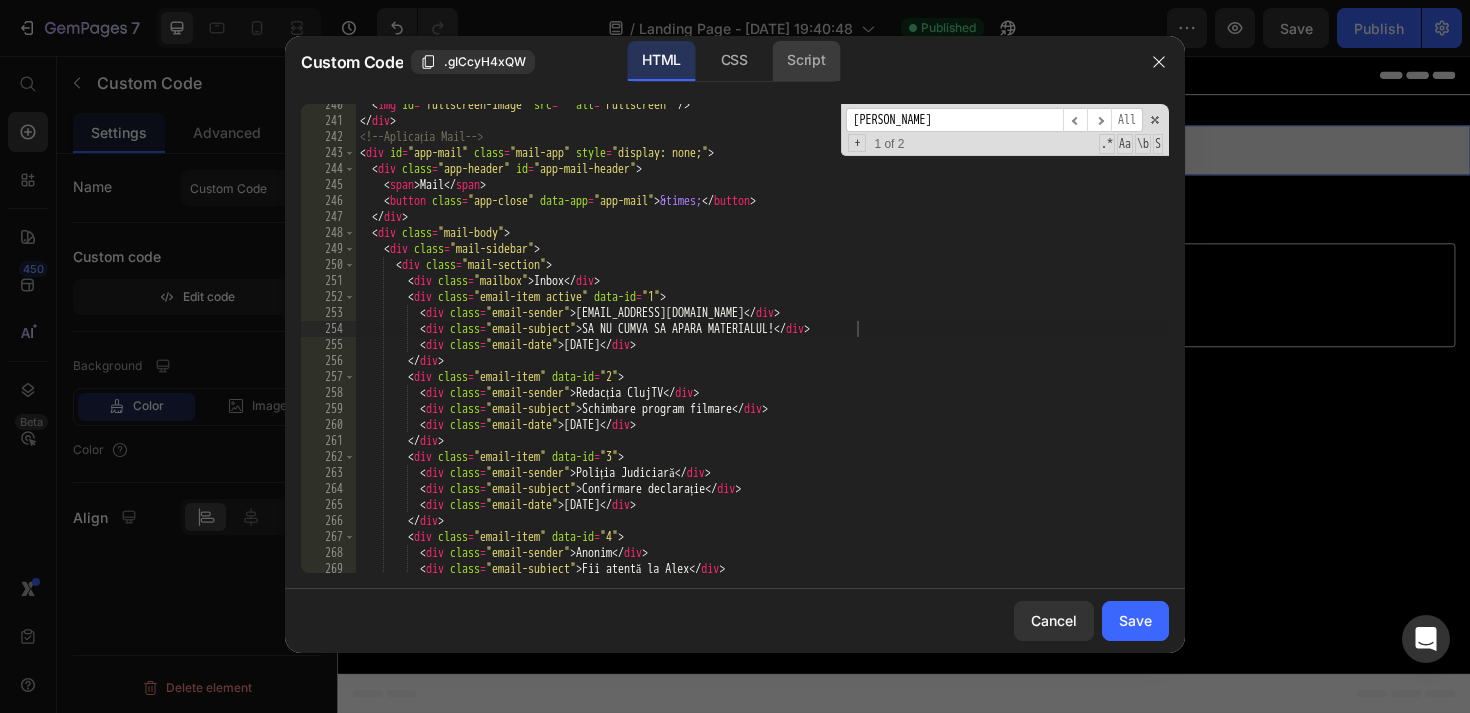click on "Script" 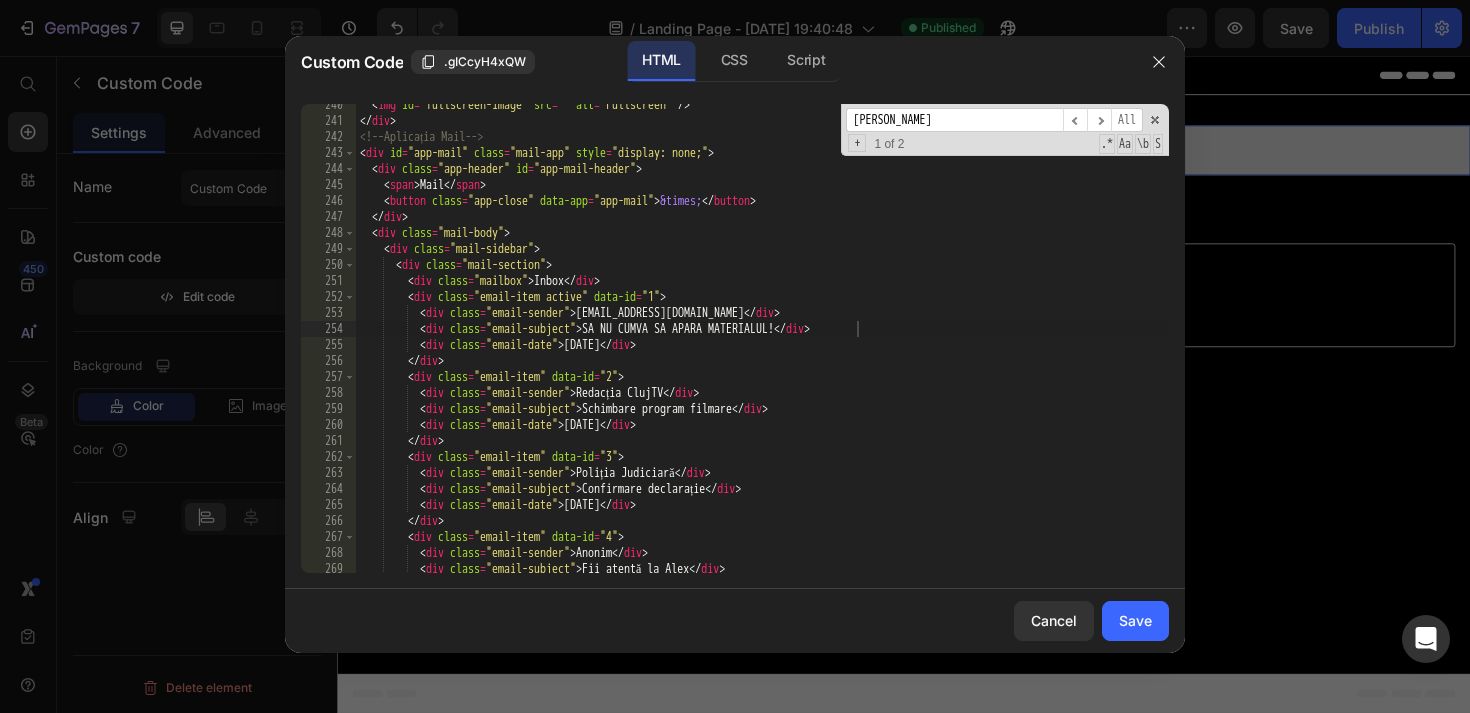 scroll, scrollTop: 3847, scrollLeft: 0, axis: vertical 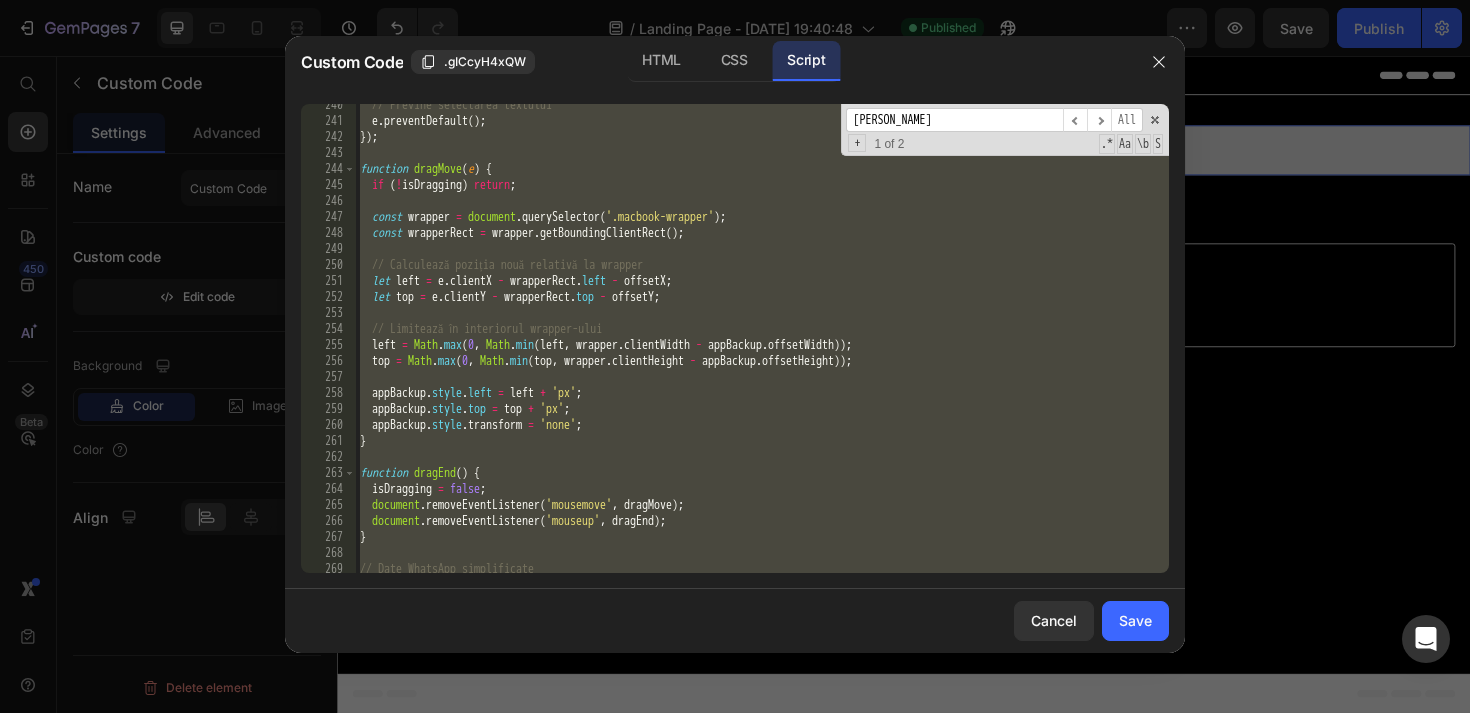 click on "// Previne selectarea textului    e . preventDefault ( ) ; }) ; function   dragMove ( e )   {    if   ( ! isDragging )   return ;    const   wrapper   =   document . querySelector ( '.macbook-wrapper' ) ;    const   wrapperRect   =   wrapper . getBoundingClientRect ( ) ;    // Calculează poziția nouă relativă la wrapper    let   left   =   e . clientX   -   wrapperRect . left   -   offsetX ;    let   top   =   e . clientY   -   wrapperRect . top   -   offsetY ;    // Limitează în interiorul wrapper-ului    left   =   Math . max ( 0 ,   Math . min ( left ,   wrapper . clientWidth   -   appBackup . offsetWidth )) ;    top   =   Math . max ( 0 ,   Math . min ( top ,   wrapper . clientHeight   -   appBackup . offsetHeight )) ;    appBackup . style . left   =   left   +   'px' ;    appBackup . style . top   =   top   +   'px' ;    appBackup . style . transform   =   'none' ; } function   dragEnd ( )   {    isDragging   =   false ;    document . removeEventListener ( 'mousemove' ,   dragMove ) ;    . ( ," at bounding box center (762, 347) 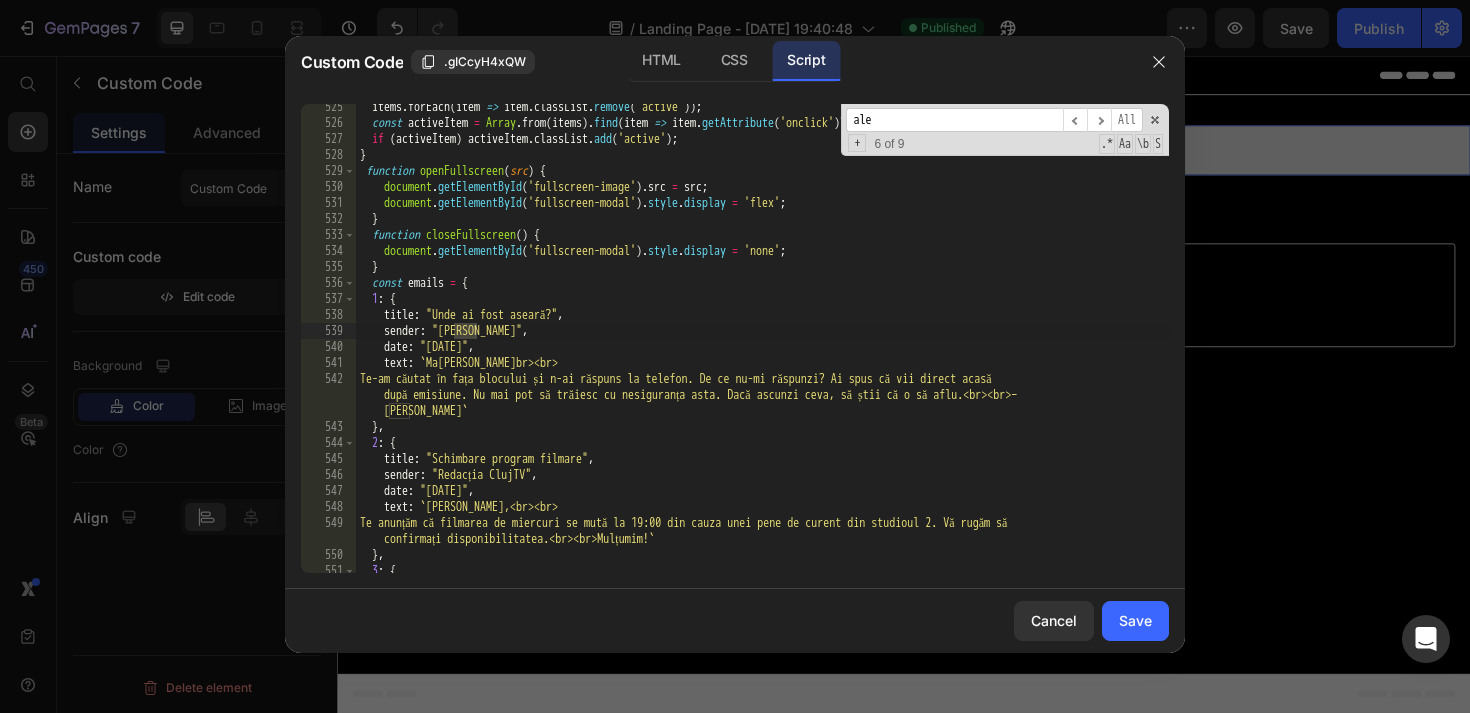 scroll, scrollTop: 8437, scrollLeft: 0, axis: vertical 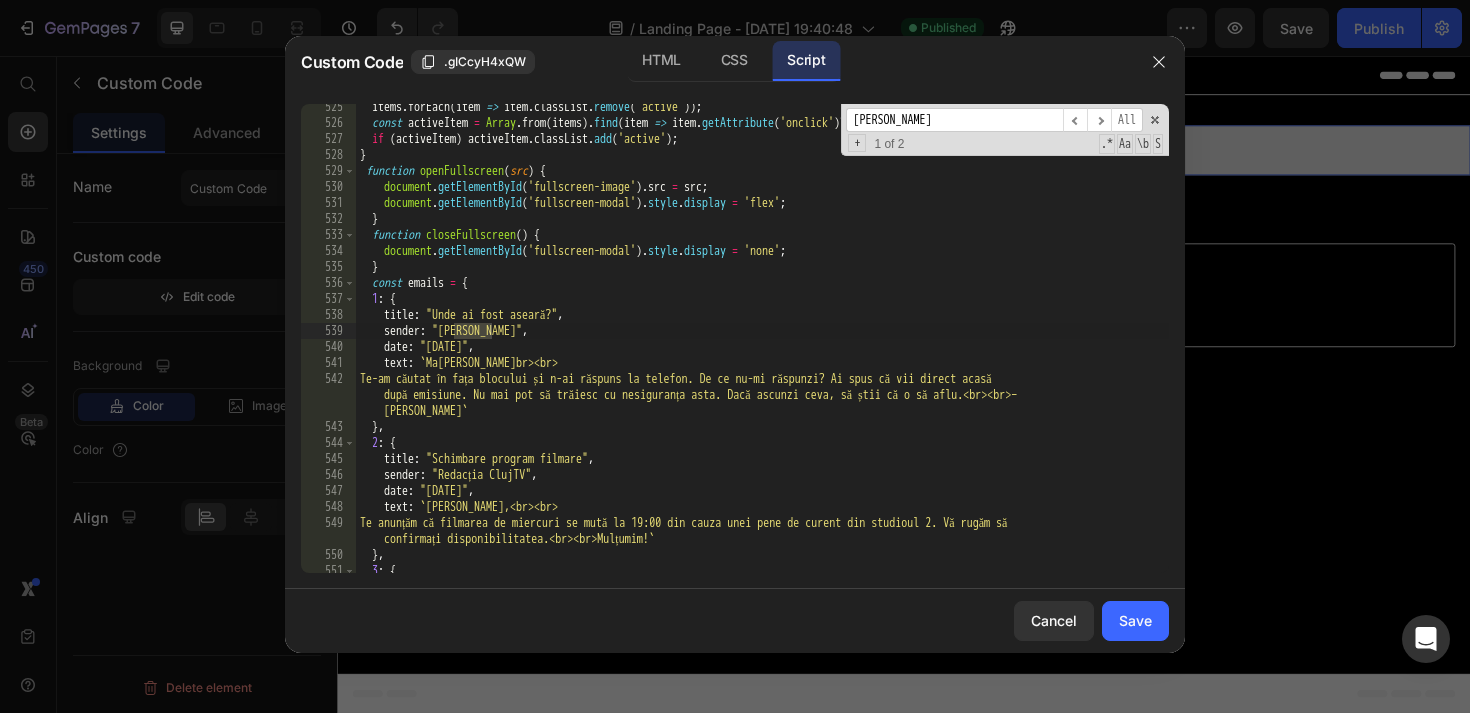 type on "[PERSON_NAME]" 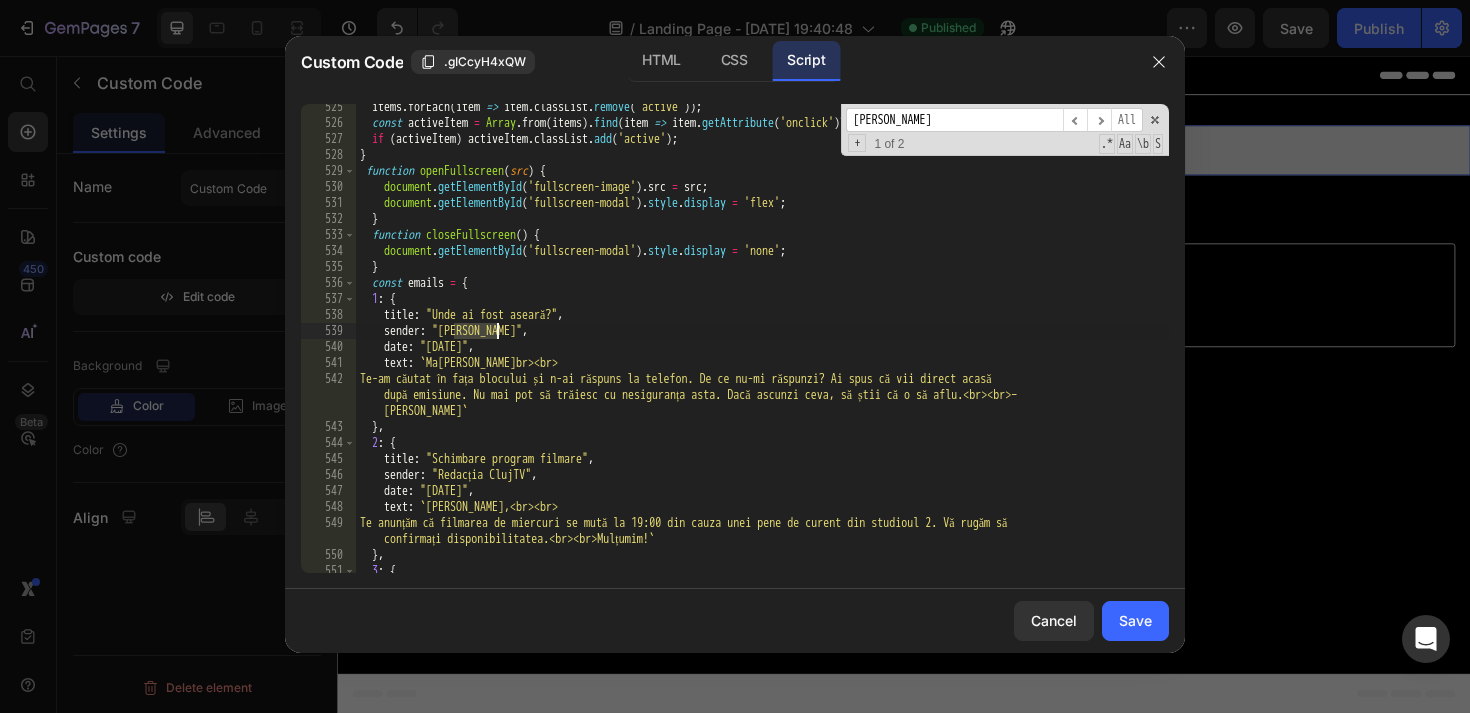 drag, startPoint x: 454, startPoint y: 331, endPoint x: 497, endPoint y: 332, distance: 43.011627 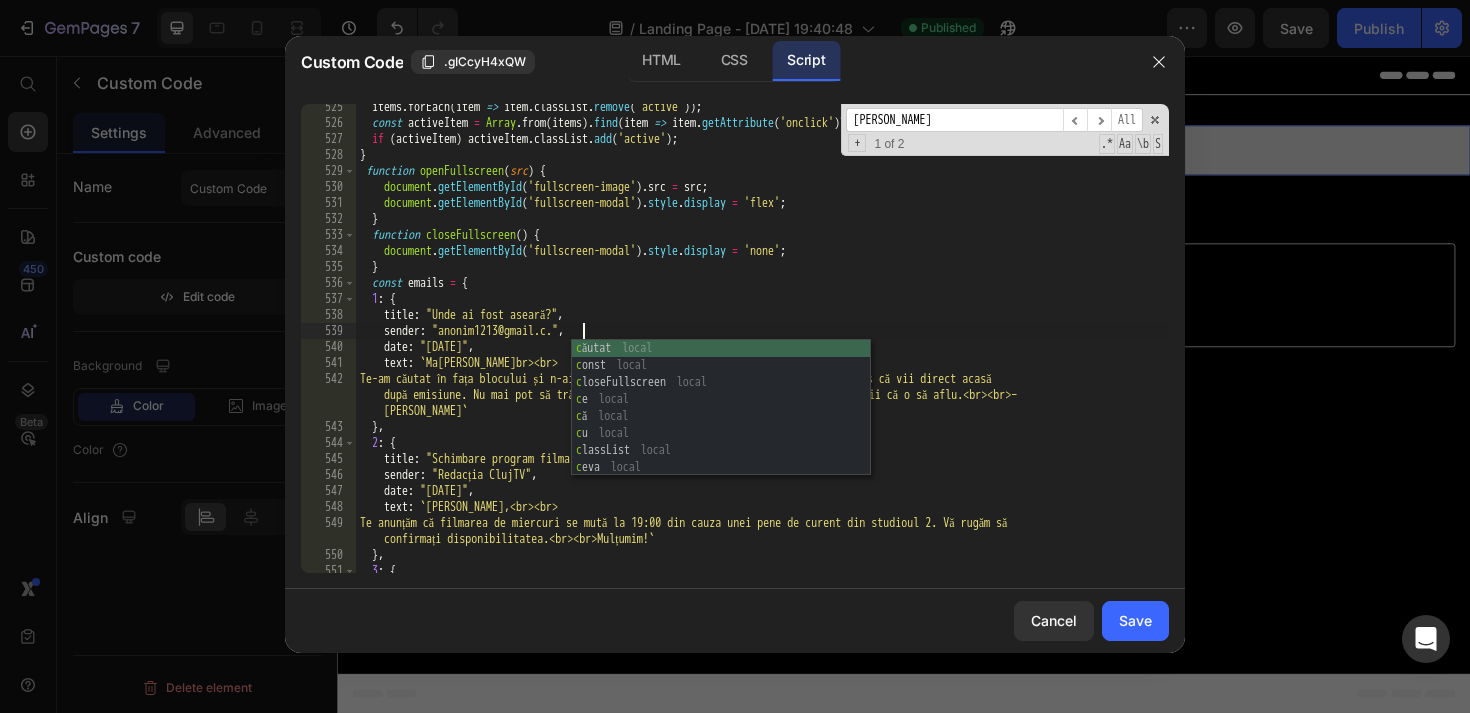 scroll, scrollTop: 0, scrollLeft: 19, axis: horizontal 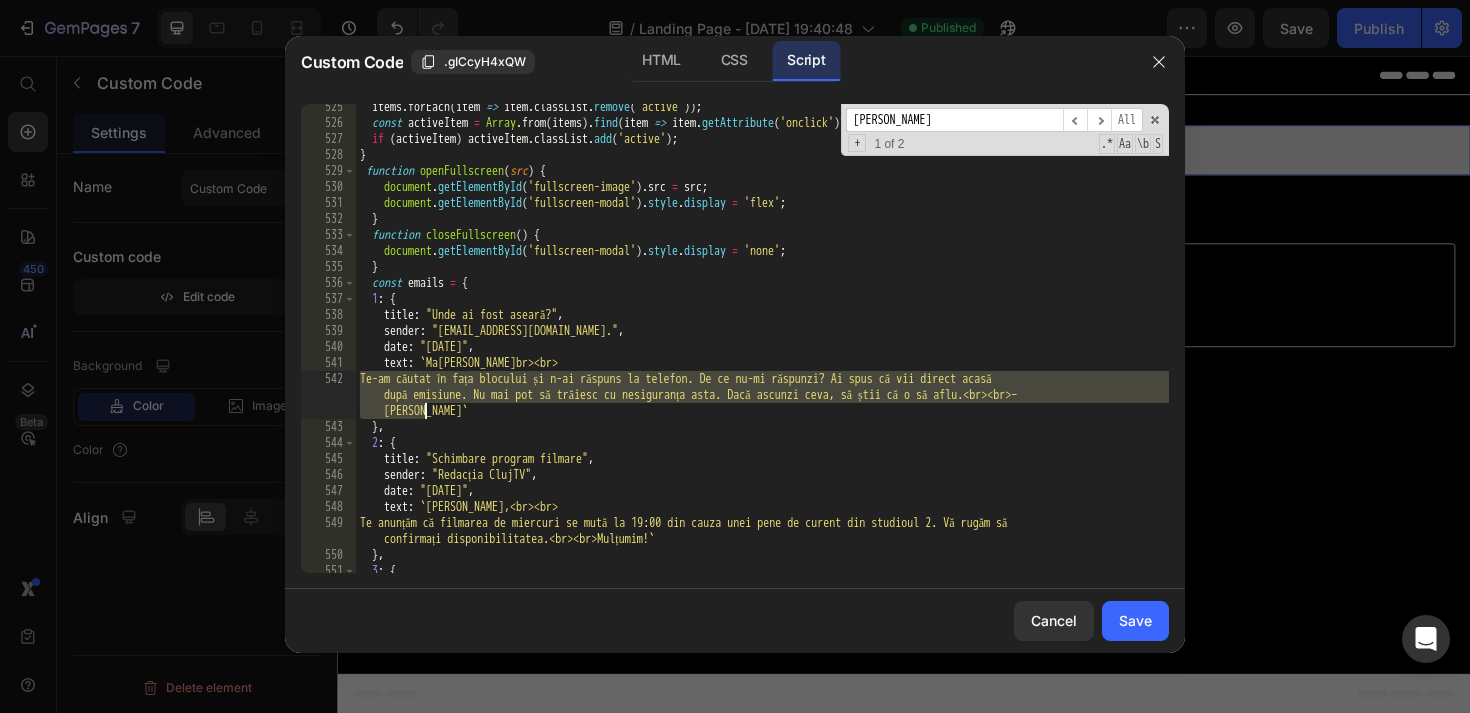 drag, startPoint x: 361, startPoint y: 378, endPoint x: 476, endPoint y: 402, distance: 117.47766 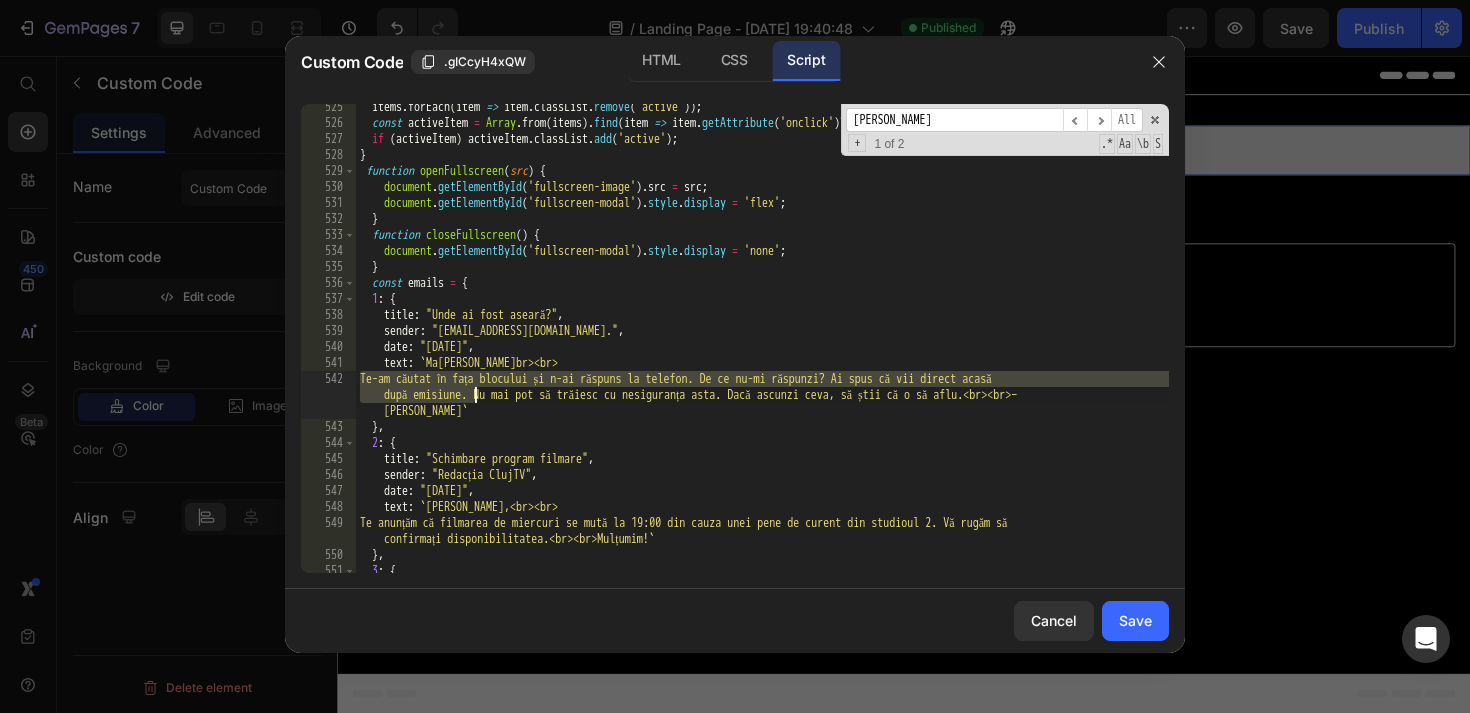click on "items . forEach ( item   =>   item . classList . remove ( 'active' )) ;    const   activeItem   =   Array . from ( items ) . find ( item   =>   item . getAttribute ( 'onclick' ) ?. includes ( noteId )) ;    if   ( activeItem )   activeItem . classList . add ( 'active' ) ; }   function   openFullscreen ( src )   {      document . getElementById ( 'fullscreen-image' ) . src   =   src ;      document . getElementById ( 'fullscreen-modal' ) . style . display   =   'flex' ;    }    function   closeFullscreen ( )   {      document . getElementById ( 'fullscreen-modal' ) . style . display   =   'none' ;    }    const   emails   =   {    1 :   {      title :   "Unde ai fost aseară?" ,      sender :   "[EMAIL_ADDRESS][DOMAIN_NAME]." ,      date :   "[DATE]" ,      text :   ` [PERSON_NAME],<br><br> Te-am căutat în fața blocului și n-ai răspuns la telefon. De ce nu-mi răspunzi? Ai spus că vii direct acasă            [PERSON_NAME] `    } ,    2 :   {      title :   "Schimbare program filmare" ,      sender :   ,      date :" at bounding box center [762, 349] 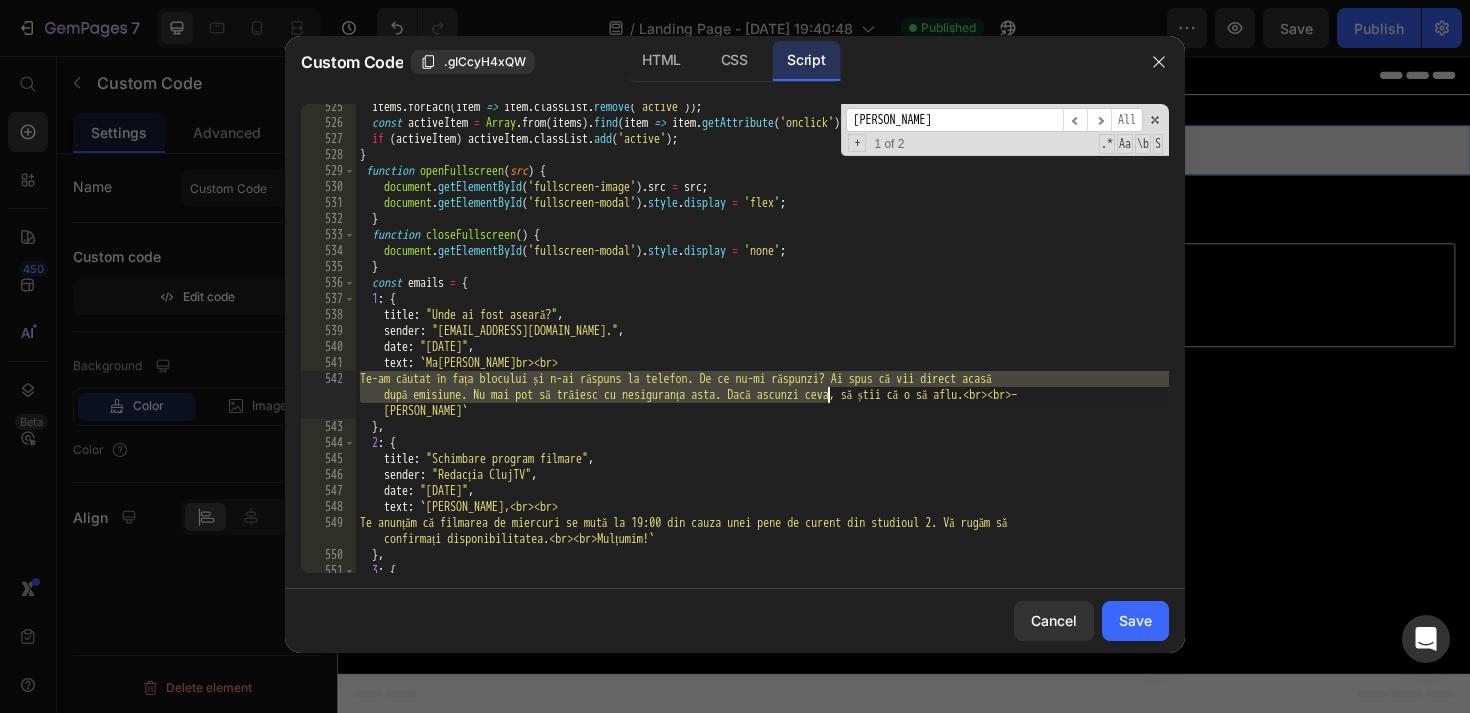 drag, startPoint x: 357, startPoint y: 383, endPoint x: 825, endPoint y: 398, distance: 468.24033 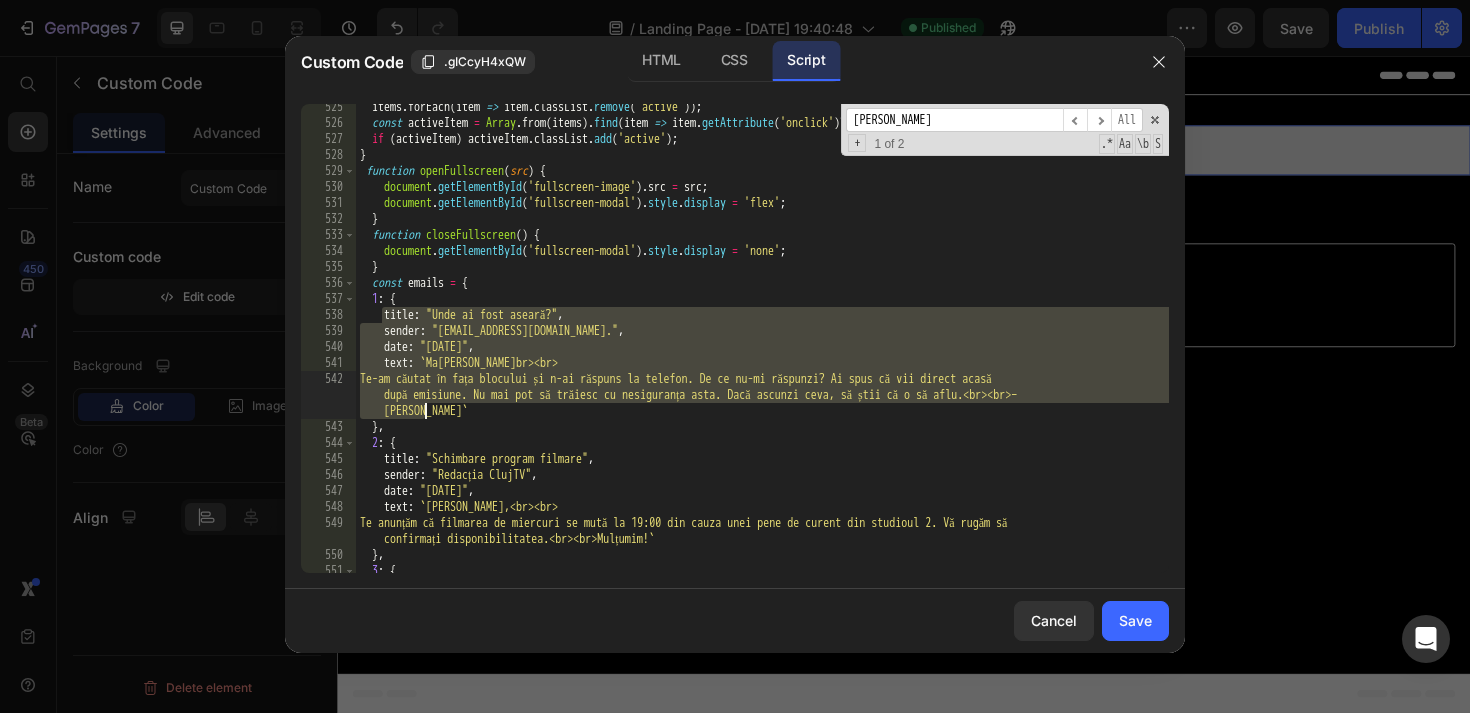 drag, startPoint x: 383, startPoint y: 312, endPoint x: 476, endPoint y: 404, distance: 130.81667 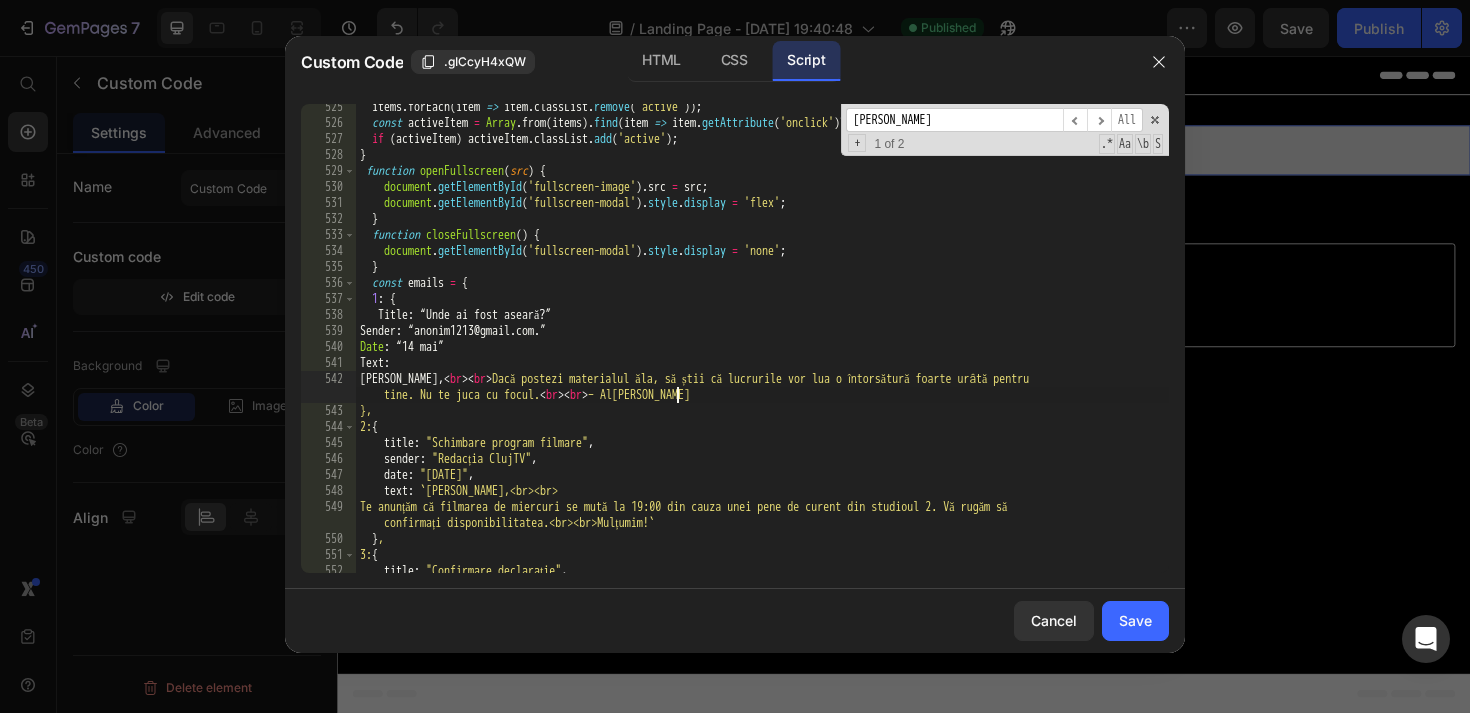 click on "items . forEach ( item   =>   item . classList . remove ( 'active' )) ;    const   activeItem   =   Array . from ( items ) . find ( item   =>   item . getAttribute ( 'onclick' ) ?. includes ( noteId )) ;    if   ( activeItem )   activeItem . classList . add ( 'active' ) ; }   function   openFullscreen ( src )   {      document . getElementById ( 'fullscreen-image' ) . src   =   src ;      document . getElementById ( 'fullscreen-modal' ) . style . display   =   'flex' ;    }    function   closeFullscreen ( )   {      document . getElementById ( 'fullscreen-modal' ) . style . display   =   'none' ;    }    const   emails   =   {    1 :   {     Title :   “Unde   ai   fost   aseară ? ” Sender :   “anonim1213 @ gmail . com . ” Date :   “[DATE]” Text : [PERSON_NAME] , < br > < br >    Dacă postezi materialul ăla, să știi că lucrurile vor lua o întorsătură foarte urâtă pentru       tine. Nu te juca cu focul. < br > < br > – [PERSON_NAME]   },   2:  {      title :   "Schimbare program filmare" ," at bounding box center [762, 349] 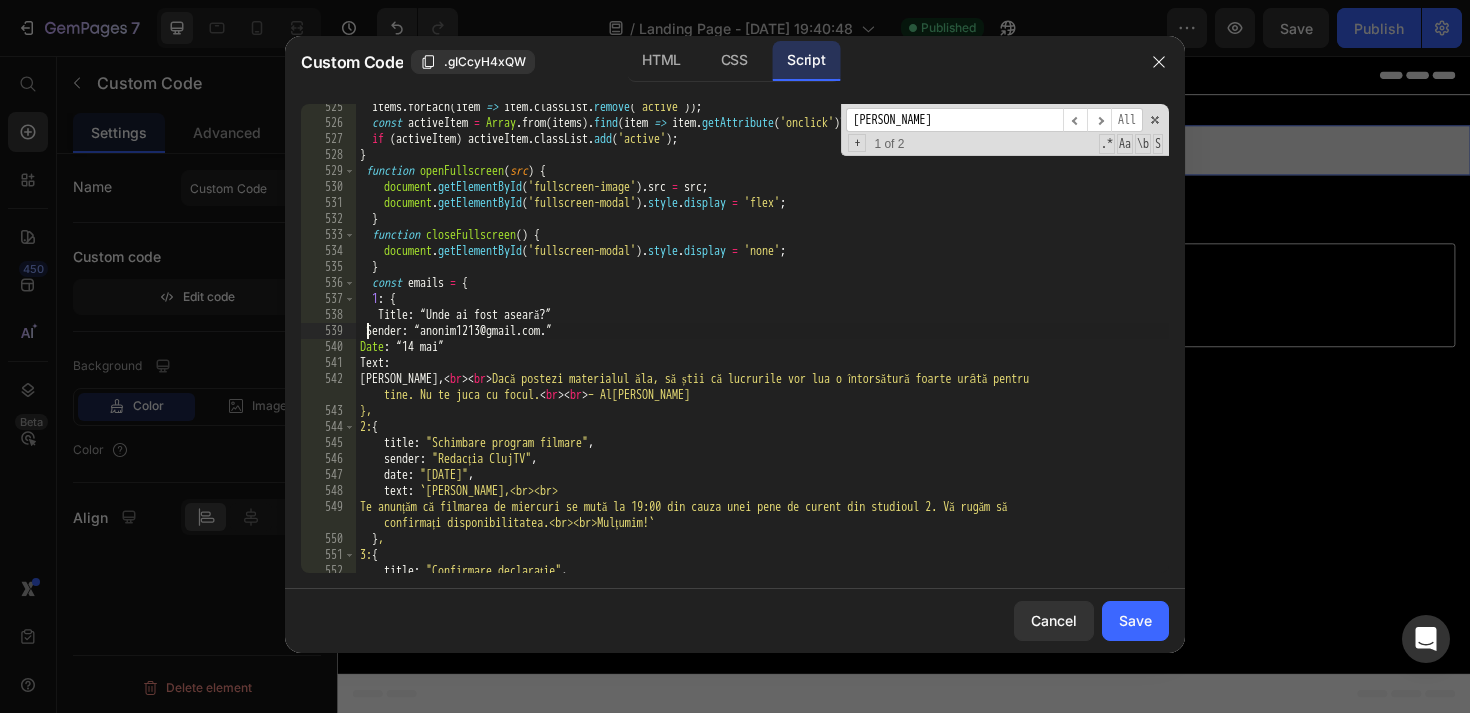 scroll, scrollTop: 0, scrollLeft: 1, axis: horizontal 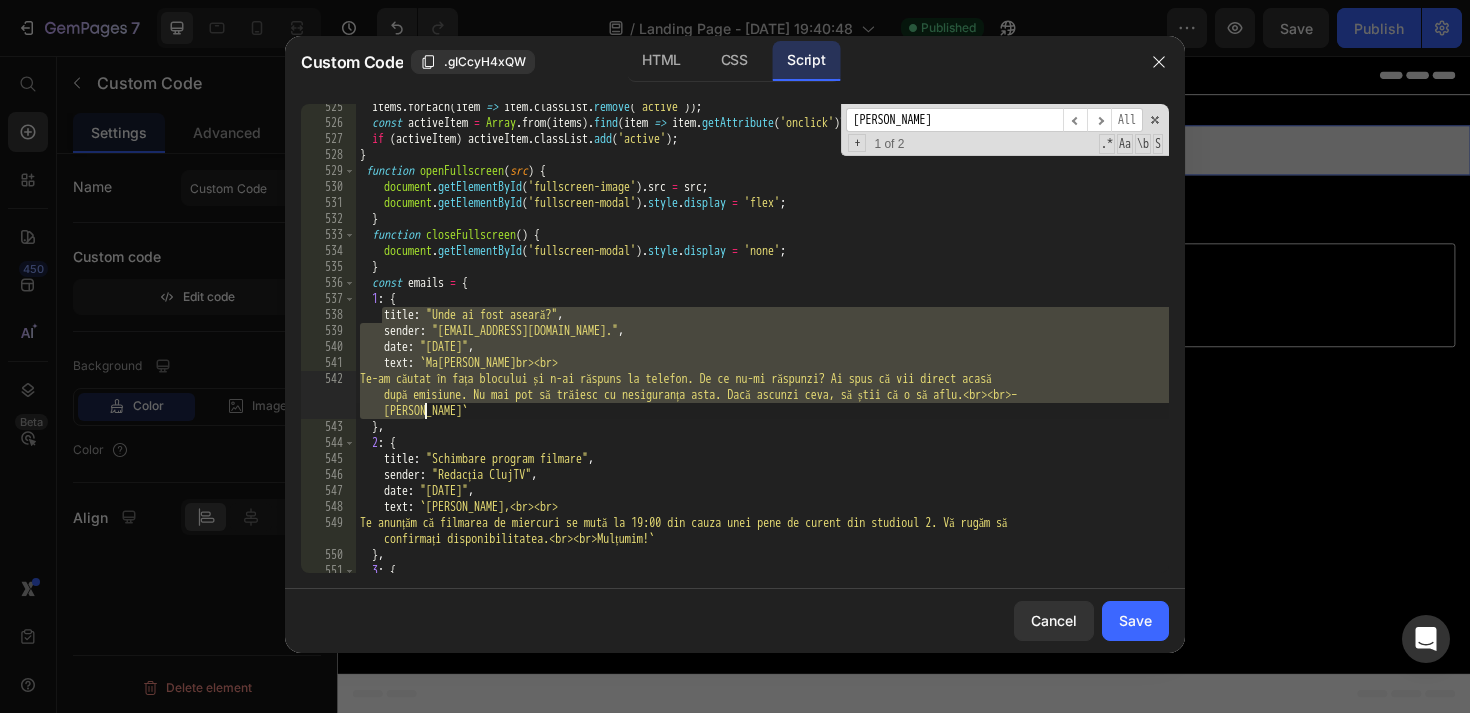 click on "items . forEach ( item   =>   item . classList . remove ( 'active' )) ;    const   activeItem   =   Array . from ( items ) . find ( item   =>   item . getAttribute ( 'onclick' ) ?. includes ( noteId )) ;    if   ( activeItem )   activeItem . classList . add ( 'active' ) ; }   function   openFullscreen ( src )   {      document . getElementById ( 'fullscreen-image' ) . src   =   src ;      document . getElementById ( 'fullscreen-modal' ) . style . display   =   'flex' ;    }    function   closeFullscreen ( )   {      document . getElementById ( 'fullscreen-modal' ) . style . display   =   'none' ;    }    const   emails   =   {    1 :   {      title :   "Unde ai fost aseară?" ,      sender :   "[EMAIL_ADDRESS][DOMAIN_NAME]." ,      date :   "[DATE]" ,      text :   ` [PERSON_NAME],<br><br> Te-am căutat în fața blocului și n-ai răspuns la telefon. De ce nu-mi răspunzi? Ai spus că vii direct acasă            [PERSON_NAME] `    } ,    2 :   {      title :   "Schimbare program filmare" ,      sender :   ,      date :" at bounding box center [762, 349] 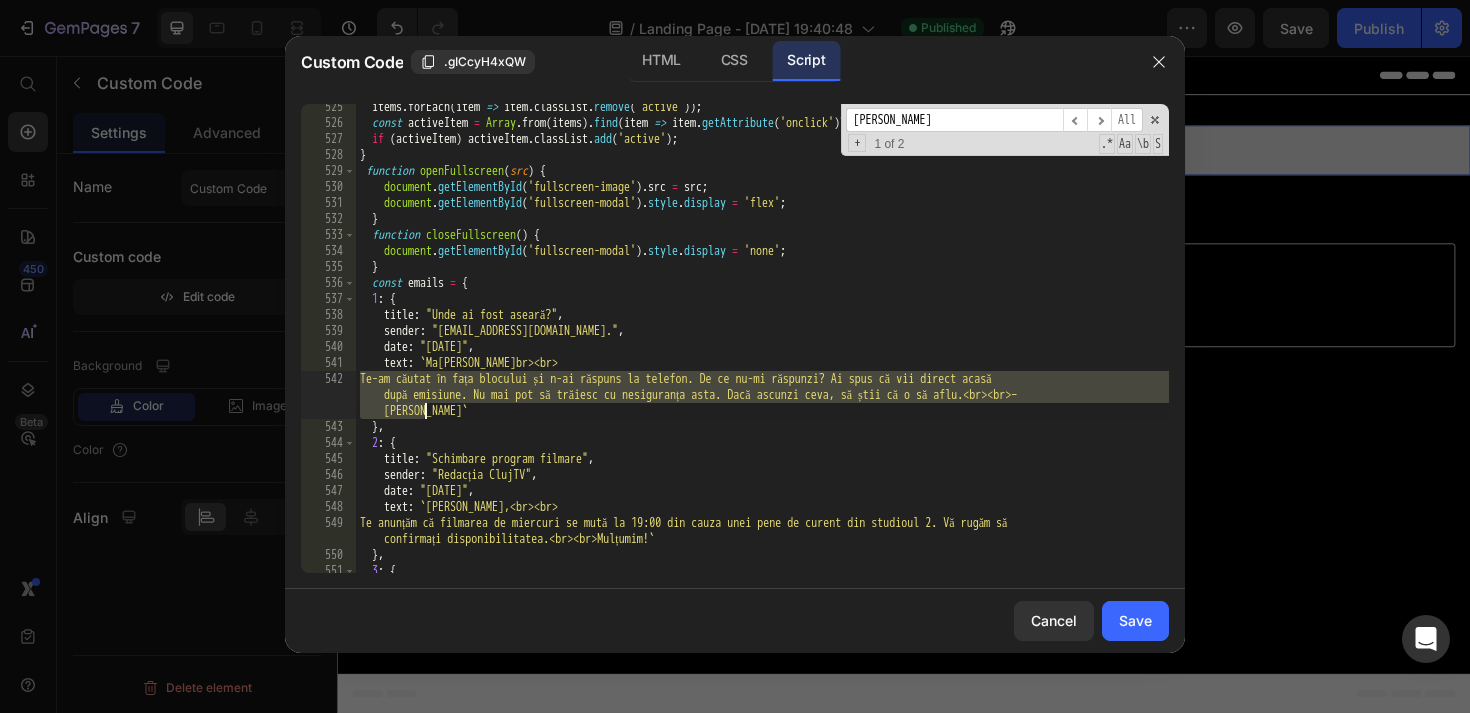 drag, startPoint x: 361, startPoint y: 378, endPoint x: 454, endPoint y: 407, distance: 97.41663 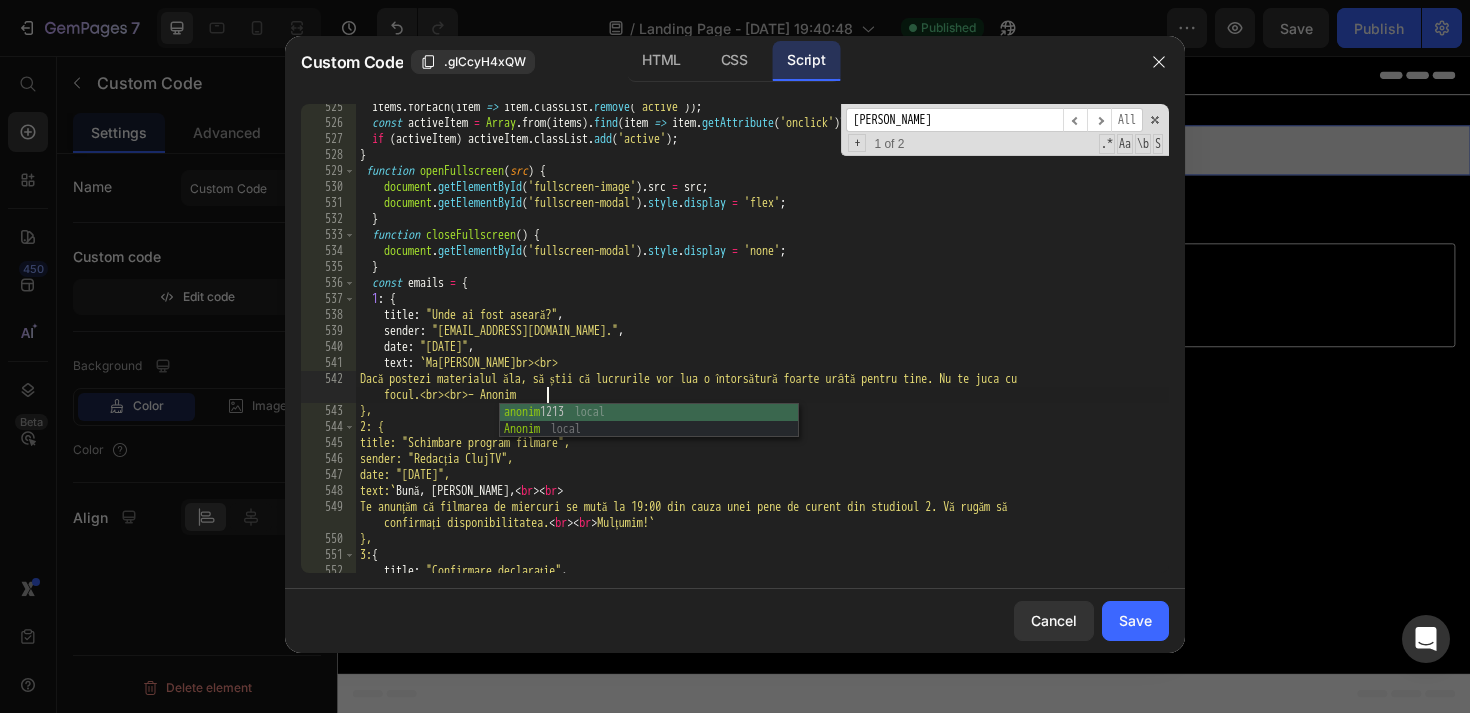 scroll, scrollTop: 0, scrollLeft: 80, axis: horizontal 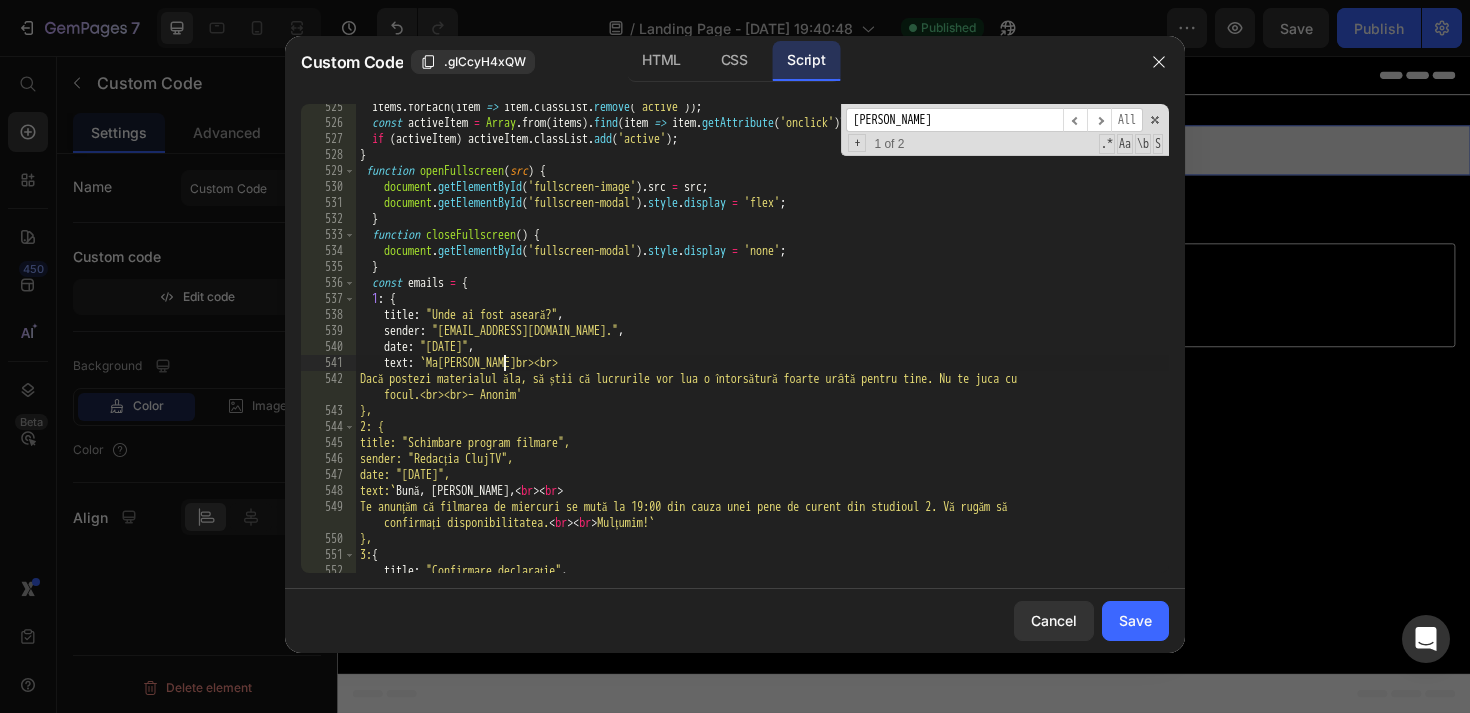 click on "items . forEach ( item   =>   item . classList . remove ( 'active' )) ;    const   activeItem   =   Array . from ( items ) . find ( item   =>   item . getAttribute ( 'onclick' ) ?. includes ( noteId )) ;    if   ( activeItem )   activeItem . classList . add ( 'active' ) ; }   function   openFullscreen ( src )   {      document . getElementById ( 'fullscreen-image' ) . src   =   src ;      document . getElementById ( 'fullscreen-modal' ) . style . display   =   'flex' ;    }    function   closeFullscreen ( )   {      document . getElementById ( 'fullscreen-modal' ) . style . display   =   'none' ;    }    const   emails   =   {    1 :   {      title :   "Unde ai fost aseară?" ,      sender :   "[EMAIL_ADDRESS][DOMAIN_NAME]." ,      date :   "[DATE]" ,      text :   ` [PERSON_NAME],<br><br> Dacă postezi materialul ăla, să știi că lucrurile vor lua o întorsătură foarte urâtă pentru tine. Nu te juca cu       focul.<br><br>– Anonim'   },   2: {     title: "Schimbare program filmare",     date: "[DATE]", ` ," at bounding box center (762, 349) 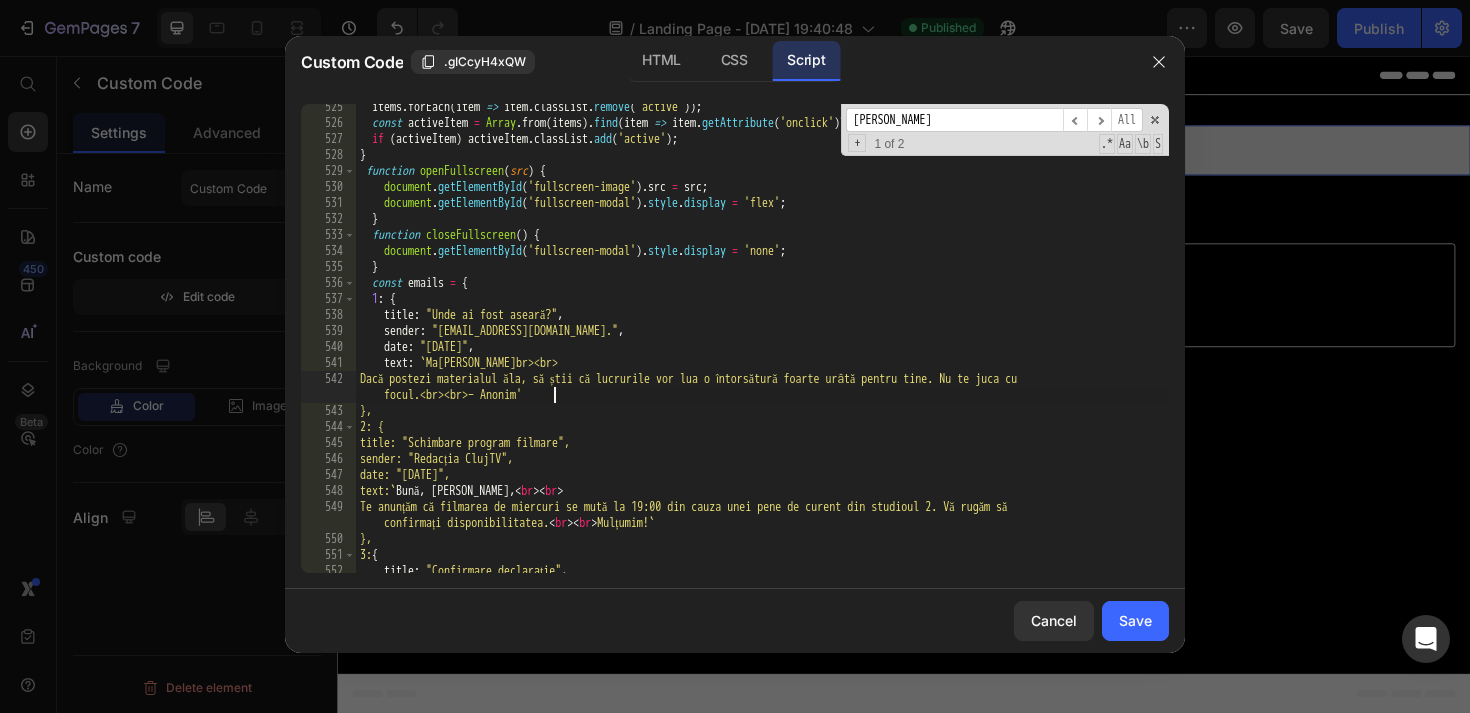 click on "items . forEach ( item   =>   item . classList . remove ( 'active' )) ;    const   activeItem   =   Array . from ( items ) . find ( item   =>   item . getAttribute ( 'onclick' ) ?. includes ( noteId )) ;    if   ( activeItem )   activeItem . classList . add ( 'active' ) ; }   function   openFullscreen ( src )   {      document . getElementById ( 'fullscreen-image' ) . src   =   src ;      document . getElementById ( 'fullscreen-modal' ) . style . display   =   'flex' ;    }    function   closeFullscreen ( )   {      document . getElementById ( 'fullscreen-modal' ) . style . display   =   'none' ;    }    const   emails   =   {    1 :   {      title :   "Unde ai fost aseară?" ,      sender :   "[EMAIL_ADDRESS][DOMAIN_NAME]." ,      date :   "[DATE]" ,      text :   ` [PERSON_NAME],<br><br> Dacă postezi materialul ăla, să știi că lucrurile vor lua o întorsătură foarte urâtă pentru tine. Nu te juca cu       focul.<br><br>– Anonim'   },   2: {     title: "Schimbare program filmare",     date: "[DATE]", ` ," at bounding box center [762, 349] 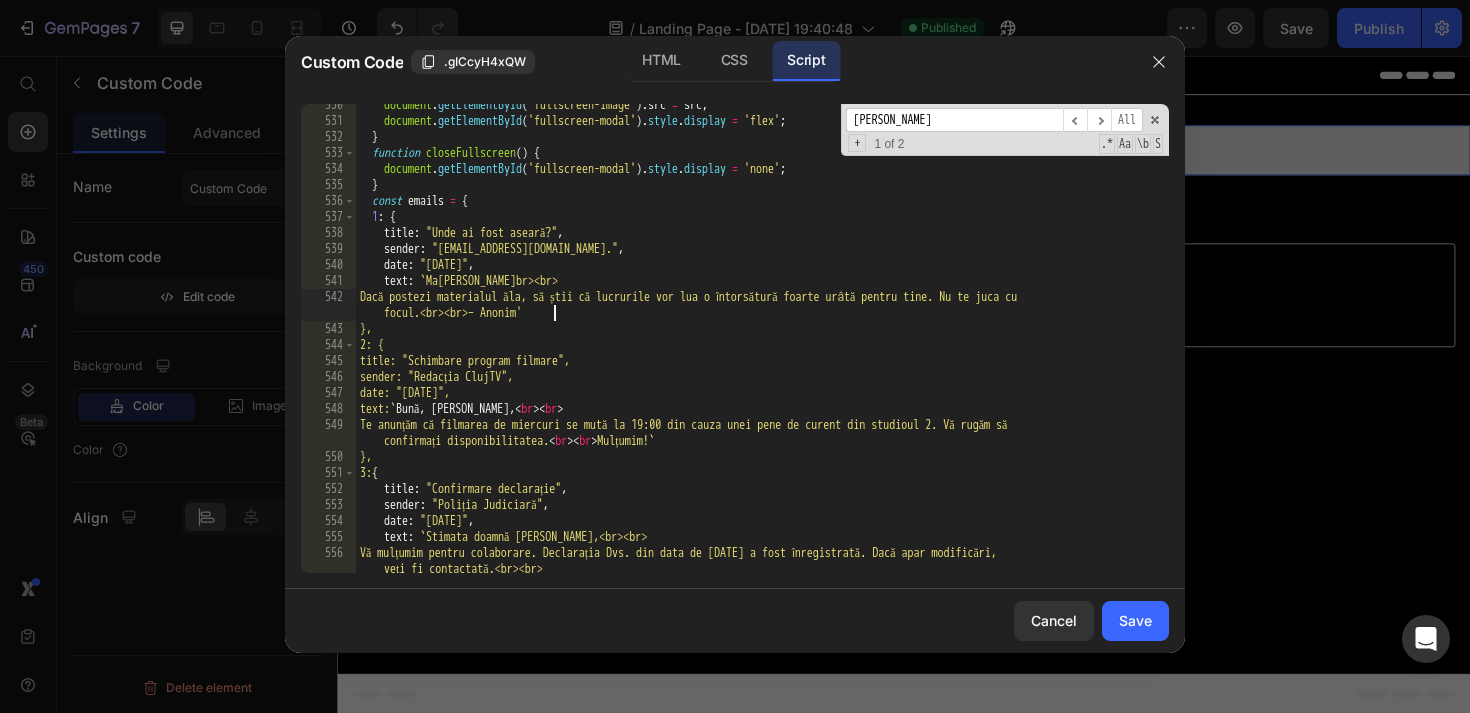 scroll, scrollTop: 8518, scrollLeft: 0, axis: vertical 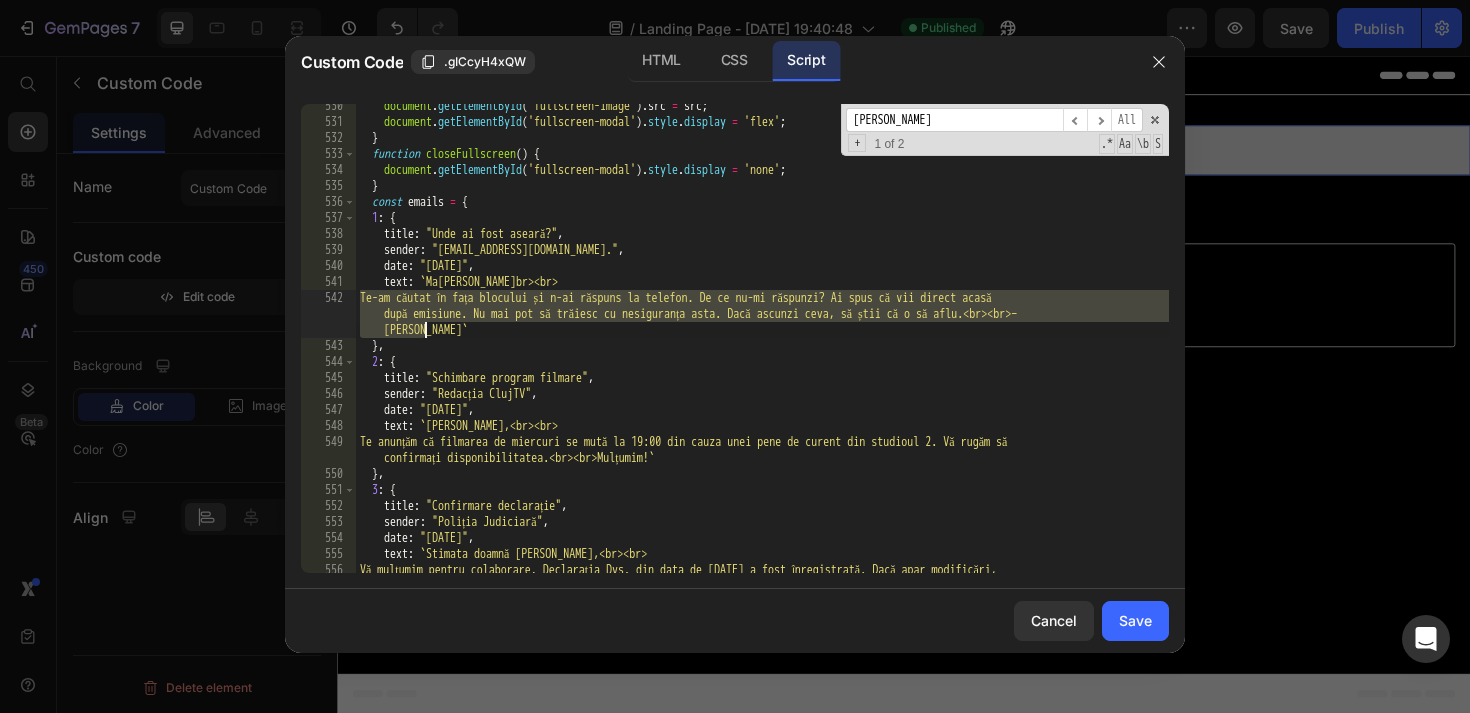 click on "document . getElementById ( 'fullscreen-image' ) . src   =   src ;      document . getElementById ( 'fullscreen-modal' ) . style . display   =   'flex' ;    }    function   closeFullscreen ( )   {      document . getElementById ( 'fullscreen-modal' ) . style . display   =   'none' ;    }    const   emails   =   {    1 :   {      title :   "Unde ai fost aseară?" ,      sender :   "[EMAIL_ADDRESS][DOMAIN_NAME]." ,      date :   "[DATE]" ,      text :   ` Ma[PERSON_NAME]br><br> Te-am căutat în fața blocului și n-ai răspuns la telefon. De ce nu-mi răspunzi? Ai spus că vii direct acasă       după emisiune. Nu mai pot să trăiesc cu nesiguranța asta. Dacă ascunzi ceva, să știi că o să aflu.<br><br>–       Al[PERSON_NAME]    } ,    2 :   {      title :   "Schimbare program filmare" ,      sender :   "Redacția ClujTV" ,      date :   "[DATE]" ,      text :   ` Bu[PERSON_NAME]br><br> Te anunțăm că filmarea de miercuri se mută la 19:00 din cauza unei pene de curent din studioul 2. Vă rugăm să       `" at bounding box center (762, 356) 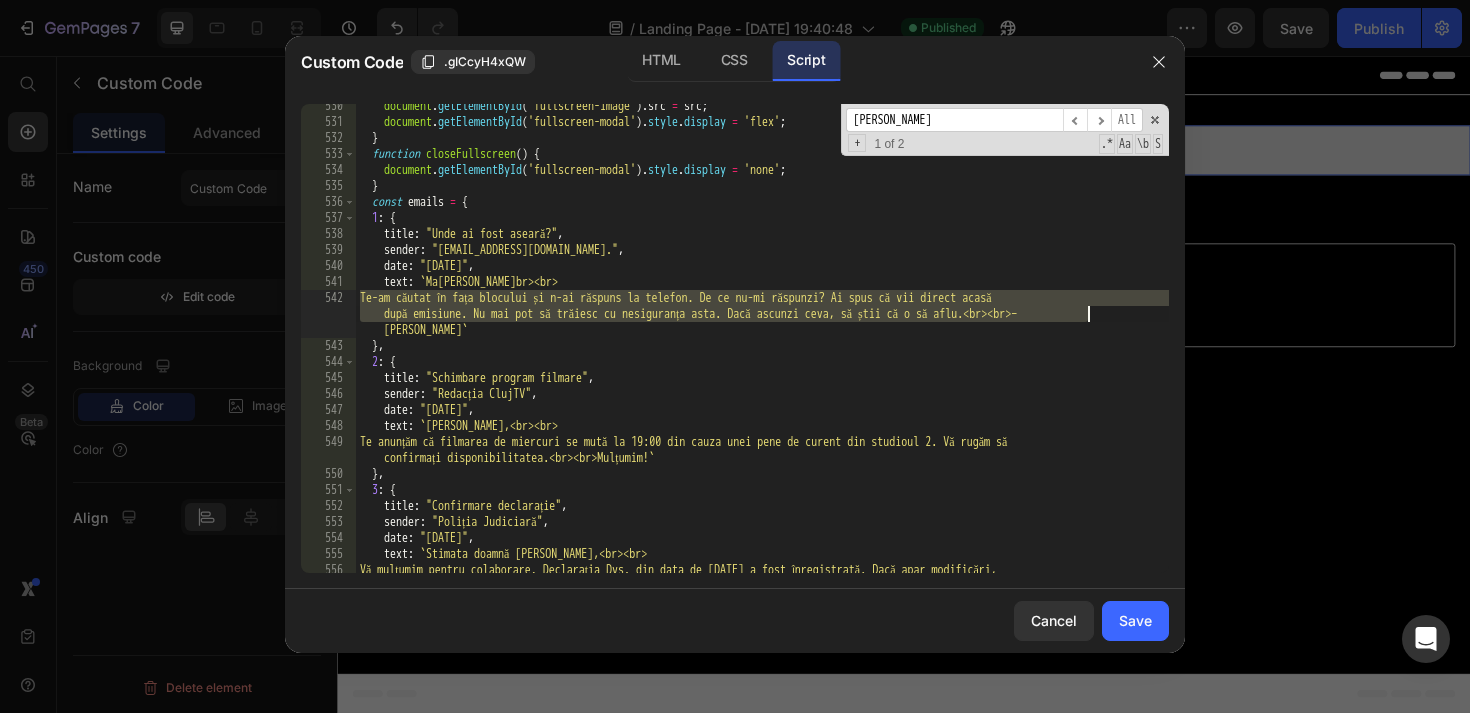 drag, startPoint x: 357, startPoint y: 294, endPoint x: 1090, endPoint y: 315, distance: 733.3008 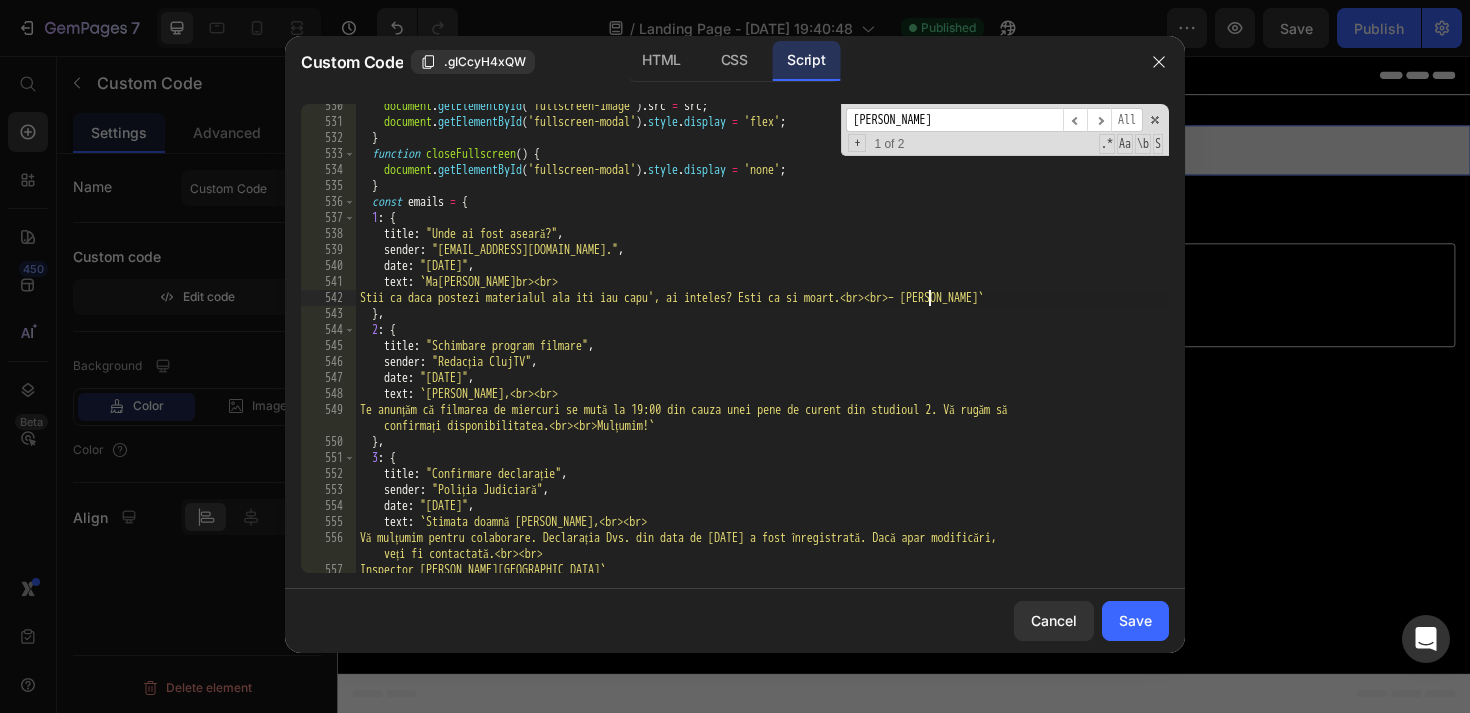 scroll, scrollTop: 0, scrollLeft: 48, axis: horizontal 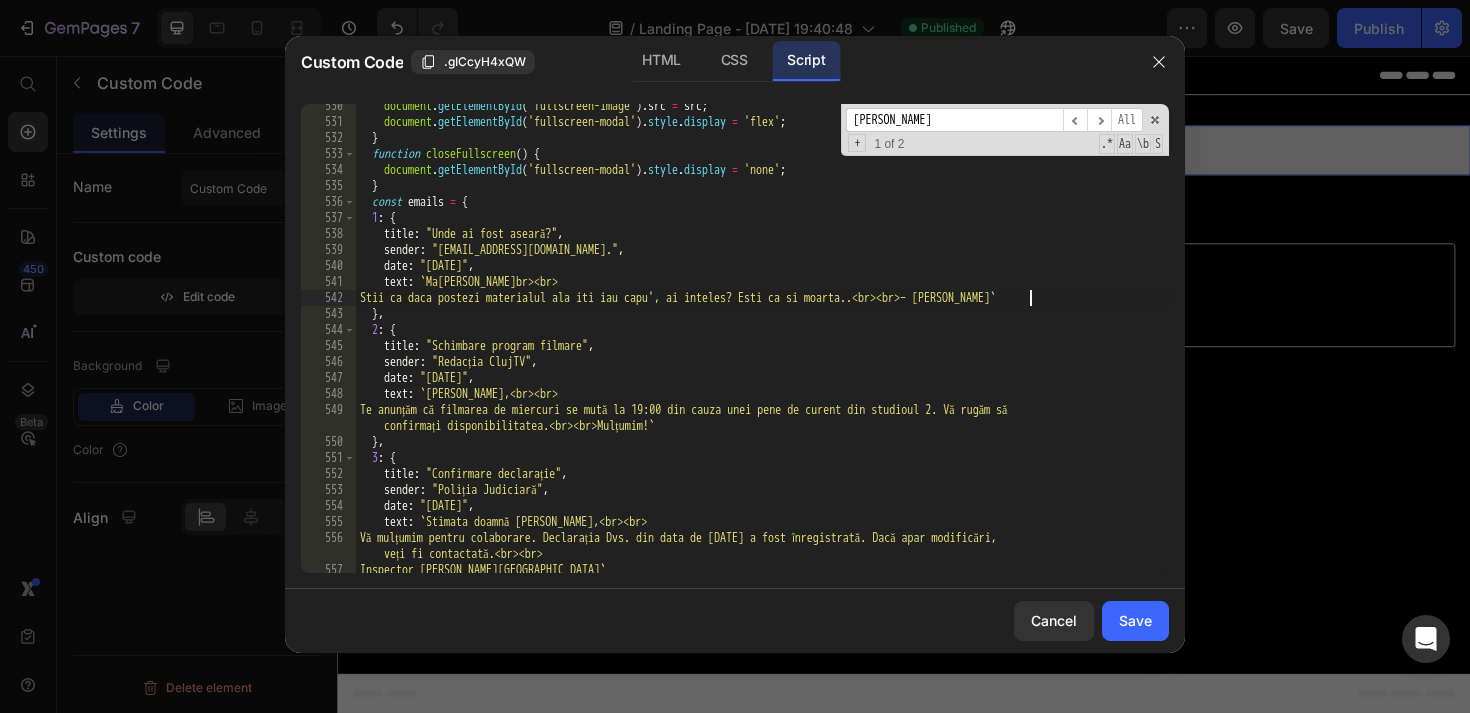 click on "document . getElementById ( 'fullscreen-image' ) . src   =   src ;      document . getElementById ( 'fullscreen-modal' ) . style . display   =   'flex' ;    }    function   closeFullscreen ( )   {      document . getElementById ( 'fullscreen-modal' ) . style . display   =   'none' ;    }    const   emails   =   {    1 :   {      title :   "Unde ai fost aseară?" ,      sender :   "[EMAIL_ADDRESS][DOMAIN_NAME]." ,      date :   "[DATE]" ,      text :   ` [PERSON_NAME],<br><br> Stii ca daca postezi materialul ala iti iau capu', ai inteles? Esti ca si moarta..<br><br>– [PERSON_NAME] `    } ,    2 :   {      title :   "Schimbare program filmare" ,      sender :   "Redacția ClujTV" ,      date :   "[DATE]" ,      text :   ` [PERSON_NAME],<br><br> Te anunțăm că filmarea de miercuri se mută la 19:00 din cauza unei pene de curent din studioul 2. Vă rugăm să       confirmați disponibilitatea.<br><br>Mulțumim! `      } ,    3 :   {      title :   "Confirmare declarație" ,      sender :   "Poliția Judiciară" ,      date :" at bounding box center (762, 348) 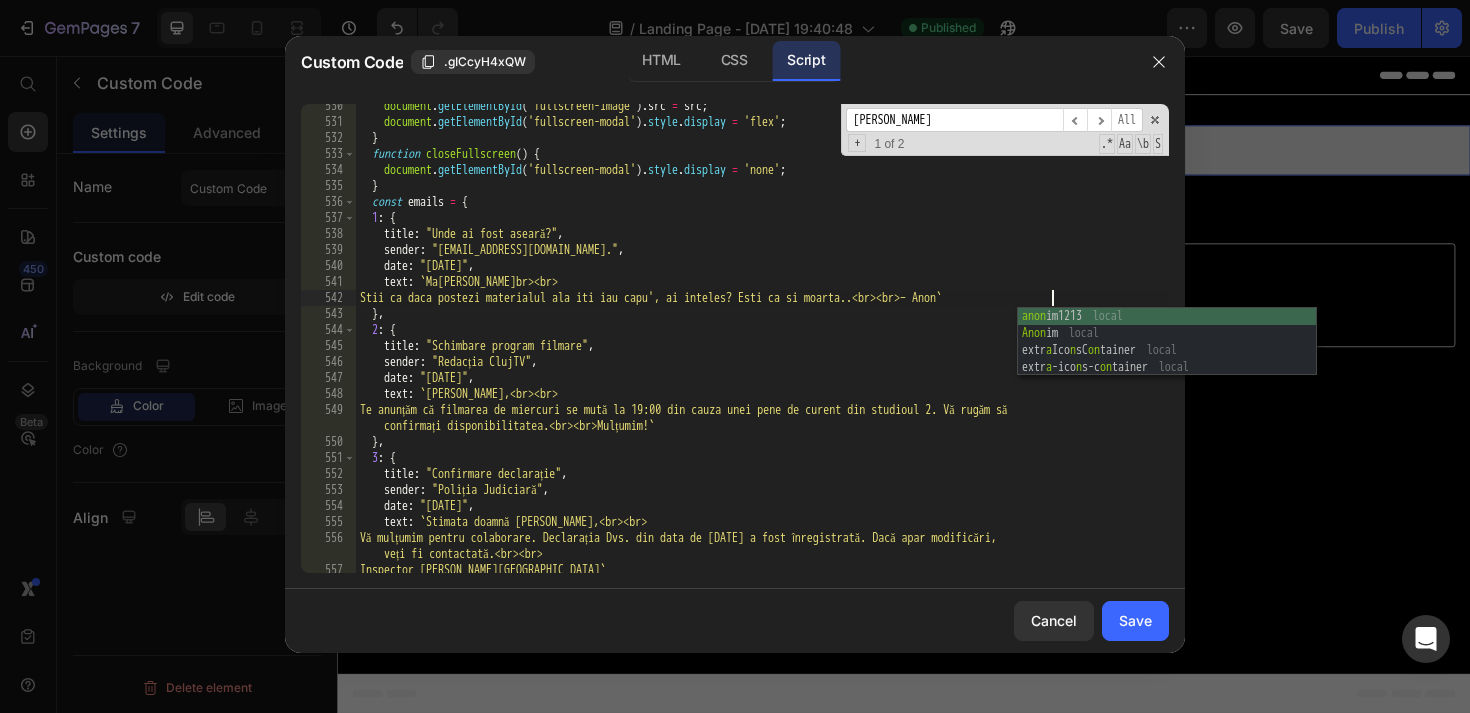 scroll, scrollTop: 0, scrollLeft: 58, axis: horizontal 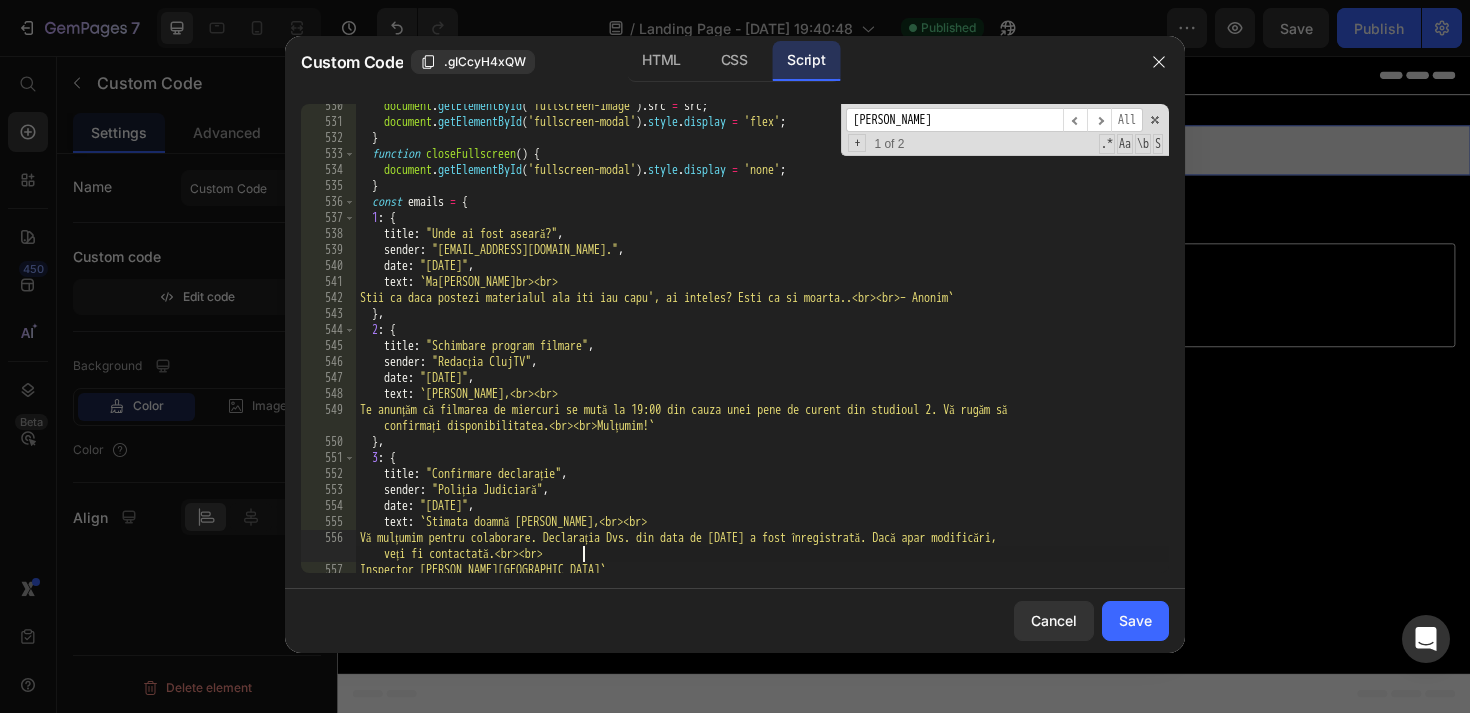 click on "document . getElementById ( 'fullscreen-image' ) . src   =   src ;      document . getElementById ( 'fullscreen-modal' ) . style . display   =   'flex' ;    }    function   closeFullscreen ( )   {      document . getElementById ( 'fullscreen-modal' ) . style . display   =   'none' ;    }    const   emails   =   {    1 :   {      title :   "Unde ai fost aseară?" ,      sender :   "[EMAIL_ADDRESS][DOMAIN_NAME]." ,      date :   "[DATE]" ,      text :   ` [PERSON_NAME],<br><br> Stii ca daca postezi materialul ala iti iau capu', ai inteles? Esti ca si moarta..<br><br>– Anonim `    } ,    2 :   {      title :   "Schimbare program filmare" ,      sender :   "Redacția ClujTV" ,      date :   "[DATE]" ,      text :   ` Bună, [PERSON_NAME],<br><br> Te anunțăm că filmarea de miercuri se mută la 19:00 din cauza unei pene de curent din studioul 2. Vă rugăm să       confirmați disponibilitatea.<br><br>Mulțumim! `      } ,    3 :   {      title :   "Confirmare declarație" ,      sender :   "Poliția Judiciară" ,      date" at bounding box center [762, 348] 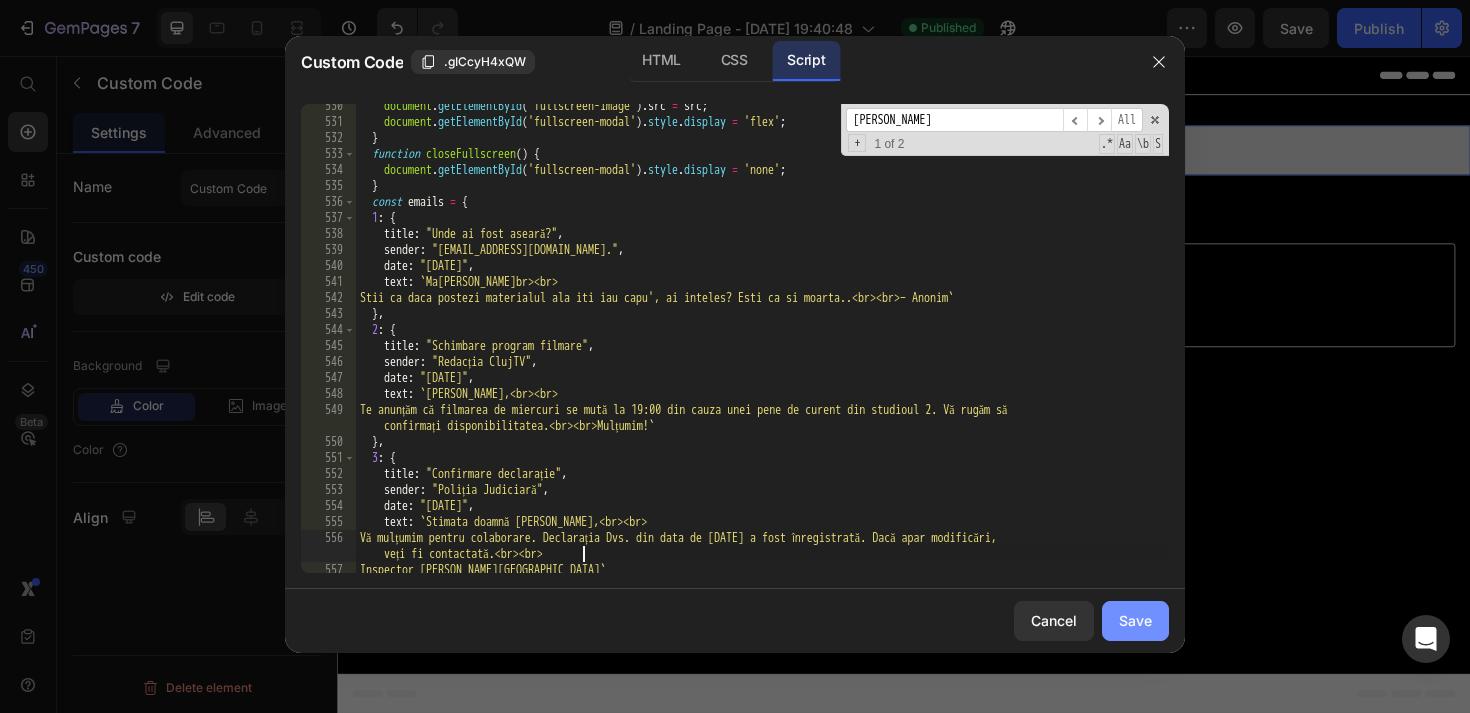 type on "Vă mulțumim pentru colaborare. Declarația Dvs. din data de [DATE] a fost înregistrată. Dacă apar modificări, veți fi contactată.<br><br>" 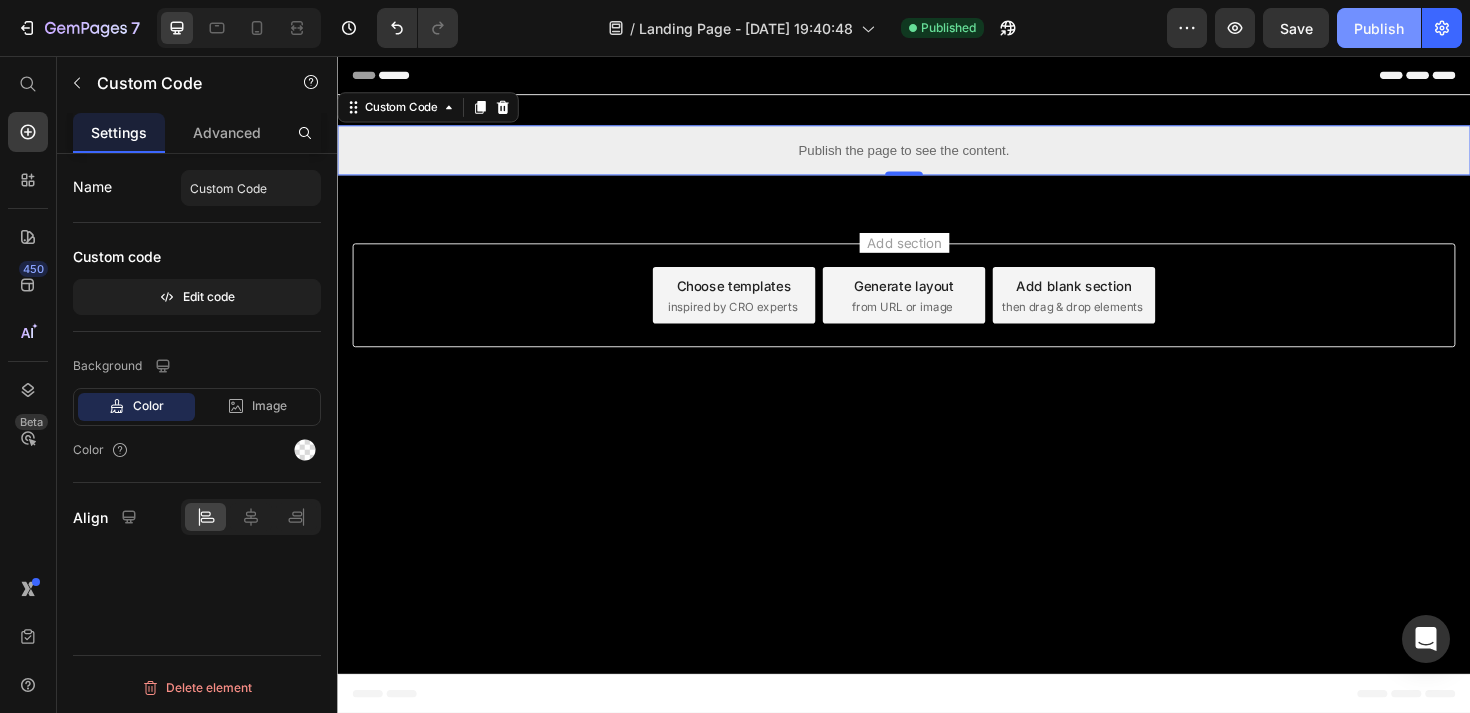 click on "Publish" at bounding box center [1379, 28] 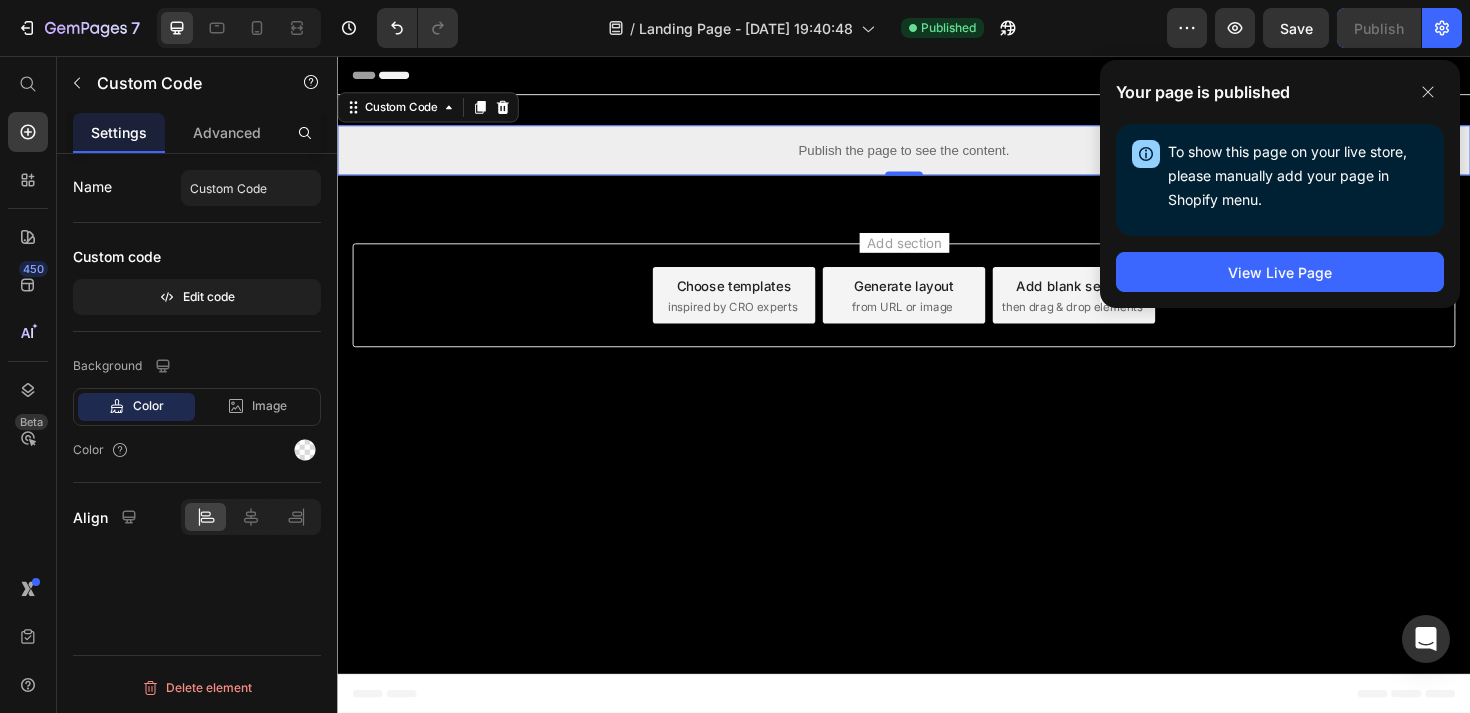 click on "Publish the page to see the content.
Custom Code   0 Section 1" at bounding box center (937, 155) 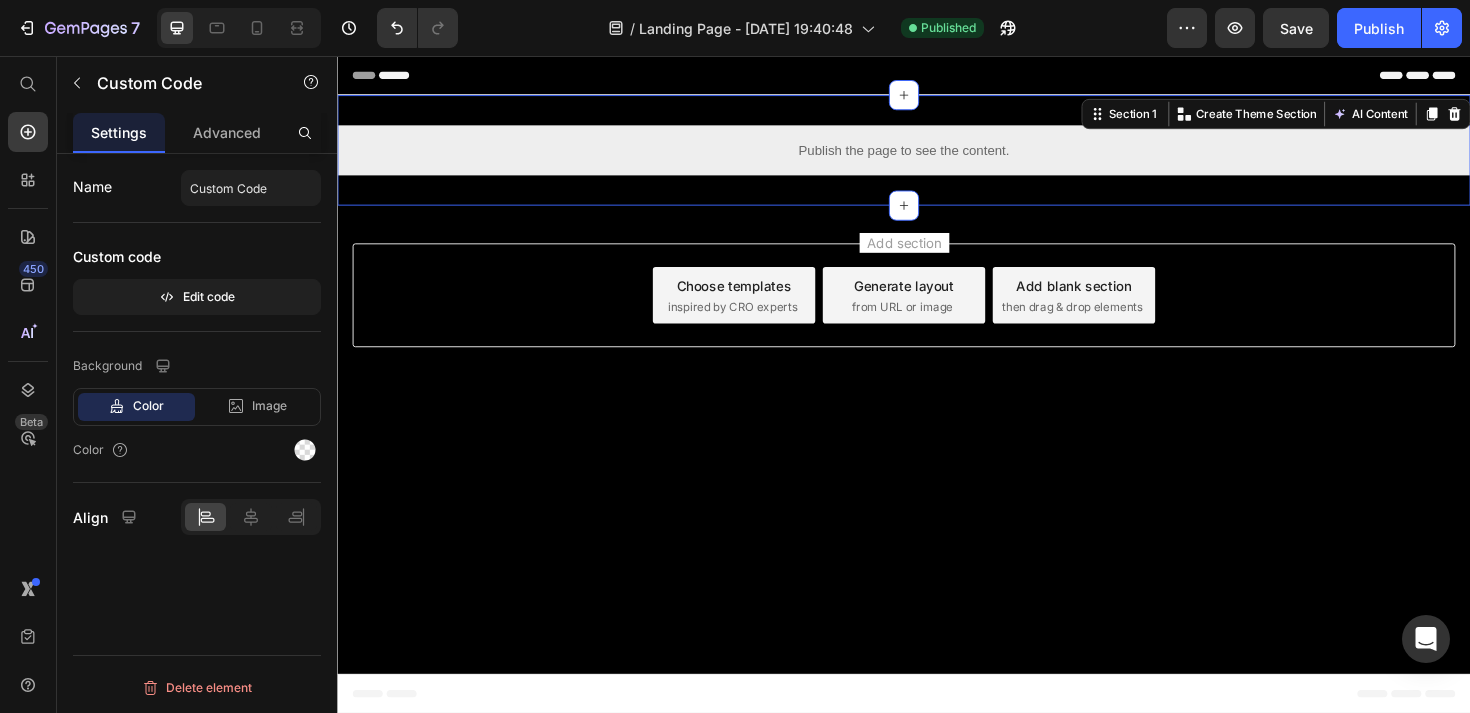 click on "Publish the page to see the content." at bounding box center [937, 155] 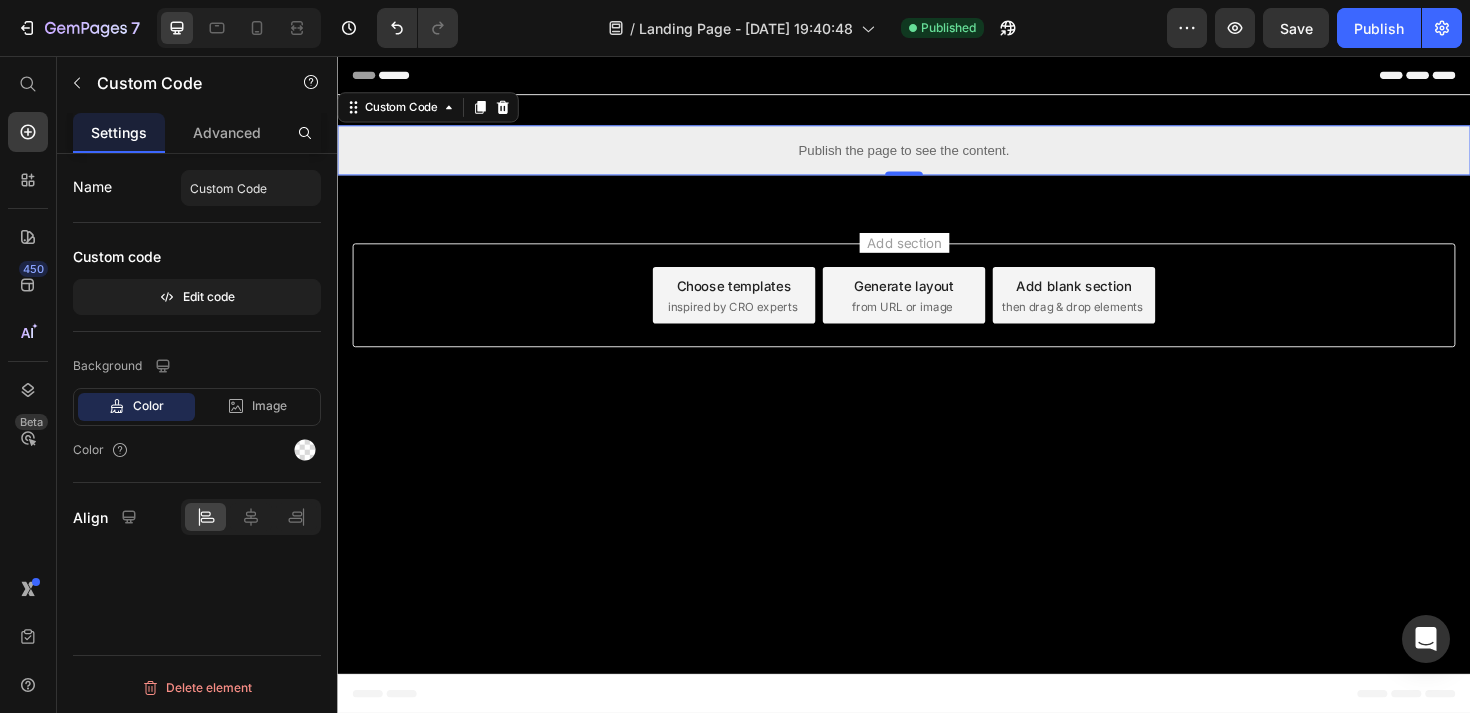 click on "Publish the page to see the content." at bounding box center [937, 155] 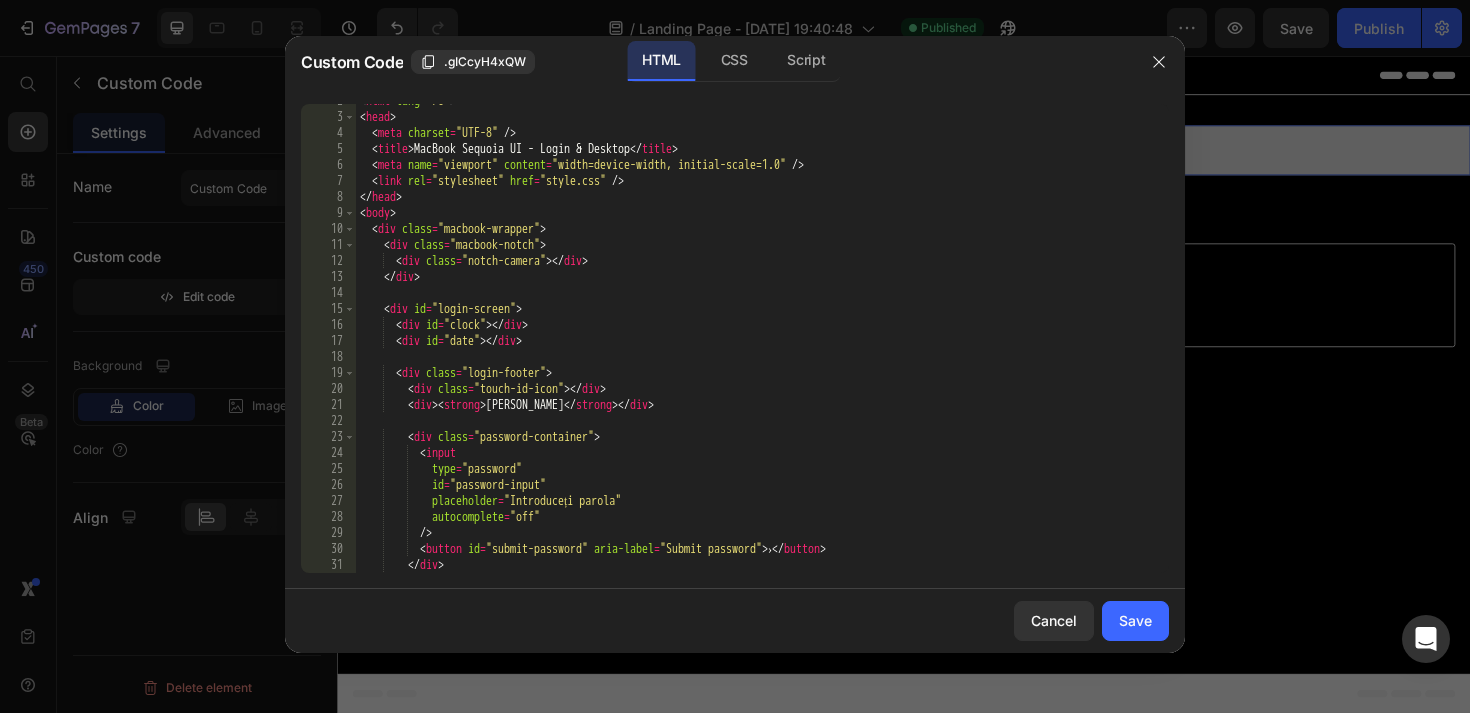 scroll, scrollTop: 315, scrollLeft: 0, axis: vertical 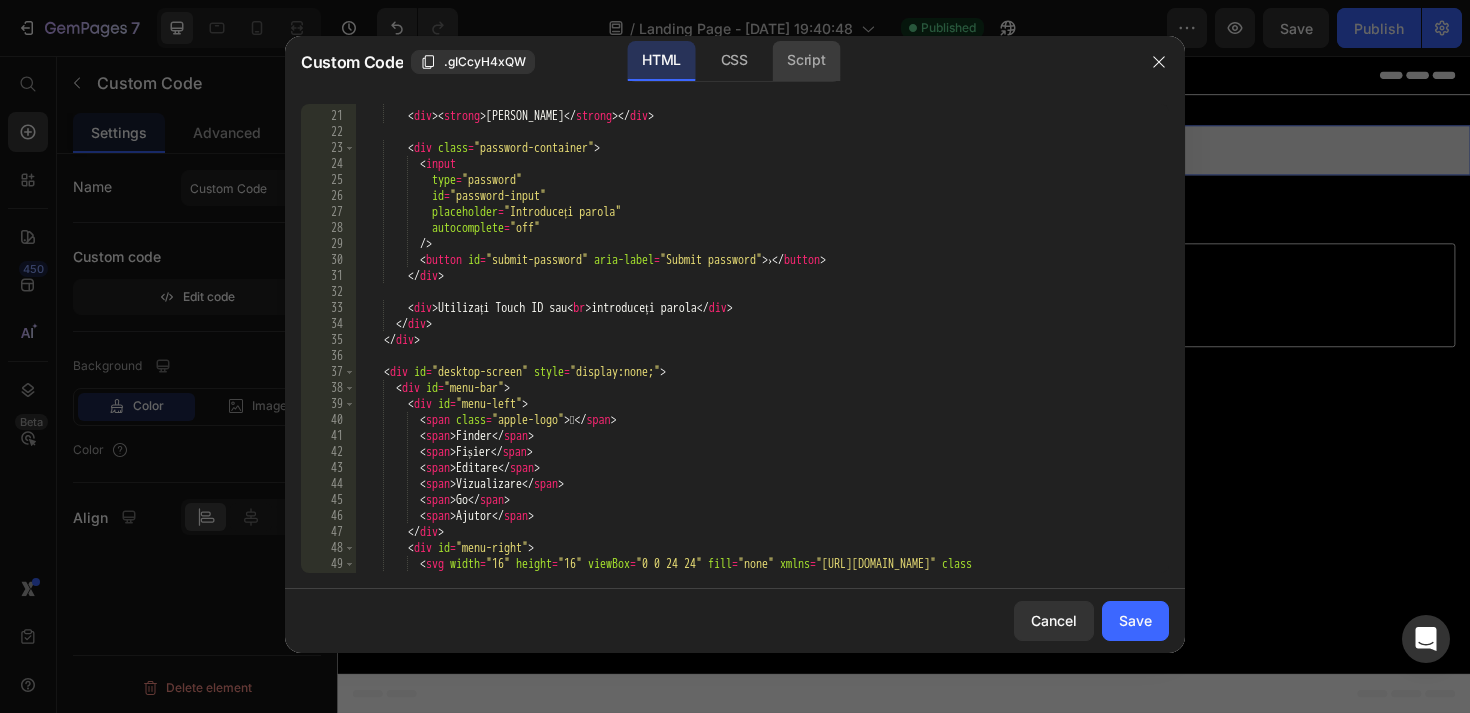 click on "Script" 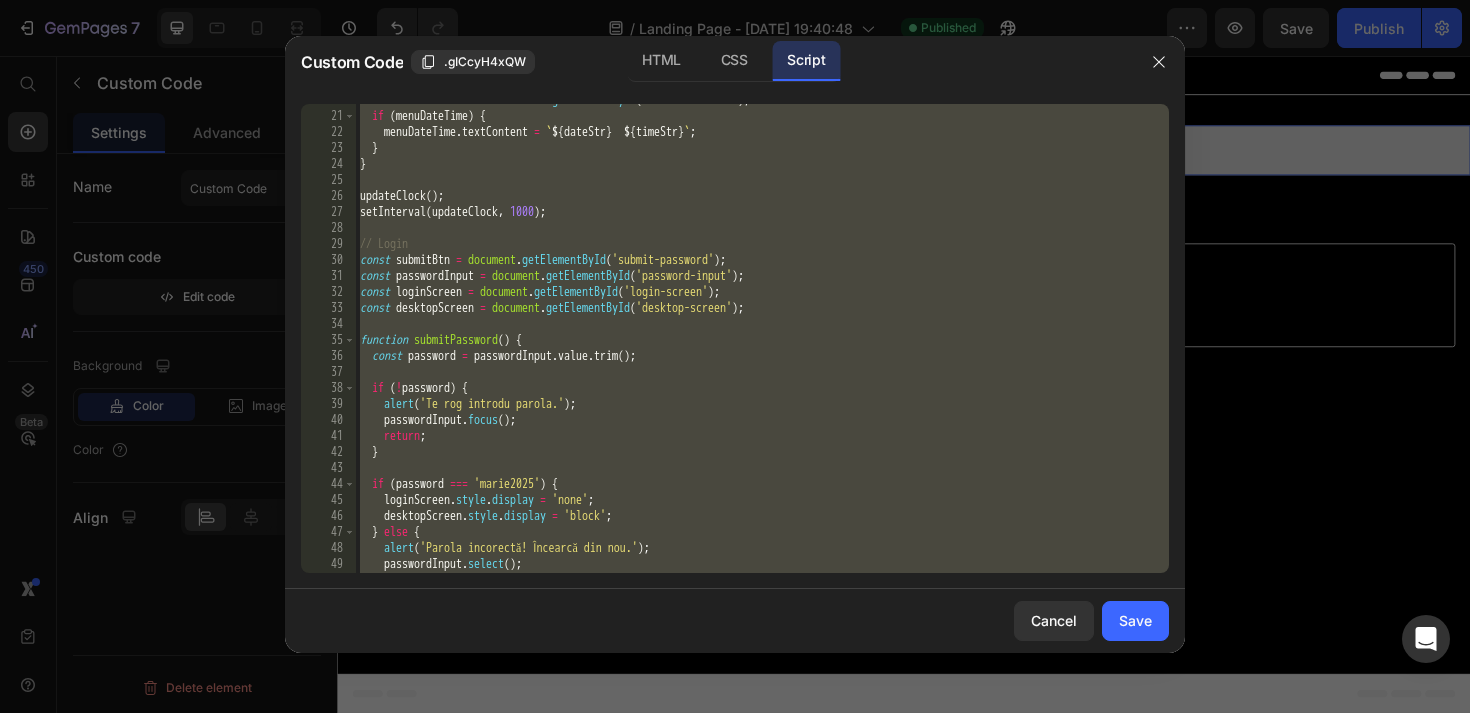 click on "const   menuDateTime   =   document . getElementById ( 'menu-date-time' ) ;    if   ( menuDateTime )   {      menuDateTime . textContent   =   ` ${ dateStr }    ${ timeStr } ` ;    } } updateClock ( ) ; setInterval ( updateClock ,   1000 ) ; // Login const   submitBtn   =   document . getElementById ( 'submit-password' ) ; const   passwordInput   =   document . getElementById ( 'password-input' ) ; const   loginScreen   =   document . getElementById ( 'login-screen' ) ; const   desktopScreen   =   document . getElementById ( 'desktop-screen' ) ; function   submitPassword ( )   {    const   password   =   passwordInput . value . trim ( ) ;    if   ( ! password )   {      alert ( 'Te rog introdu parola.' ) ;      passwordInput . focus ( ) ;      return ;    }    if   ( password   ===   'marie2025' )   {      loginScreen . style . display   =   'none' ;      desktopScreen . style . display   =   'block' ;    }   else   {      alert ( 'Parola incorectă! Încearcă din nou.' ) ;      passwordInput . select ( )" at bounding box center [762, 342] 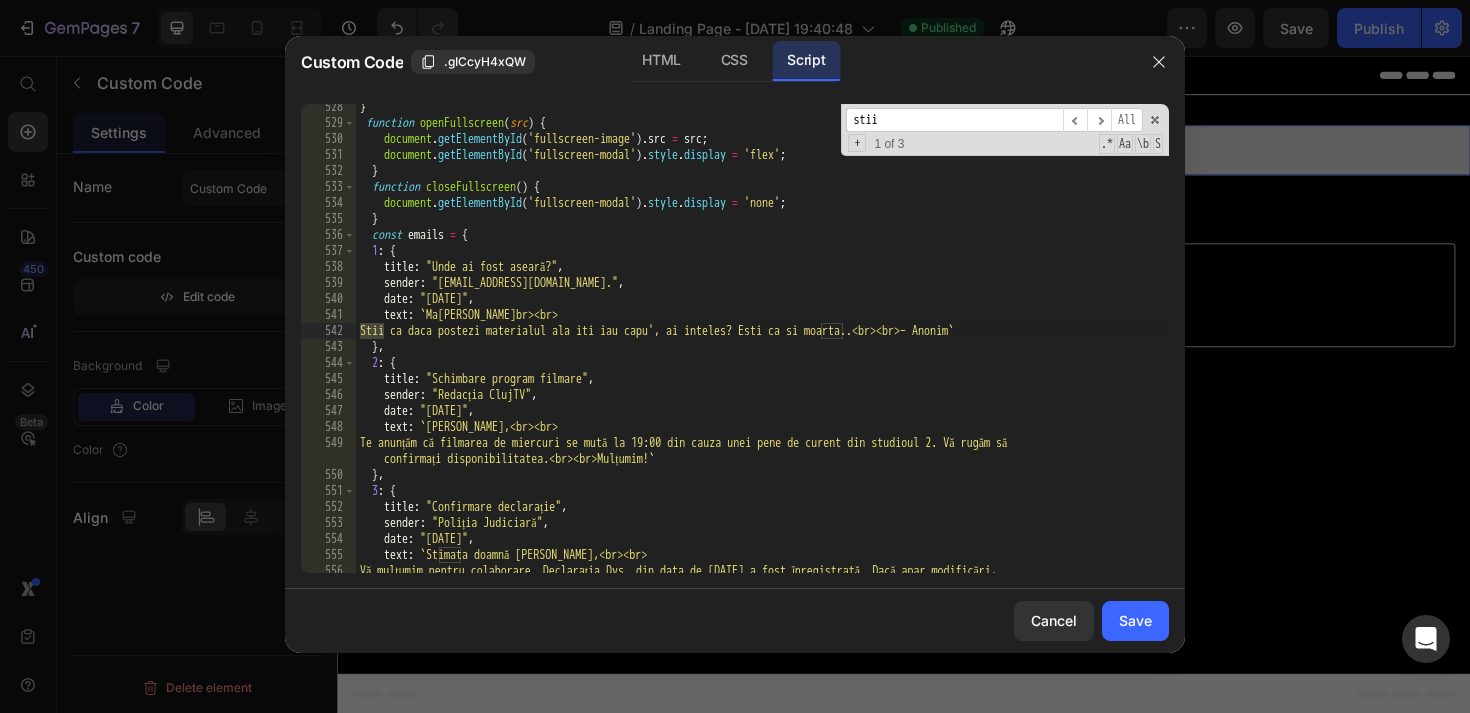 scroll, scrollTop: 8485, scrollLeft: 0, axis: vertical 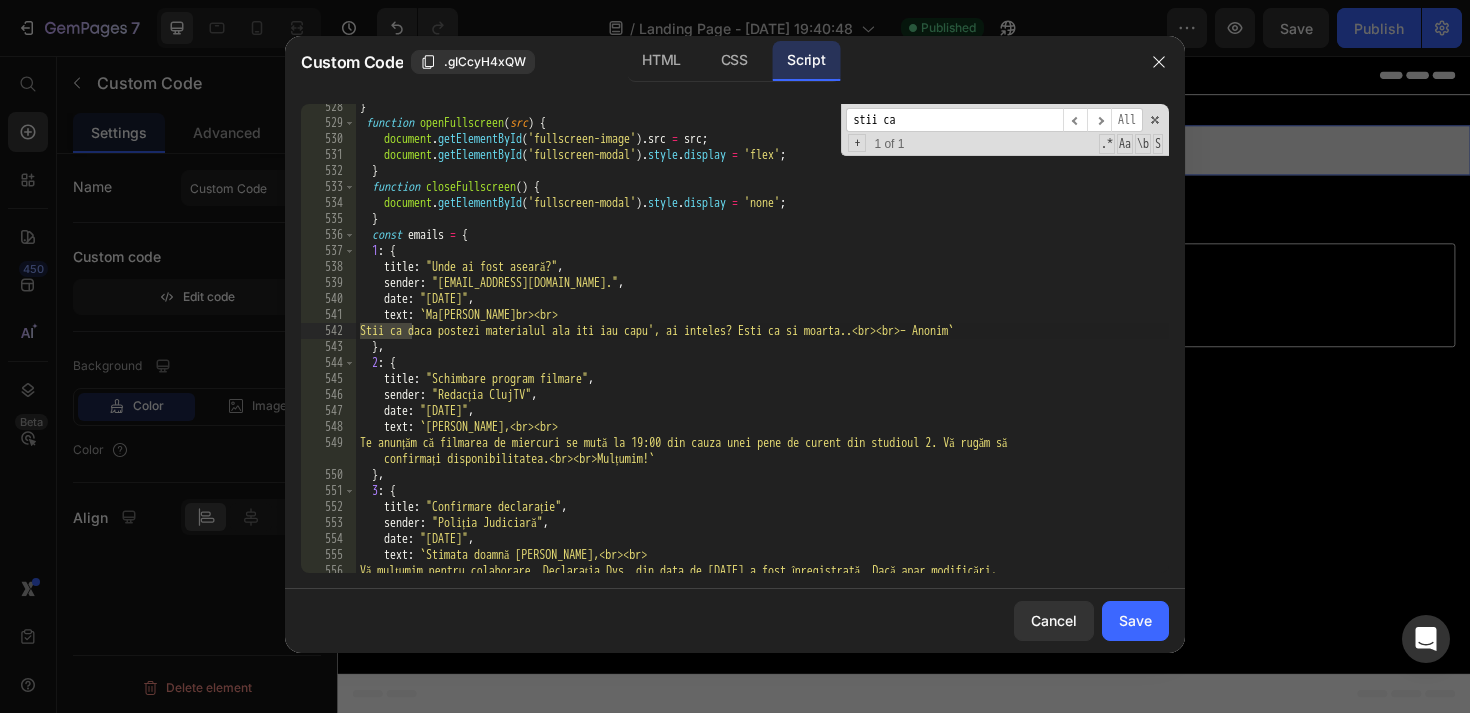 type on "stii ca" 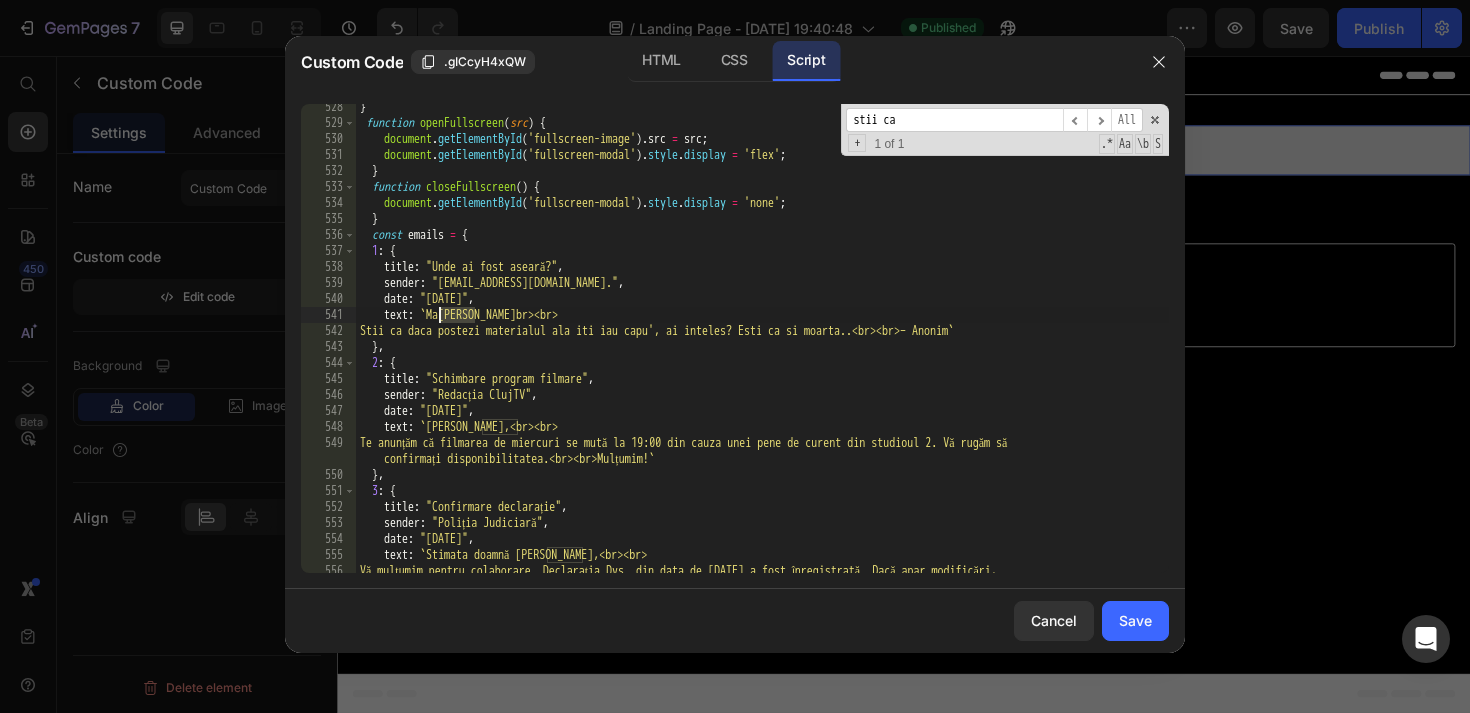 click on "}   function   openFullscreen ( src )   {      document . getElementById ( 'fullscreen-image' ) . src   =   src ;      document . getElementById ( 'fullscreen-modal' ) . style . display   =   'flex' ;    }    function   closeFullscreen ( )   {      document . getElementById ( 'fullscreen-modal' ) . style . display   =   'none' ;    }    const   emails   =   {    1 :   {      title :   "Unde ai fost aseară?" ,      sender :   "[EMAIL_ADDRESS][DOMAIN_NAME]." ,      date :   "[DATE]" ,      text :   ` [PERSON_NAME],<br><br> Stii ca daca postezi materialul ala iti iau capu', ai inteles? Esti ca si moarta..<br><br>– Anonim `    } ,    2 :   {      title :   "Schimbare program filmare" ,      sender :   "Redacția ClujTV" ,      date :   "[DATE]" ,      text :   ` Bună, [PERSON_NAME],<br><br> Te anunțăm că filmarea de miercuri se mută la 19:00 din cauza unei pene de curent din studioul 2. Vă rugăm să       confirmați disponibilitatea.<br><br>Mulțumim! `      } ,    3 :   {      title :   "Confirmare declarație" ,      :" at bounding box center (762, 357) 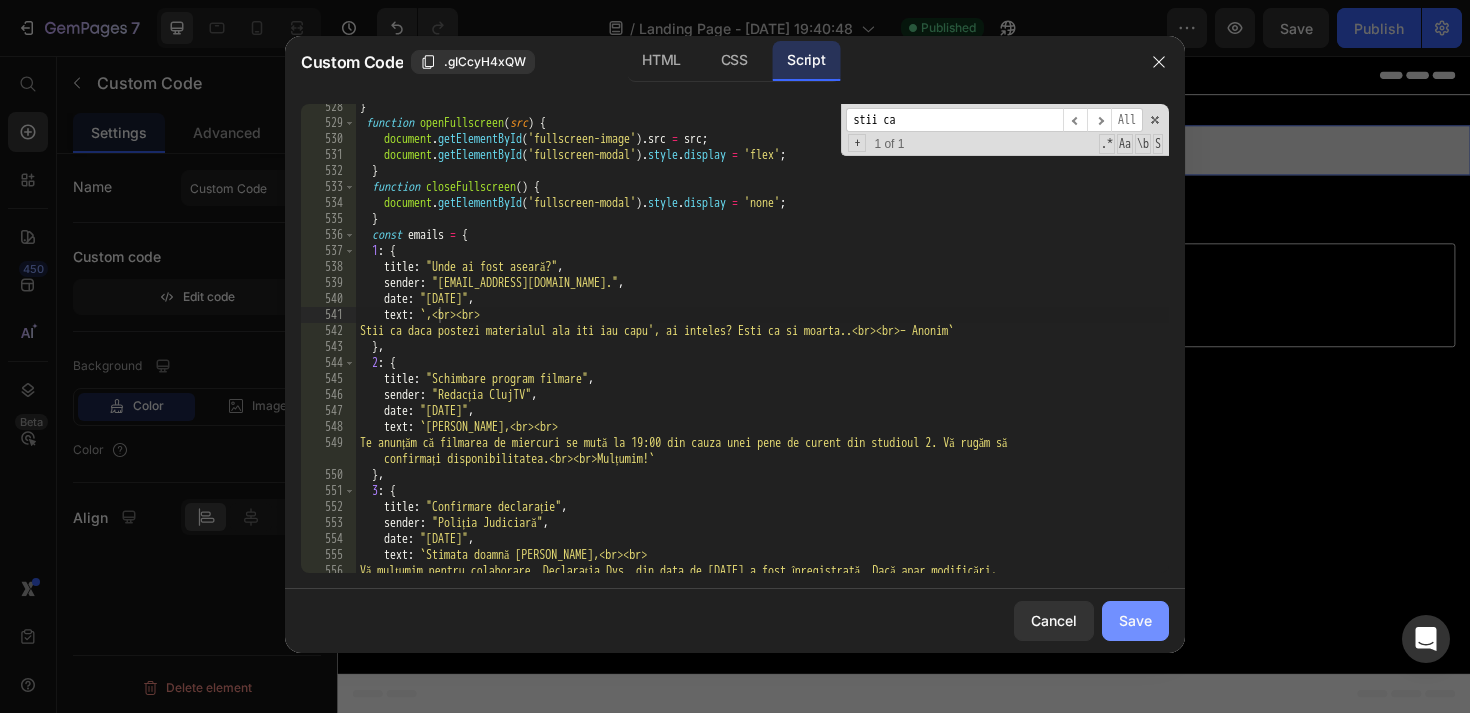 click on "Save" at bounding box center [1135, 620] 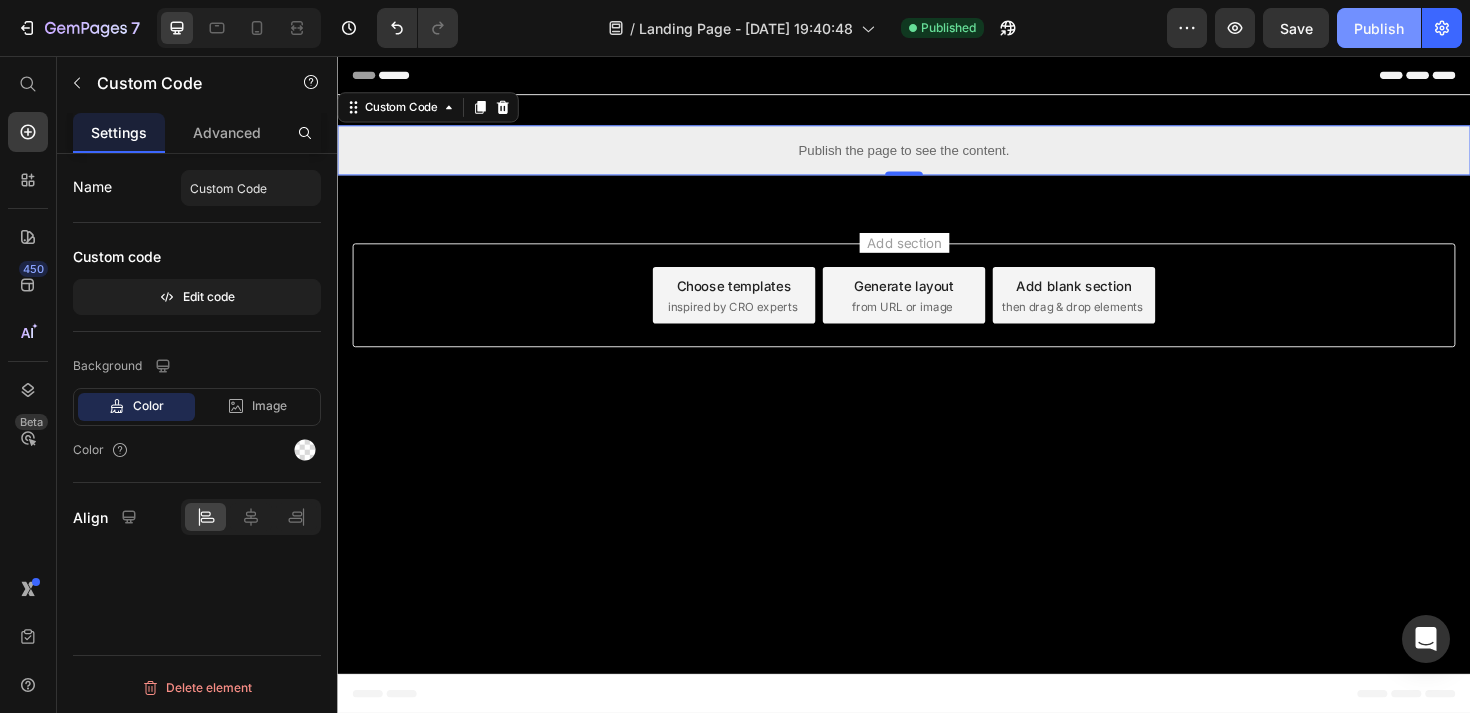 click on "Publish" at bounding box center [1379, 28] 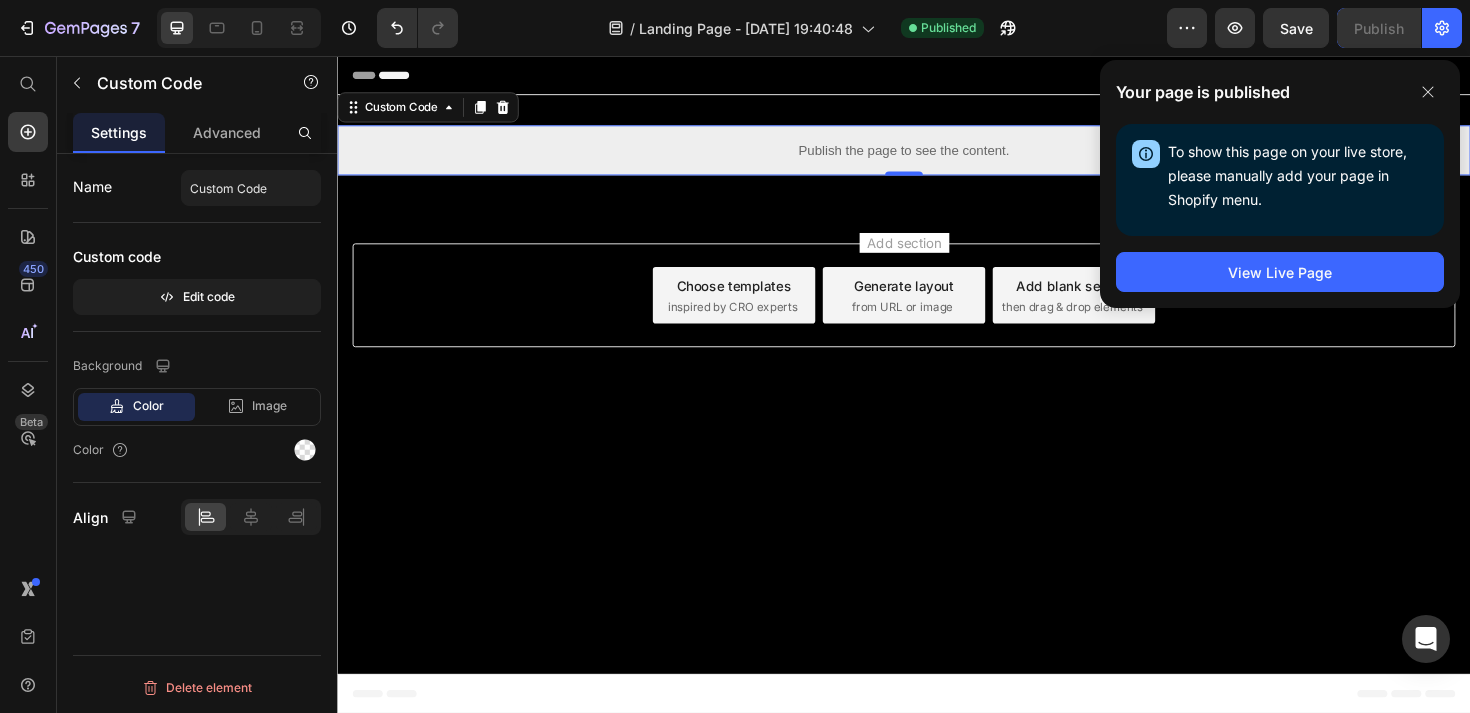click on "Publish the page to see the content." at bounding box center [937, 155] 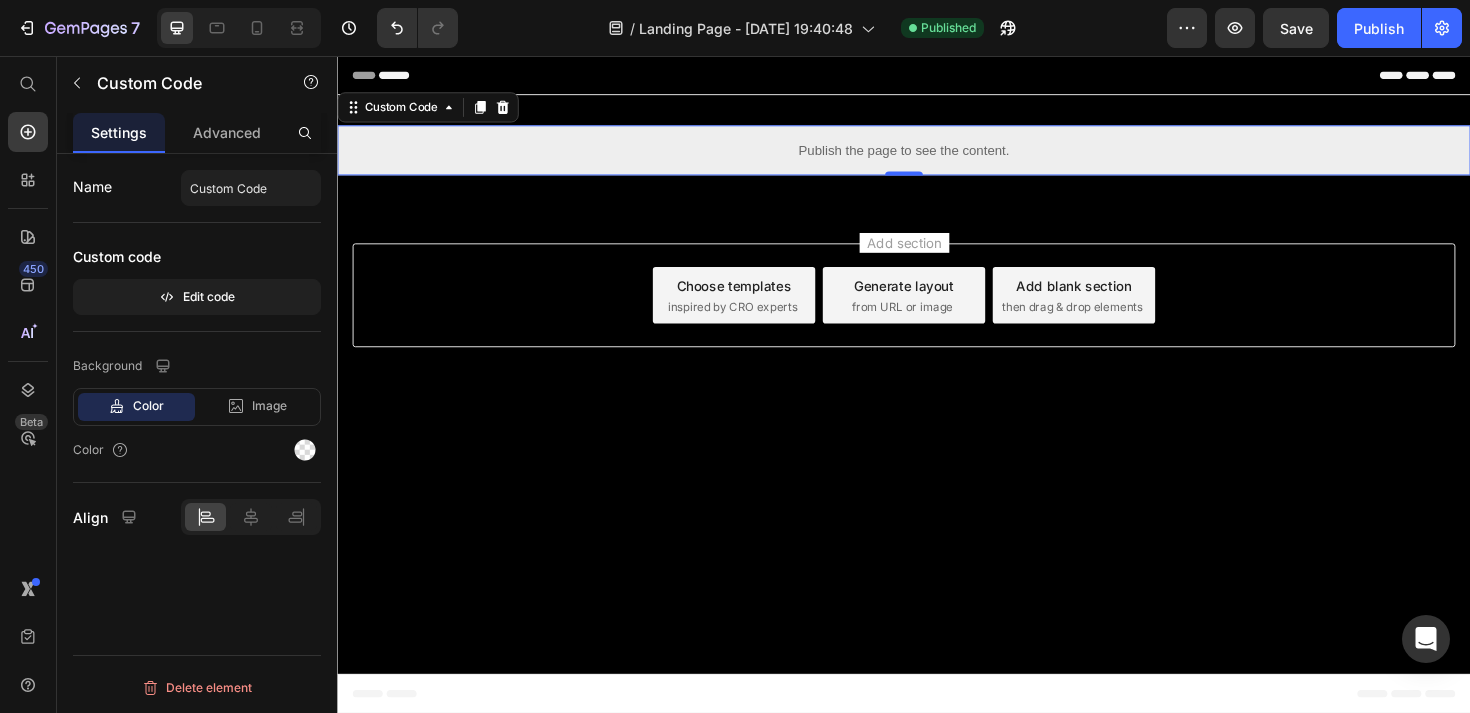 click on "Publish the page to see the content." at bounding box center (937, 155) 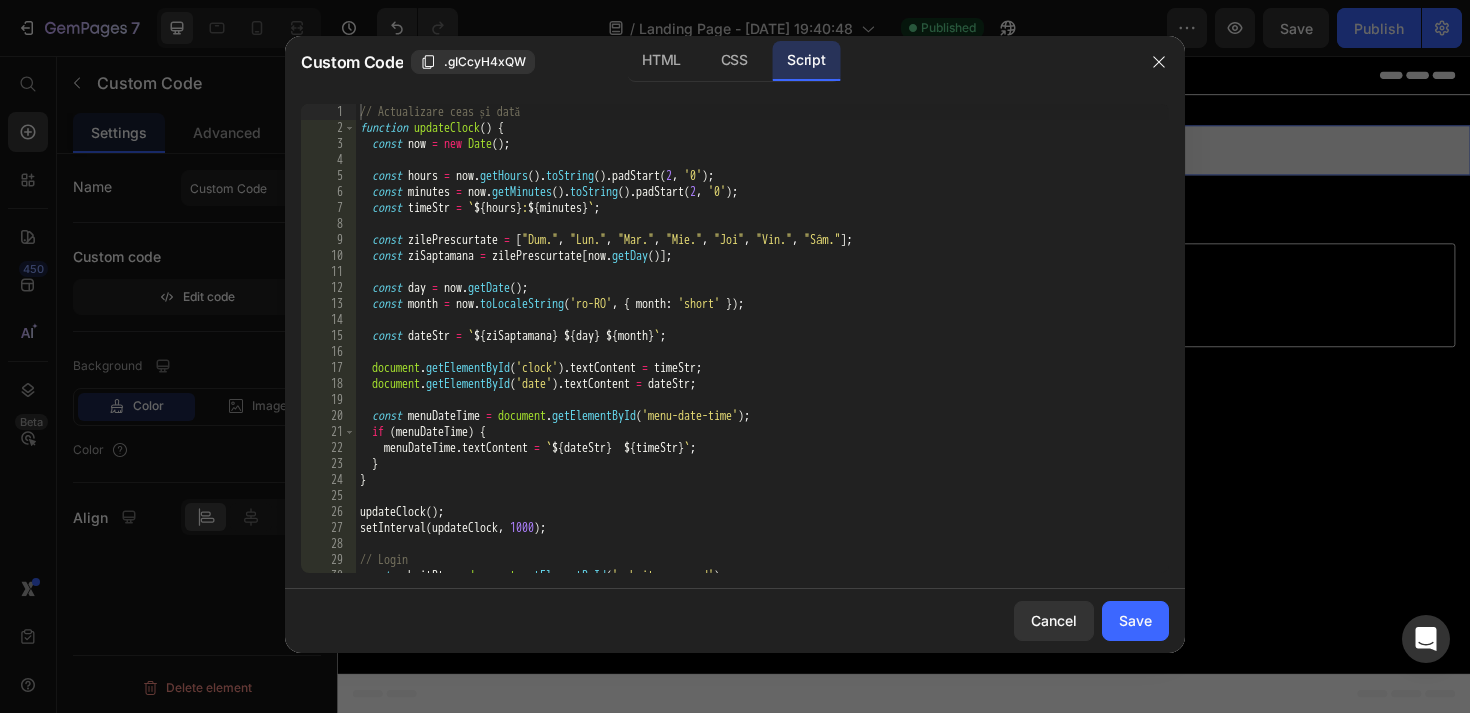 type on "const timeStr = `${hours}:${minutes}`;" 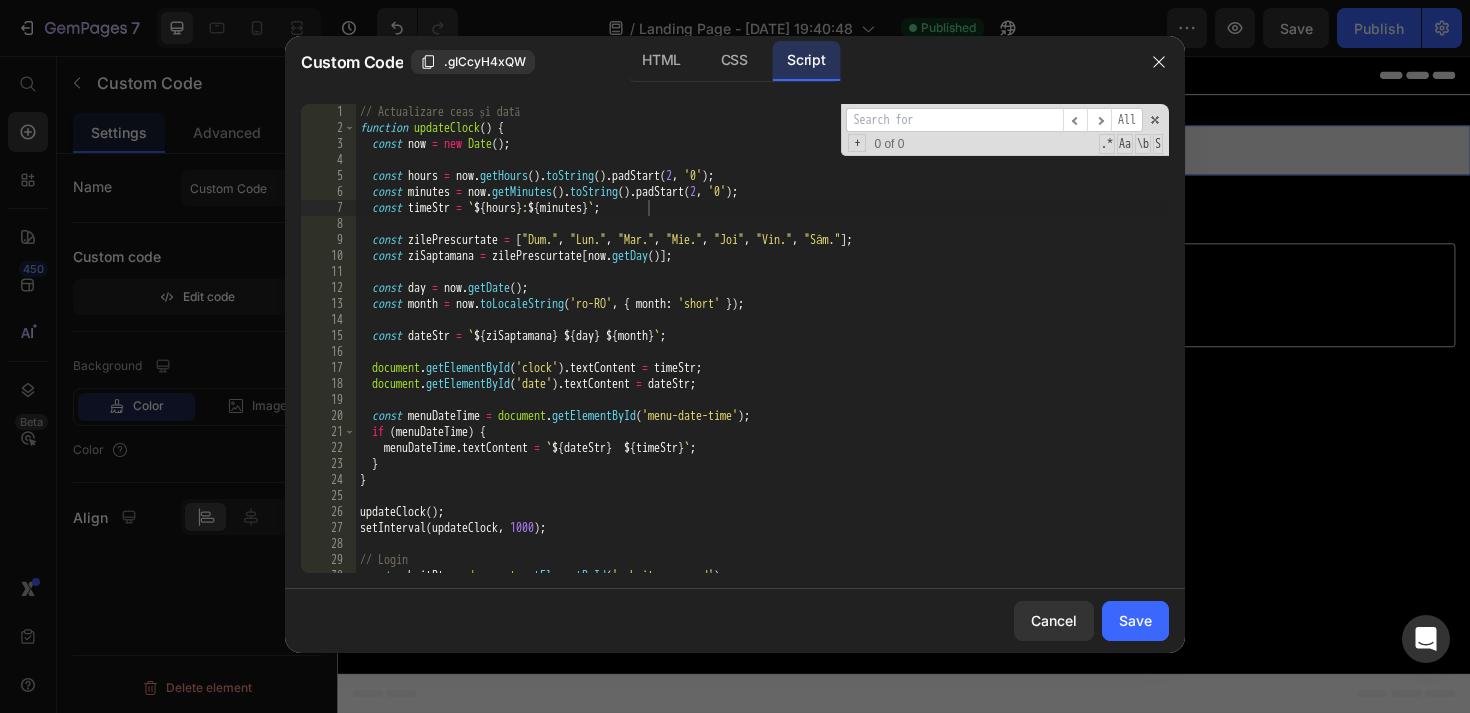 type on "Te-am căutat în fața blocului și n-ai răspuns la telefon. De ce nu-mi răspunzi? Ai spus că vii direct acasă după emisiune." 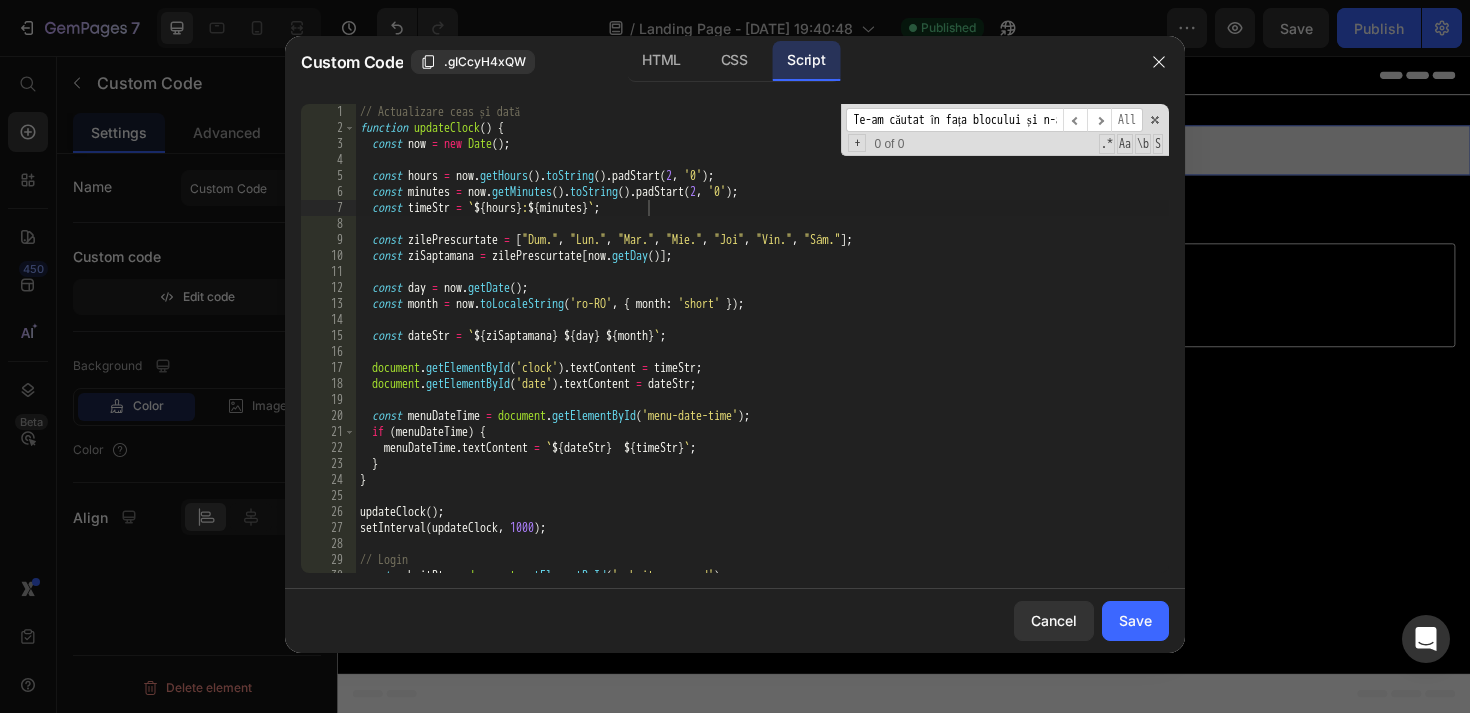 scroll, scrollTop: 0, scrollLeft: 674, axis: horizontal 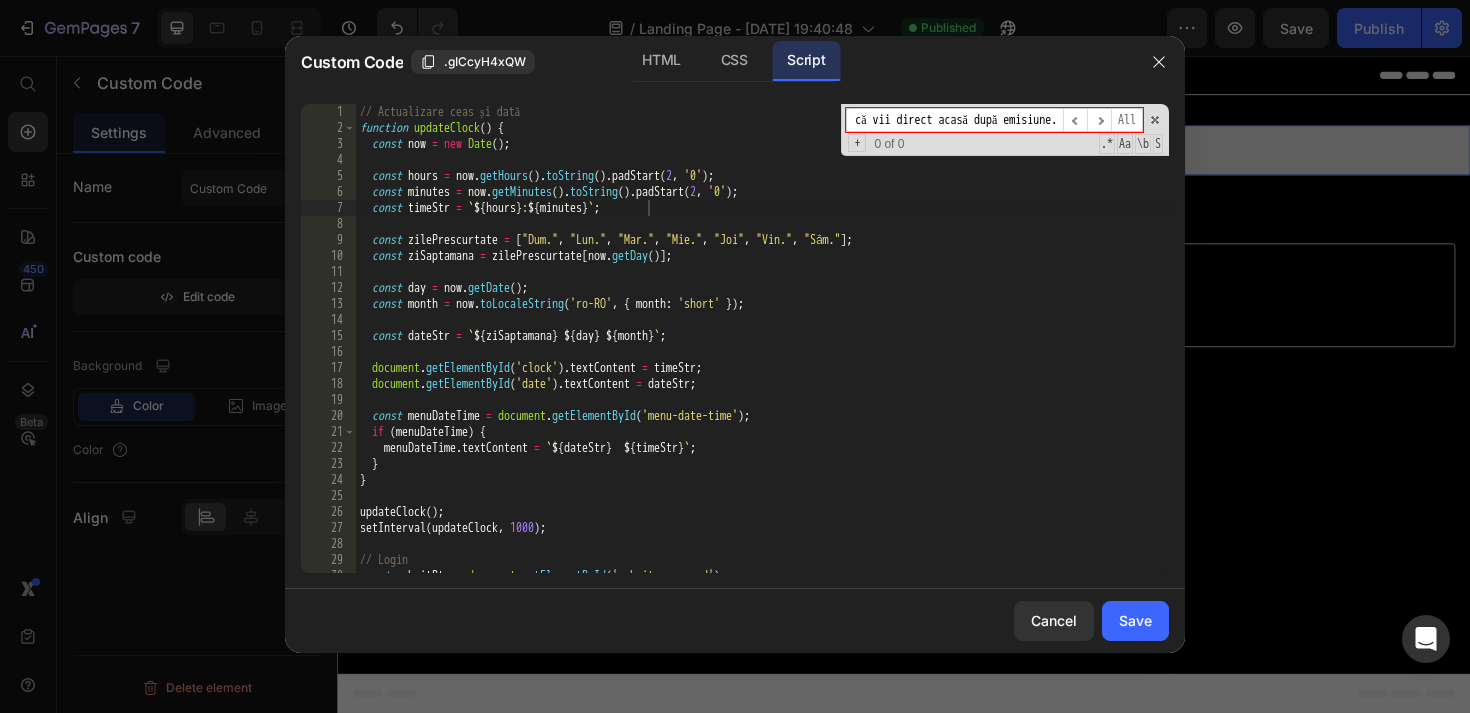 type 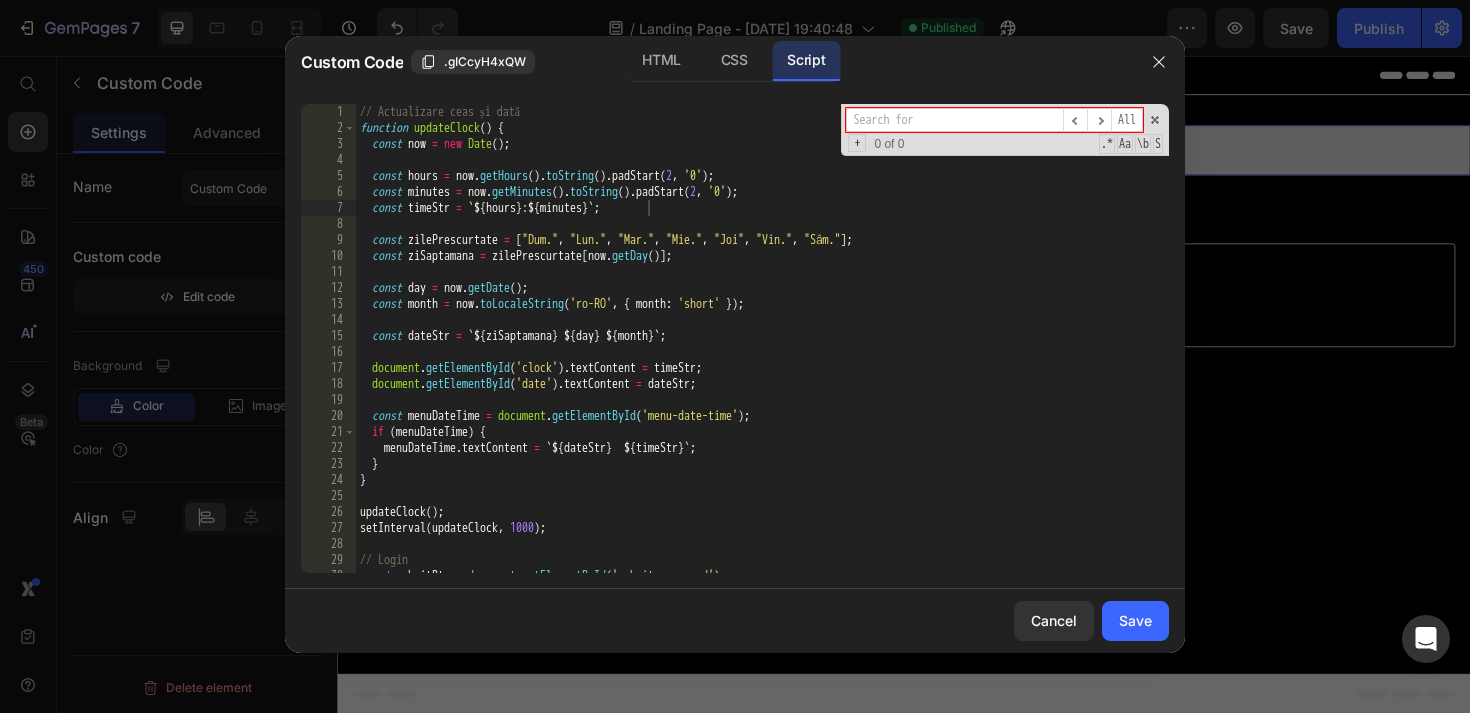 scroll, scrollTop: 0, scrollLeft: 0, axis: both 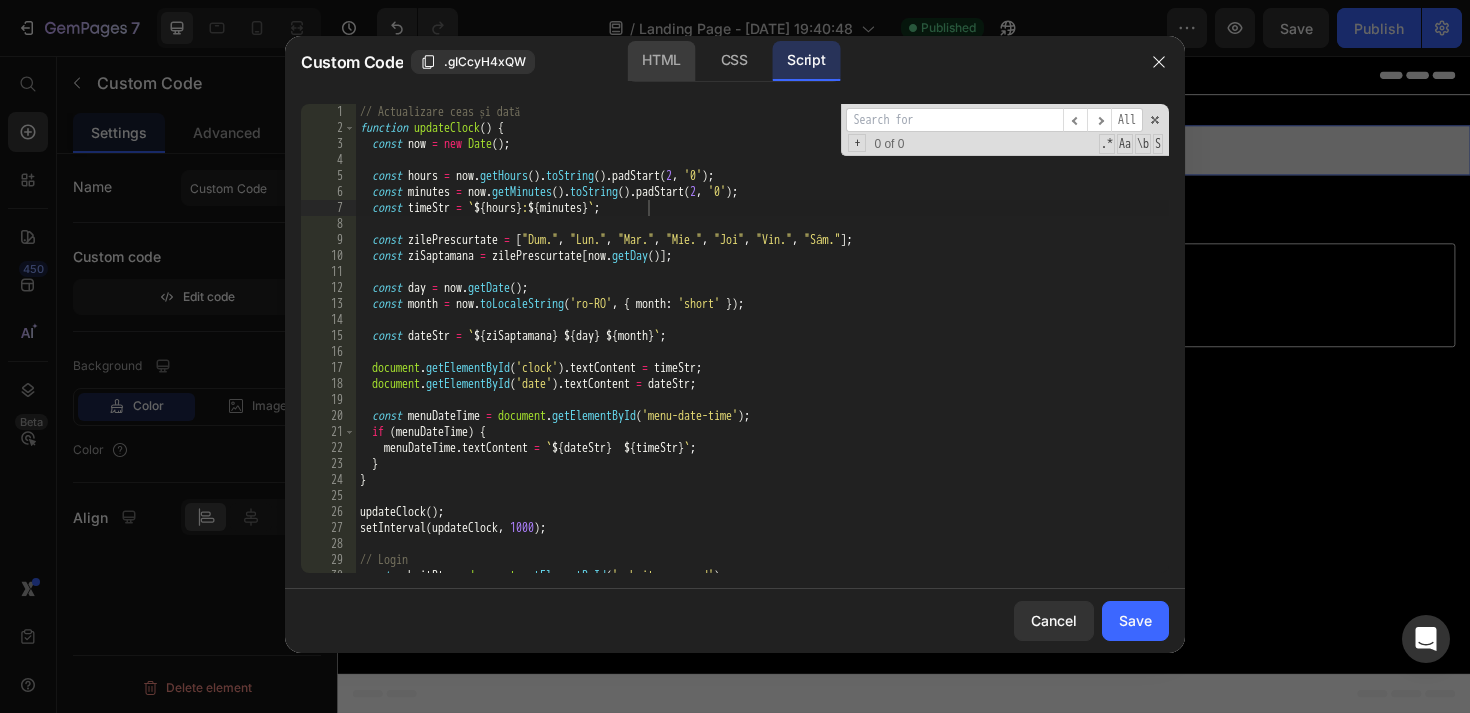 click on "HTML" 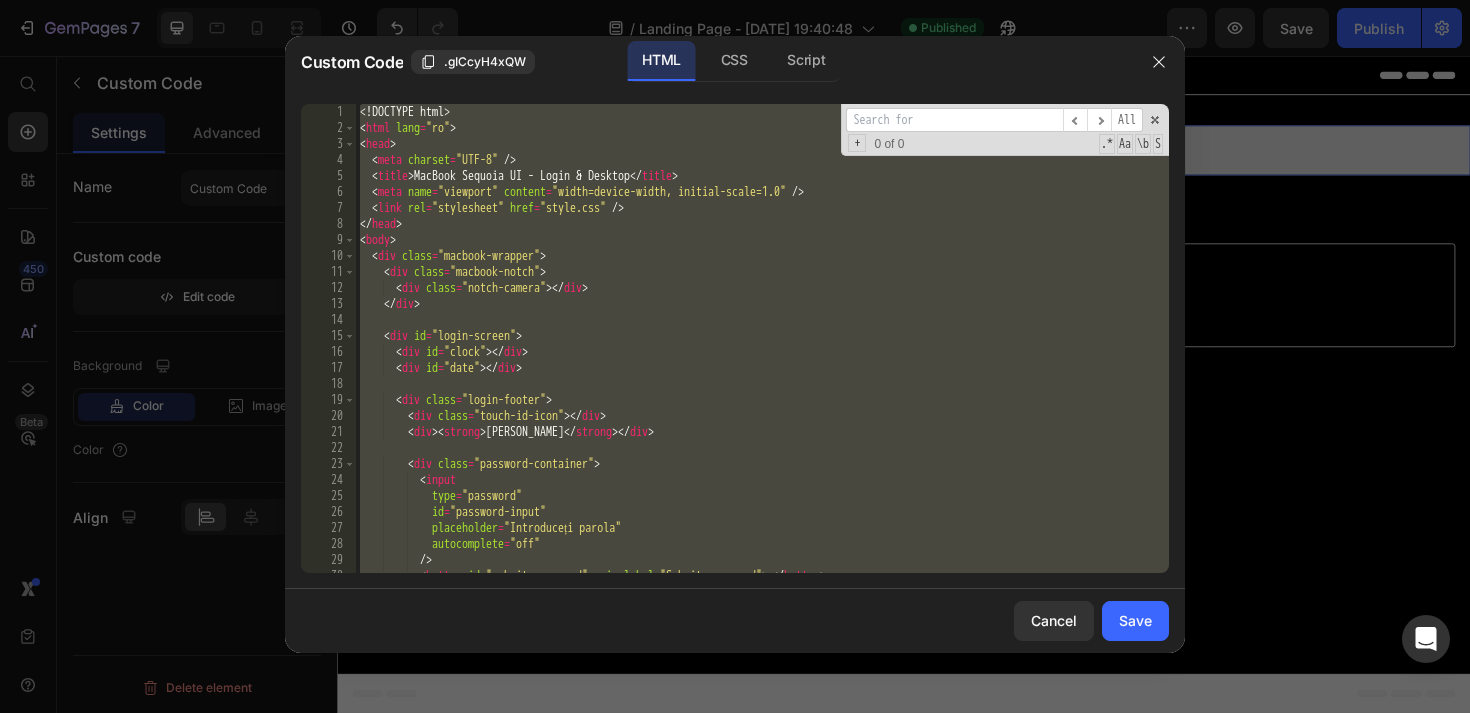 click on "<! DOCTYPE   html > < html   lang = "ro" > < head >    < meta   charset = "UTF-8"   />    < title > MacBook Sequoia UI - Login & Desktop </ title >    < meta   name = "viewport"   content = "width=device-width, initial-scale=1.0"   />    < link   rel = "stylesheet"   href = "style.css"   /> </ head > < body >    < div   class = "macbook-wrapper" >      < div   class = "macbook-notch" >         < div   class = "notch-camera" > </ div >      </ div >      < div   id = "login-screen" >         < div   id = "clock" > </ div >         < div   id = "date" > </ div >         < div   class = "login-footer" >           < div   class = "touch-id-icon" > </ div >           < div > < strong > [PERSON_NAME] </ strong > </ div >           < div   class = "password-container" >              < input                type = "password"                id = "password-input"                placeholder = "Introduceți parola"                autocomplete = "off"              />              < button   id = "submit-password"   = > ›" at bounding box center (762, 354) 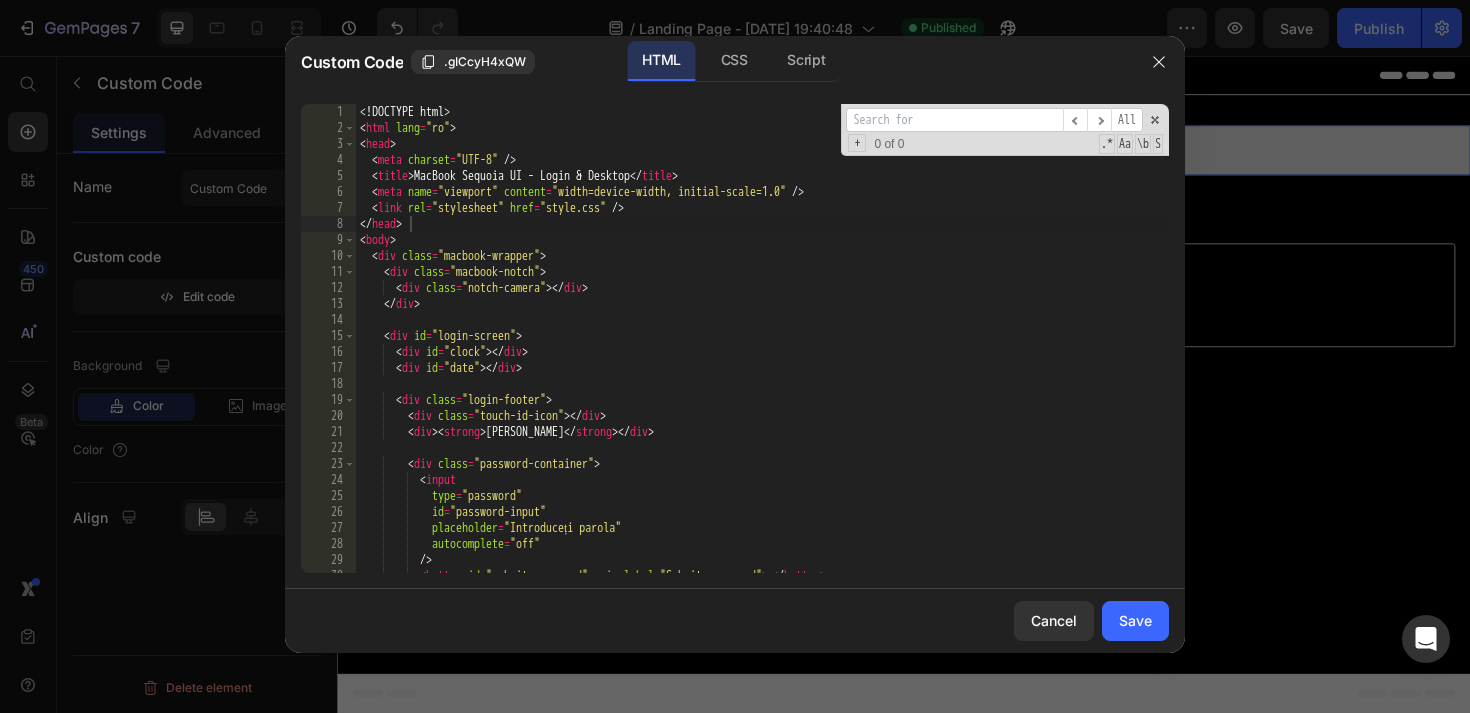 paste on "Te-am căutat în fața blocului și n-ai răspuns la telefon. De ce nu-mi răspunzi? Ai spus că vii direct acasă după emisiune." 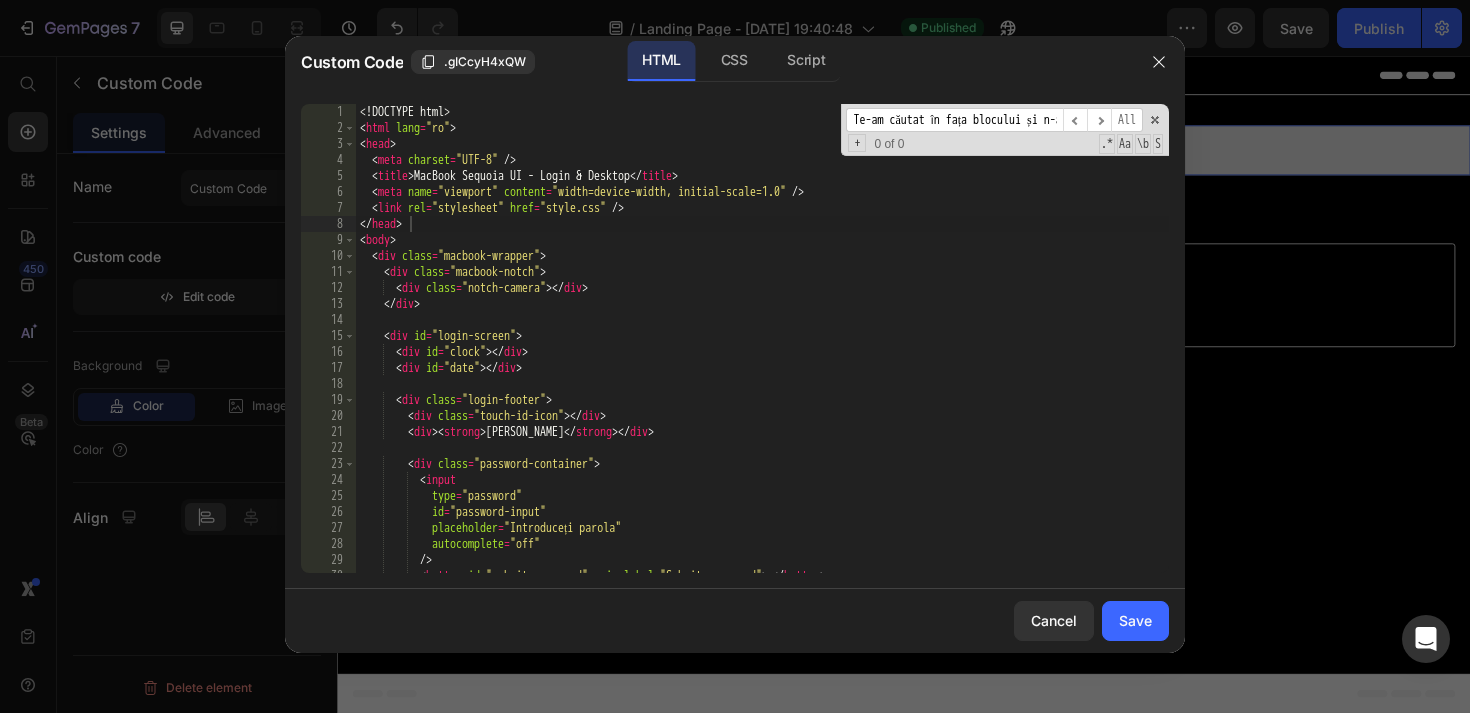 scroll, scrollTop: 0, scrollLeft: 674, axis: horizontal 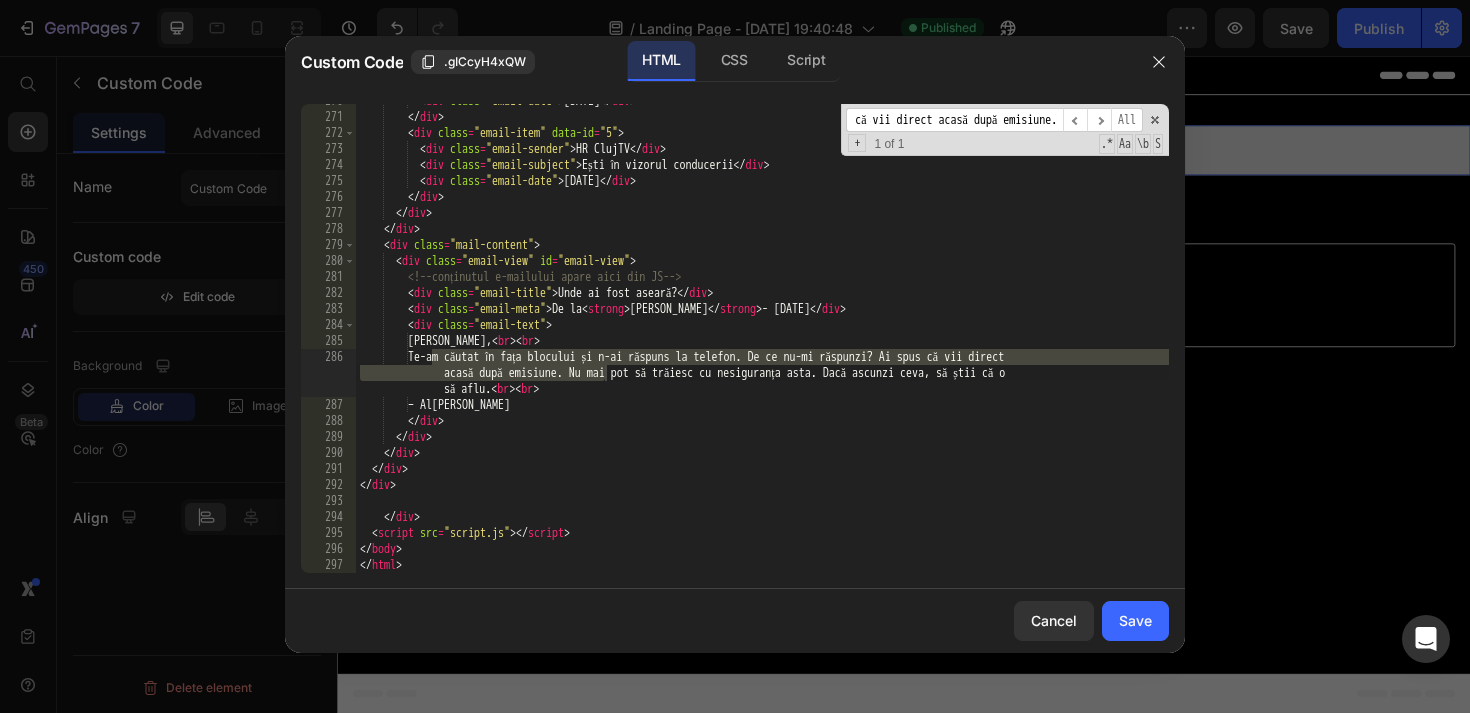 type on "Te-am căutat în fața blocului și n-ai răspuns la telefon. De ce nu-mi răspunzi? Ai spus că vii direct acasă după emisiune." 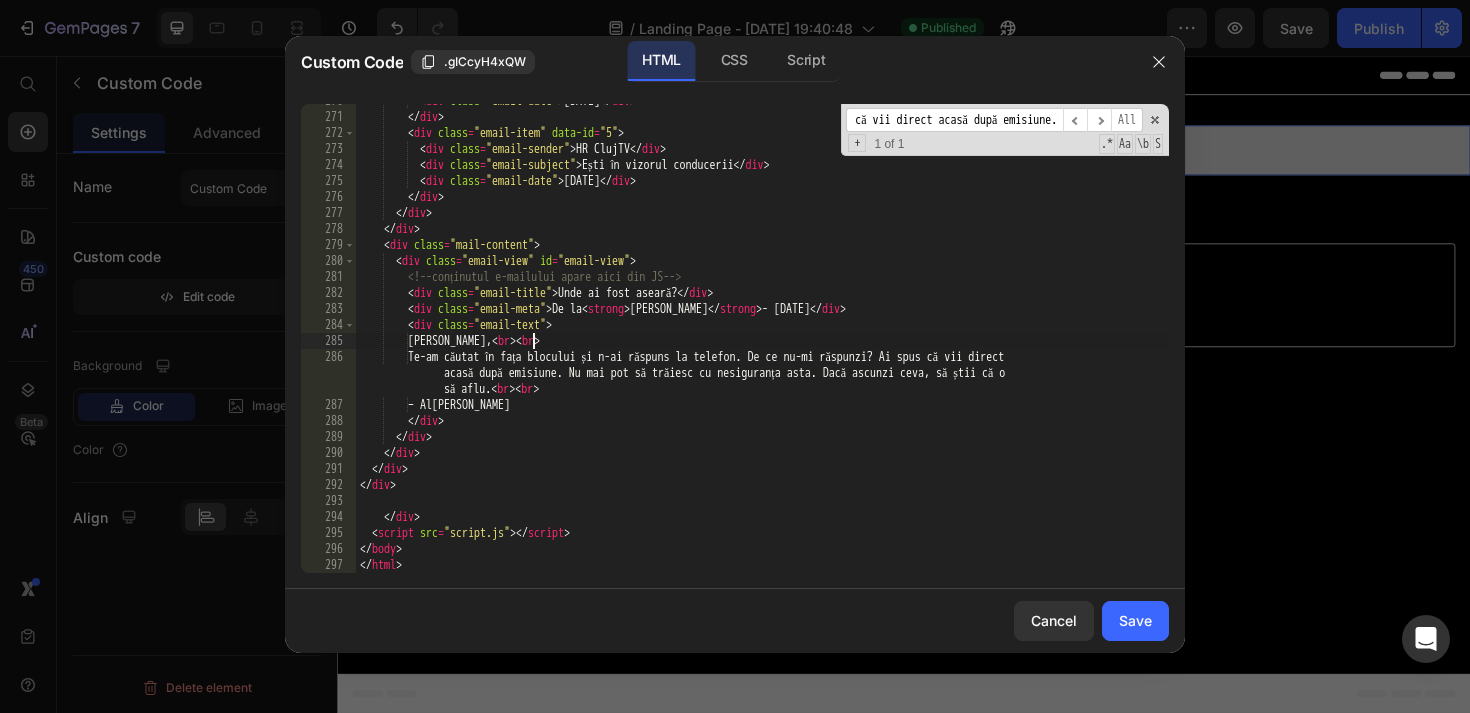 click on "< div   class = "email-date" > [DATE] </ div >           </ div >           < div   class = "email-item"   data-id = "5" >              < div   class = "email-sender" > HR ClujTV </ div >              < div   class = "email-subject" > Ești în vizorul conducerii </ div >              < div   class = "email-date" > [DATE] </ div >           </ div >         </ div >      </ div >      < div   class = "mail-content" >         < div   class = "email-view"   id = "email-view" >           <!--  conținutul e-mailului apare aici din JS  -->           < div   class = "email-title" > Unde ai fost aseară? </ div >           < div   class = "email-meta" > De la  < strong > [PERSON_NAME] </ strong >  - [DATE] </ div >           < div   class = "email-text" >             [PERSON_NAME], < br > < br >             Te-am căutat în fața blocului și n-ai răspuns la telefon. De ce nu-mi răspunzi? Ai spus că vii direct                                să aflu. < br > < br >             – [PERSON_NAME]" at bounding box center [762, 343] 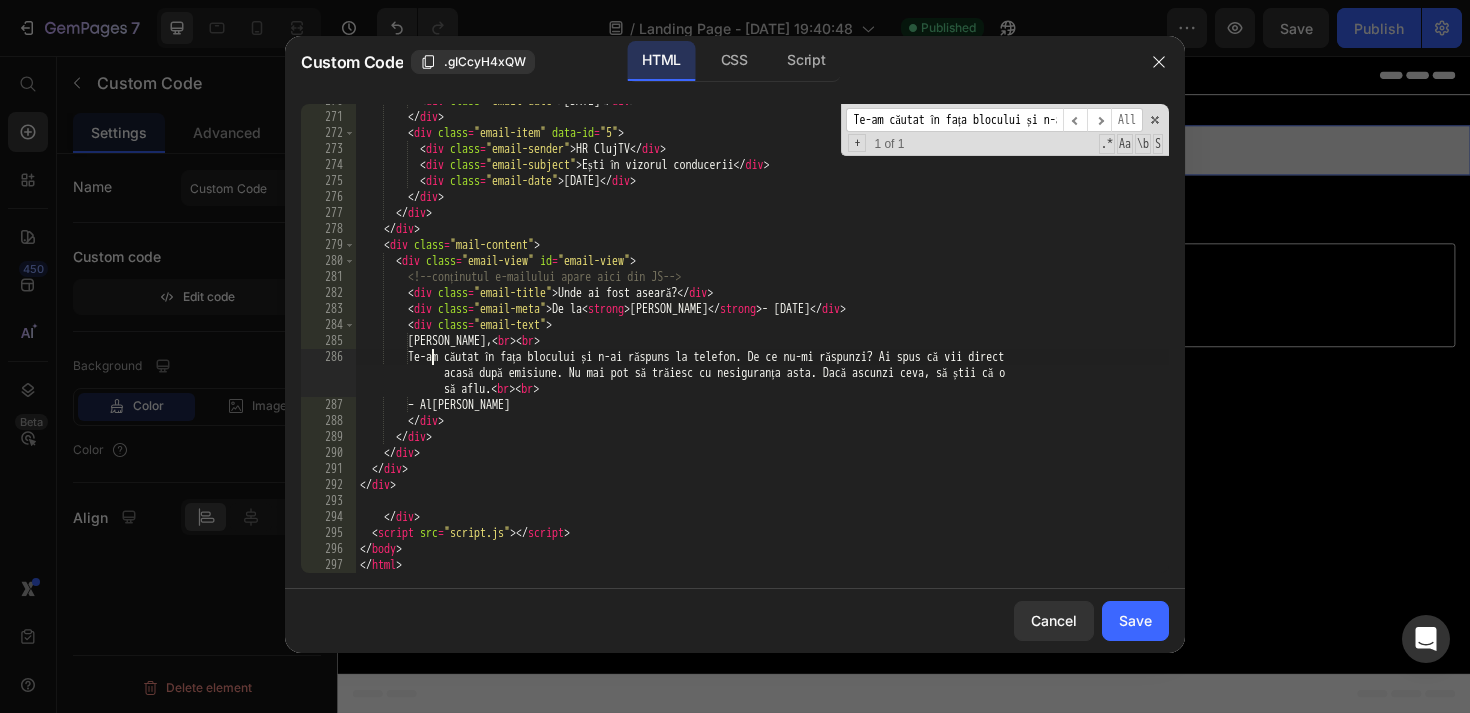 click on "< div   class = "email-date" > [DATE] </ div >           </ div >           < div   class = "email-item"   data-id = "5" >              < div   class = "email-sender" > HR ClujTV </ div >              < div   class = "email-subject" > Ești în vizorul conducerii </ div >              < div   class = "email-date" > [DATE] </ div >           </ div >         </ div >      </ div >      < div   class = "mail-content" >         < div   class = "email-view"   id = "email-view" >           <!--  conținutul e-mailului apare aici din JS  -->           < div   class = "email-title" > Unde ai fost aseară? </ div >           < div   class = "email-meta" > De la  < strong > [PERSON_NAME] </ strong >  - [DATE] </ div >           < div   class = "email-text" >             [PERSON_NAME], < br > < br >             Te-am căutat în fața blocului și n-ai răspuns la telefon. De ce nu-mi răspunzi? Ai spus că vii direct                                să aflu. < br > < br >             – [PERSON_NAME]" at bounding box center (762, 343) 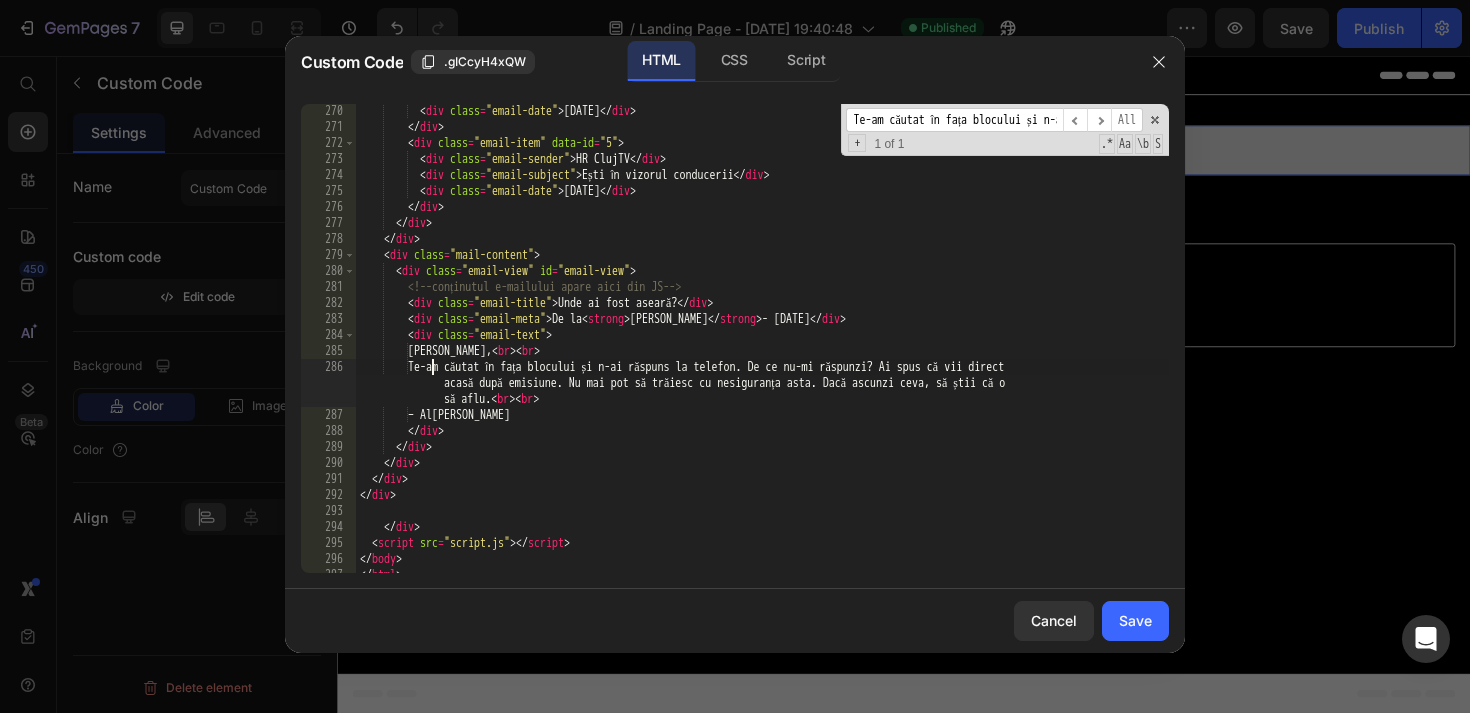 scroll, scrollTop: 4510, scrollLeft: 0, axis: vertical 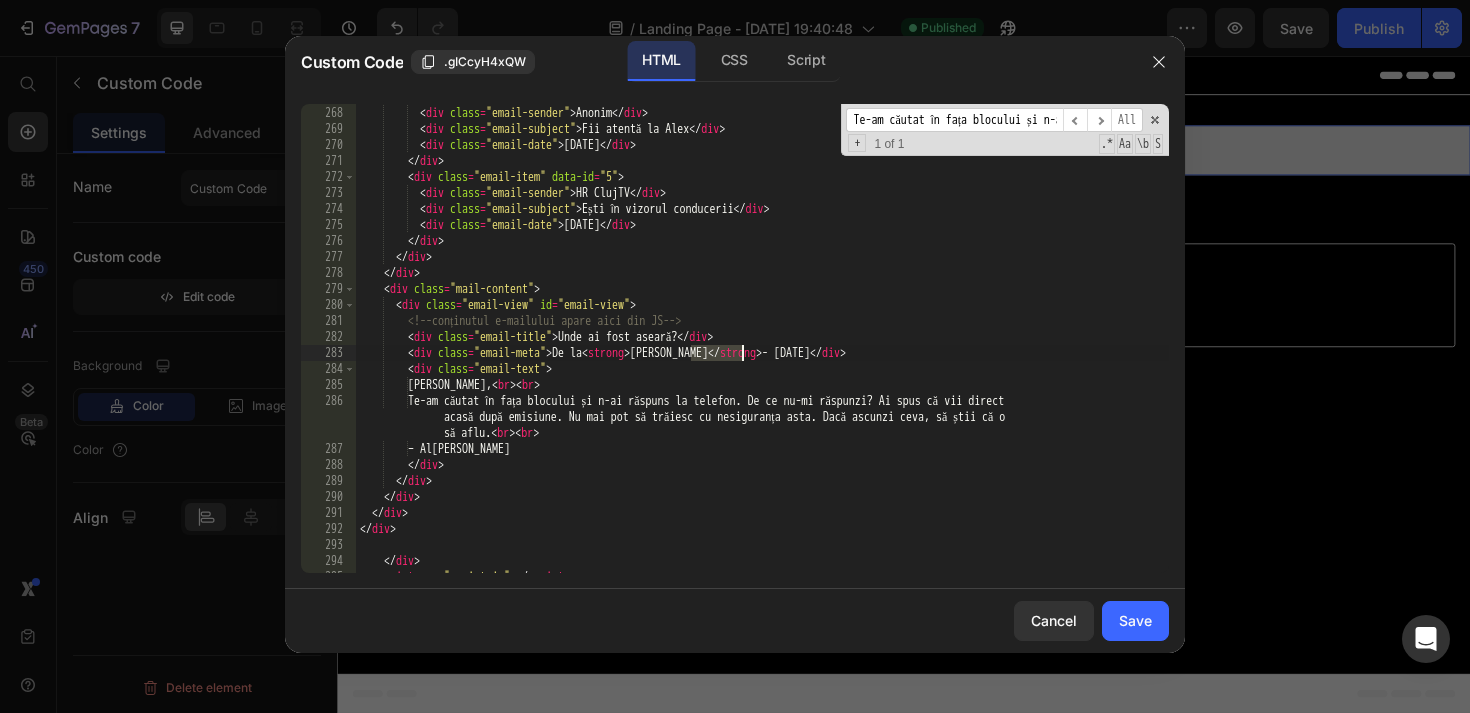 drag, startPoint x: 691, startPoint y: 356, endPoint x: 739, endPoint y: 357, distance: 48.010414 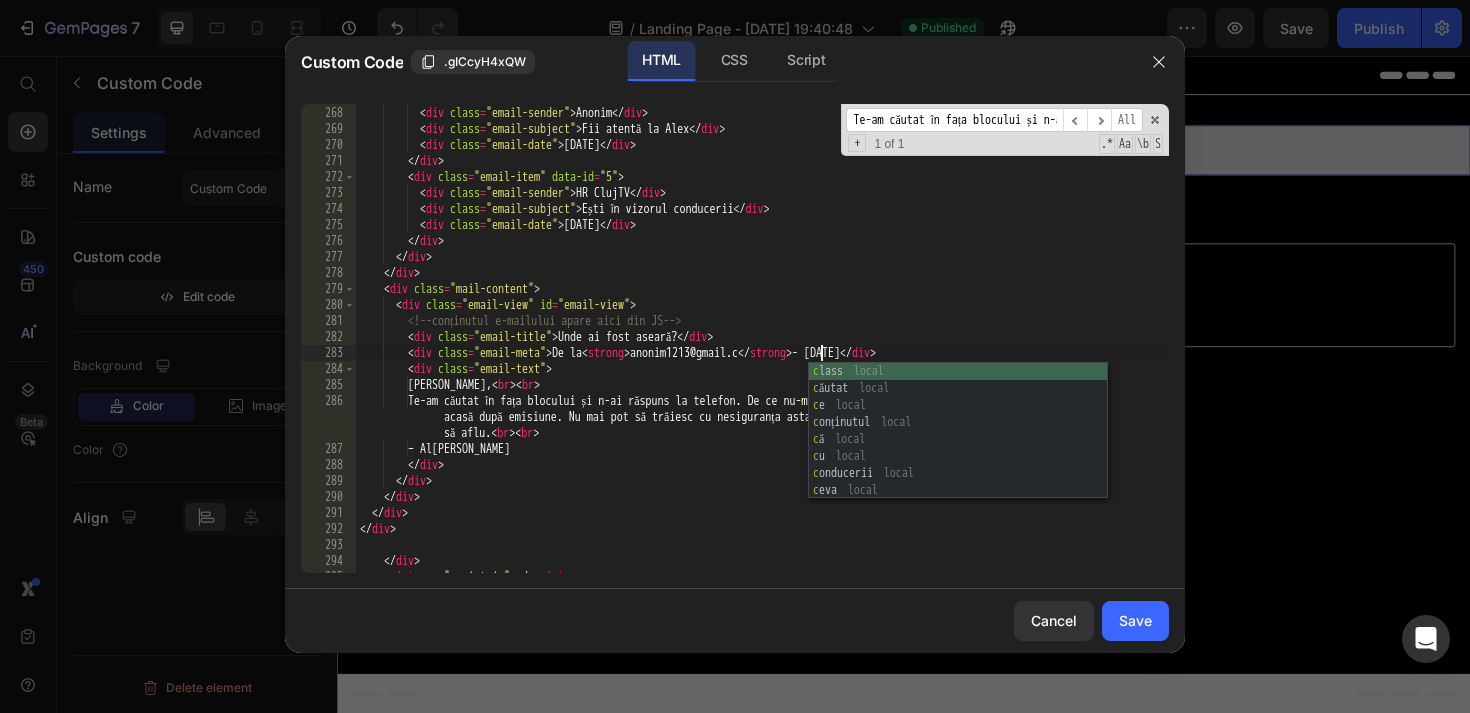 scroll, scrollTop: 0, scrollLeft: 39, axis: horizontal 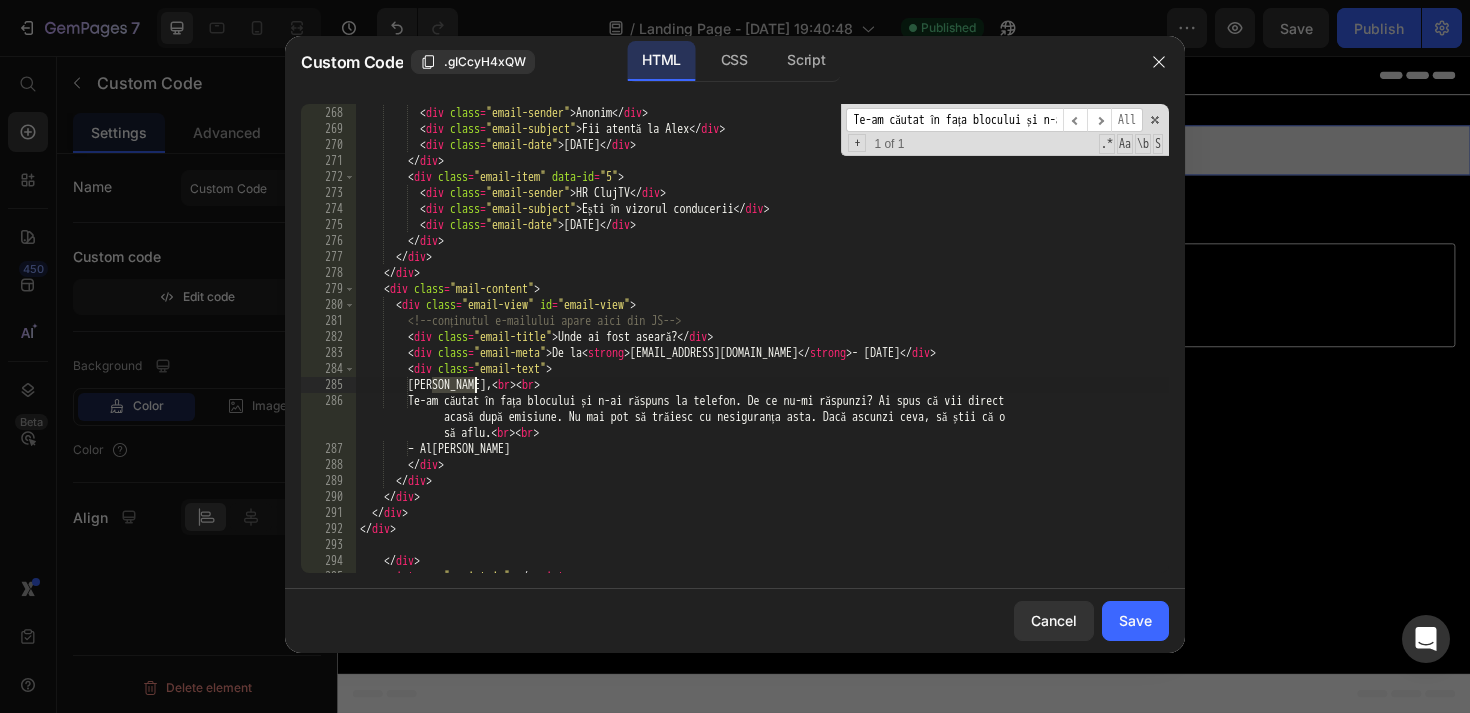 drag, startPoint x: 431, startPoint y: 388, endPoint x: 472, endPoint y: 388, distance: 41 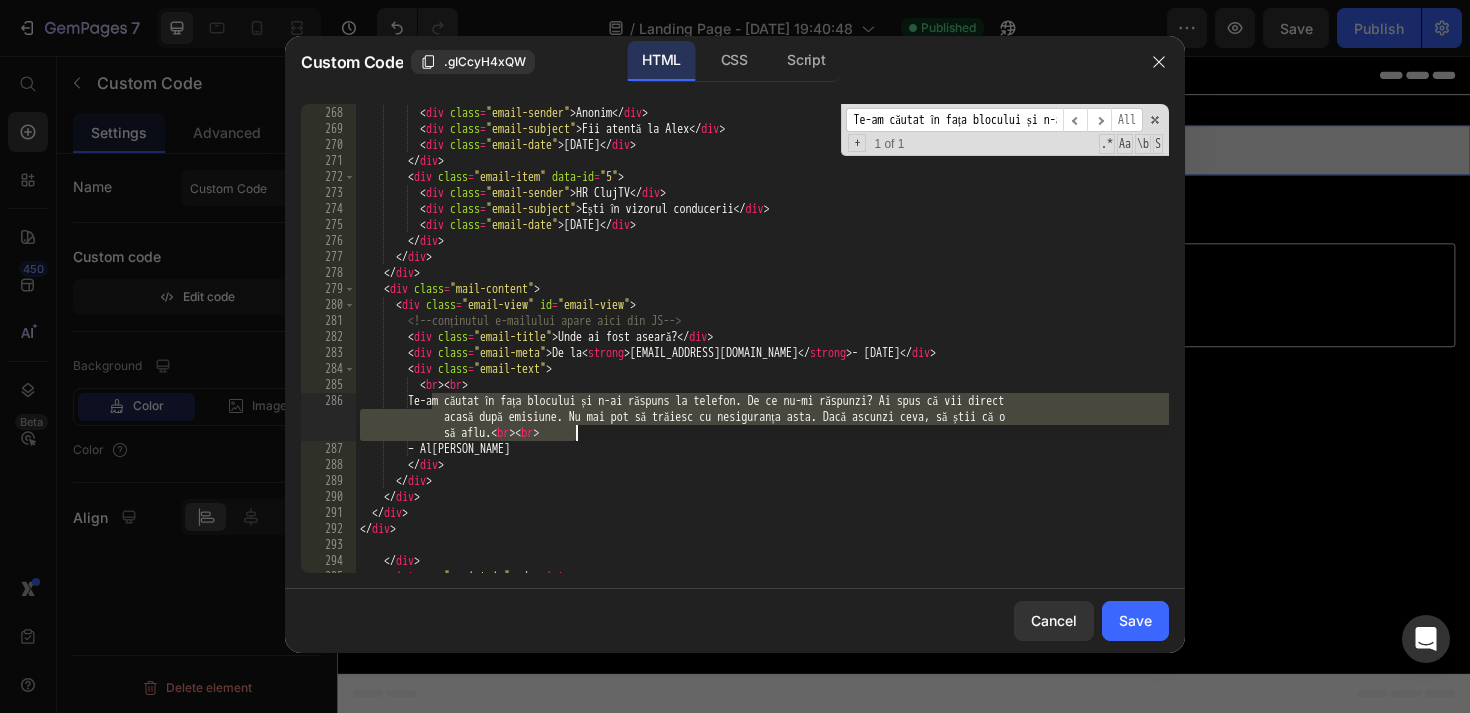 drag, startPoint x: 432, startPoint y: 402, endPoint x: 591, endPoint y: 425, distance: 160.6549 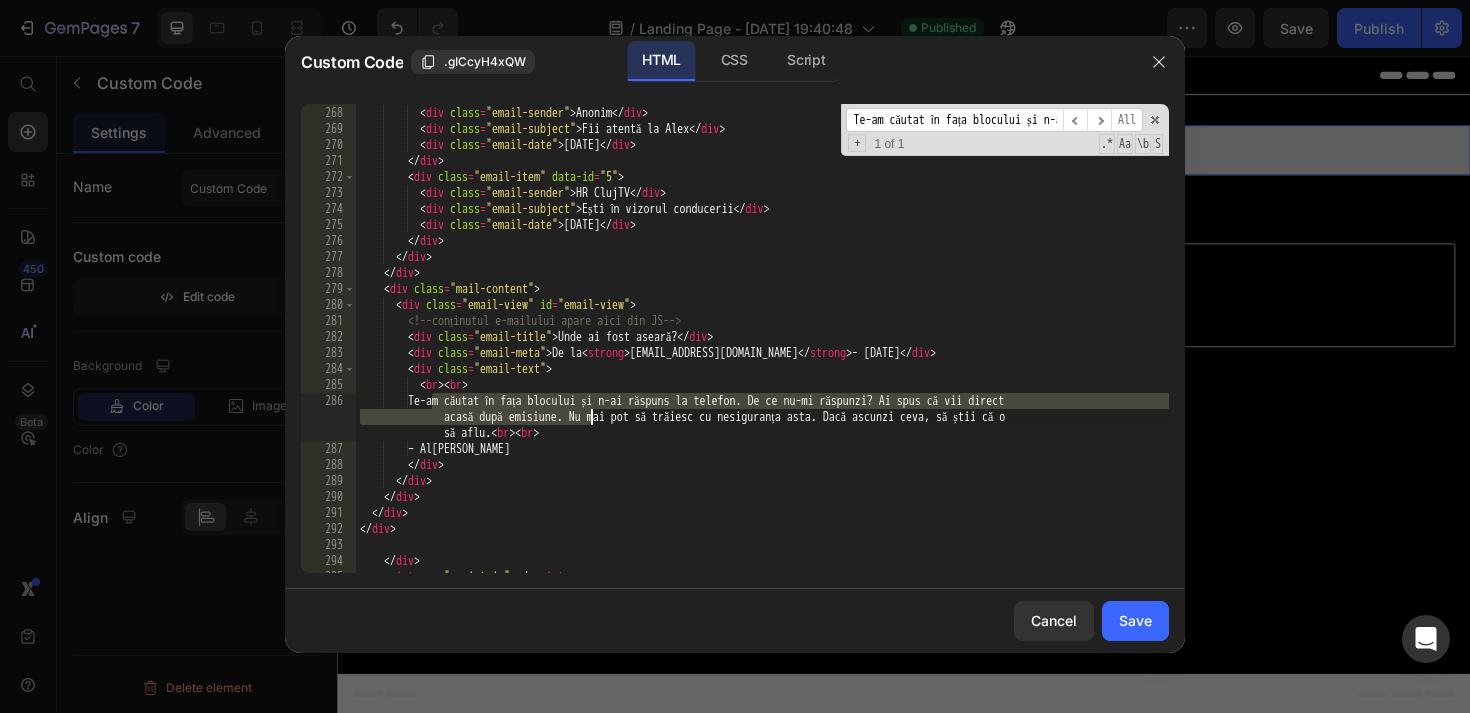 click on "< div   class = "email-item"   data-id = "4" >              < div   class = "email-sender" > Anonim </ div >              < div   class = "email-subject" > Fii atentă la Alex </ div >              < div   class = "email-date" > [DATE] </ div >           </ div >           < div   class = "email-item"   data-id = "5" >              < div   class = "email-sender" > HR ClujTV </ div >              < div   class = "email-subject" > Ești în vizorul conducerii </ div >              < div   class = "email-date" > [DATE] </ div >           </ div >         </ div >      </ div >      < div   class = "mail-content" >         < div   class = "email-view"   id = "email-view" >           <!--  conținutul e-mailului apare aici din JS  -->           < div   class = "email-title" > Unde ai fost aseară? </ div >           < div   class = "email-meta" > De la  < strong > [EMAIL_ADDRESS][DOMAIN_NAME] </ strong >  - [DATE] </ div >           < div   class = "email-text" >              < br > < br >           să aflu. < >" at bounding box center [762, 339] 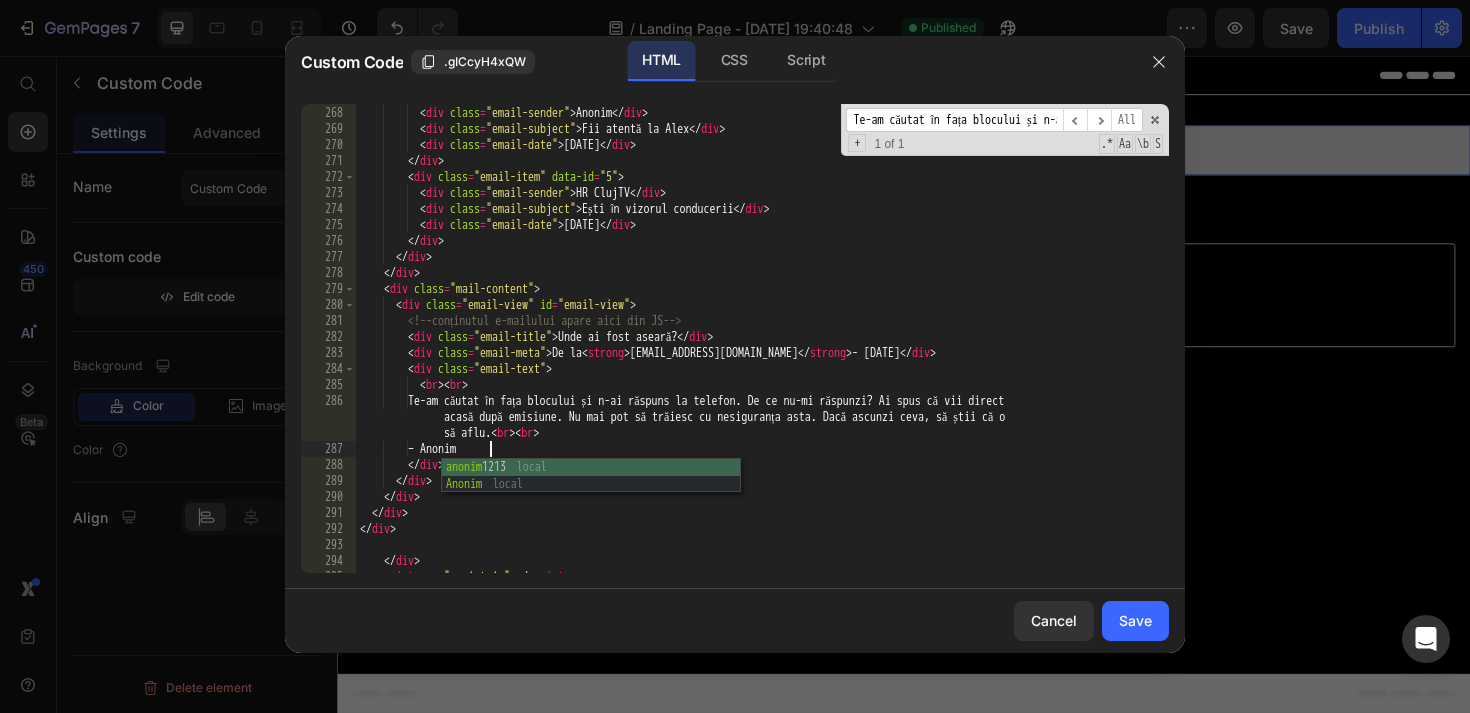 scroll, scrollTop: 0, scrollLeft: 9, axis: horizontal 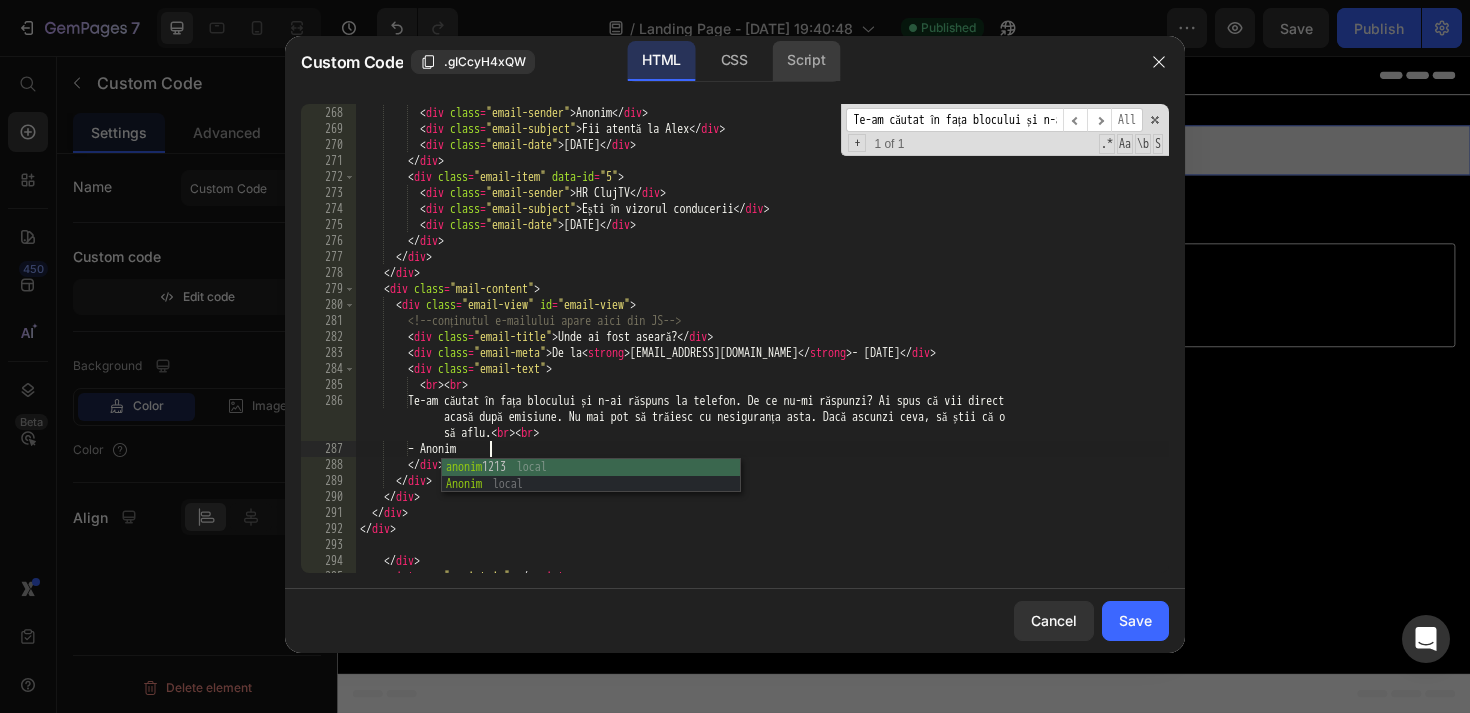 click on "Script" 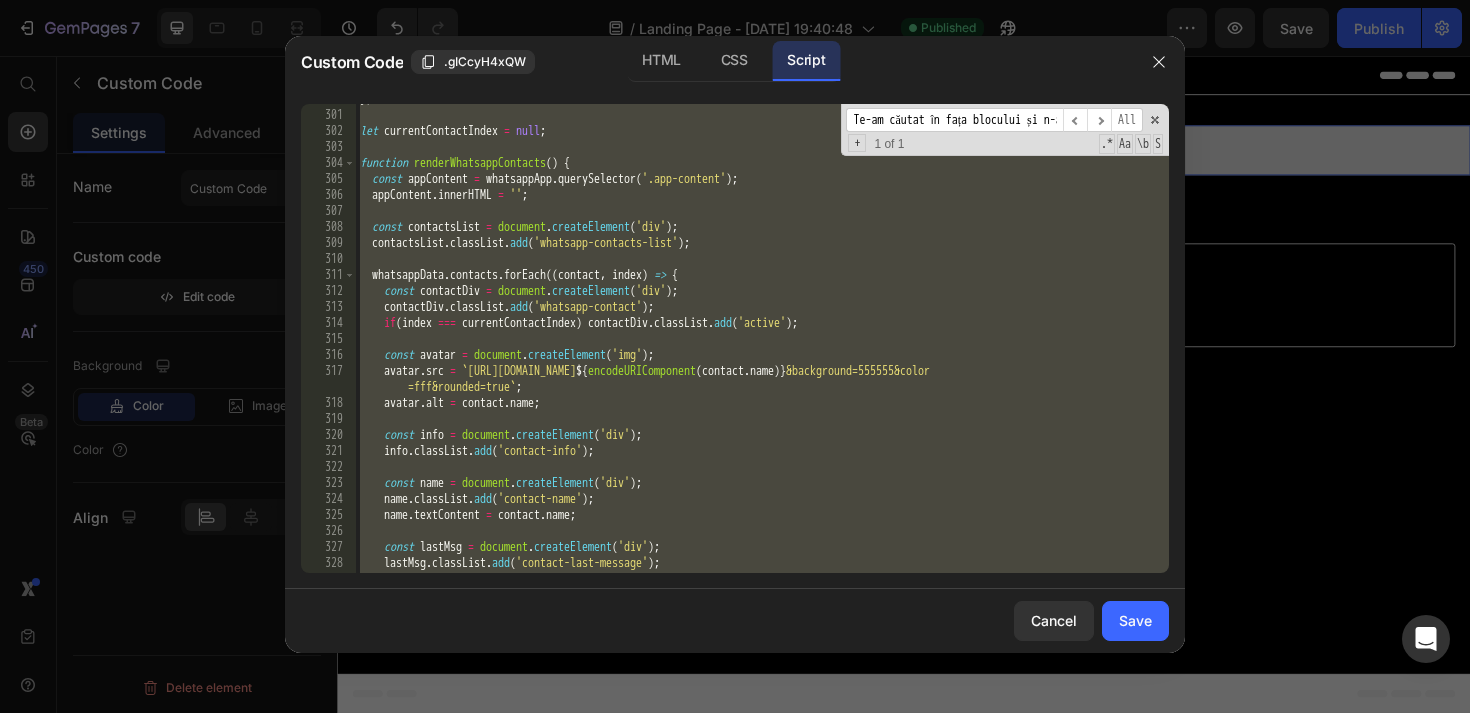 scroll, scrollTop: 4813, scrollLeft: 0, axis: vertical 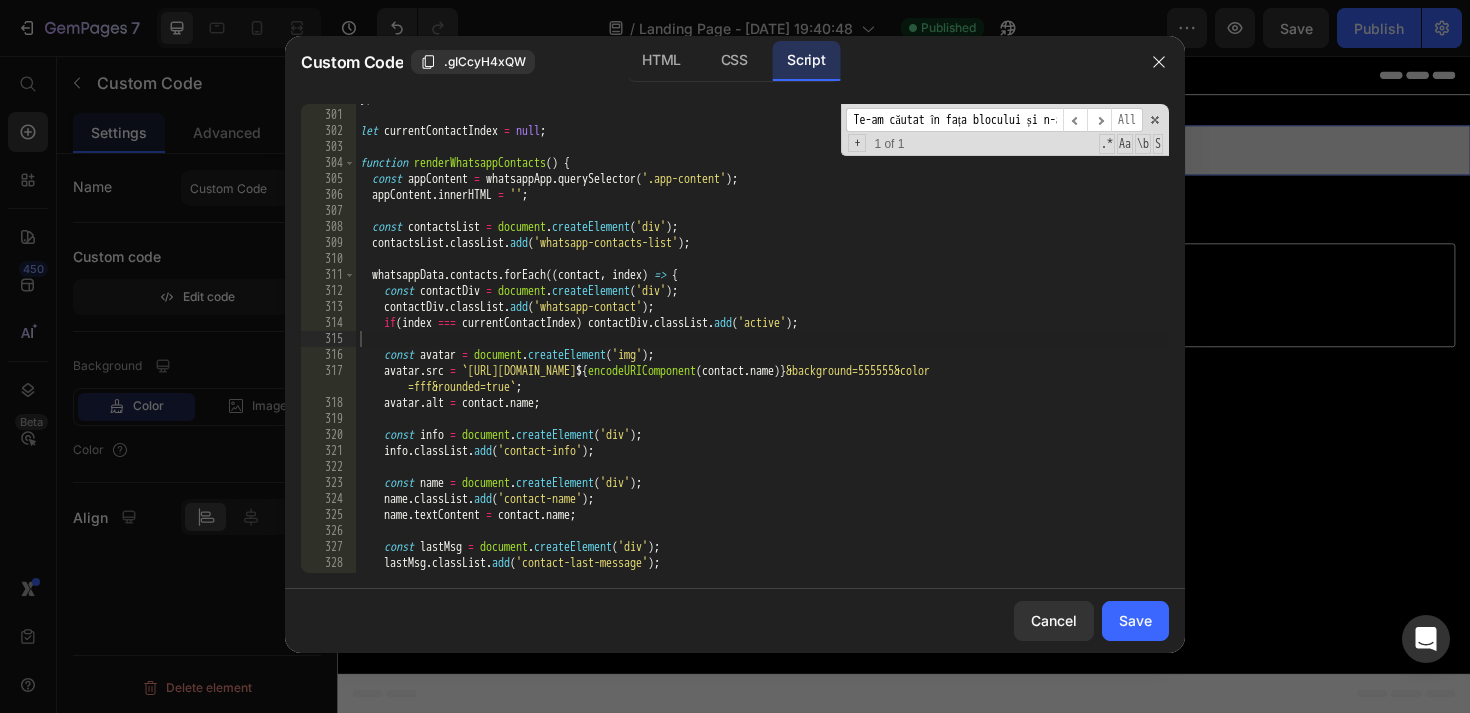 click on "Te-am căutat în fața blocului și n-ai răspuns la telefon. De ce nu-mi răspunzi? Ai spus că vii direct acasă după emisiune." at bounding box center (954, 120) 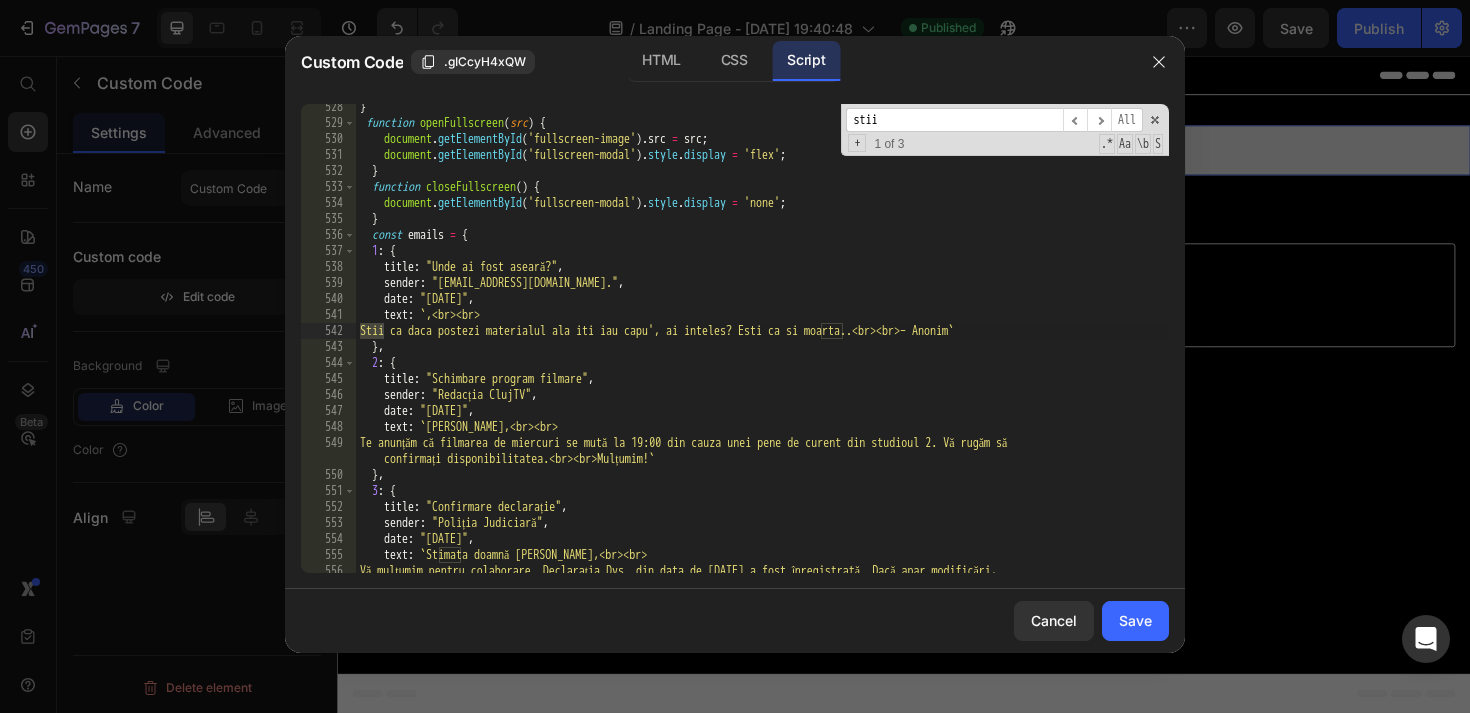 scroll, scrollTop: 8485, scrollLeft: 0, axis: vertical 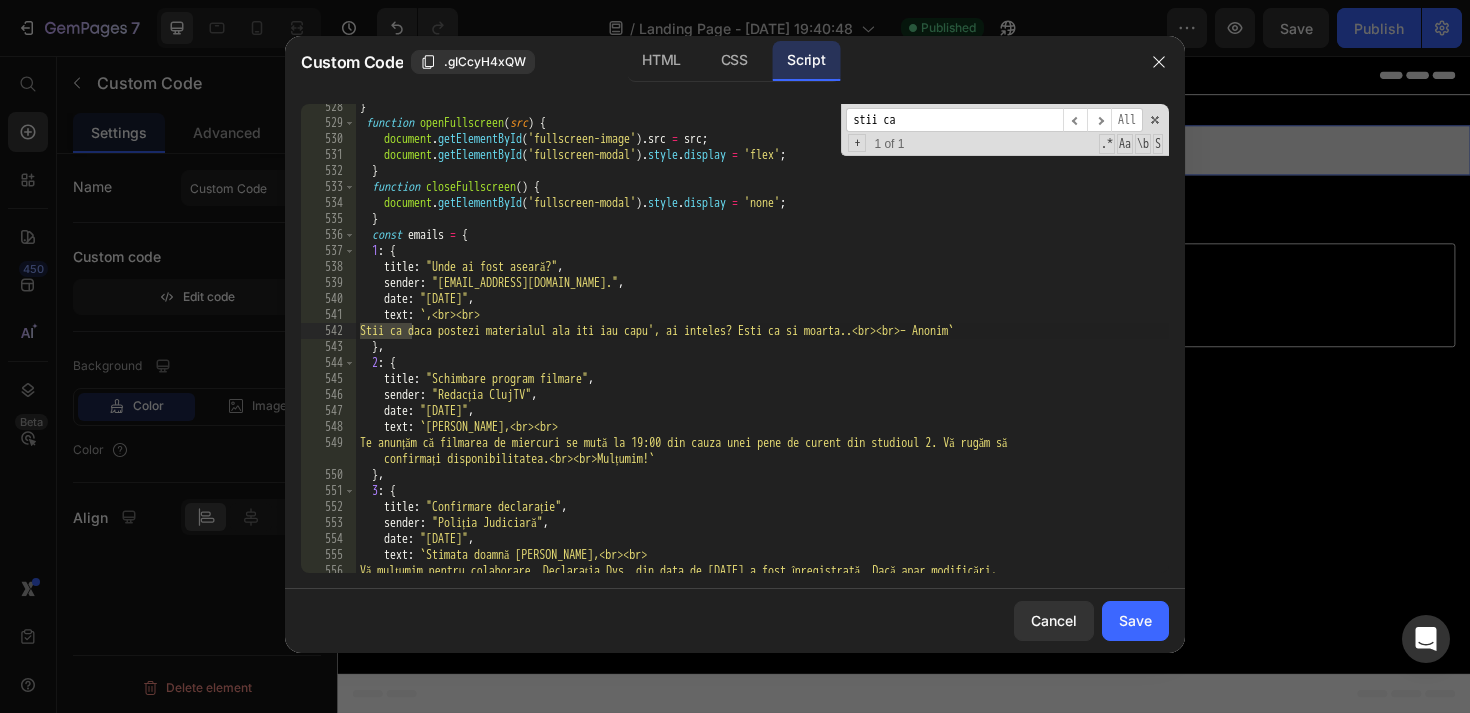 type on "stii ca" 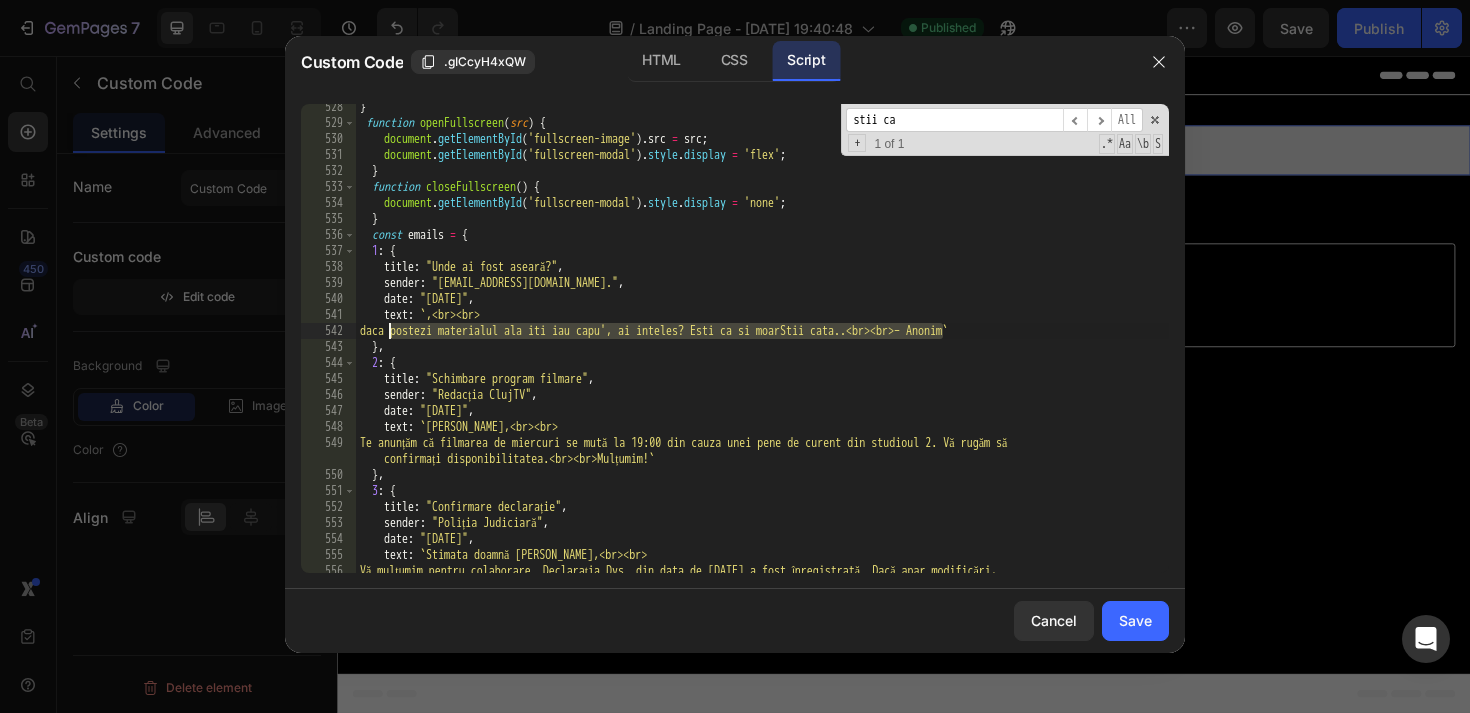 drag, startPoint x: 944, startPoint y: 333, endPoint x: 390, endPoint y: 335, distance: 554.0036 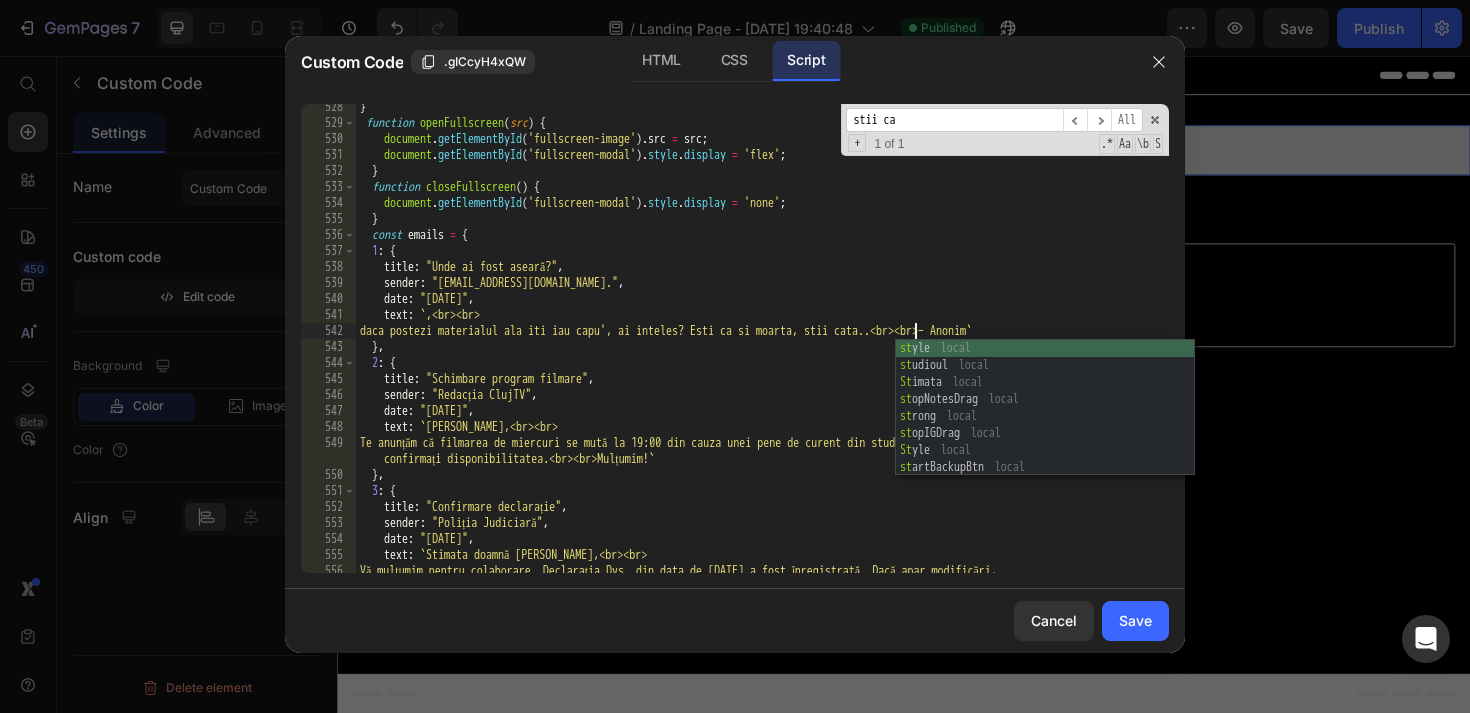 scroll, scrollTop: 0, scrollLeft: 45, axis: horizontal 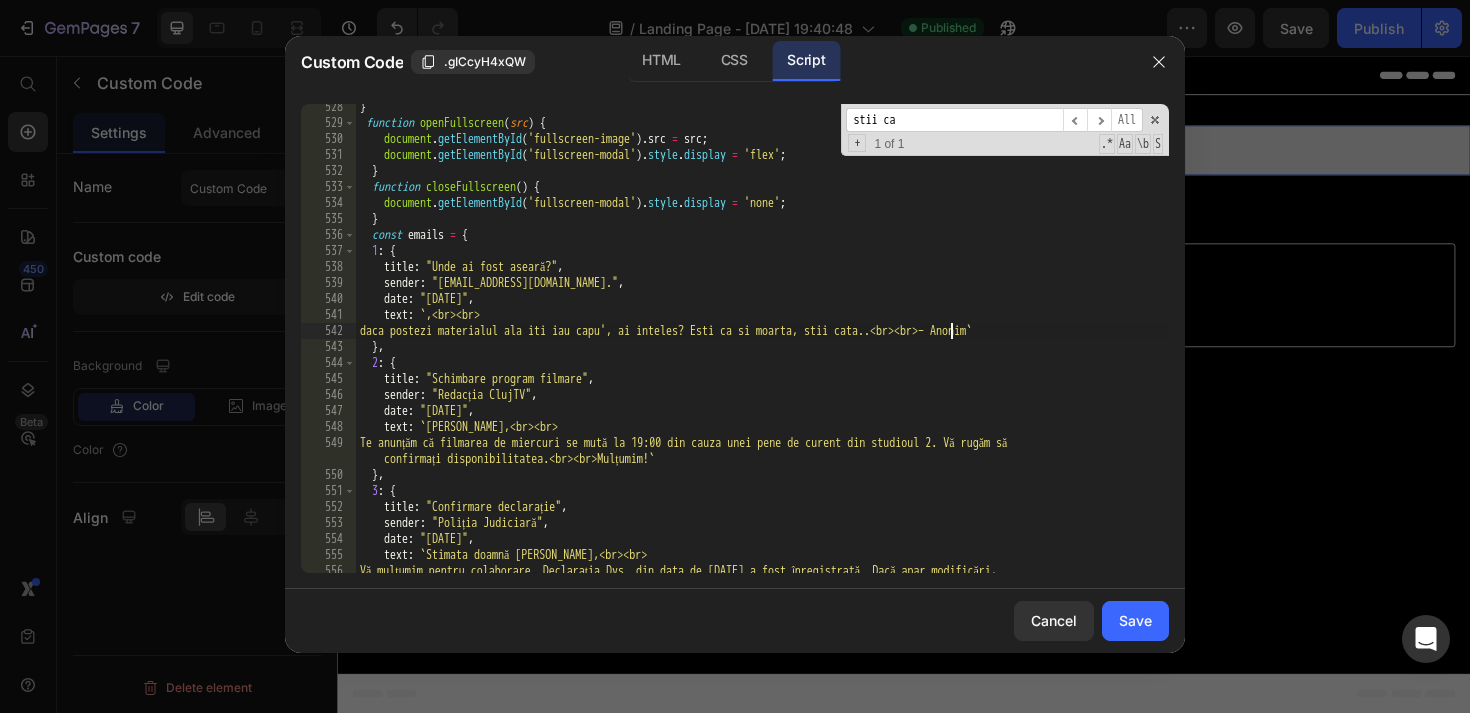 click on "}   function   openFullscreen ( src )   {      document . getElementById ( 'fullscreen-image' ) . src   =   src ;      document . getElementById ( 'fullscreen-modal' ) . style . display   =   'flex' ;    }    function   closeFullscreen ( )   {      document . getElementById ( 'fullscreen-modal' ) . style . display   =   'none' ;    }    const   emails   =   {    1 :   {      title :   "Unde ai fost aseară?" ,      sender :   "[EMAIL_ADDRESS][DOMAIN_NAME]." ,      date :   "[DATE]" ,      text :   ` ,<br><br>  daca postezi materialul ala iti iau capu', ai inteles? Esti ca si moarta, stii cata..<br><br>– Anonim `    } ,    2 :   {      title :   "Schimbare program filmare" ,      sender :   "Redacția ClujTV" ,      date :   "[DATE]" ,      text :   ` Bună, [PERSON_NAME],<br><br> Te anunțăm că filmarea de miercuri se mută la 19:00 din cauza unei pene de curent din studioul 2. Vă rugăm să       confirmați disponibilitatea.<br><br>Mulțumim! `      } ,    3 :   {      title :   "Confirmare declarație" ,      :" at bounding box center [762, 357] 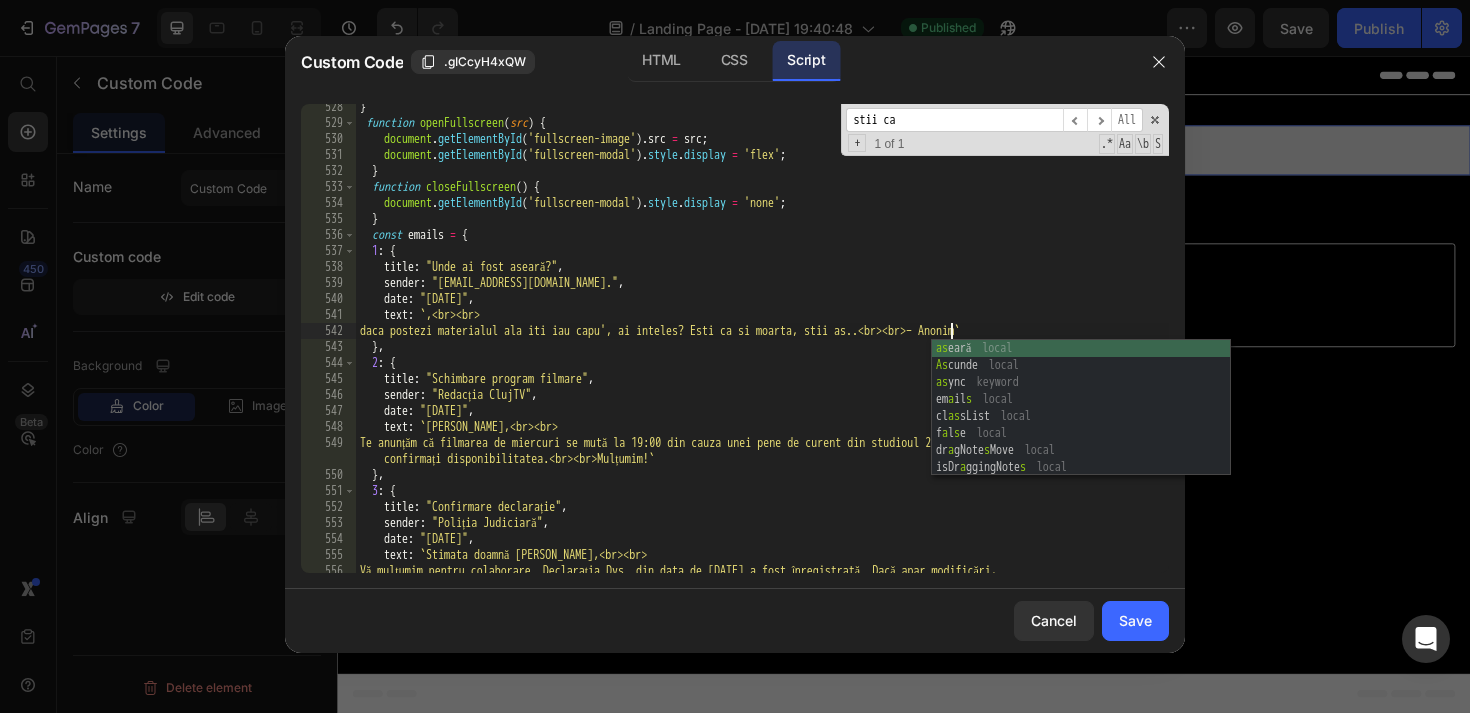 scroll, scrollTop: 0, scrollLeft: 50, axis: horizontal 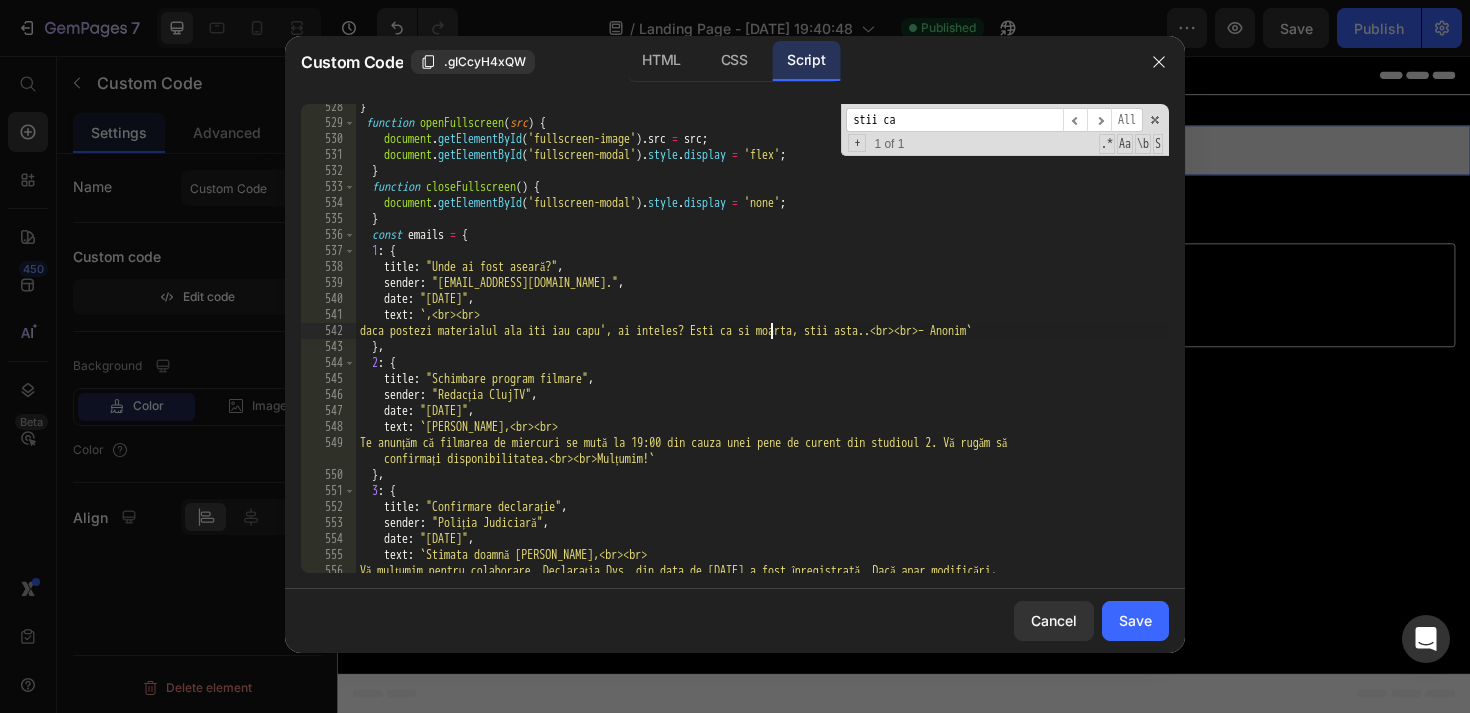 click on "}   function   openFullscreen ( src )   {      document . getElementById ( 'fullscreen-image' ) . src   =   src ;      document . getElementById ( 'fullscreen-modal' ) . style . display   =   'flex' ;    }    function   closeFullscreen ( )   {      document . getElementById ( 'fullscreen-modal' ) . style . display   =   'none' ;    }    const   emails   =   {    1 :   {      title :   "Unde ai fost aseară?" ,      sender :   "[EMAIL_ADDRESS][DOMAIN_NAME]." ,      date :   "[DATE]" ,      text :   ` ,<br><br>  daca postezi materialul ala iti iau capu', ai inteles? Esti ca si moarta, stii asta..<br><br>– Anonim `    } ,    2 :   {      title :   "Schimbare program filmare" ,      sender :   "Redacția ClujTV" ,      date :   "[DATE]" ,      text :   ` Bună, [PERSON_NAME],<br><br> Te anunțăm că filmarea de miercuri se mută la 19:00 din cauza unei pene de curent din studioul 2. Vă rugăm să       confirmați disponibilitatea.<br><br>Mulțumim! `      } ,    3 :   {      title :   "Confirmare declarație" ,      :" at bounding box center [762, 357] 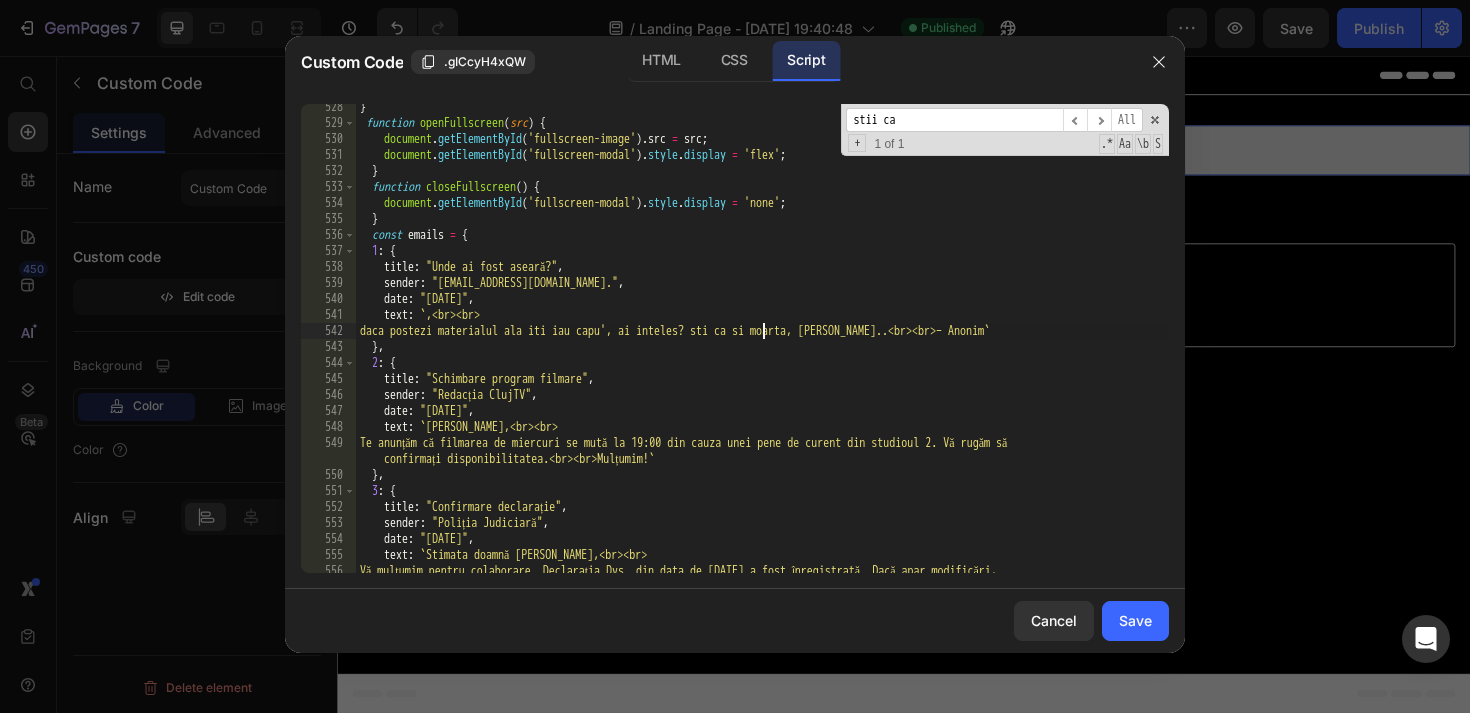 scroll, scrollTop: 0, scrollLeft: 34, axis: horizontal 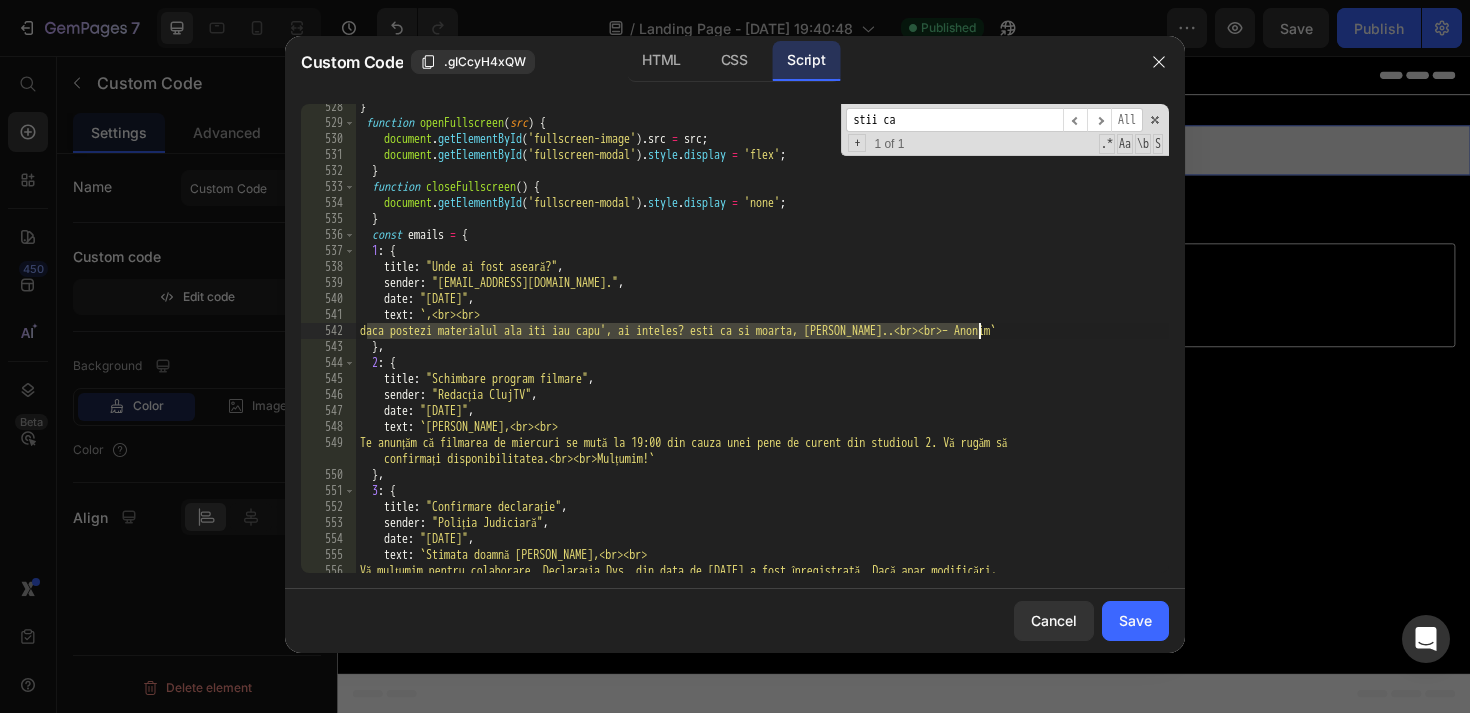 drag, startPoint x: 366, startPoint y: 325, endPoint x: 976, endPoint y: 331, distance: 610.0295 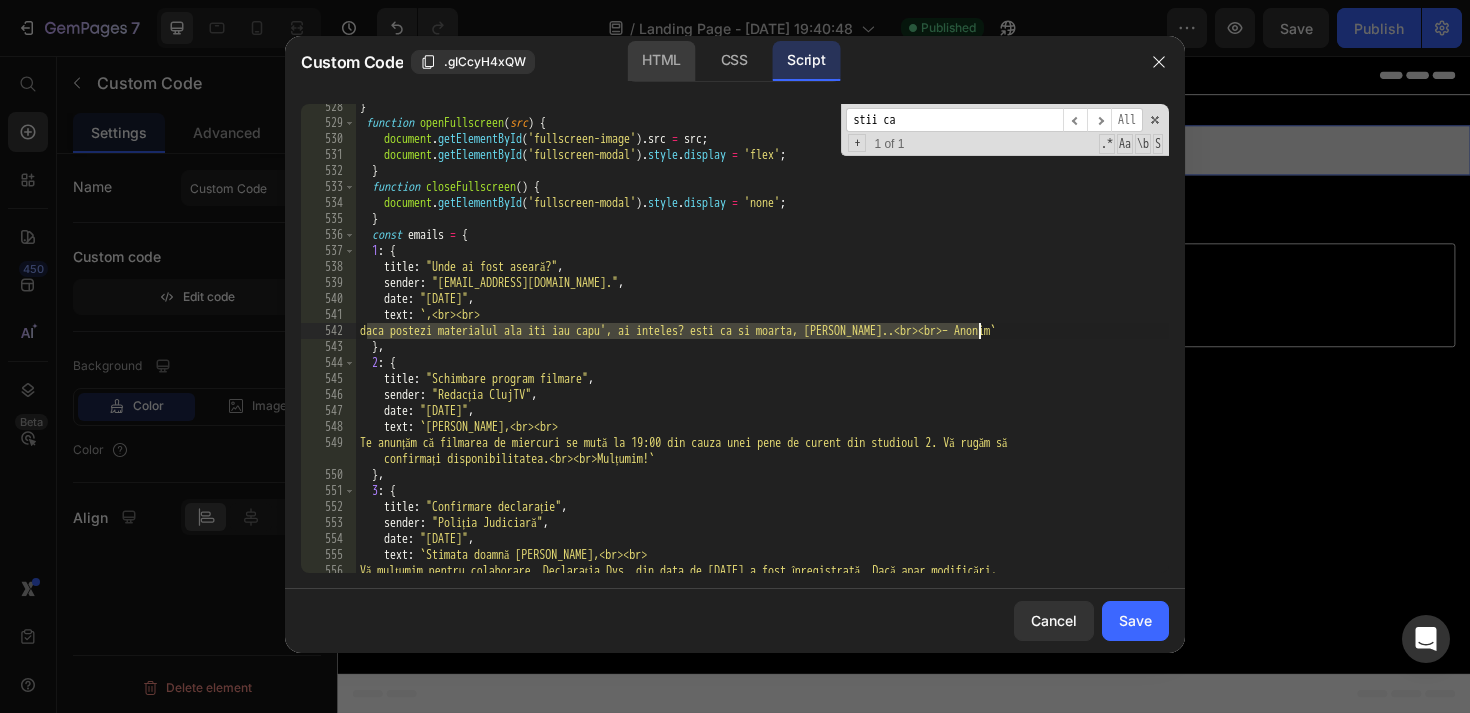 click on "HTML" 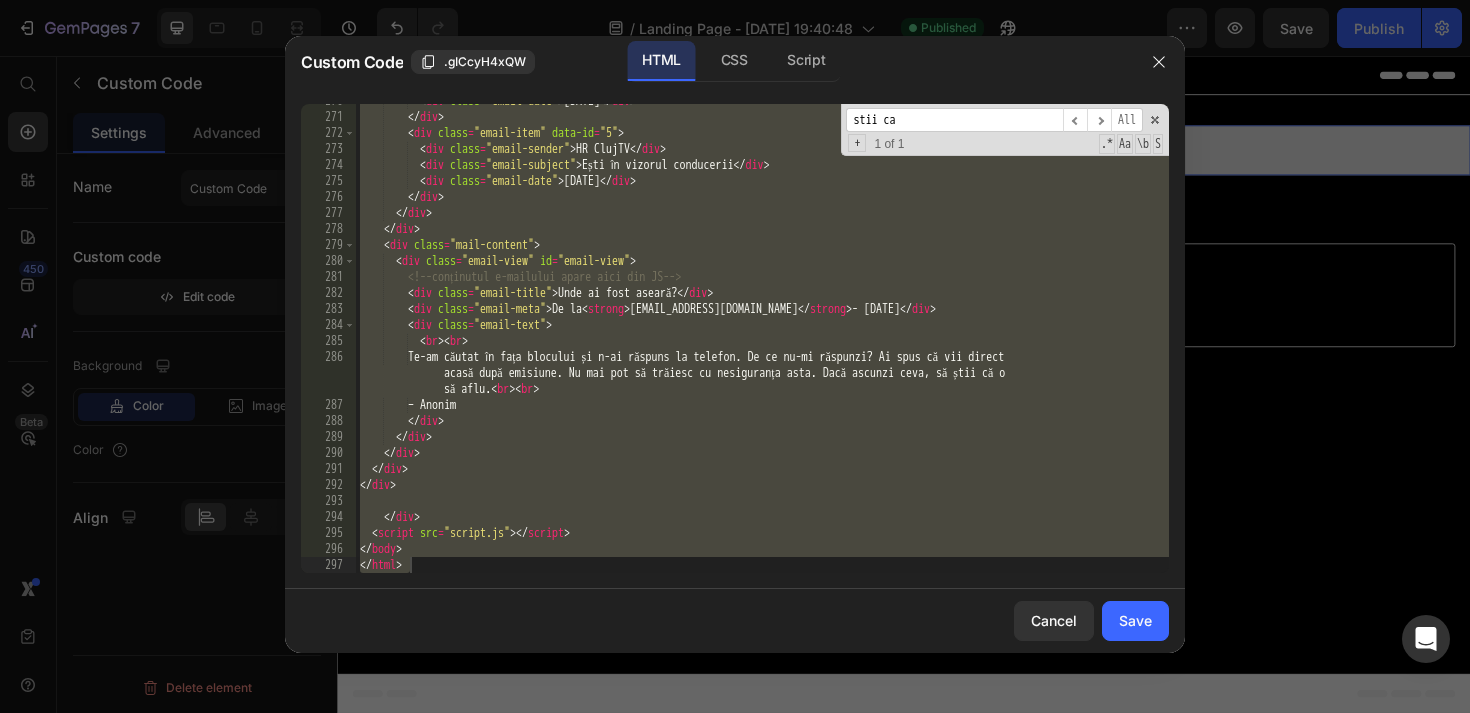 click on "< div   class = "email-date" > [DATE] </ div >           </ div >           < div   class = "email-item"   data-id = "5" >              < div   class = "email-sender" > HR ClujTV </ div >              < div   class = "email-subject" > Ești în vizorul conducerii </ div >              < div   class = "email-date" > [DATE] </ div >           </ div >         </ div >      </ div >      < div   class = "mail-content" >         < div   class = "email-view"   id = "email-view" >           <!--  conținutul e-mailului apare aici din JS  -->           < div   class = "email-title" > Unde ai fost aseară? </ div >           < div   class = "email-meta" > De la  < strong > [EMAIL_ADDRESS][DOMAIN_NAME] </ strong >  - [DATE] </ div >           < div   class = "email-text" >              < br > < br >             Te-am căutat în fața blocului și n-ai răspuns la telefon. De ce nu-mi răspunzi? Ai spus că vii direct                                să aflu. < br > < br >" at bounding box center [762, 343] 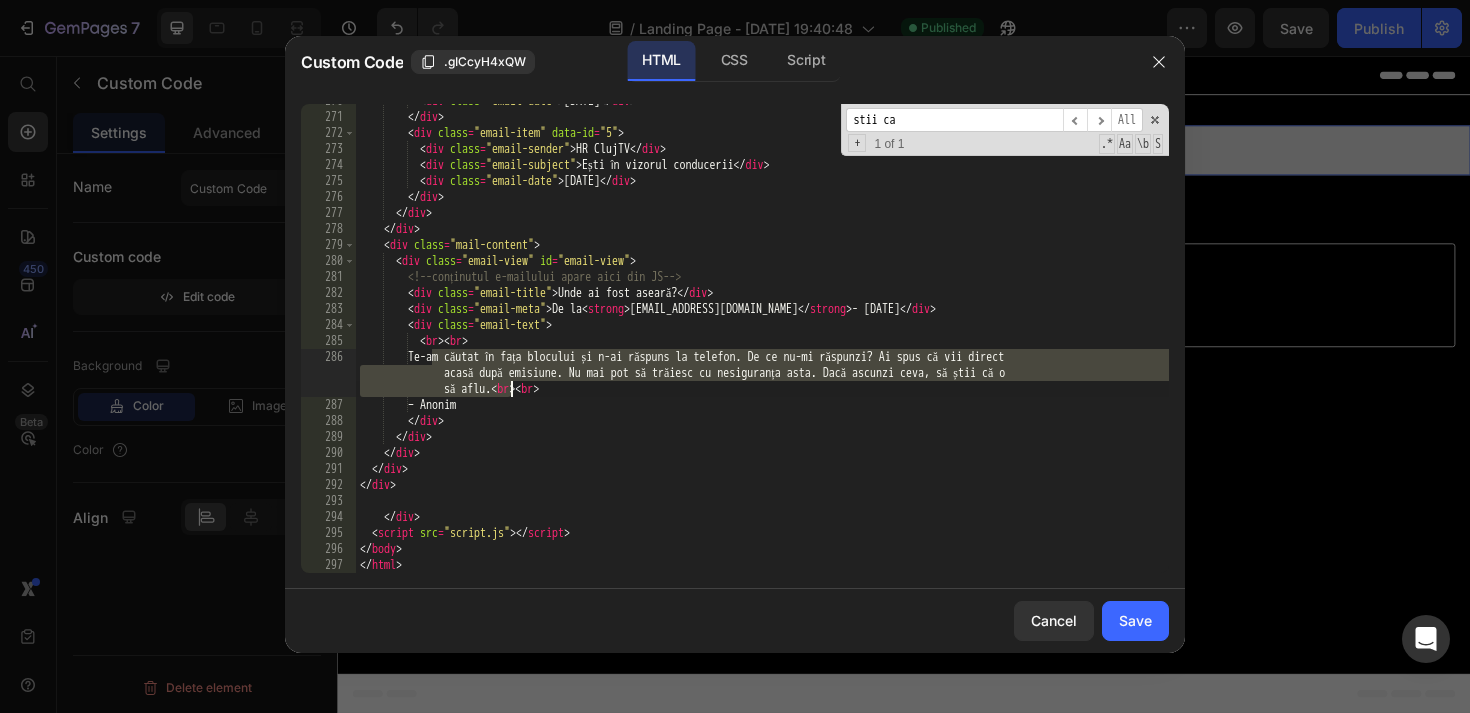 drag, startPoint x: 432, startPoint y: 353, endPoint x: 513, endPoint y: 389, distance: 88.63972 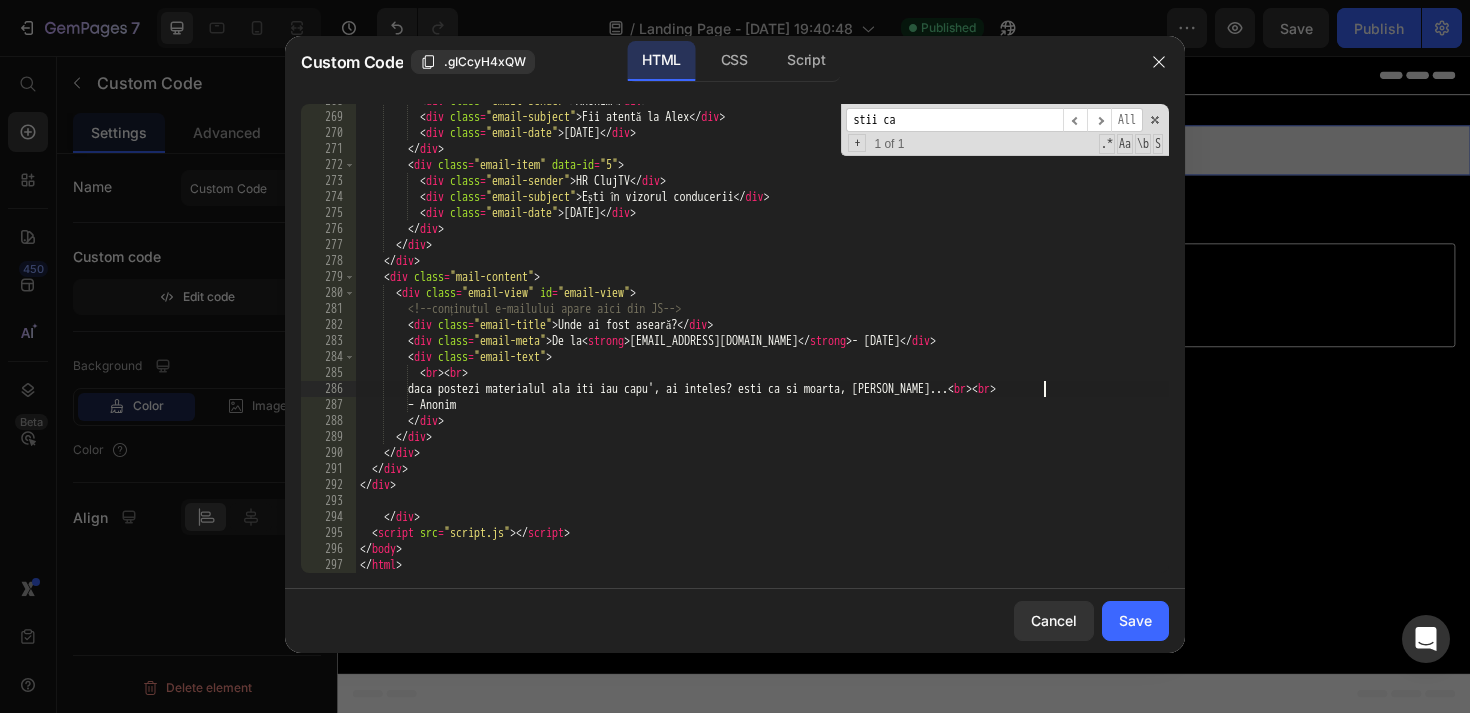 scroll, scrollTop: 4523, scrollLeft: 0, axis: vertical 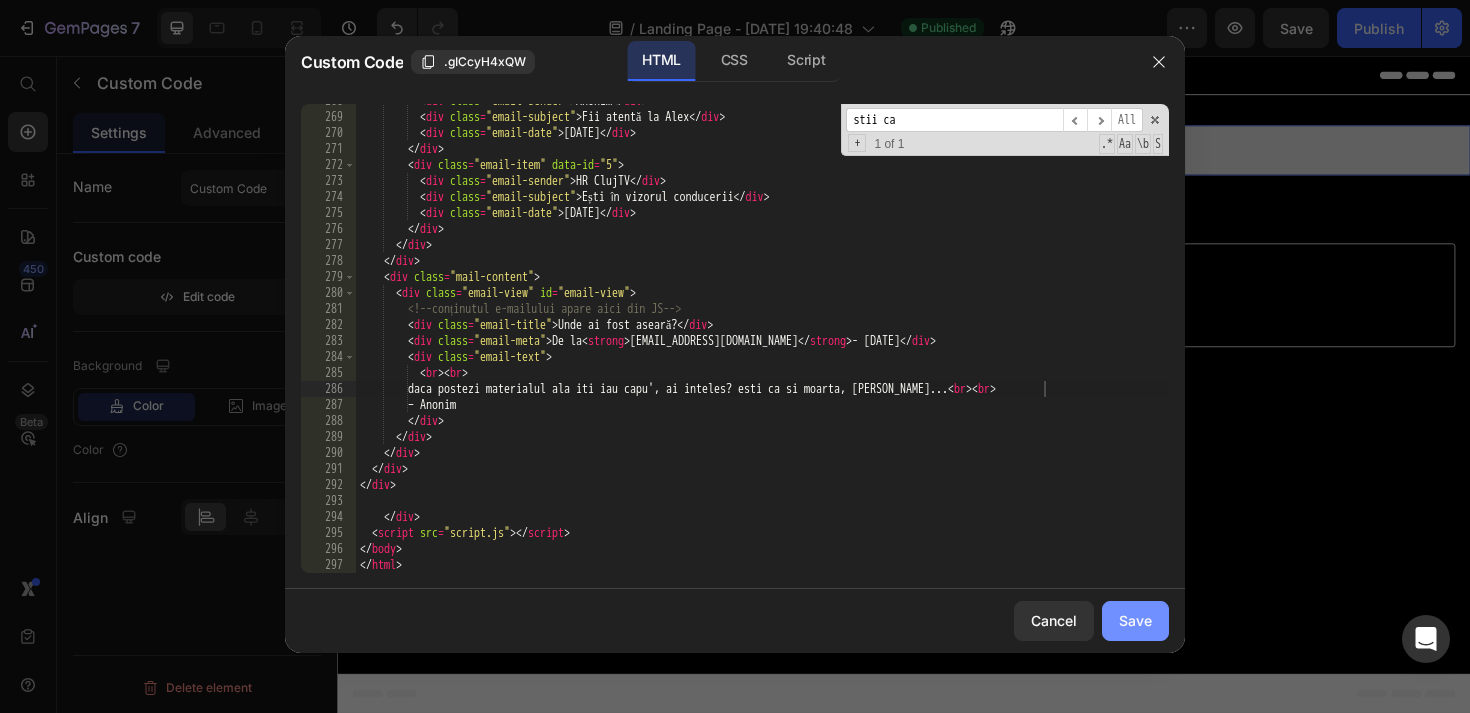 click on "Save" at bounding box center (1135, 620) 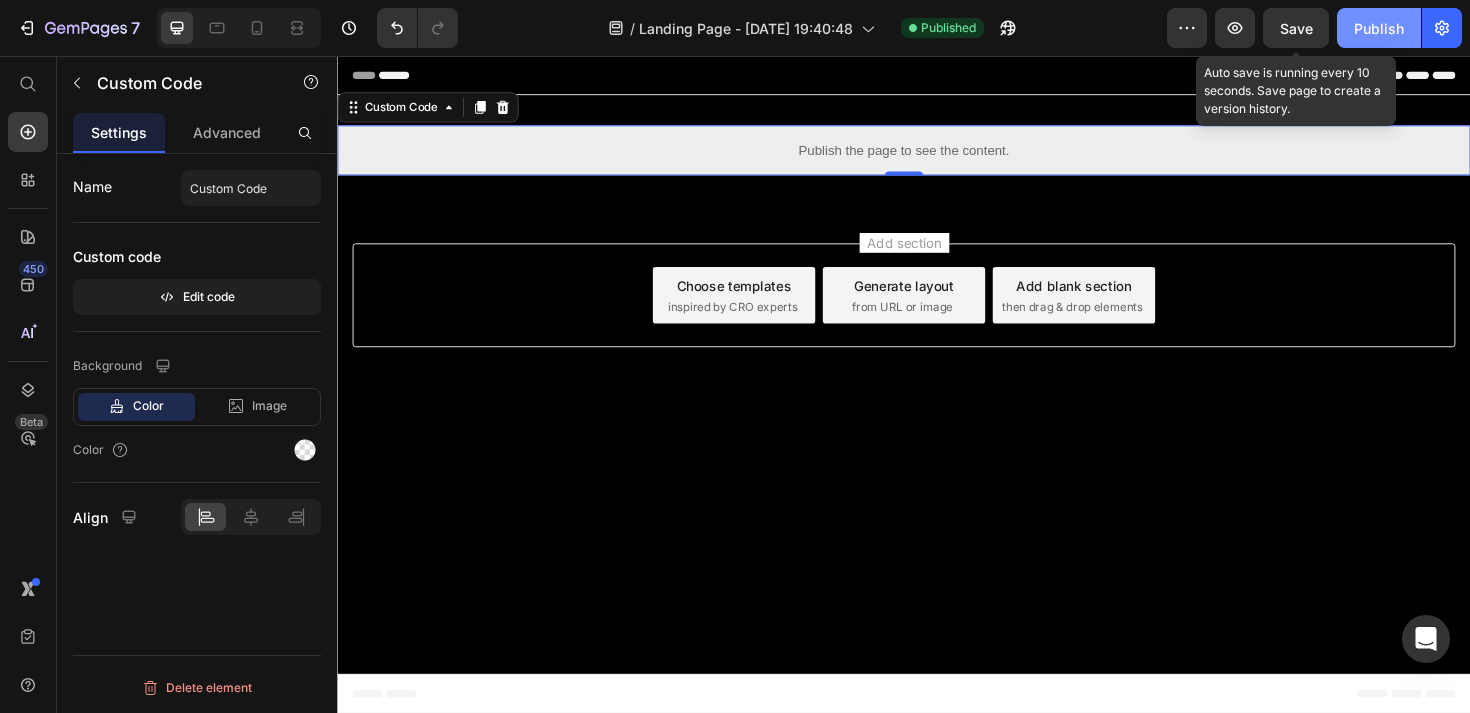 click on "Publish" 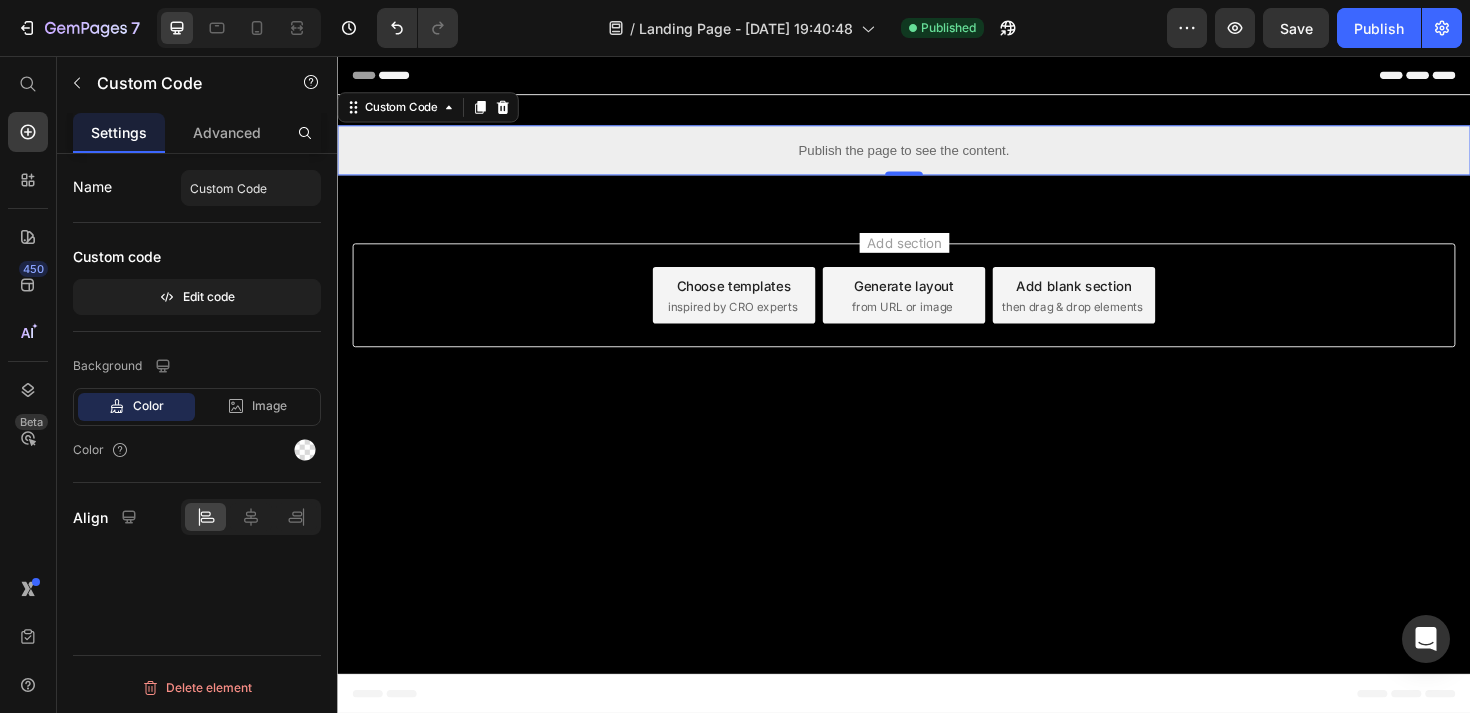 click on "Publish the page to see the content." at bounding box center [937, 155] 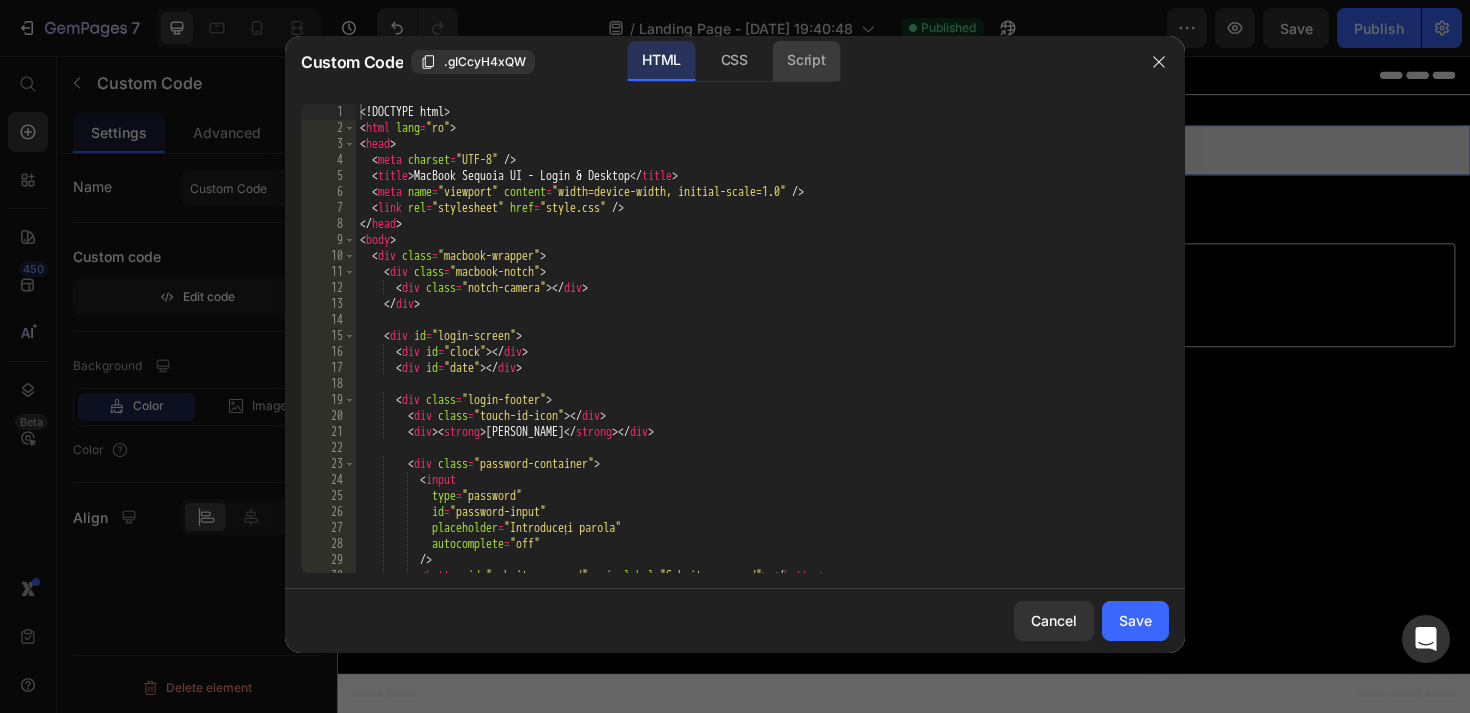 click on "Script" 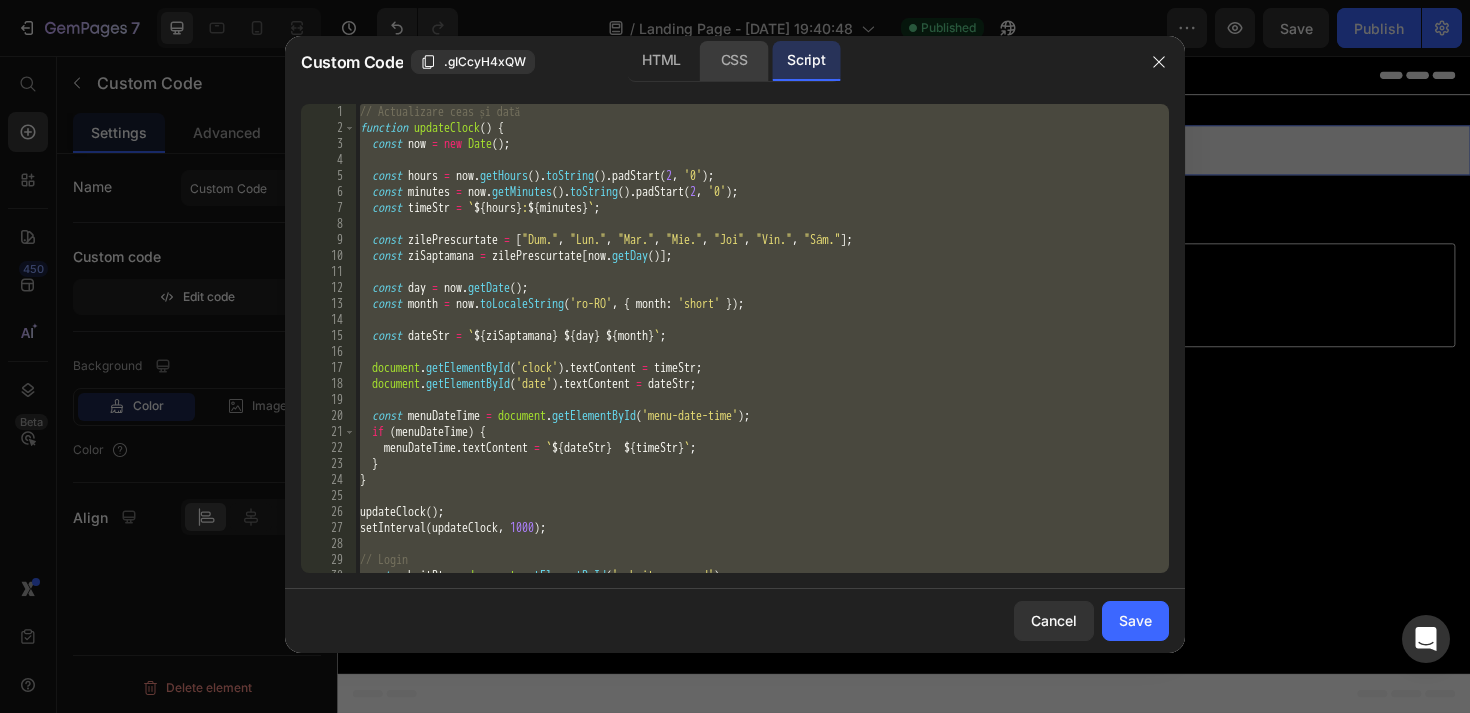 click on "CSS" 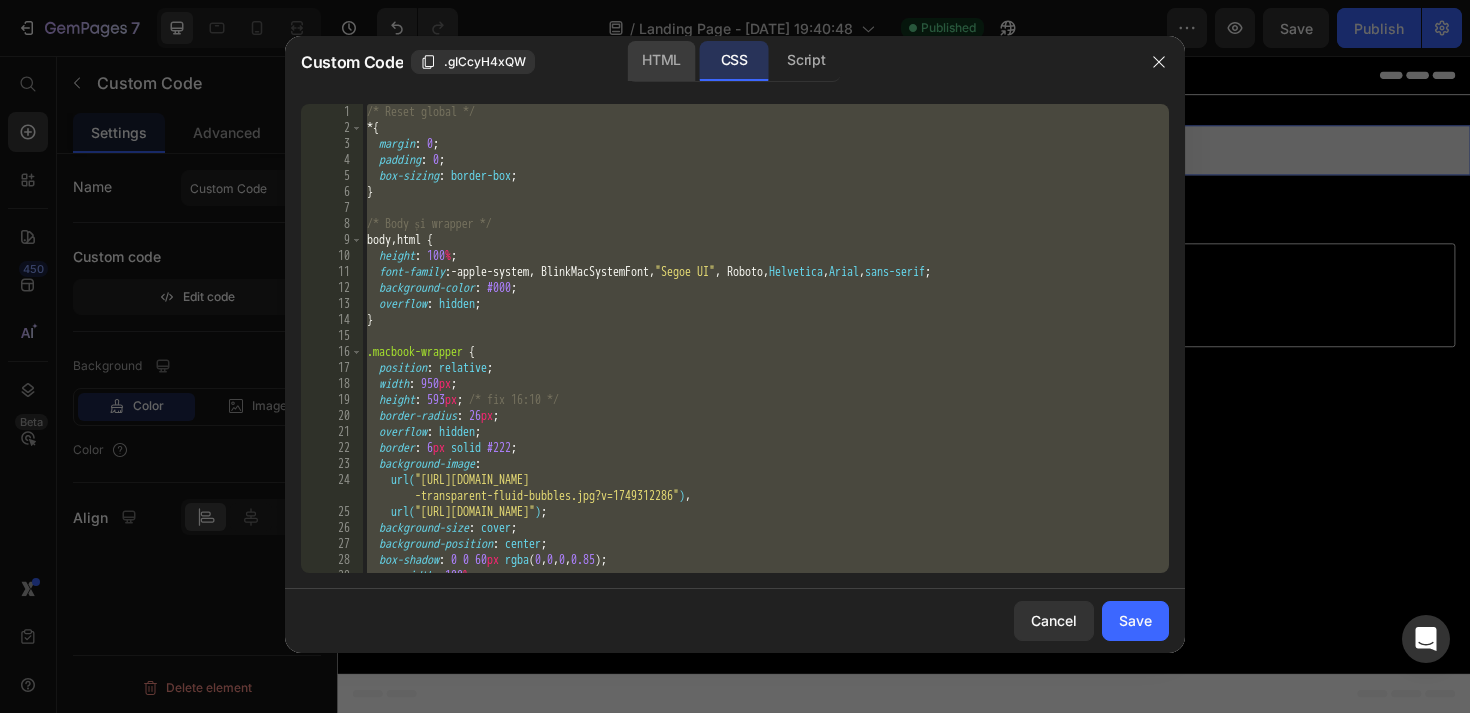 click on "HTML" 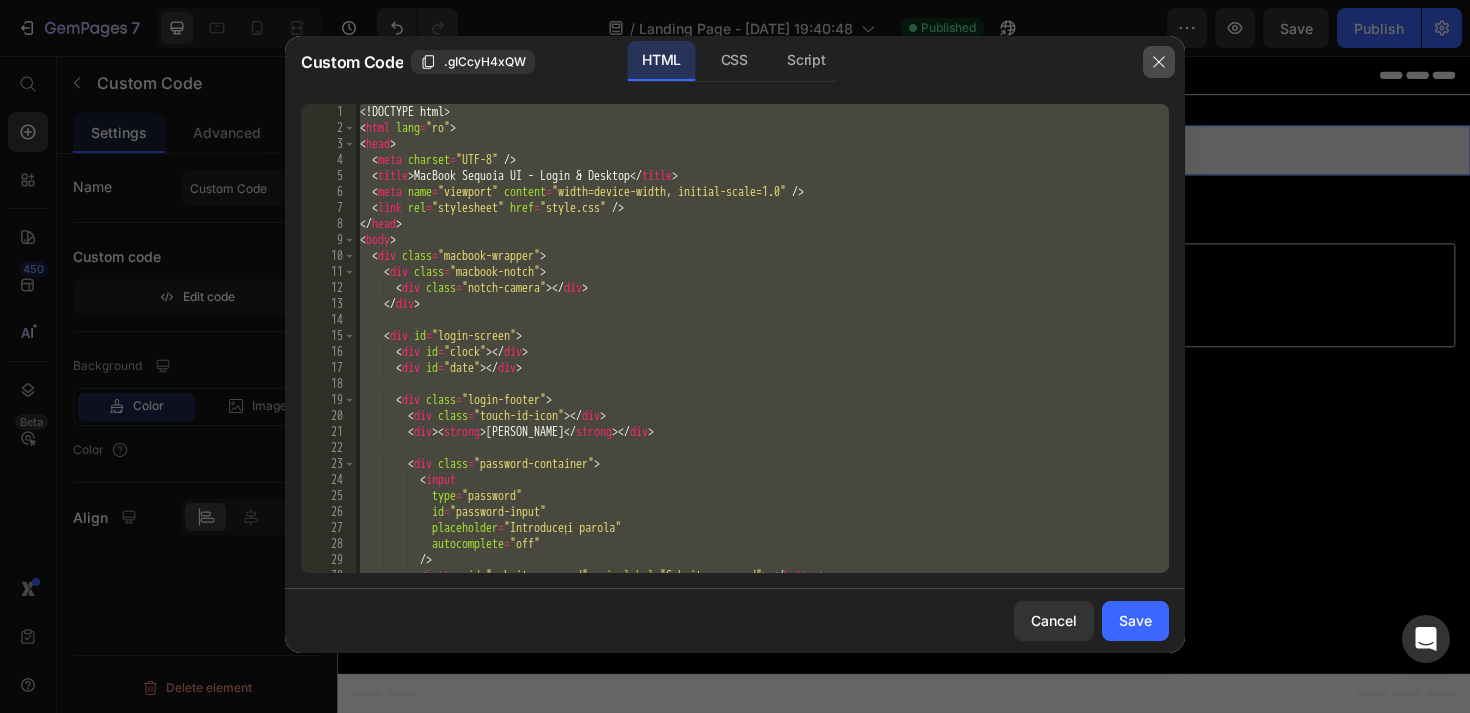 click at bounding box center (1159, 62) 